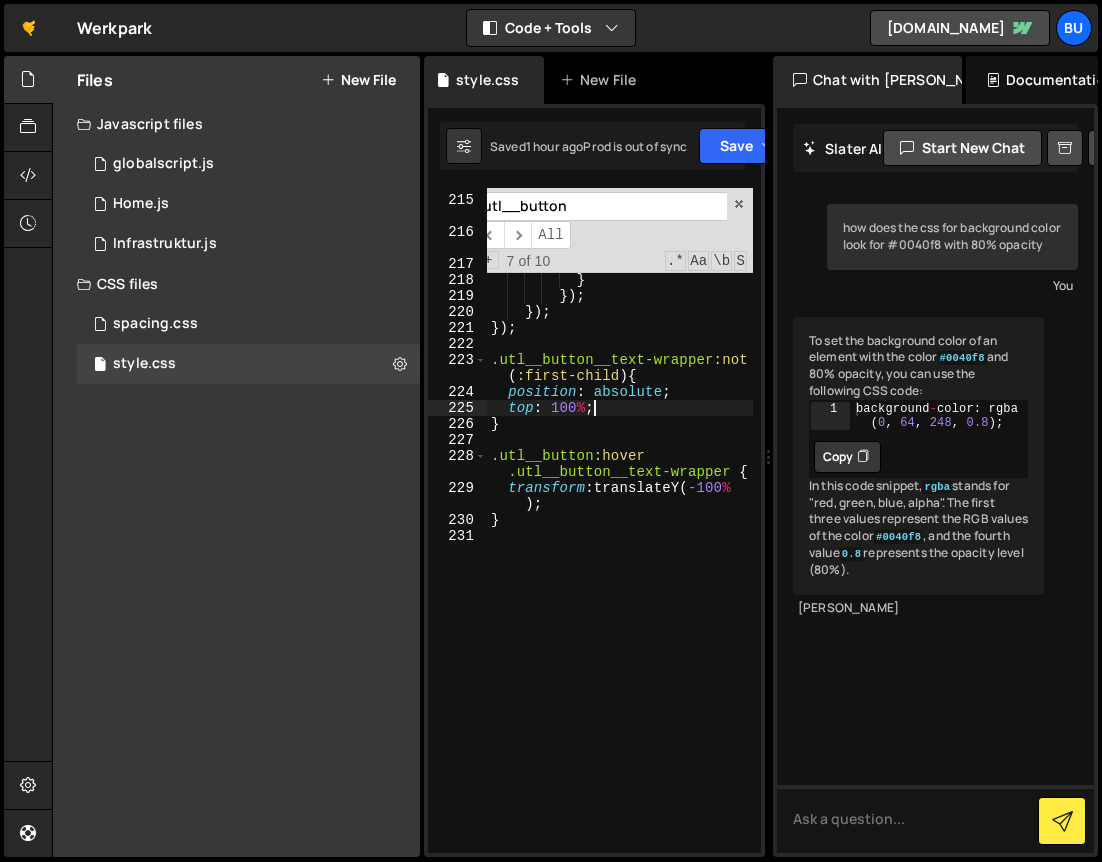 scroll, scrollTop: 0, scrollLeft: 0, axis: both 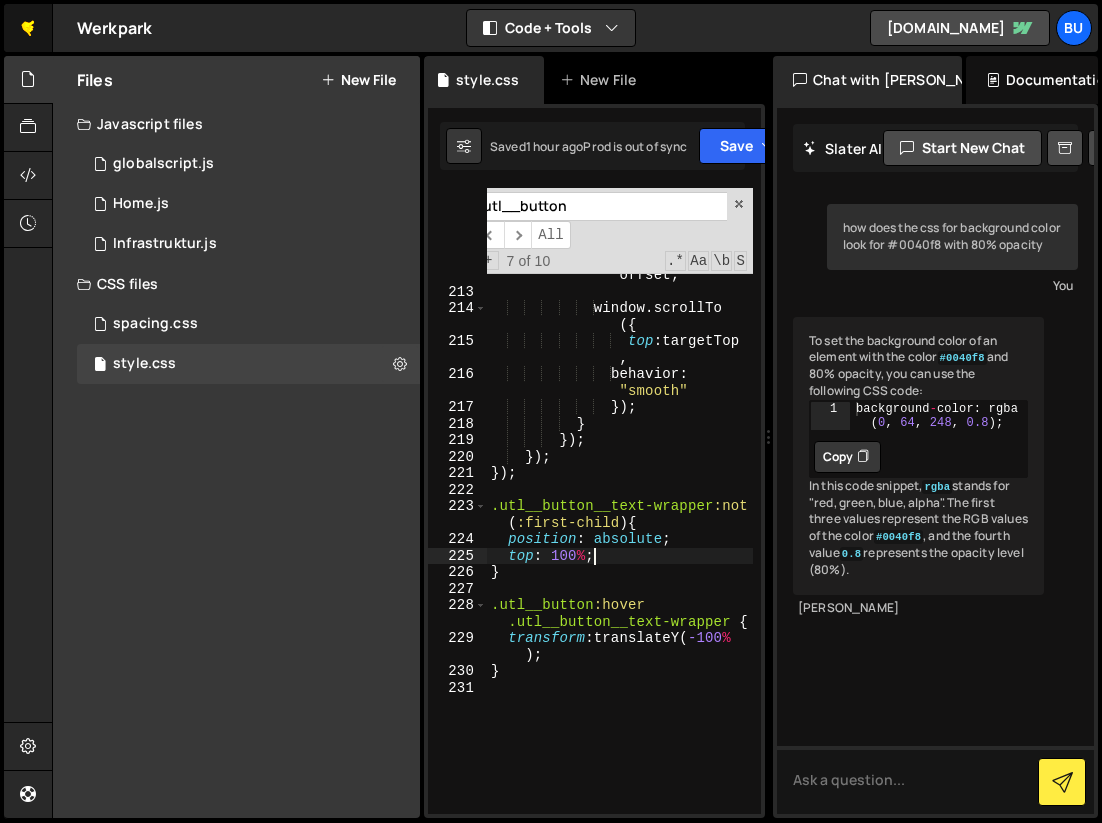 click on "🤙" at bounding box center (28, 28) 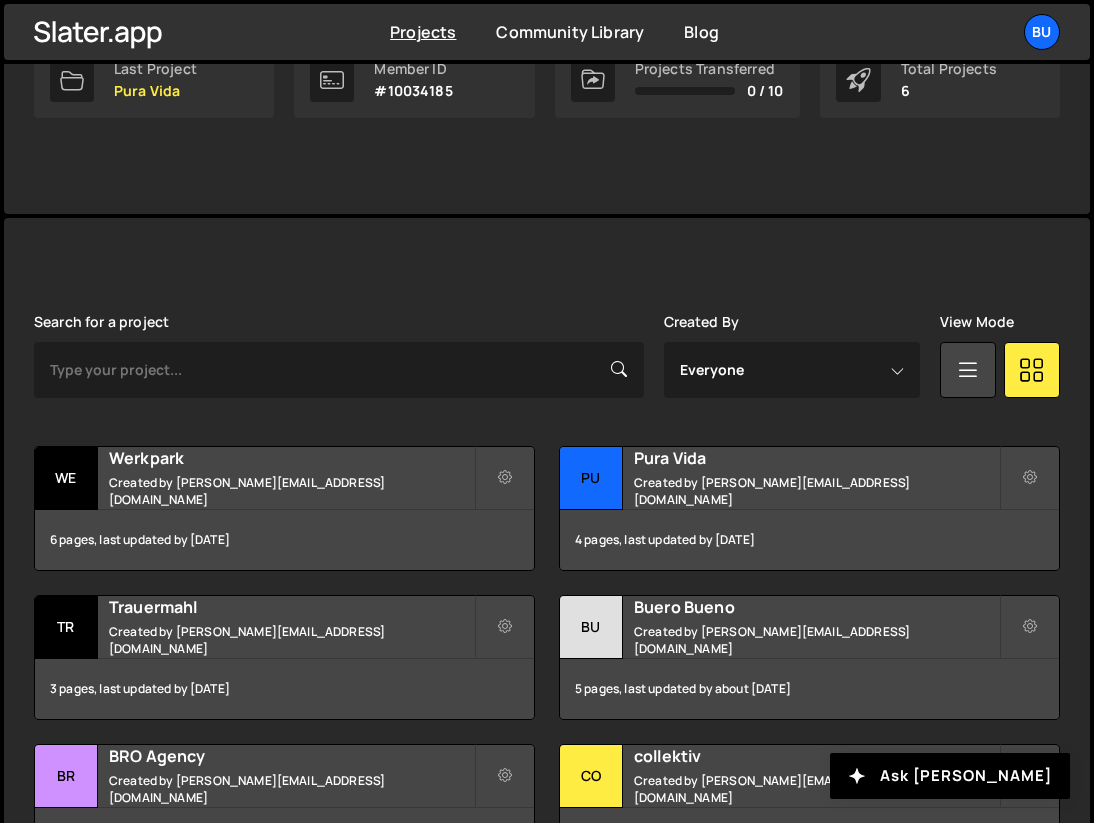 scroll, scrollTop: 364, scrollLeft: 0, axis: vertical 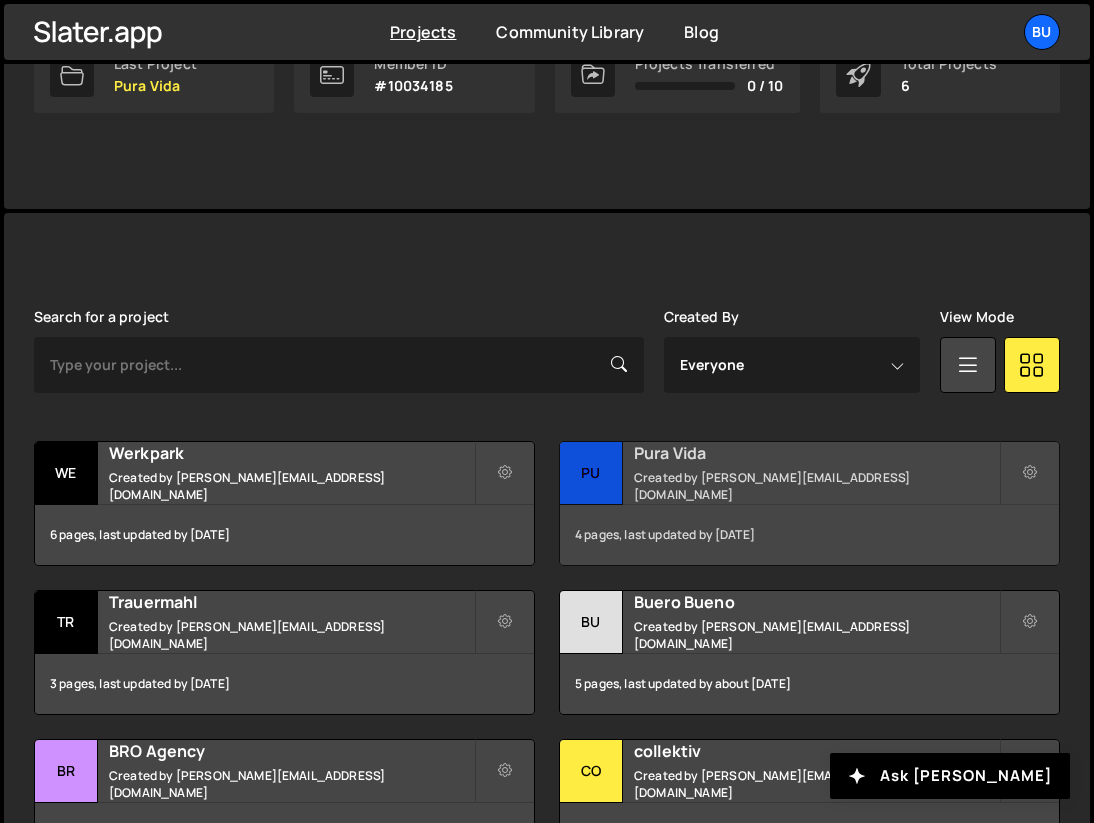 click on "Created by janlindauer@unoduo.ch" at bounding box center (816, 486) 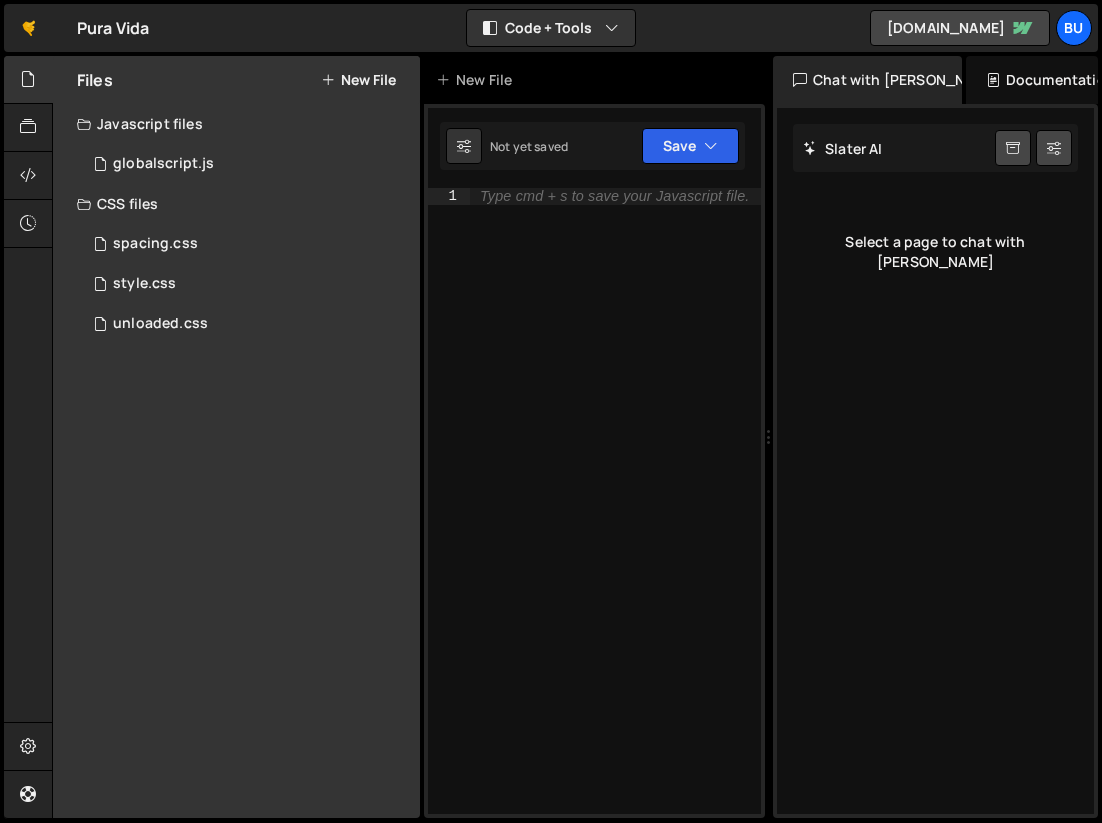scroll, scrollTop: 0, scrollLeft: 0, axis: both 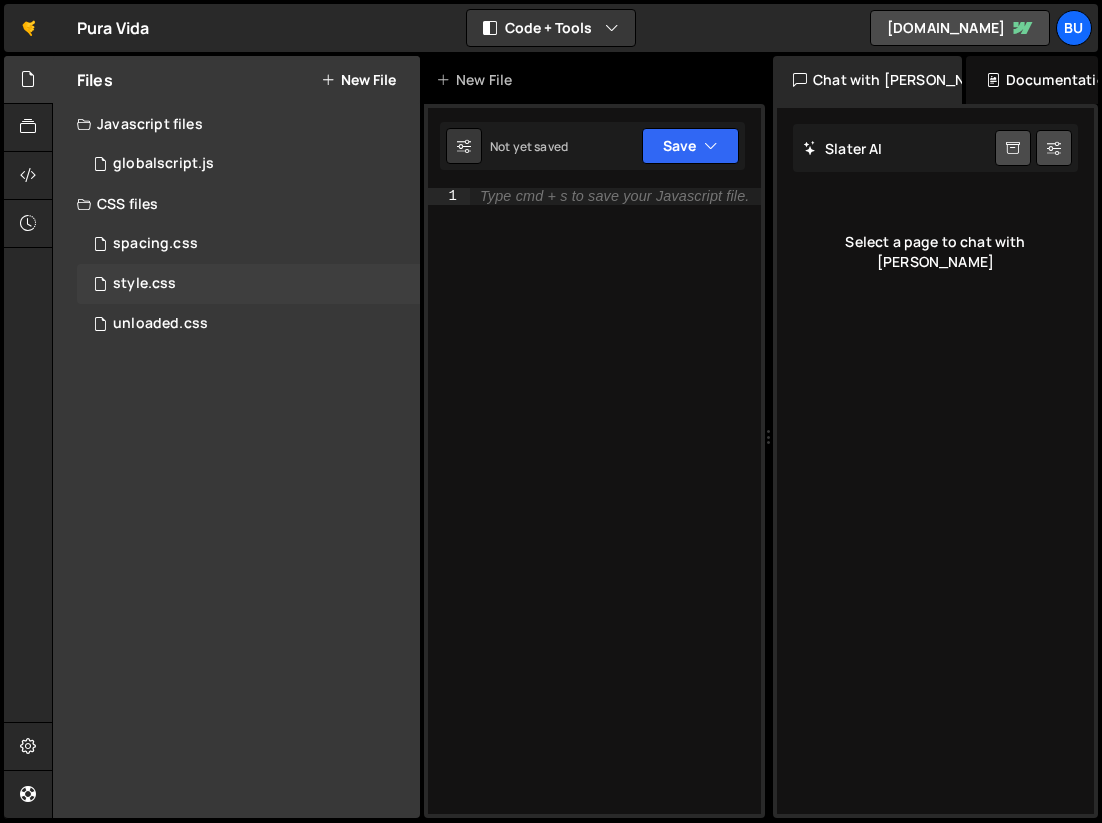 click on "style.css
0" at bounding box center (248, 284) 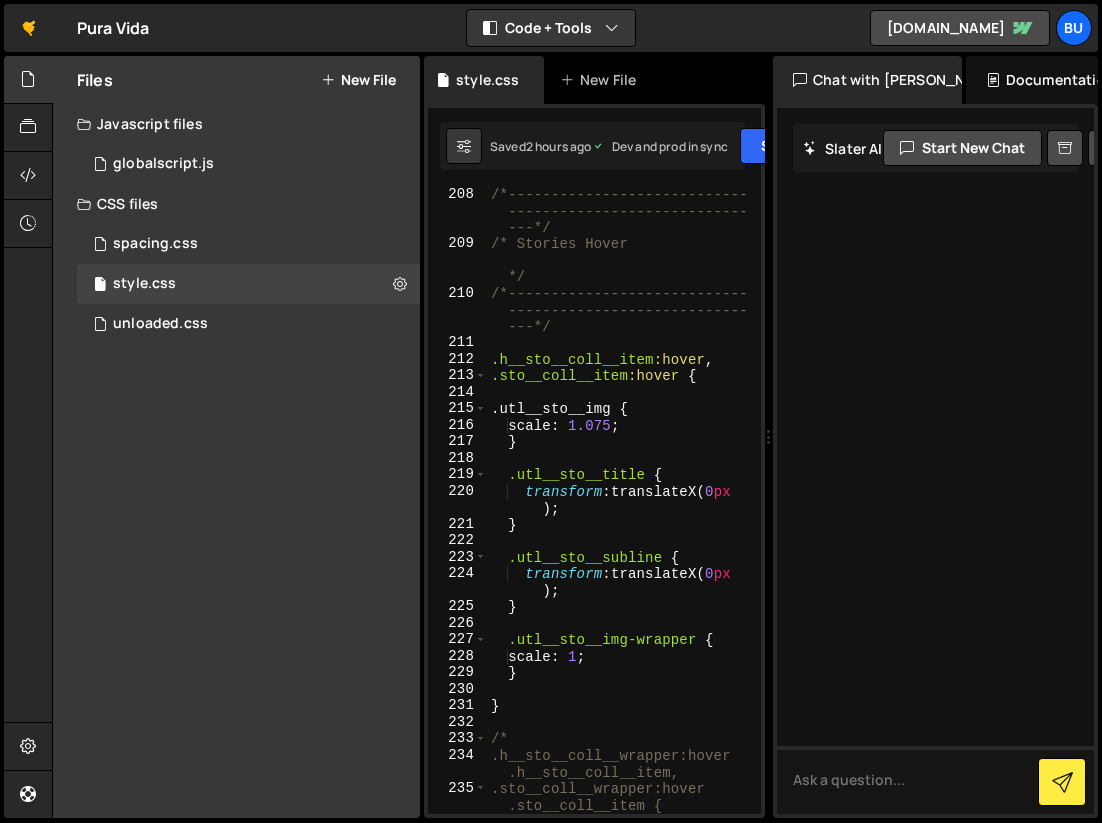 scroll, scrollTop: 5536, scrollLeft: 0, axis: vertical 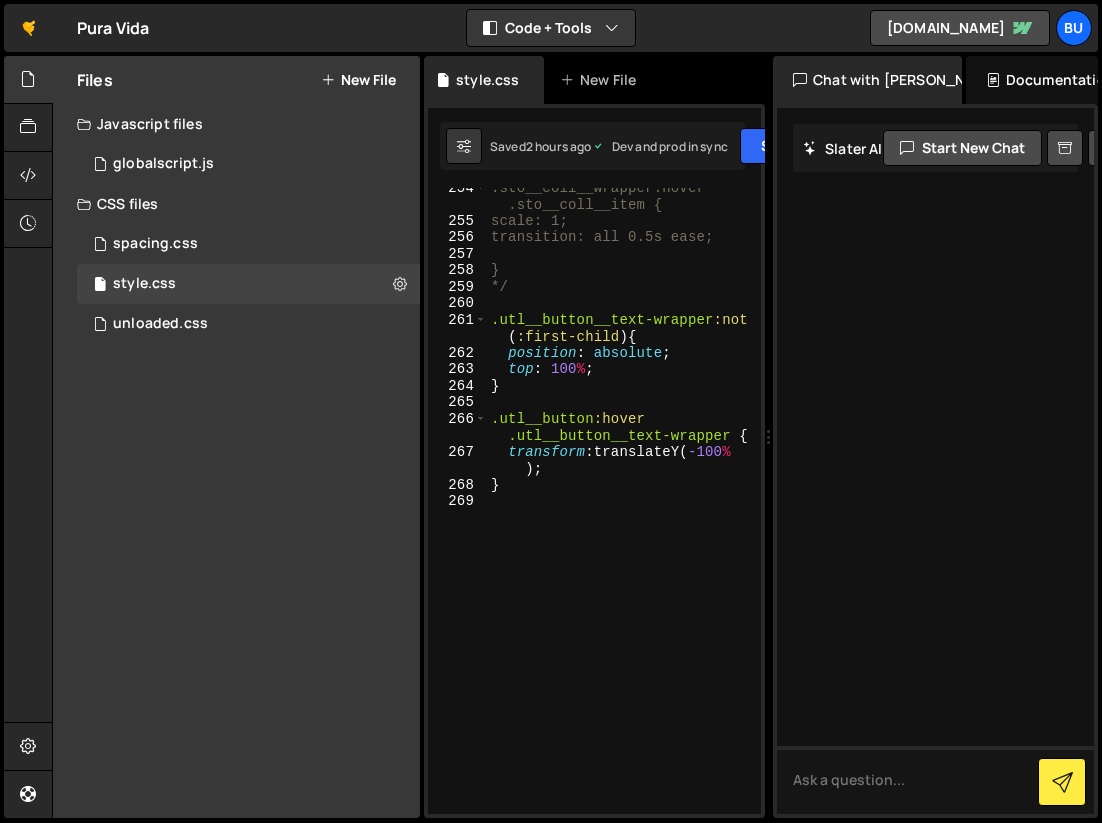 click on ".sto__coll__wrapper:hover     .sto__coll__item {   scale: 1;   transition: all 0.5s ease; } */ .utl__button__text-wrapper :not    ( :first-child )  {    position :   absolute ;    top :   100 % ; } .utl__button :hover      .utl__button__text-wrapper   {    transform :  translateY( -100 %      ) ; }" at bounding box center [620, 517] 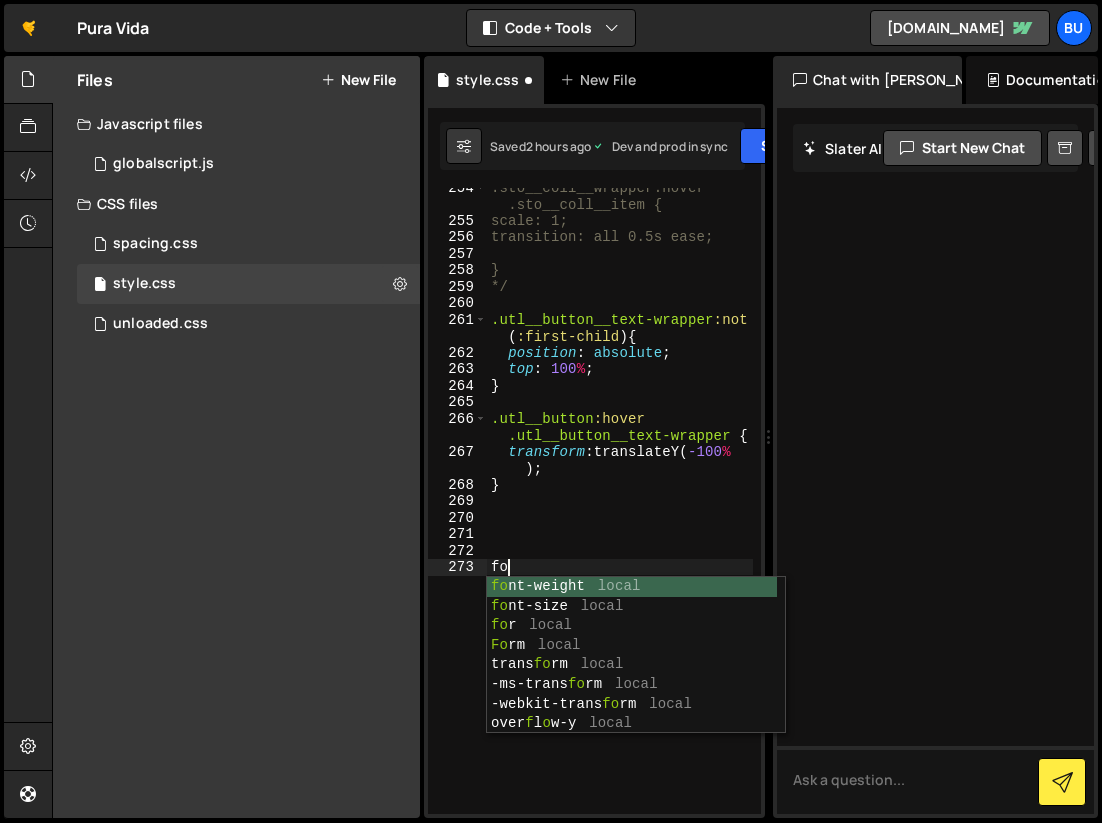 scroll, scrollTop: 0, scrollLeft: 0, axis: both 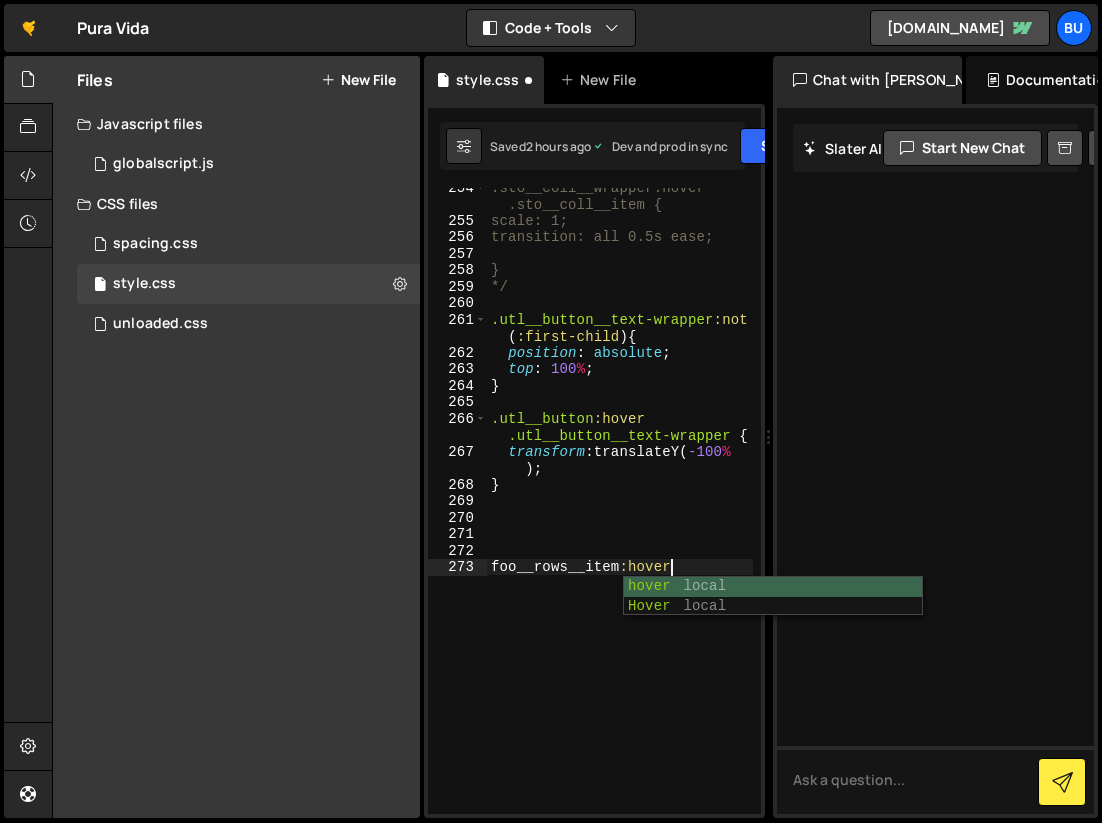 type on "foo__rows__item:hover" 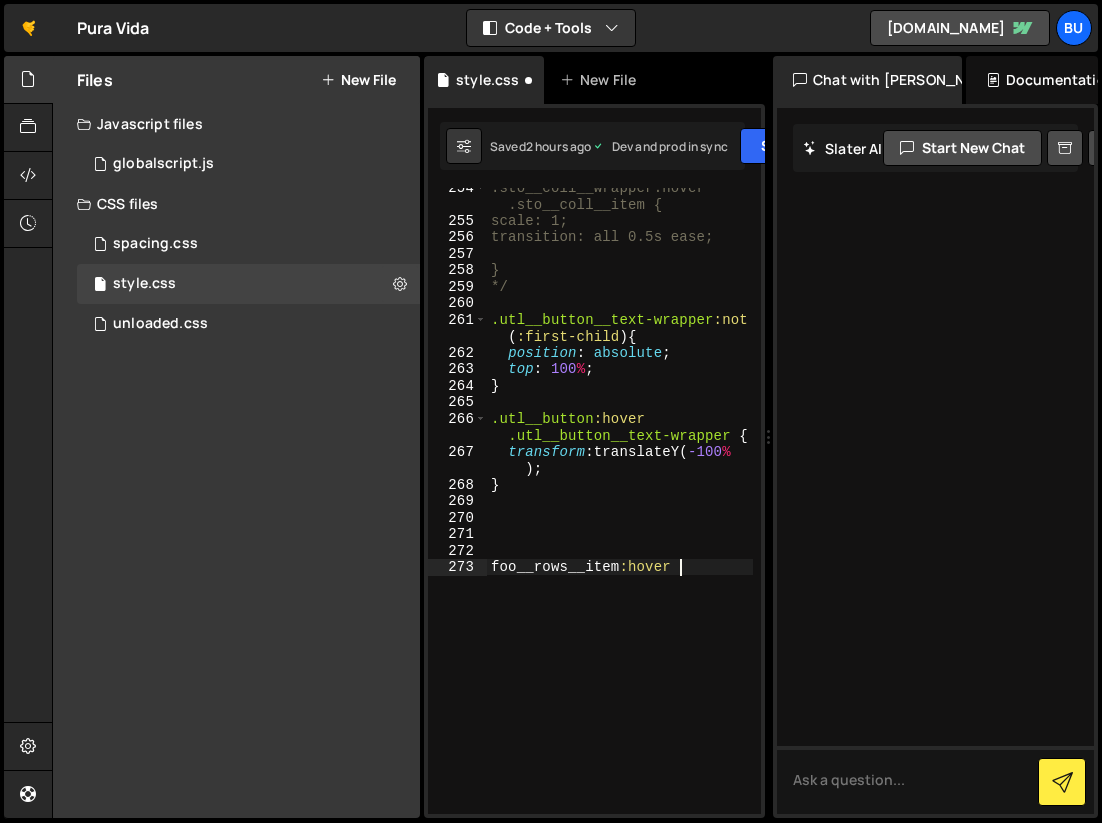 click on ".sto__coll__wrapper:hover     .sto__coll__item {   scale: 1;   transition: all 0.5s ease; } */ .utl__button__text-wrapper :not    ( :first-child )  {    position :   absolute ;    top :   100 % ; } .utl__button :hover      .utl__button__text-wrapper   {    transform :  translateY( -100 %      ) ; } foo__rows__item :hover" at bounding box center (620, 517) 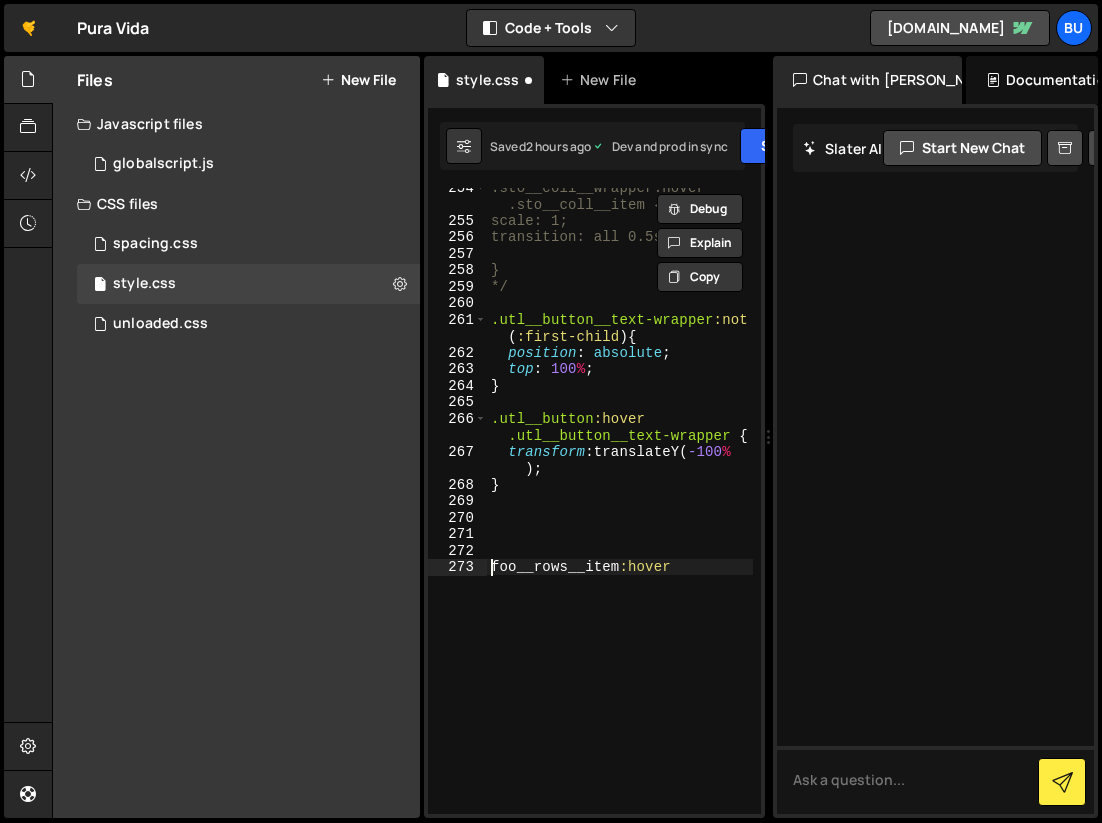 click on ".sto__coll__wrapper:hover     .sto__coll__item {   scale: 1;   transition: all 0.5s ease; } */ .utl__button__text-wrapper :not    ( :first-child )  {    position :   absolute ;    top :   100 % ; } .utl__button :hover      .utl__button__text-wrapper   {    transform :  translateY( -100 %      ) ; } foo__rows__item :hover" at bounding box center [620, 517] 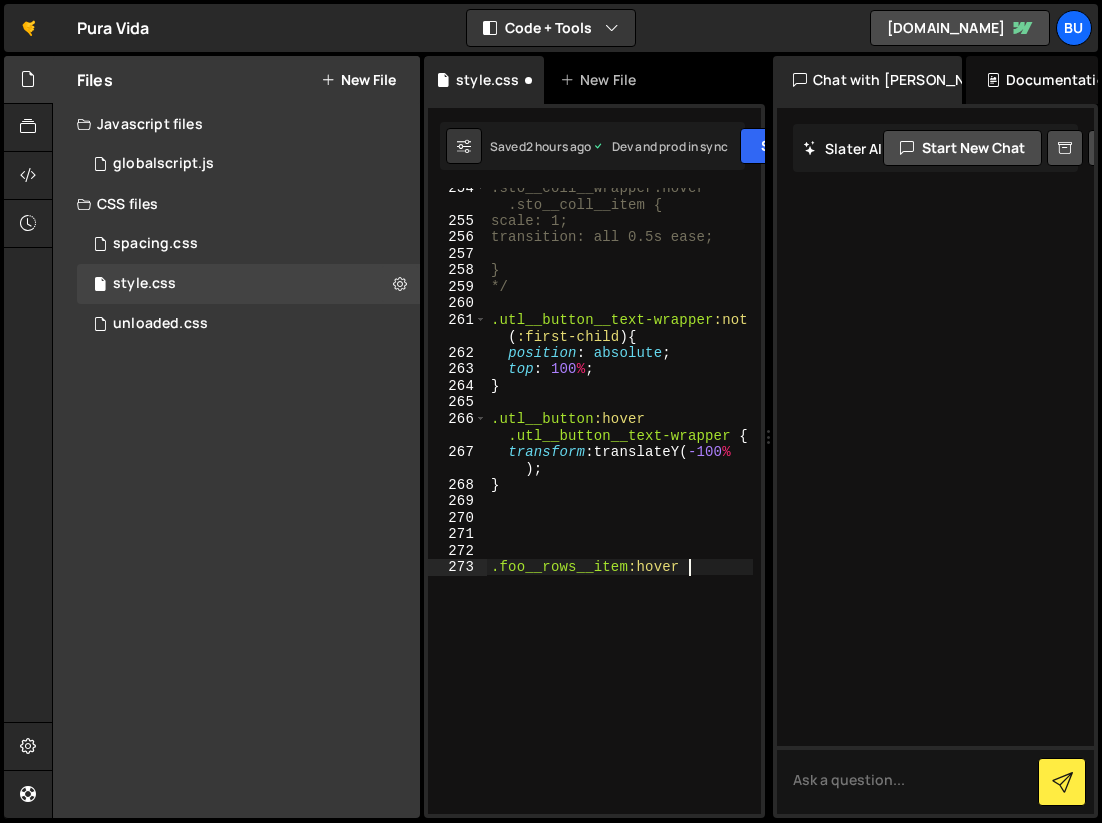 click on ".sto__coll__wrapper:hover     .sto__coll__item {   scale: 1;   transition: all 0.5s ease; } */ .utl__button__text-wrapper :not    ( :first-child )  {    position :   absolute ;    top :   100 % ; } .utl__button :hover      .utl__button__text-wrapper   {    transform :  translateY( -100 %      ) ; } .foo__rows__item :hover" at bounding box center [620, 517] 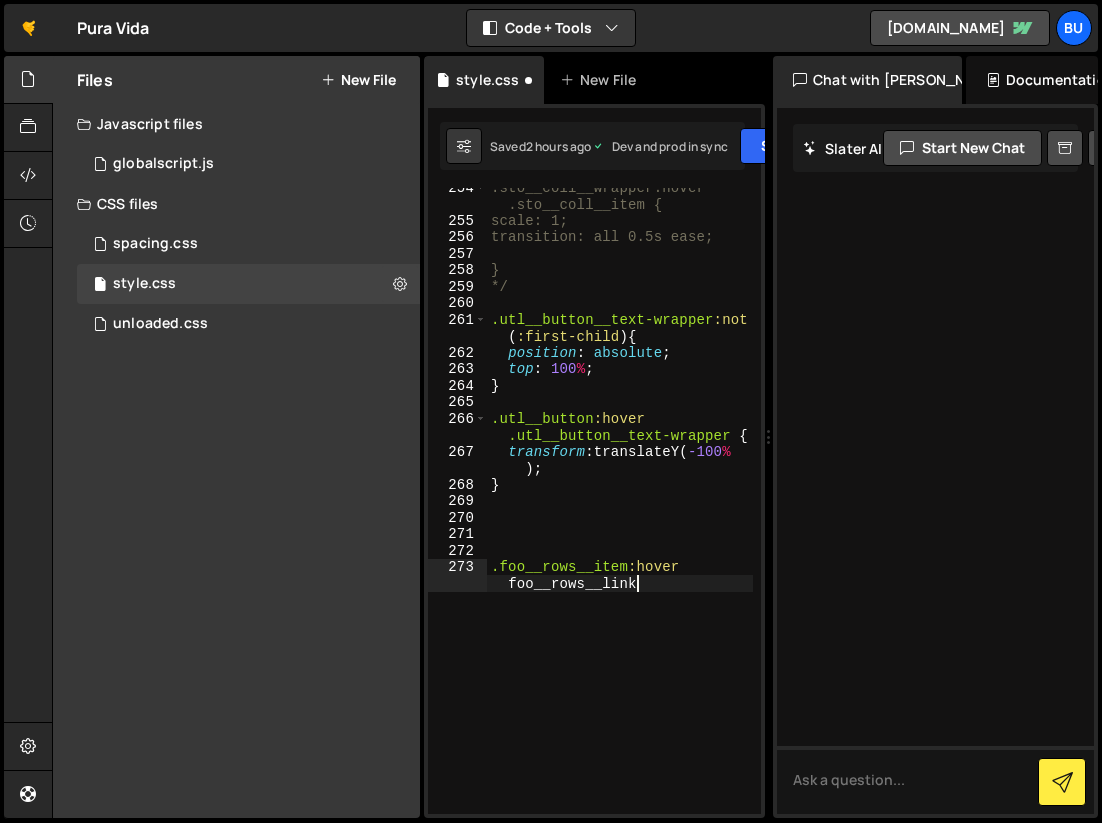 scroll, scrollTop: 0, scrollLeft: 21, axis: horizontal 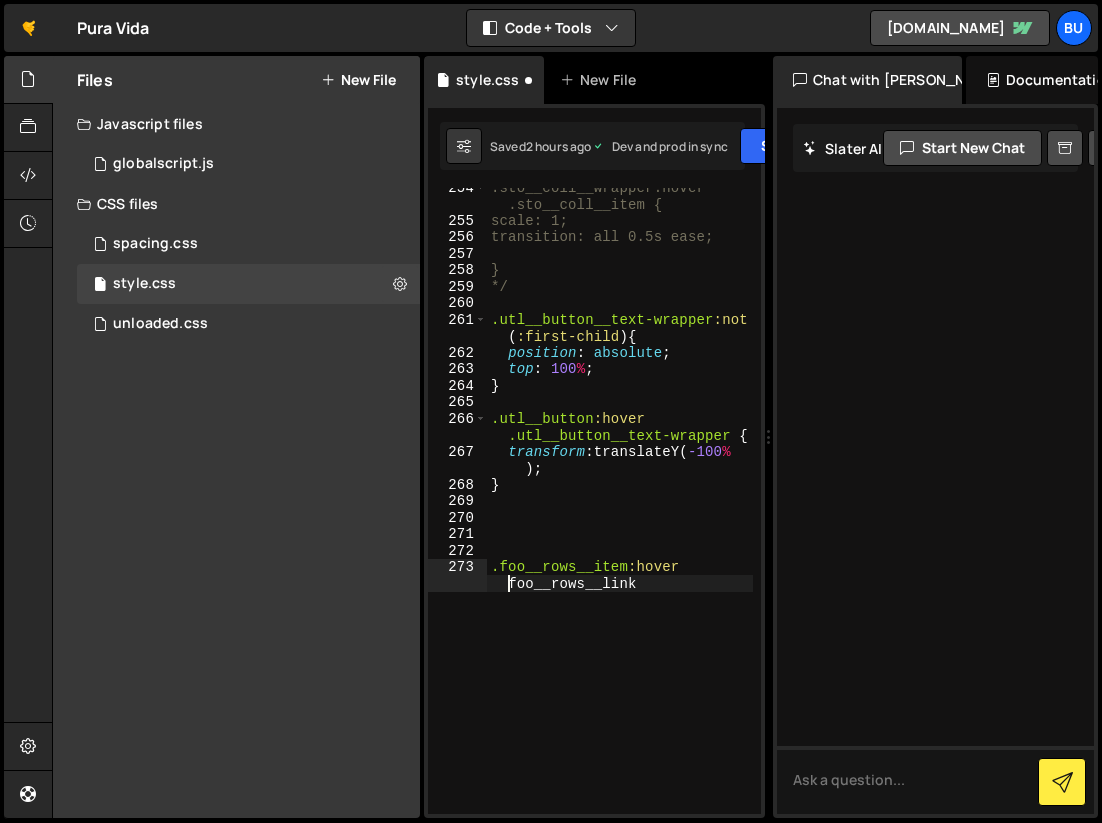 click on ".sto__coll__wrapper:hover     .sto__coll__item {   scale: 1;   transition: all 0.5s ease; } */ .utl__button__text-wrapper :not    ( :first-child )  {    position :   absolute ;    top :   100 % ; } .utl__button :hover      .utl__button__text-wrapper   {    transform :  translateY( -100 %      ) ; } .foo__rows__item :hover      foo__rows__link" at bounding box center (620, 525) 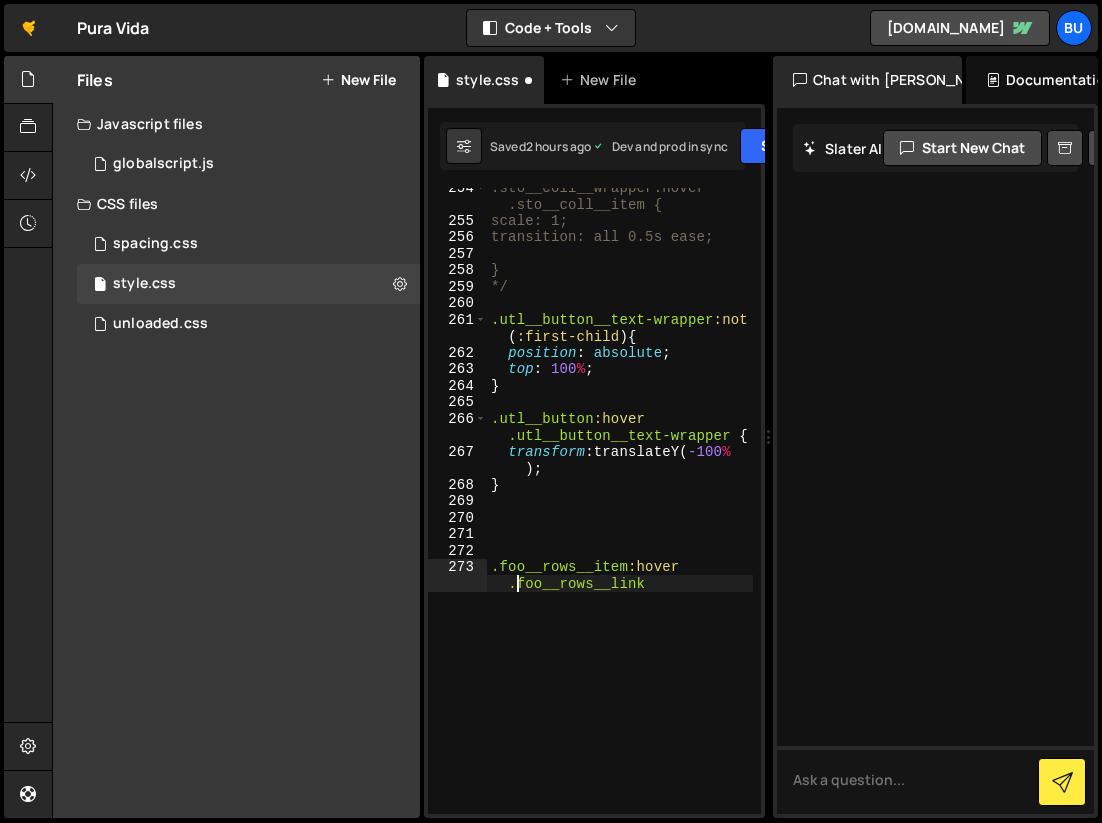 scroll, scrollTop: 0, scrollLeft: 15, axis: horizontal 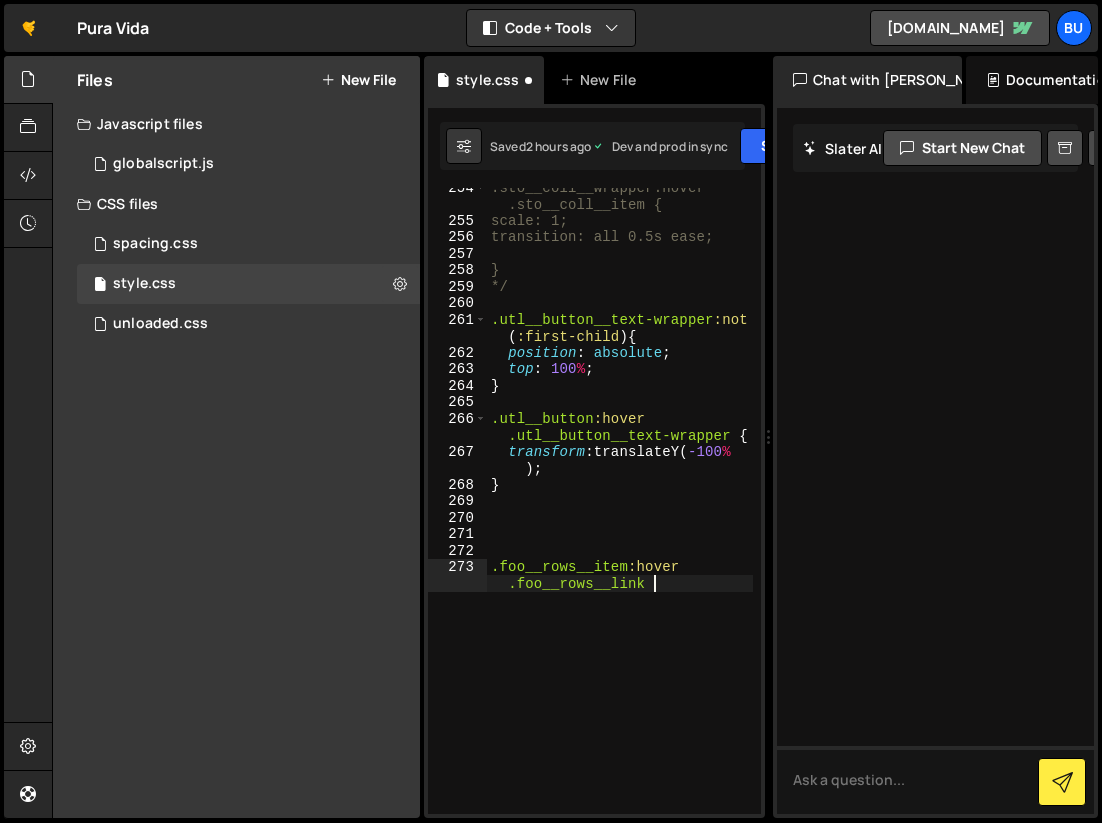 type on ".foo__rows__item:hover .foo__rows__link {}" 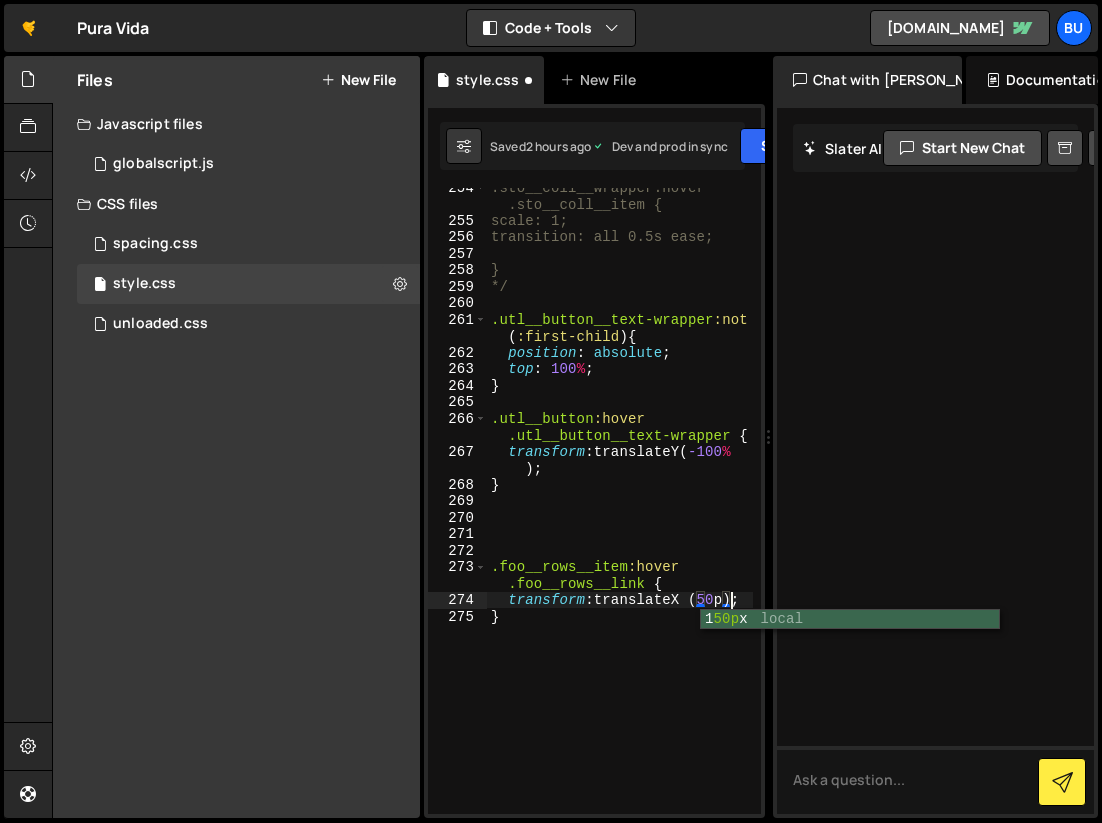 scroll, scrollTop: 0, scrollLeft: 17, axis: horizontal 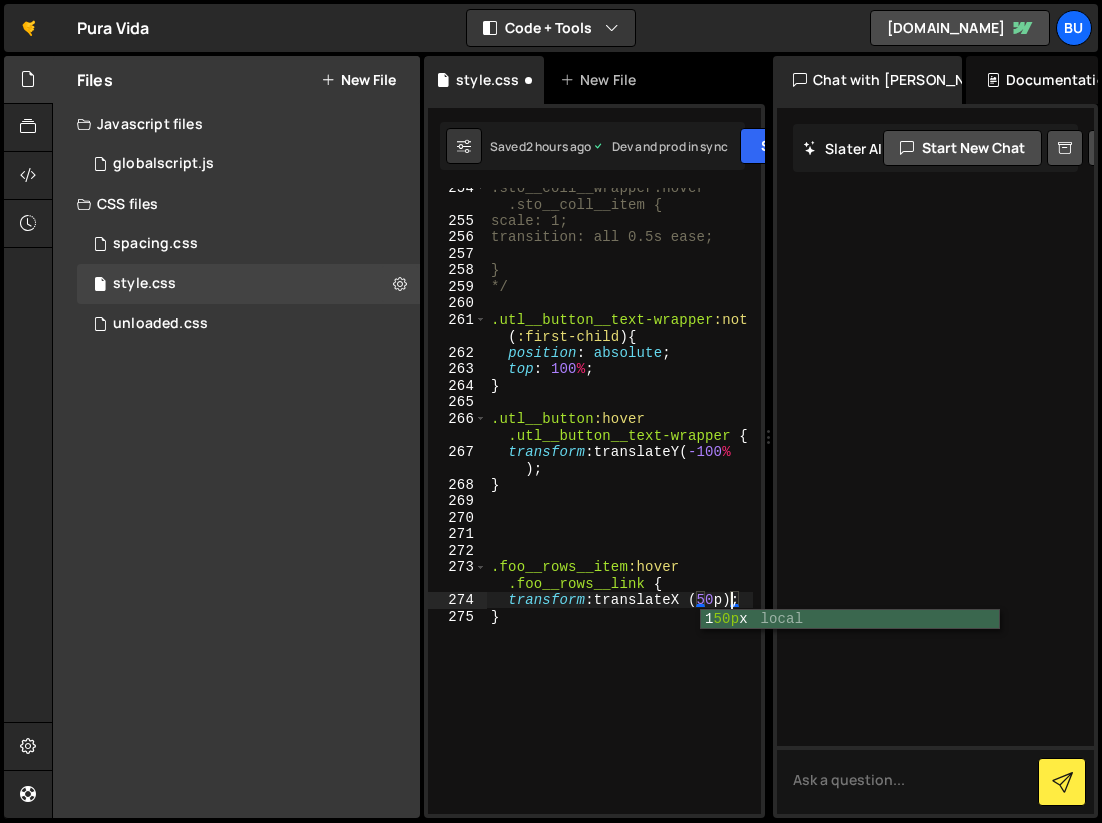 type on "transform: translateX (50px);" 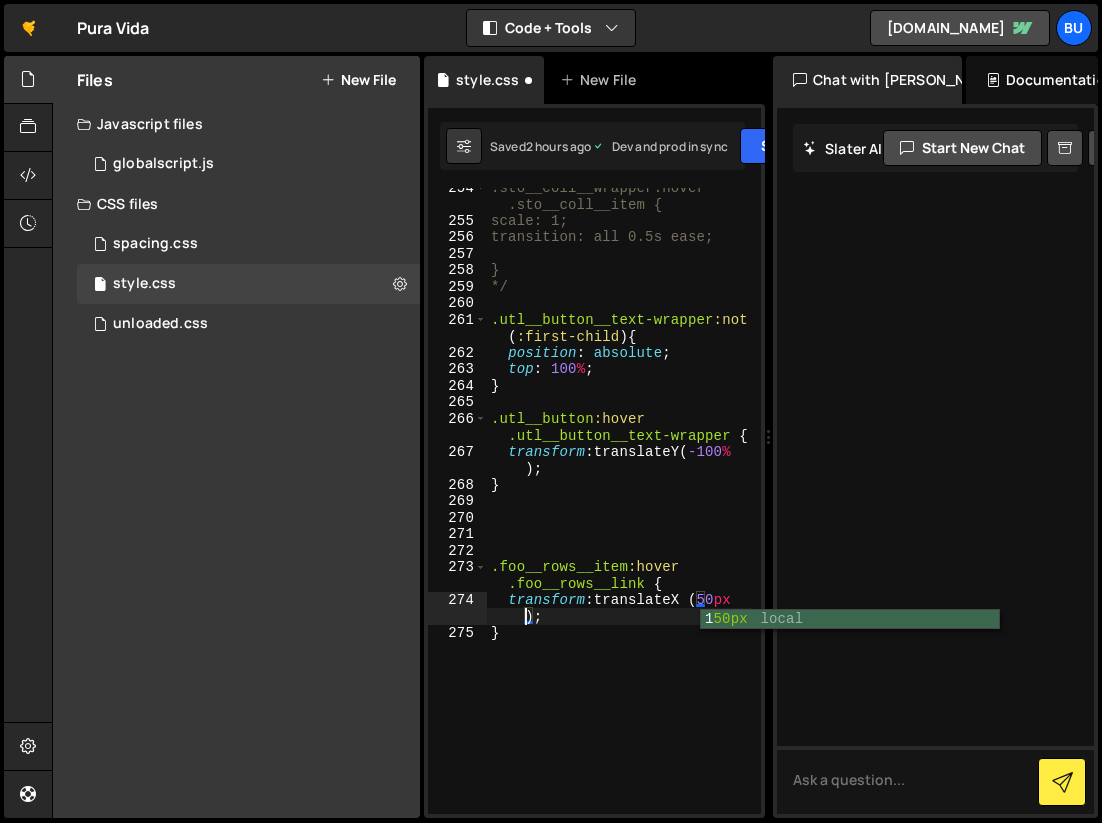 scroll, scrollTop: 0, scrollLeft: 0, axis: both 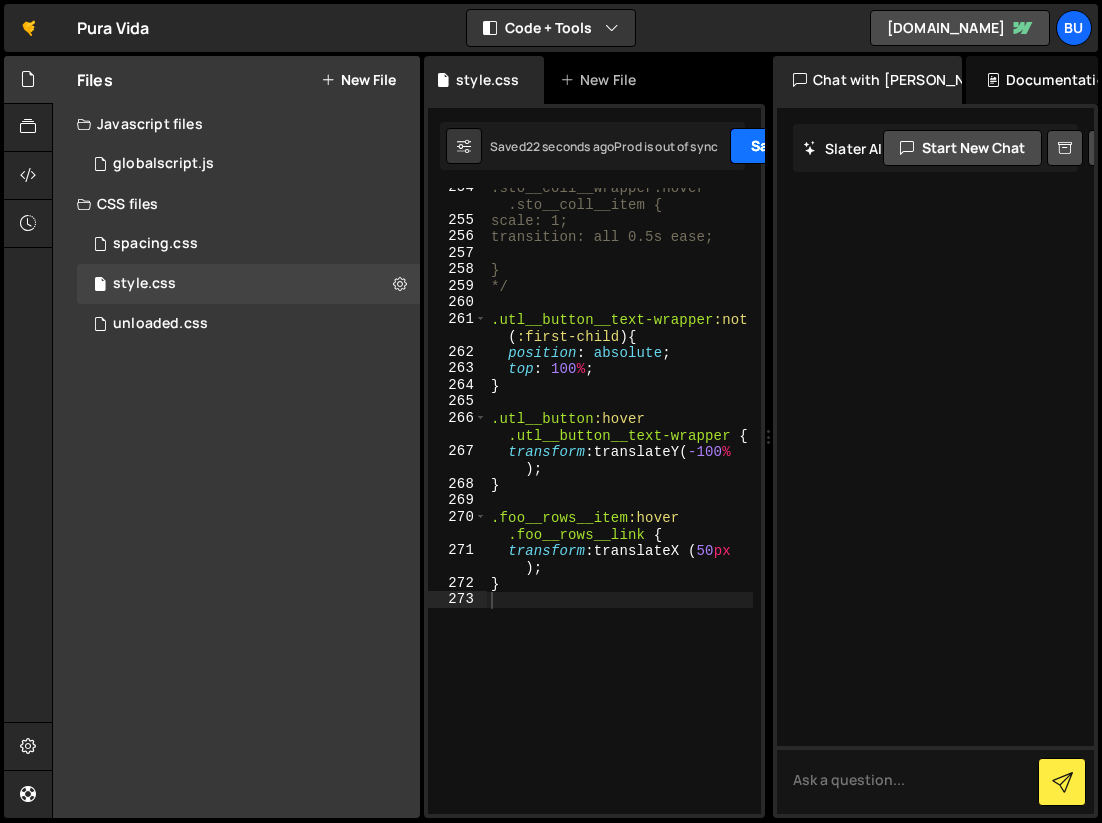 click on "Save" at bounding box center (778, 146) 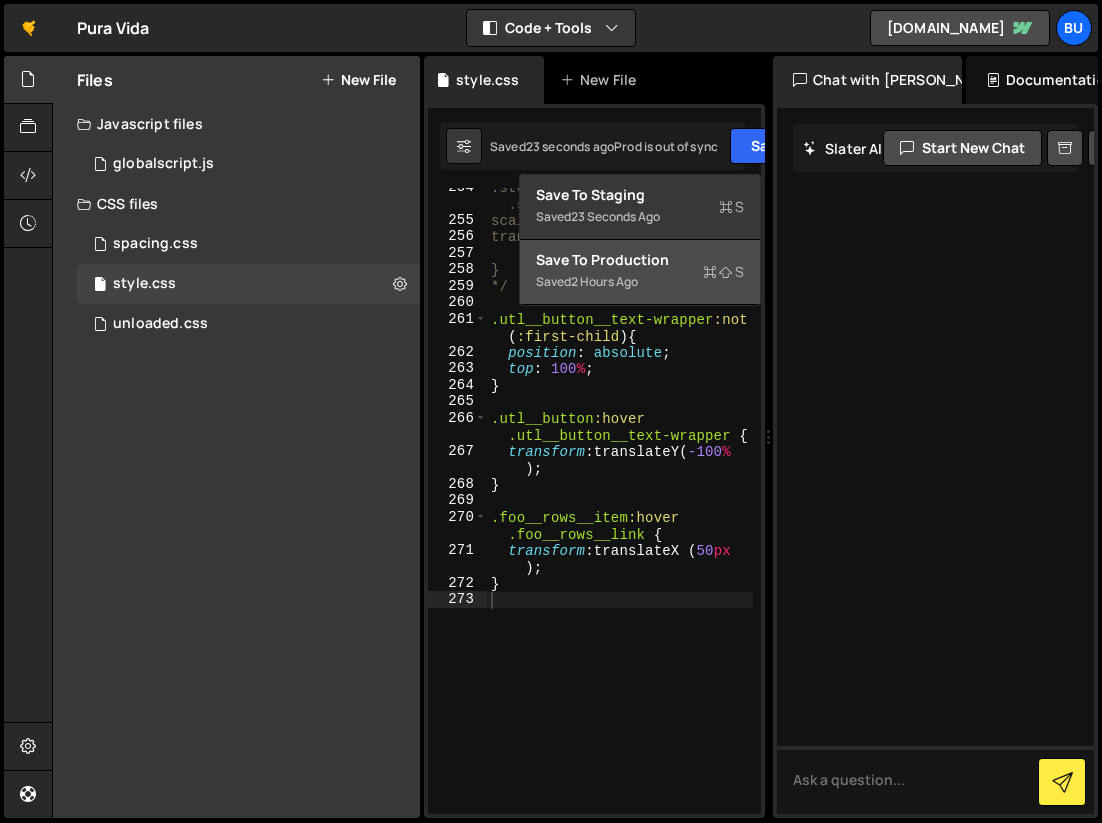 click on "Saved  2 hours ago" at bounding box center (640, 282) 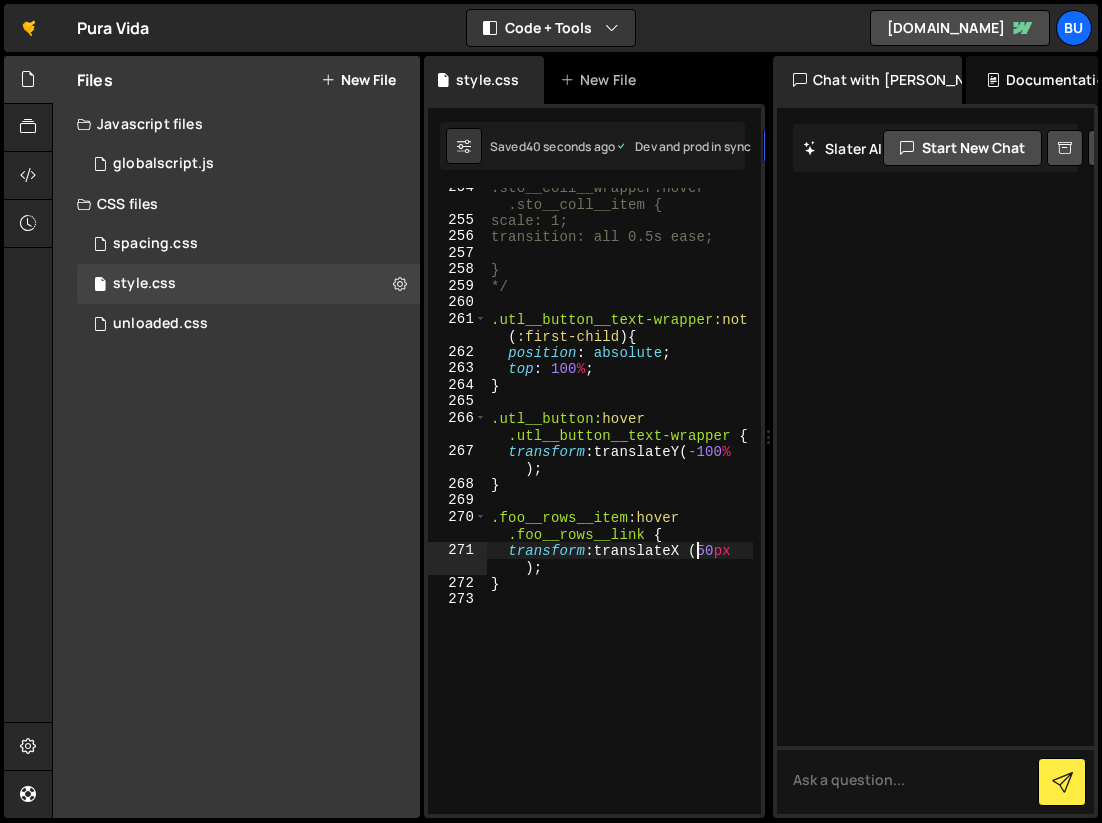 click on ".sto__coll__wrapper:hover     .sto__coll__item {   scale: 1;   transition: all 0.5s ease; } */ .utl__button__text-wrapper :not    ( :first-child )  {    position :   absolute ;    top :   100 % ; } .utl__button :hover      .utl__button__text-wrapper   {    transform :  translateY( -100 %      ) ; } .foo__rows__item :hover      .foo__rows__link   {    transform :  translateX ( 50 px      ) ; }" at bounding box center (620, 517) 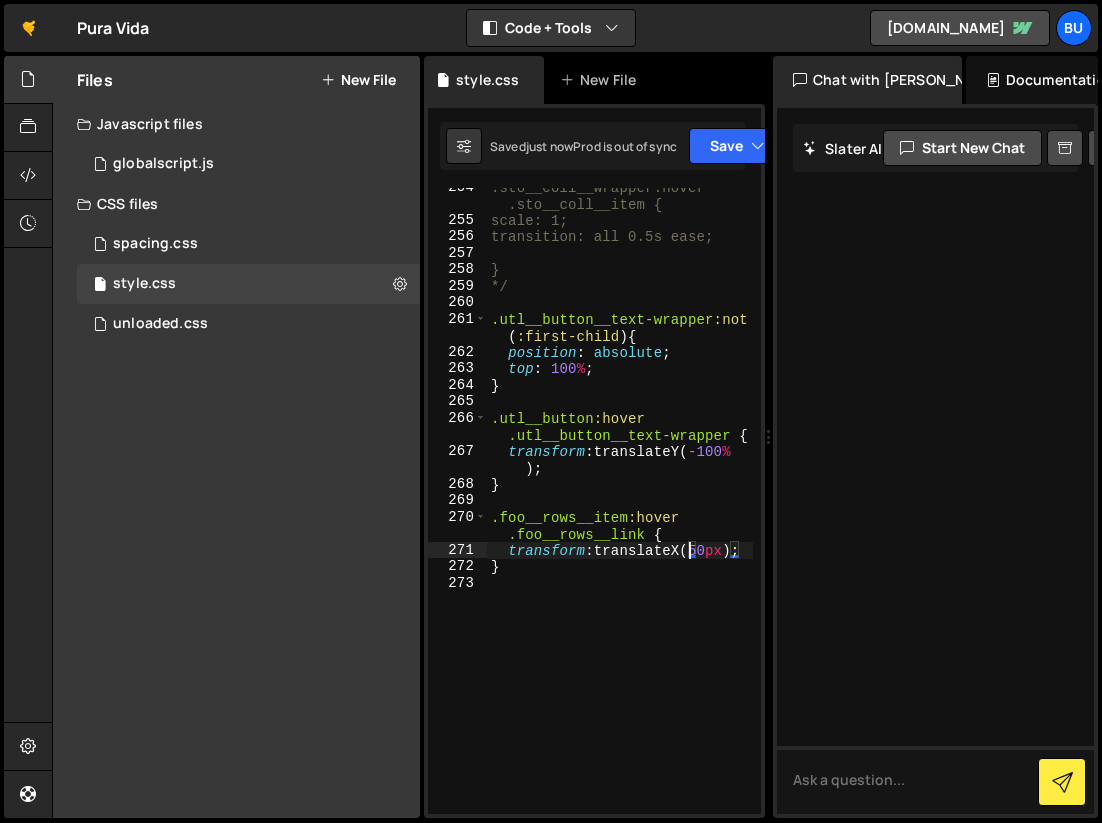 drag, startPoint x: 702, startPoint y: 547, endPoint x: 728, endPoint y: 550, distance: 26.172504 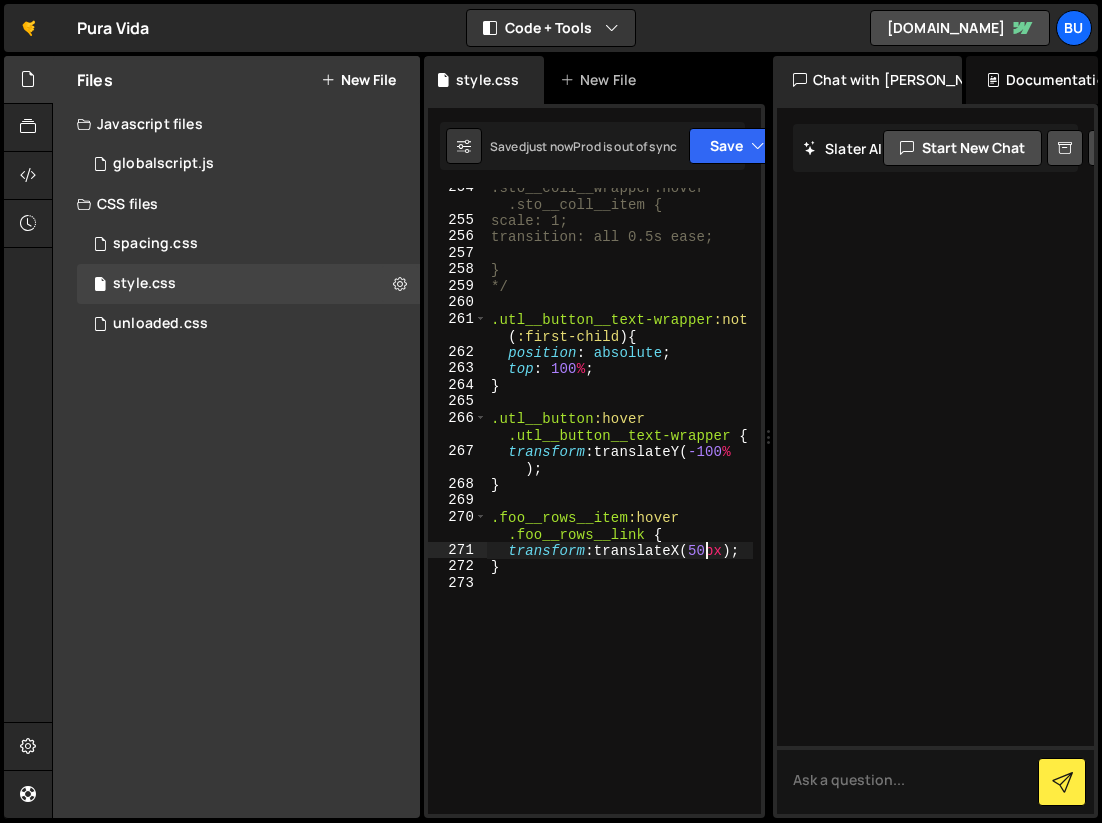 type on "transform: translateX(20px);" 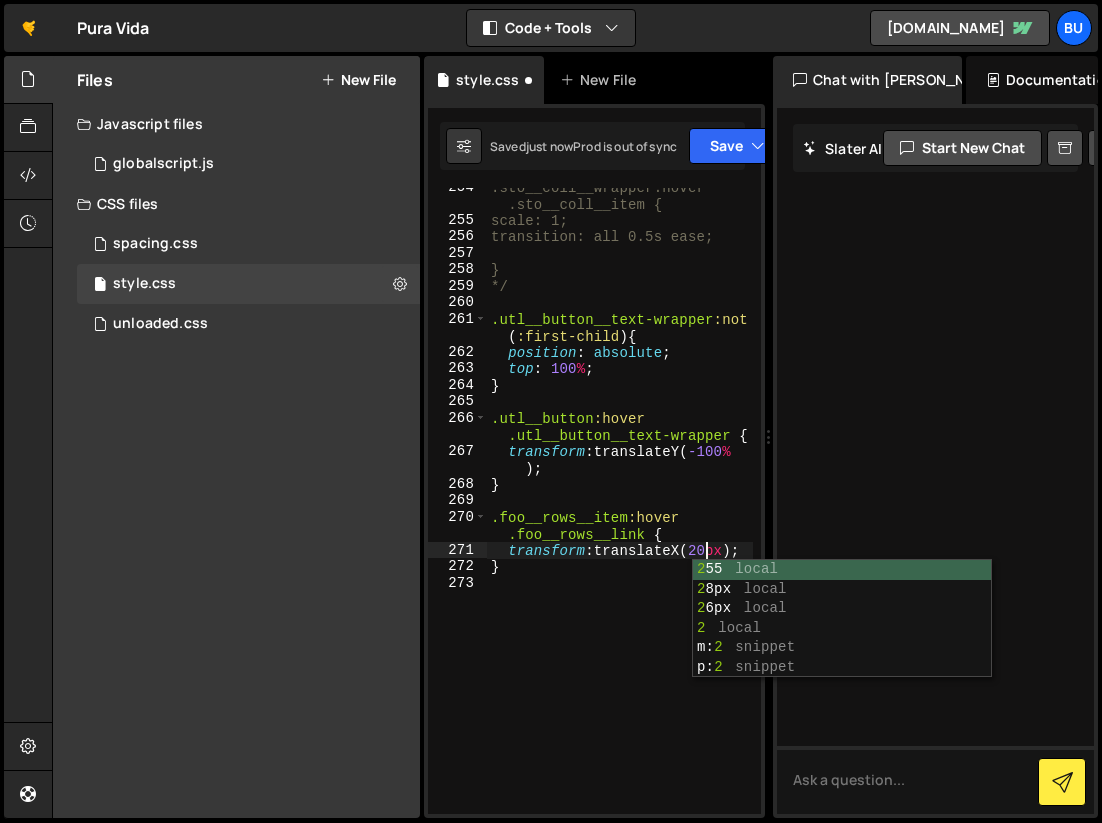 scroll, scrollTop: 0, scrollLeft: 14, axis: horizontal 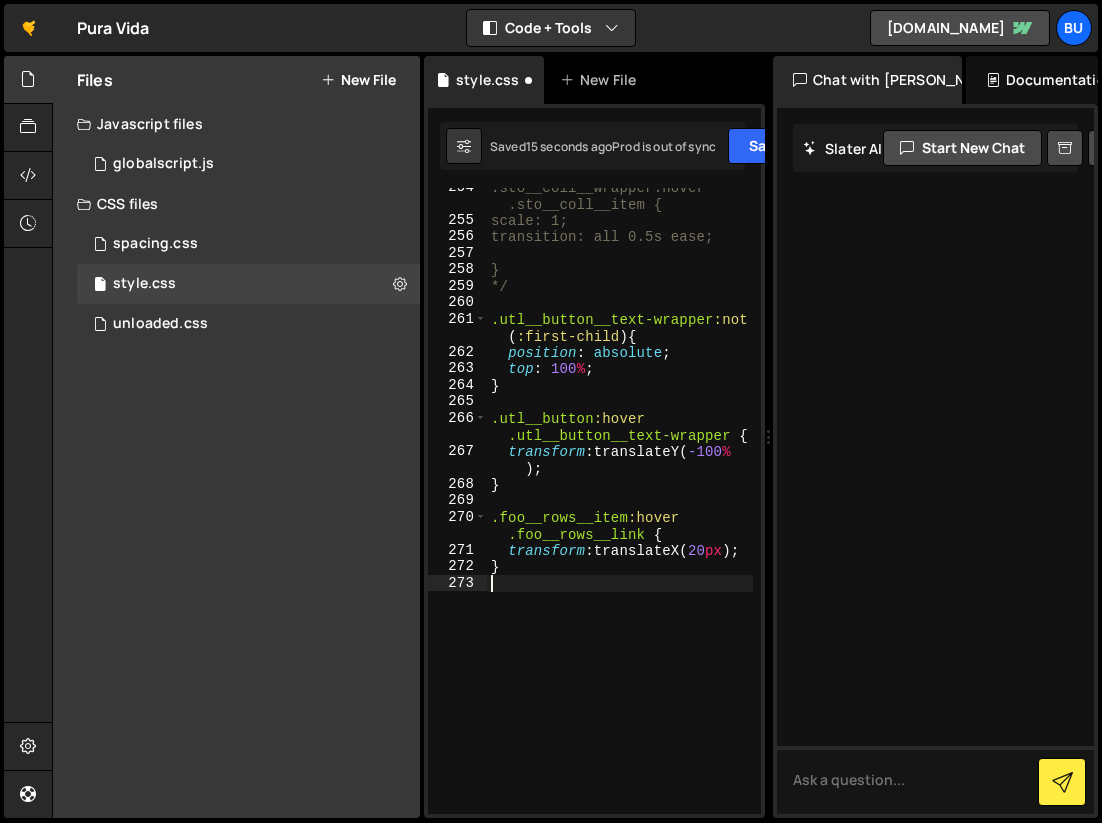 click on ".sto__coll__wrapper:hover     .sto__coll__item {   scale: 1;   transition: all 0.5s ease; } */ .utl__button__text-wrapper :not    ( :first-child )  {    position :   absolute ;    top :   100 % ; } .utl__button :hover      .utl__button__text-wrapper   {    transform :  translateY( -100 %      ) ; } .foo__rows__item :hover      .foo__rows__link   {    transform :  translateX( 20 px ) ; }" at bounding box center (620, 517) 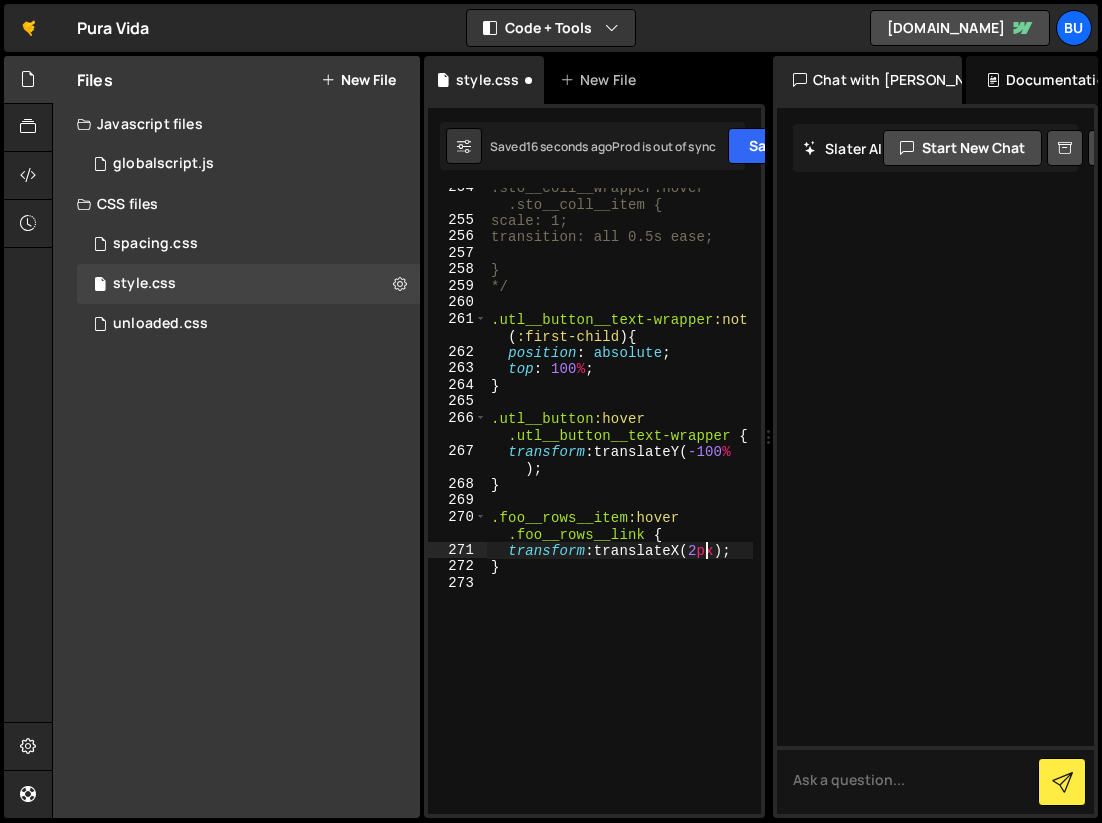 type on "transform: translateX(25px);" 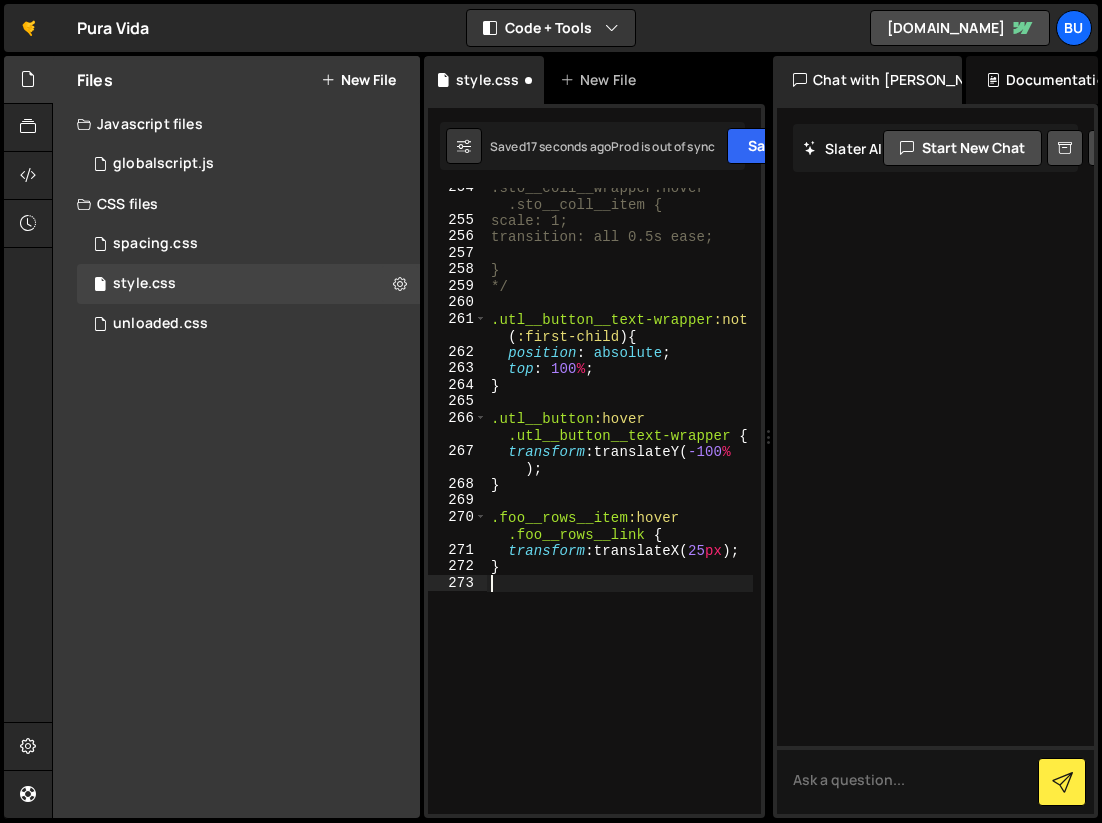 click on ".sto__coll__wrapper:hover     .sto__coll__item {   scale: 1;   transition: all 0.5s ease; } */ .utl__button__text-wrapper :not    ( :first-child )  {    position :   absolute ;    top :   100 % ; } .utl__button :hover      .utl__button__text-wrapper   {    transform :  translateY( -100 %      ) ; } .foo__rows__item :hover      .foo__rows__link   {    transform :  translateX( 25 px ) ; }" at bounding box center (620, 517) 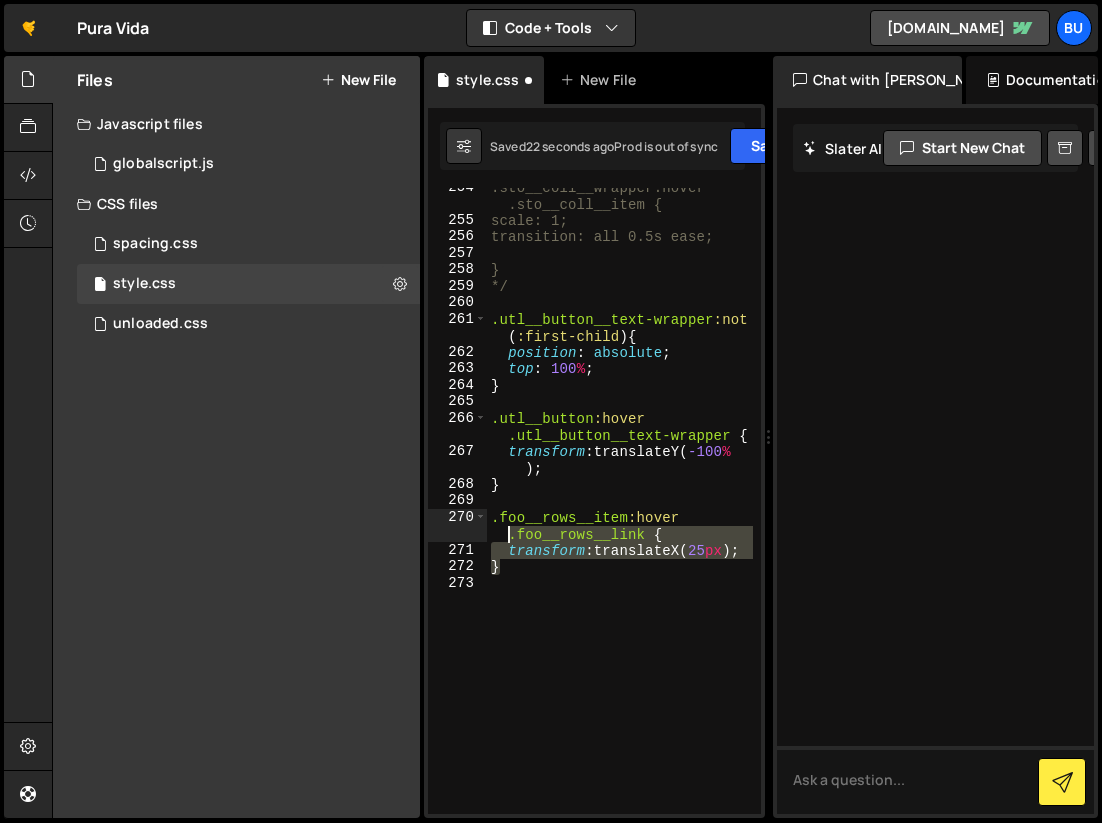 drag, startPoint x: 507, startPoint y: 570, endPoint x: 475, endPoint y: 533, distance: 48.9183 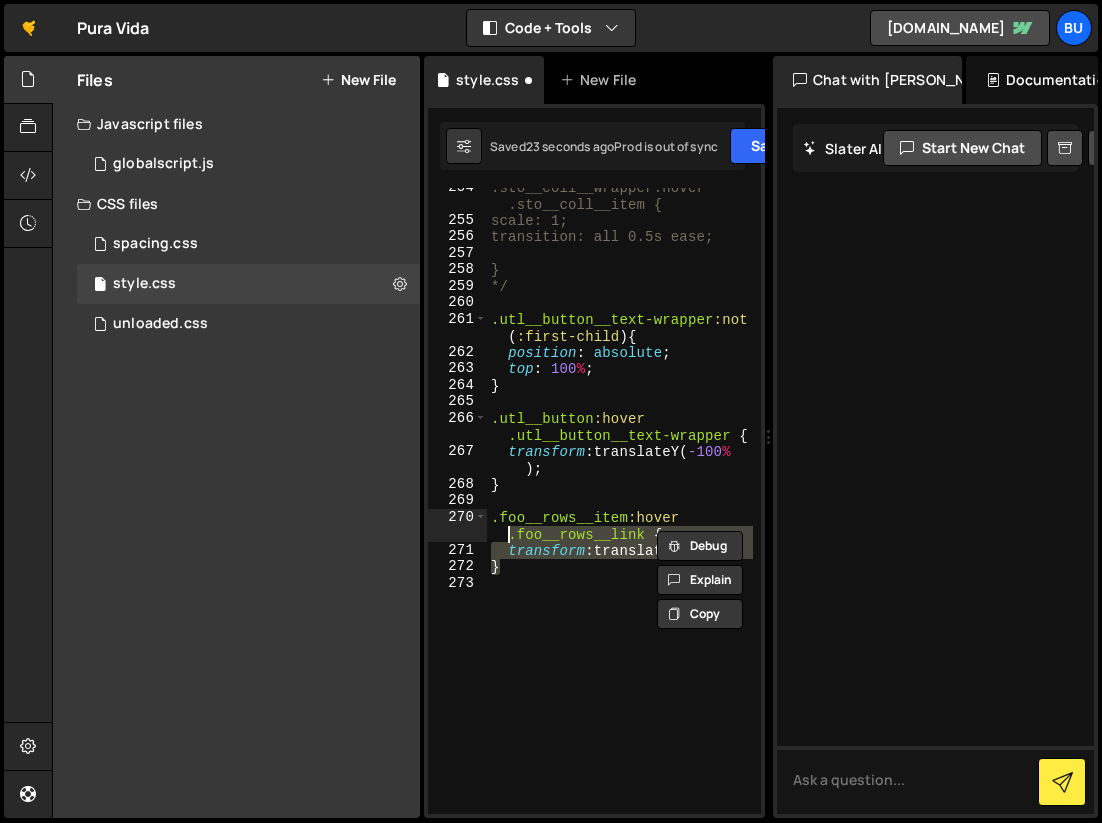 click on ".sto__coll__wrapper:hover     .sto__coll__item {   scale: 1;   transition: all 0.5s ease; } */ .utl__button__text-wrapper :not    ( :first-child )  {    position :   absolute ;    top :   100 % ; } .utl__button :hover      .utl__button__text-wrapper   {    transform :  translateY( -100 %      ) ; } .foo__rows__item :hover      .foo__rows__link   {    transform :  translateX( 25 px ) ; }" at bounding box center [620, 517] 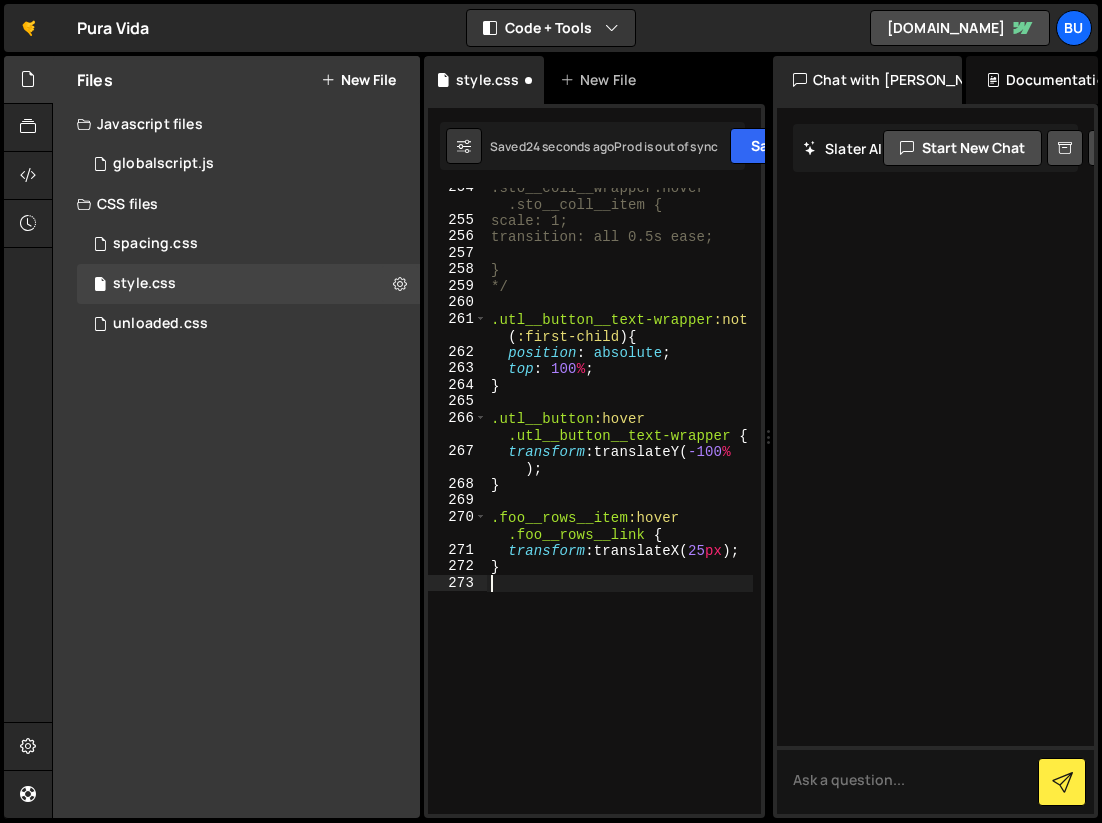 click on ".sto__coll__wrapper:hover     .sto__coll__item {   scale: 1;   transition: all 0.5s ease; } */ .utl__button__text-wrapper :not    ( :first-child )  {    position :   absolute ;    top :   100 % ; } .utl__button :hover      .utl__button__text-wrapper   {    transform :  translateY( -100 %      ) ; } .foo__rows__item :hover      .foo__rows__link   {    transform :  translateX( 25 px ) ; }" at bounding box center [620, 517] 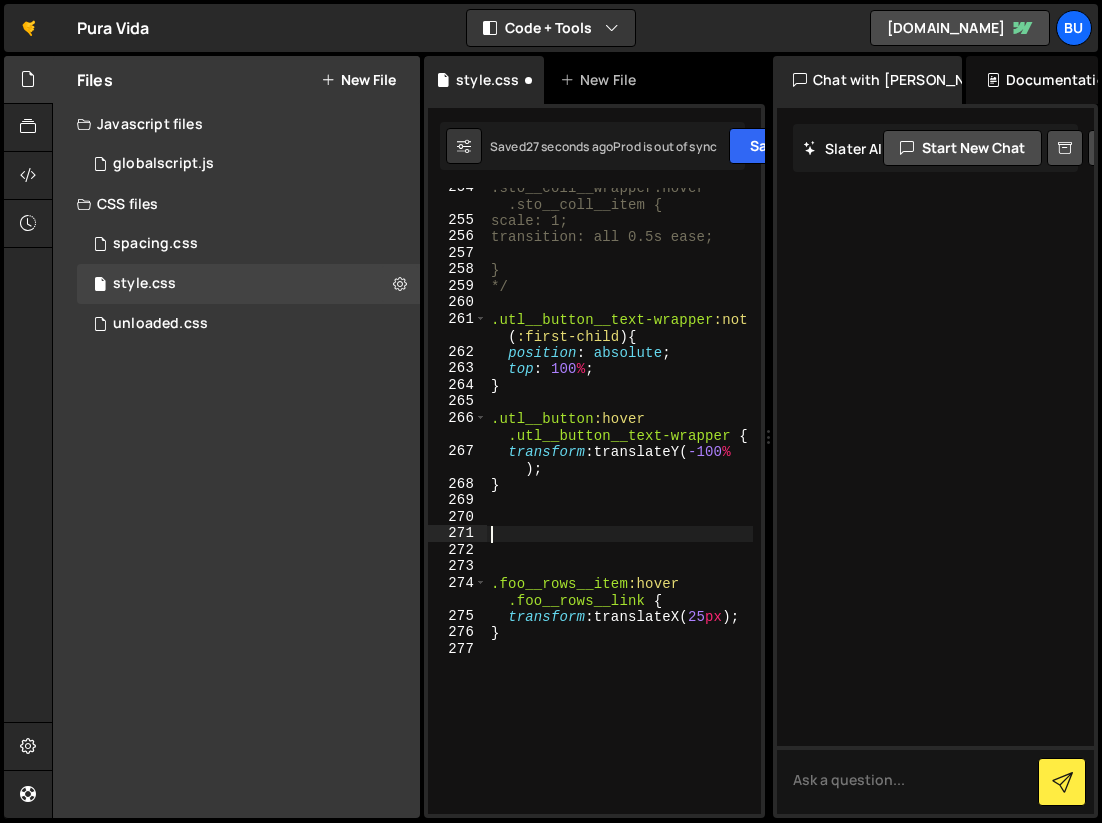 paste on "}" 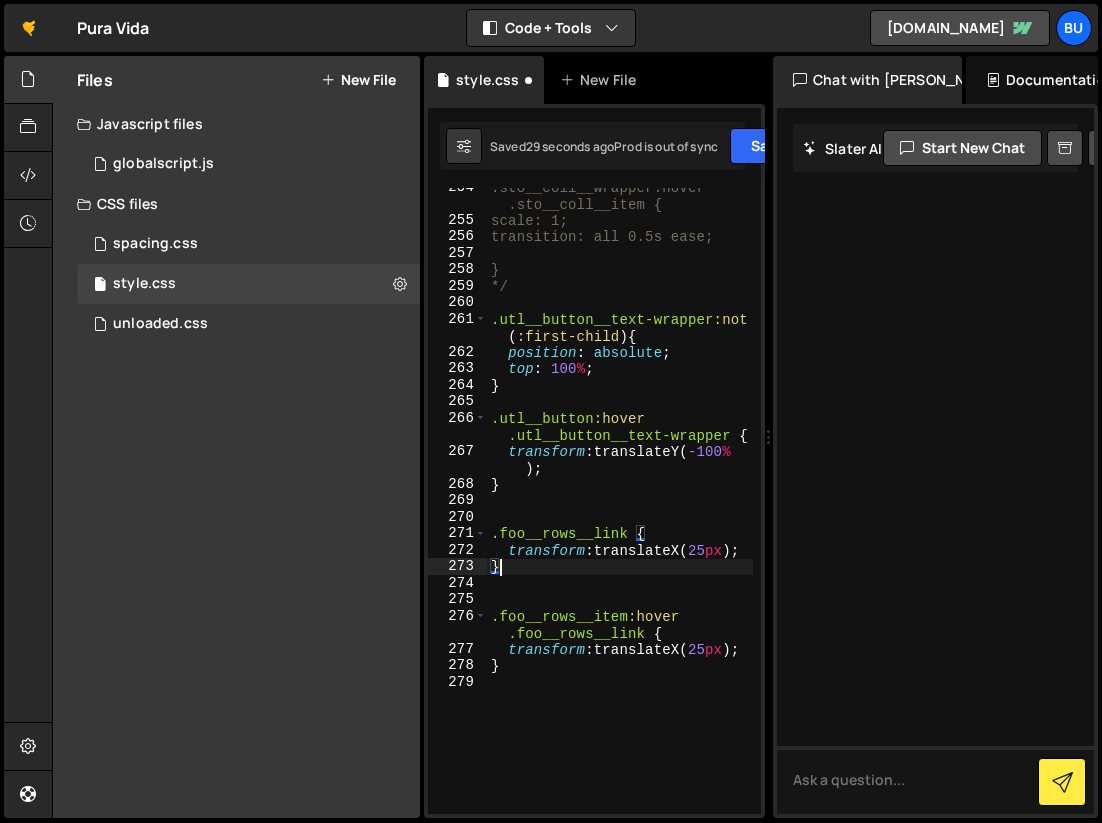click on ".sto__coll__wrapper:hover     .sto__coll__item {   scale: 1;   transition: all 0.5s ease; } */ .utl__button__text-wrapper :not    ( :first-child )  {    position :   absolute ;    top :   100 % ; } .utl__button :hover      .utl__button__text-wrapper   {    transform :  translateY( -100 %      ) ; } .foo__rows__link   {    transform :  translateX( 25 px ) ; } .foo__rows__item :hover      .foo__rows__link   {    transform :  translateX( 25 px ) ; }" at bounding box center (620, 517) 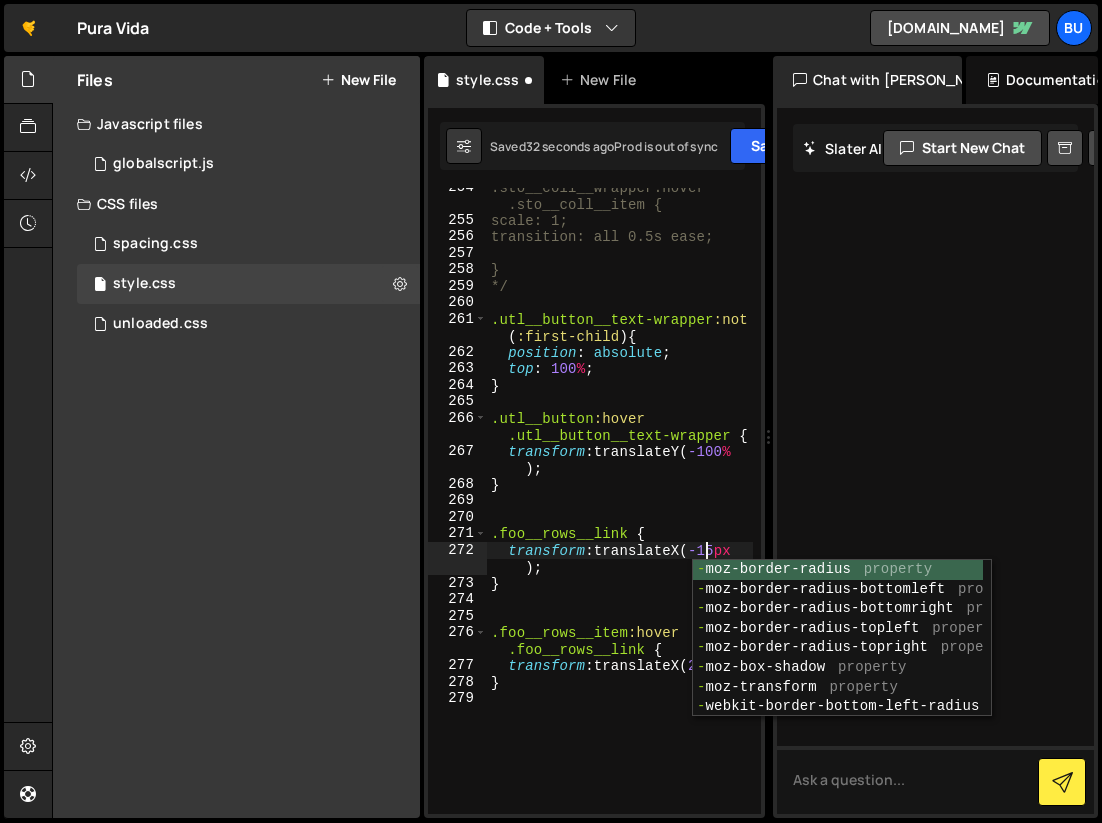 scroll, scrollTop: 0, scrollLeft: 0, axis: both 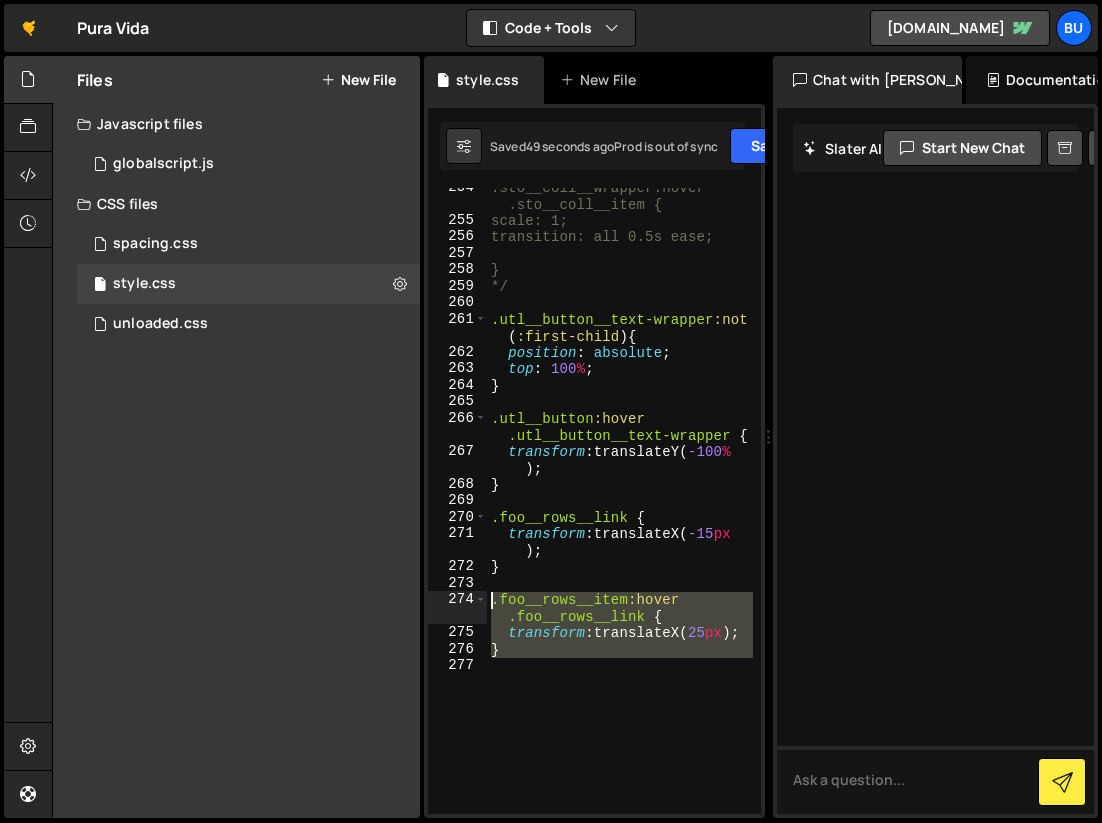 drag, startPoint x: 531, startPoint y: 675, endPoint x: 469, endPoint y: 592, distance: 103.6002 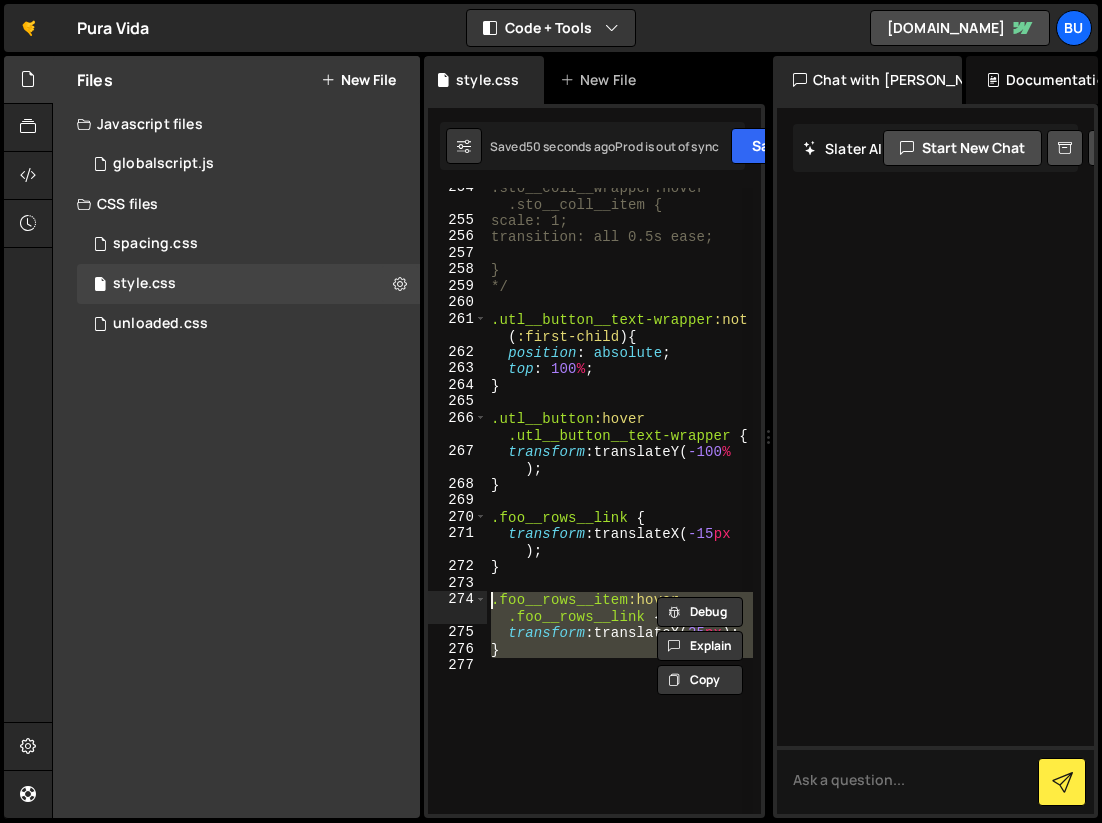click on ".sto__coll__wrapper:hover     .sto__coll__item {   scale: 1;   transition: all 0.5s ease; } */ .utl__button__text-wrapper :not    ( :first-child )  {    position :   absolute ;    top :   100 % ; } .utl__button :hover      .utl__button__text-wrapper   {    transform :  translateY( -100 %      ) ; } .foo__rows__link   {    transform :  translateX( -15 px      ) ; } .foo__rows__item :hover      .foo__rows__link   {    transform :  translateX( 25 px ) ; }" at bounding box center [620, 501] 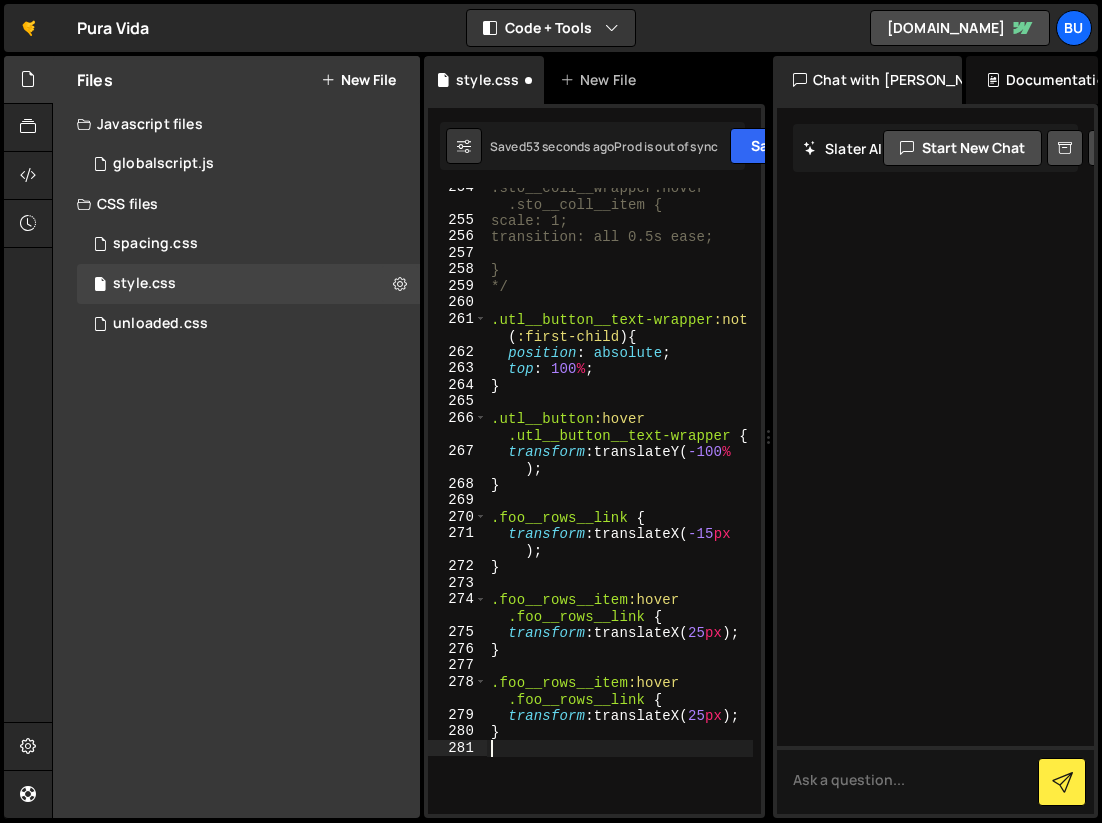 click on ".sto__coll__wrapper:hover     .sto__coll__item {   scale: 1;   transition: all 0.5s ease; } */ .utl__button__text-wrapper :not    ( :first-child )  {    position :   absolute ;    top :   100 % ; } .utl__button :hover      .utl__button__text-wrapper   {    transform :  translateY( -100 %      ) ; } .foo__rows__link   {    transform :  translateX( -15 px      ) ; } .foo__rows__item :hover      .foo__rows__link   {    transform :  translateX( 25 px ) ; } .foo__rows__item :hover      .foo__rows__link   {    transform :  translateX( 25 px ) ; }" at bounding box center (620, 517) 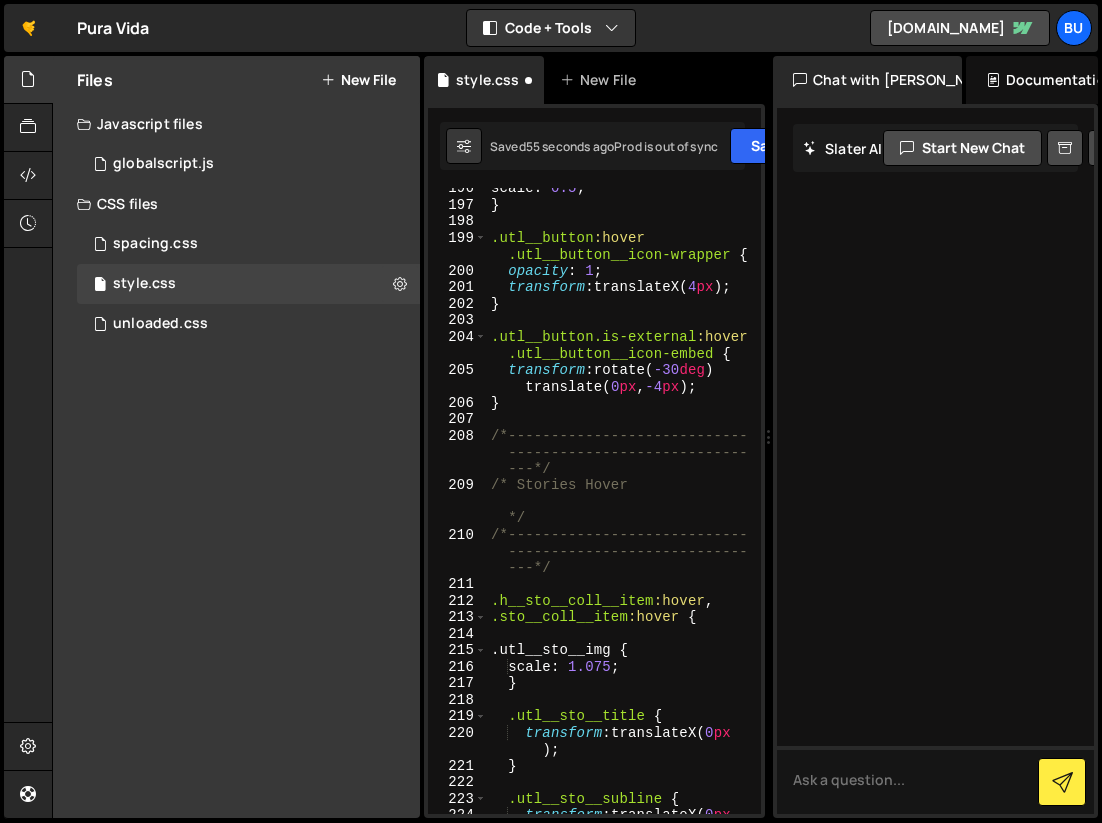 scroll, scrollTop: 4258, scrollLeft: 0, axis: vertical 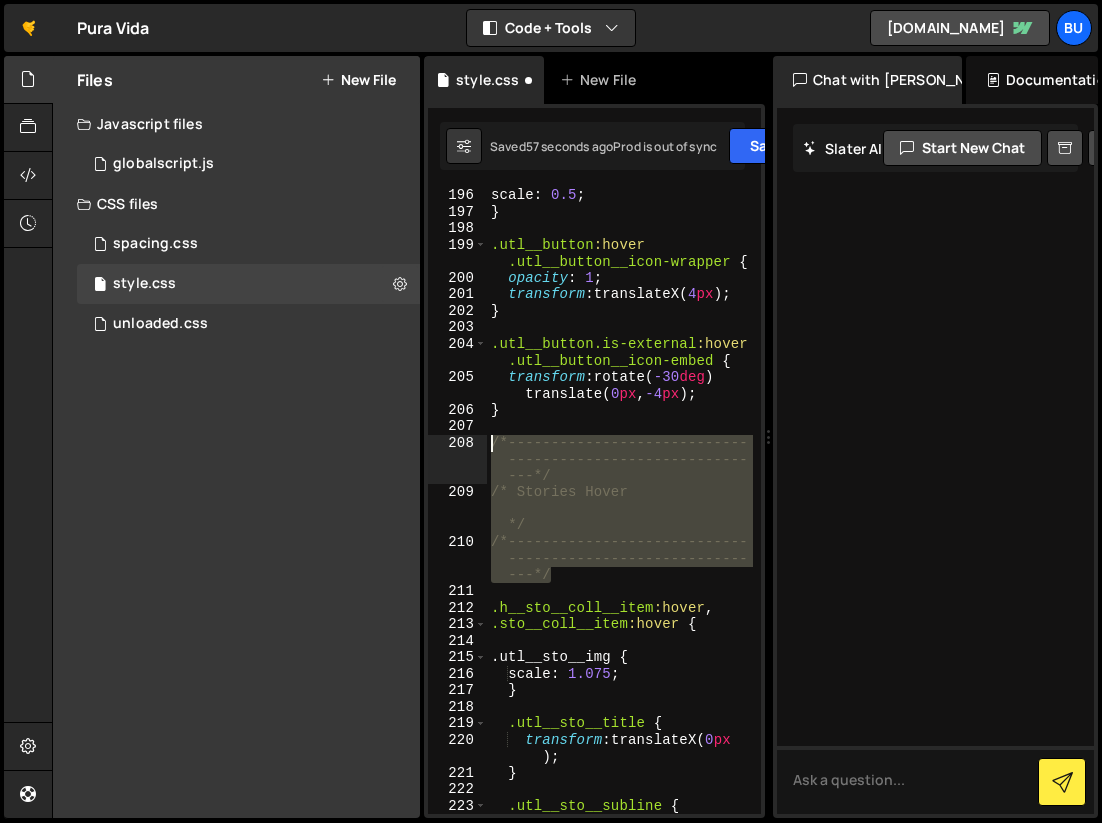 drag, startPoint x: 571, startPoint y: 572, endPoint x: 460, endPoint y: 441, distance: 171.70323 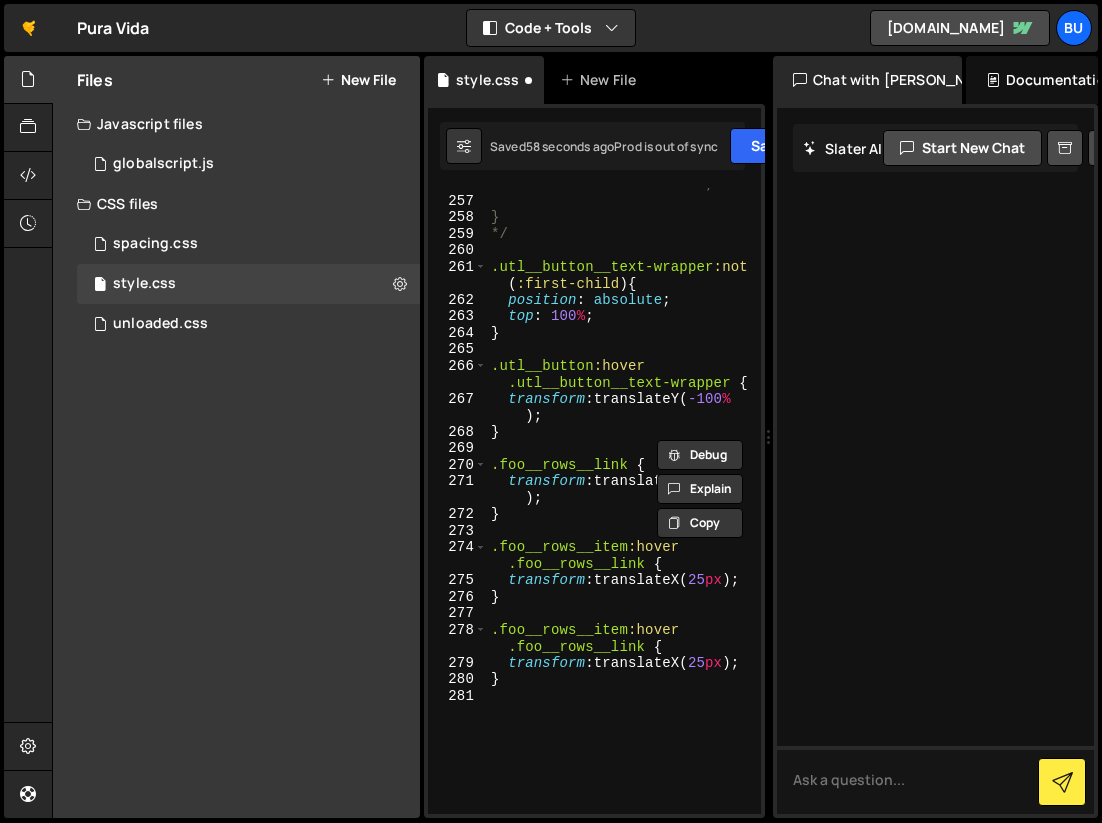 scroll, scrollTop: 5589, scrollLeft: 0, axis: vertical 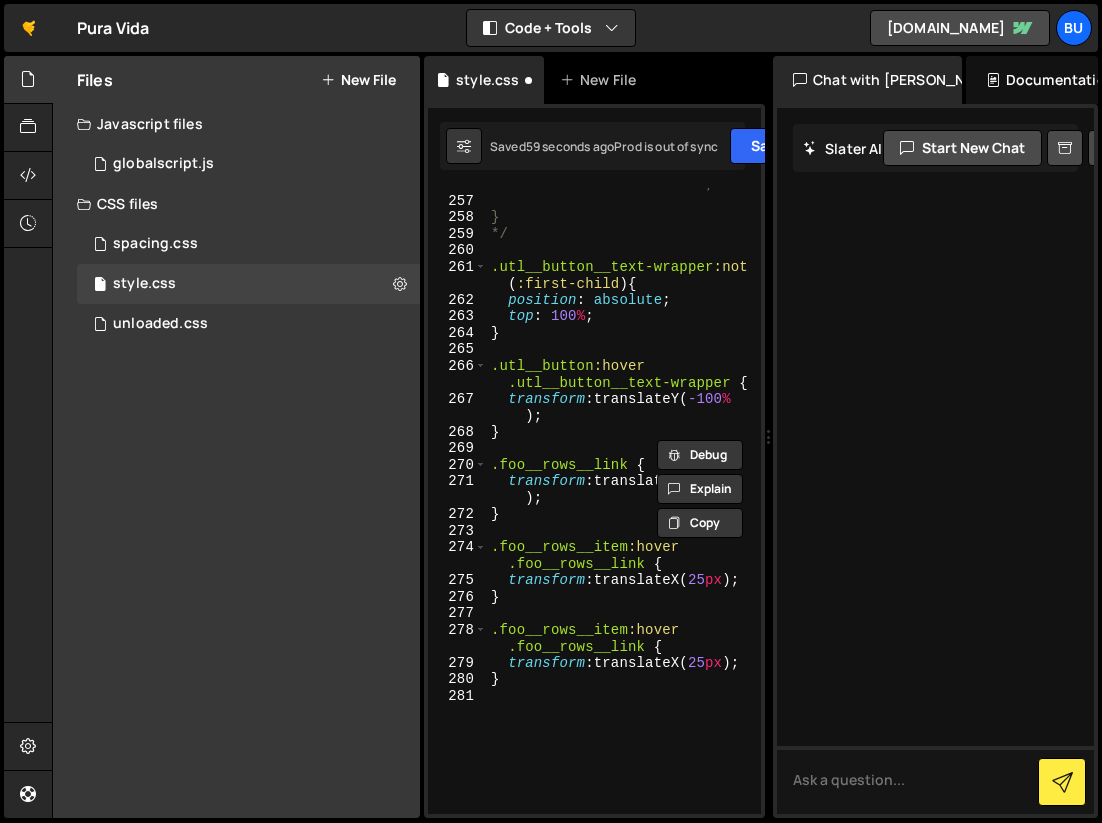 click on "transition: all 0.5s ease; } */ .utl__button__text-wrapper :not    ( :first-child )  {    position :   absolute ;    top :   100 % ; } .utl__button :hover      .utl__button__text-wrapper   {    transform :  translateY( -100 %      ) ; } .foo__rows__link   {    transform :  translateX( -15 px      ) ; } .foo__rows__item :hover      .foo__rows__link   {    transform :  translateX( 25 px ) ; } .foo__rows__item :hover      .foo__rows__link   {    transform :  translateX( 25 px ) ; }" at bounding box center [620, 505] 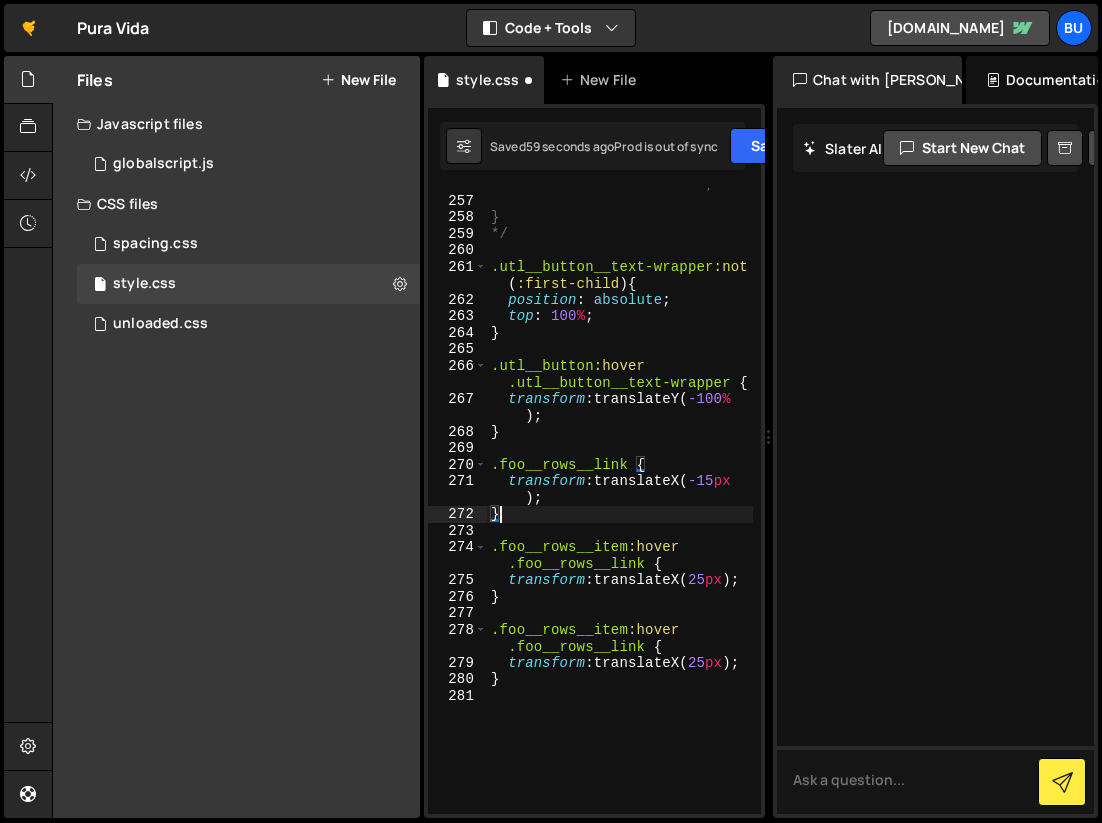 click on "transition: all 0.5s ease; } */ .utl__button__text-wrapper :not    ( :first-child )  {    position :   absolute ;    top :   100 % ; } .utl__button :hover      .utl__button__text-wrapper   {    transform :  translateY( -100 %      ) ; } .foo__rows__link   {    transform :  translateX( -15 px      ) ; } .foo__rows__item :hover      .foo__rows__link   {    transform :  translateX( 25 px ) ; } .foo__rows__item :hover      .foo__rows__link   {    transform :  translateX( 25 px ) ; }" at bounding box center (620, 505) 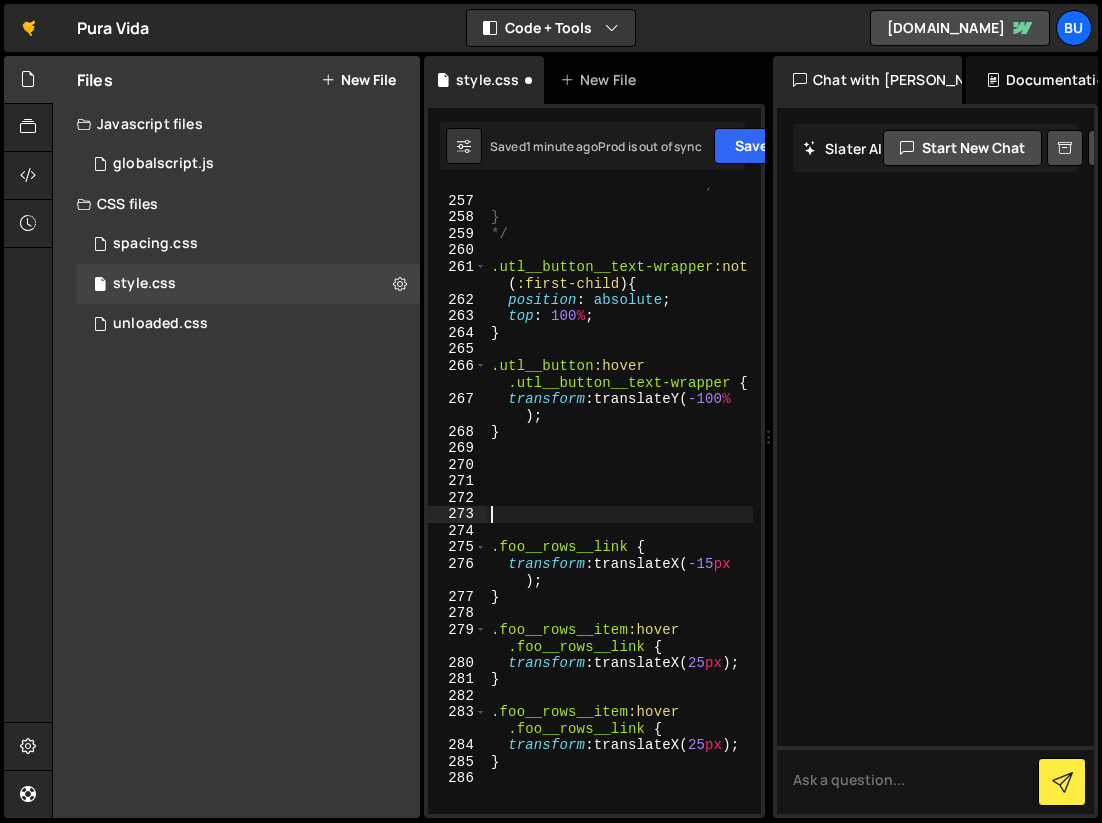 paste on "/*-----------------------------------------------------------*/" 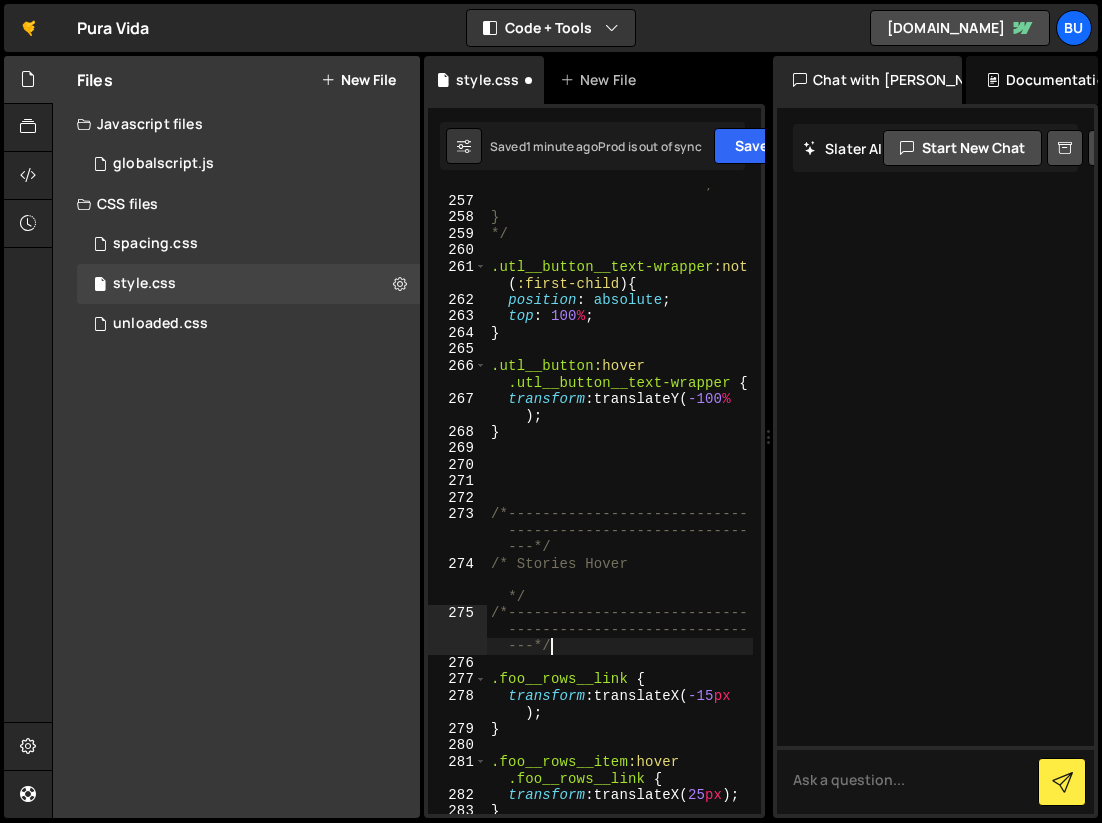 click on "transition: all 0.5s ease; } */ .utl__button__text-wrapper :not    ( :first-child )  {    position :   absolute ;    top :   100 % ; } .utl__button :hover      .utl__button__text-wrapper   {    transform :  translateY( -100 %      ) ; } /*----------------------------    ----------------------------    ---*/ /* Stories Hover                                                      */ /*----------------------------    ----------------------------    ---*/ .foo__rows__link   {    transform :  translateX( -15 px      ) ; } .foo__rows__item :hover      .foo__rows__link   {    transform :  translateX( 25 px ) ; }" at bounding box center (620, 505) 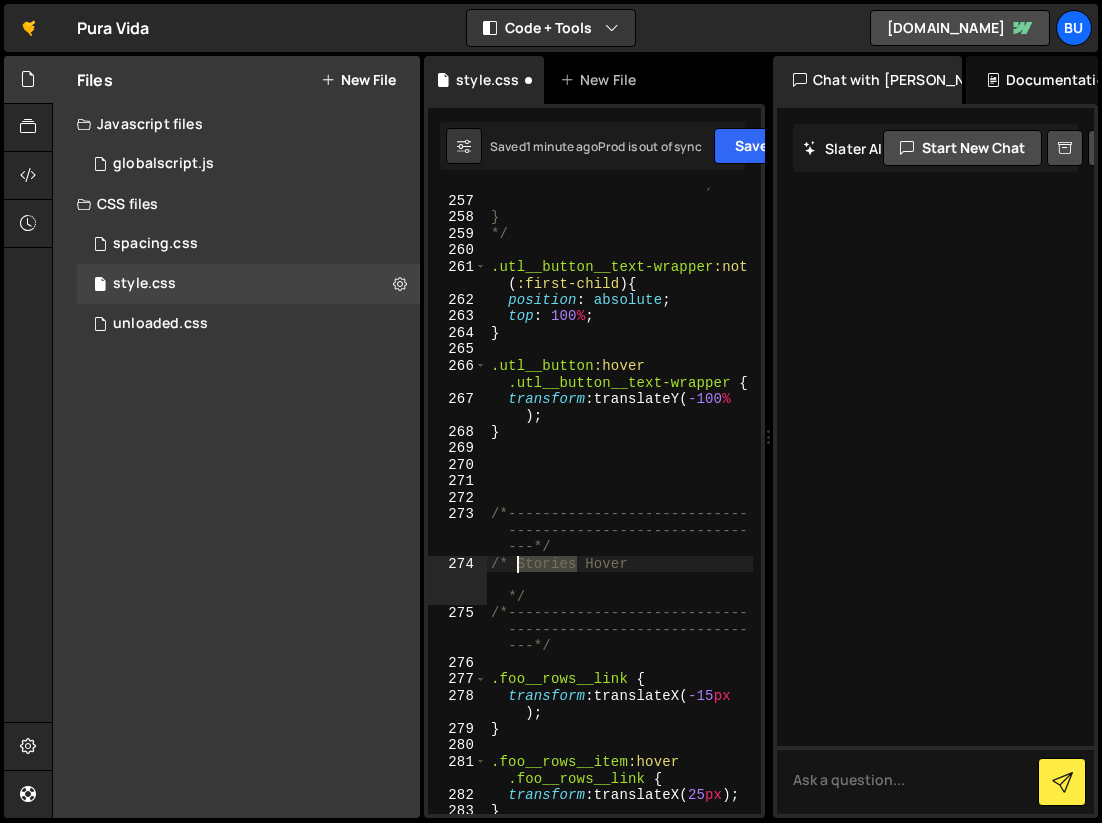click on "transition: all 0.5s ease; } */ .utl__button__text-wrapper :not    ( :first-child )  {    position :   absolute ;    top :   100 % ; } .utl__button :hover      .utl__button__text-wrapper   {    transform :  translateY( -100 %      ) ; } /*----------------------------    ----------------------------    ---*/ /* Stories Hover                                                      */ /*----------------------------    ----------------------------    ---*/ .foo__rows__link   {    transform :  translateX( -15 px      ) ; } .foo__rows__item :hover      .foo__rows__link   {    transform :  translateX( 25 px ) ; }" at bounding box center (620, 505) 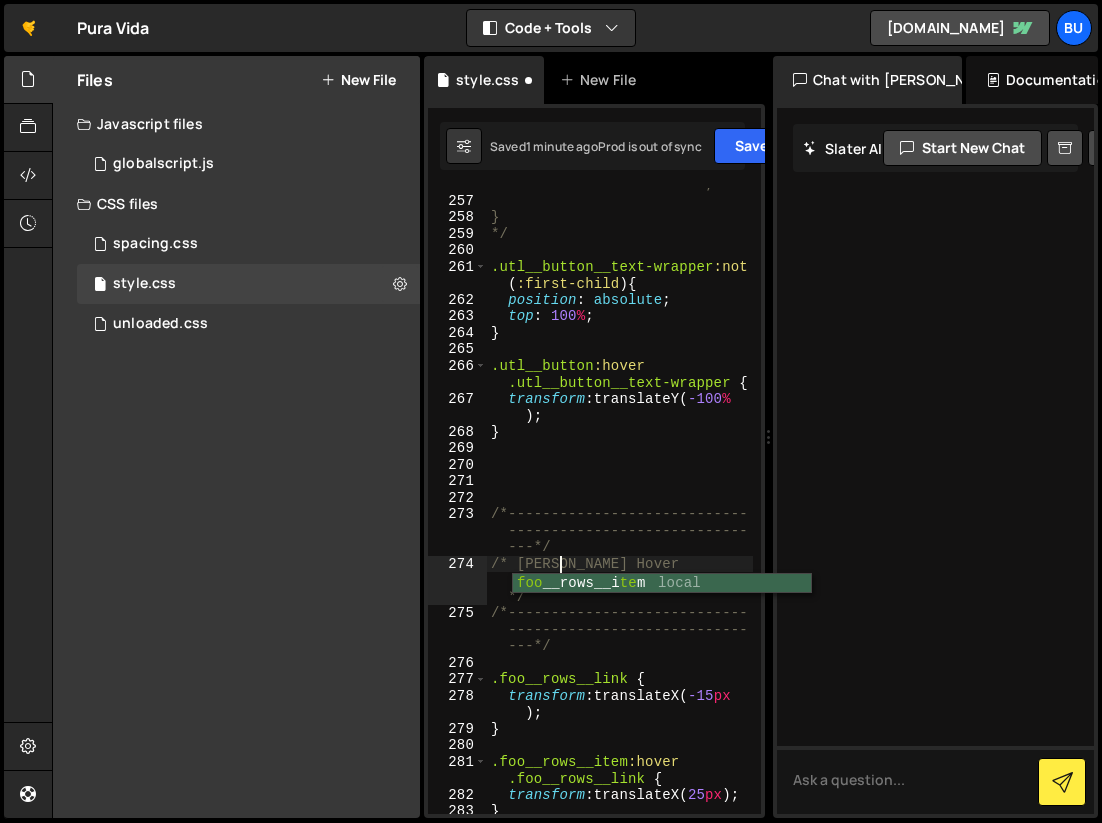 scroll, scrollTop: 0, scrollLeft: 5, axis: horizontal 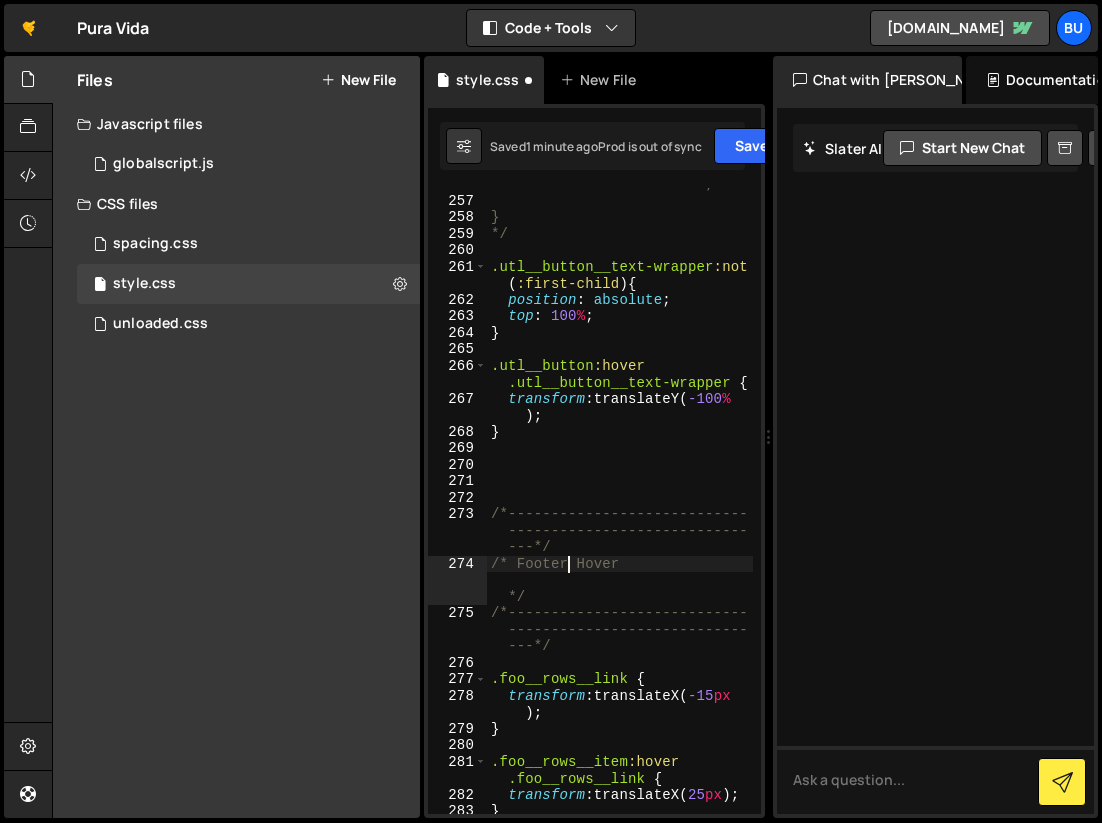 click on "transition: all 0.5s ease; } */ .utl__button__text-wrapper :not    ( :first-child )  {    position :   absolute ;    top :   100 % ; } .utl__button :hover      .utl__button__text-wrapper   {    transform :  translateY( -100 %      ) ; } /*----------------------------    ----------------------------    ---*/ /* Footer Hover                                                      */ /*----------------------------    ----------------------------    ---*/ .foo__rows__link   {    transform :  translateX( -15 px      ) ; } .foo__rows__item :hover      .foo__rows__link   {    transform :  translateX( 25 px ) ; }" at bounding box center (620, 505) 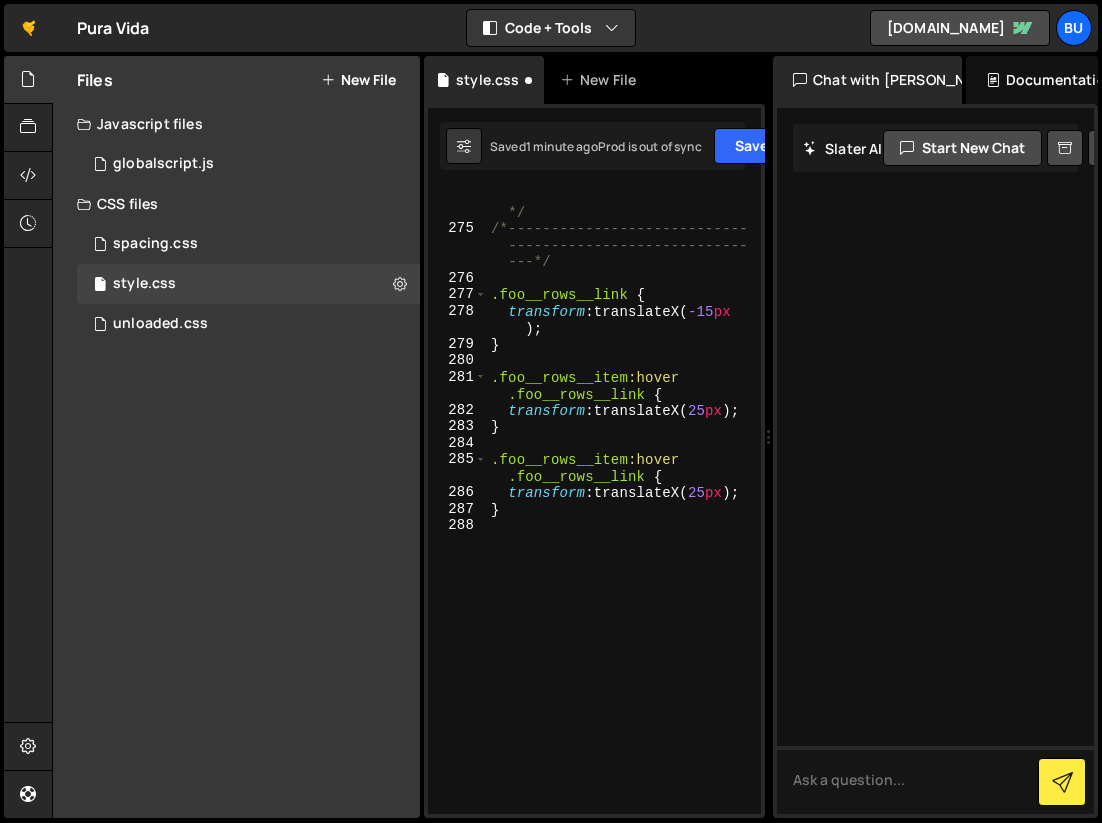 scroll, scrollTop: 5991, scrollLeft: 0, axis: vertical 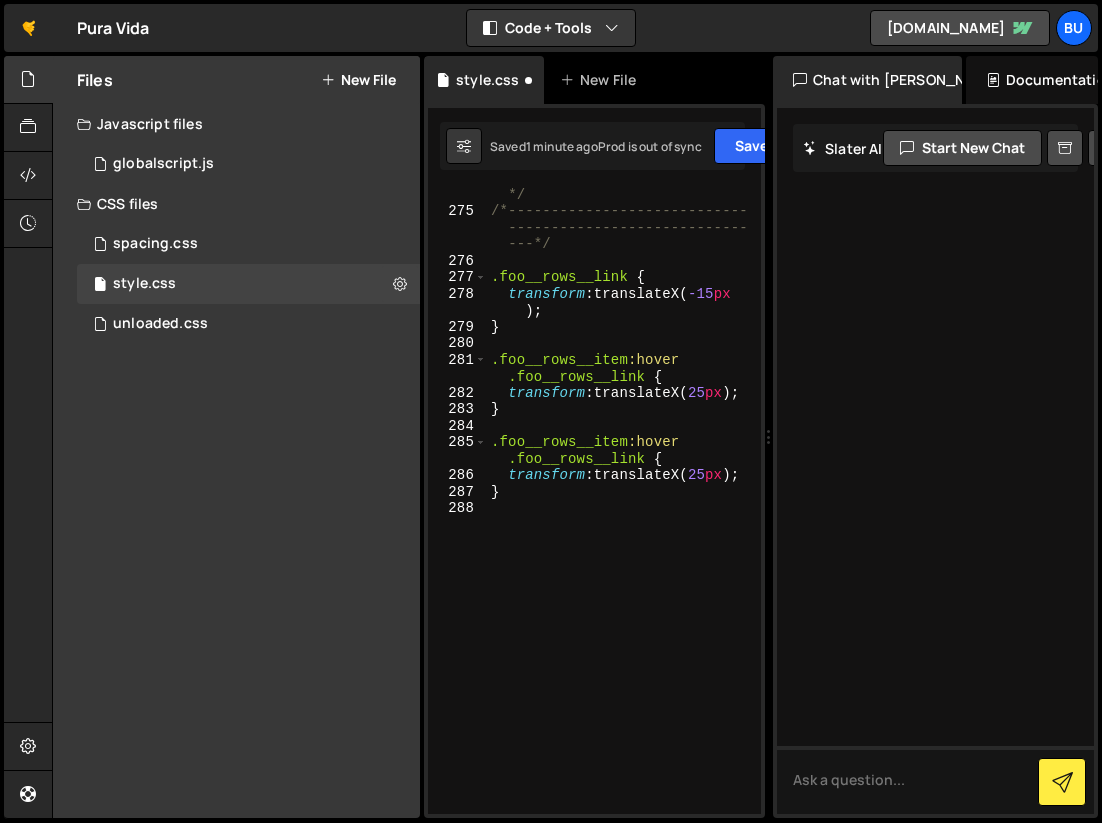 click on "/* Footer Hover                                                      */ /*----------------------------    ----------------------------    ---*/ .foo__rows__link   {    transform :  translateX( -15 px      ) ; } .foo__rows__item :hover      .foo__rows__link   {    transform :  translateX( 25 px ) ; } .foo__rows__item :hover      .foo__rows__link   {    transform :  translateX( 25 px ) ; }" at bounding box center [620, 499] 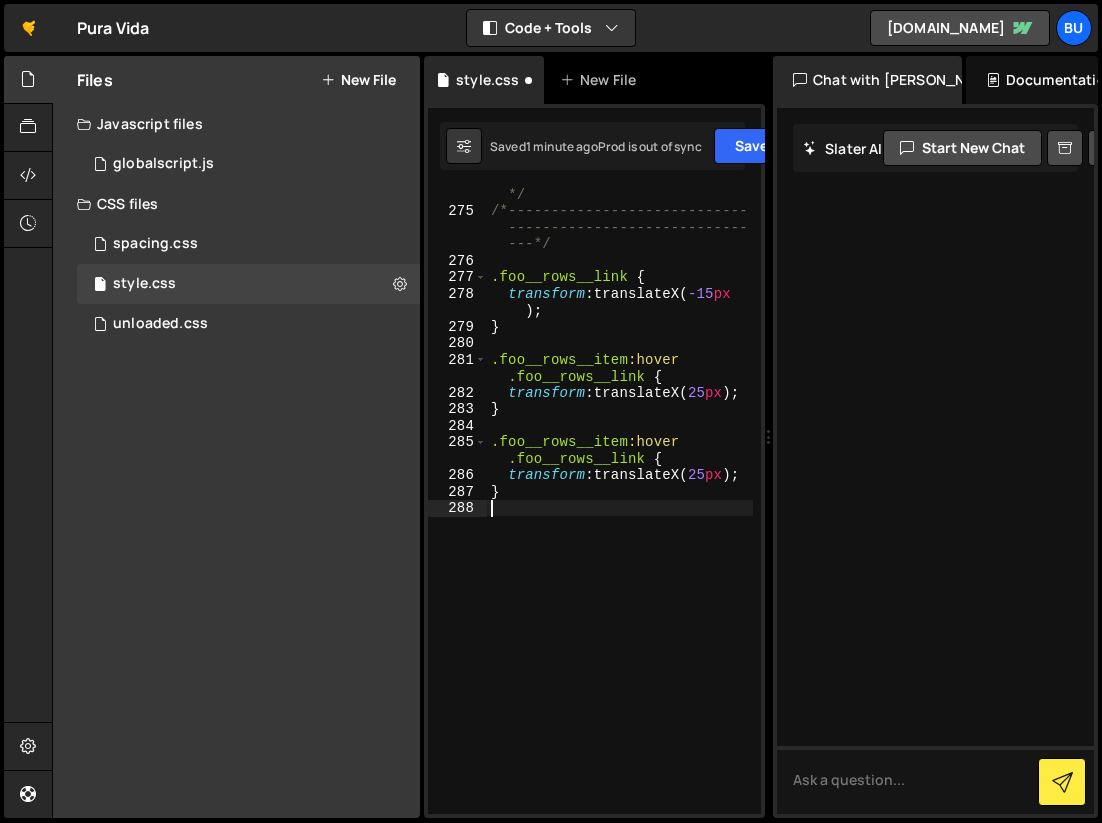 scroll, scrollTop: 0, scrollLeft: 0, axis: both 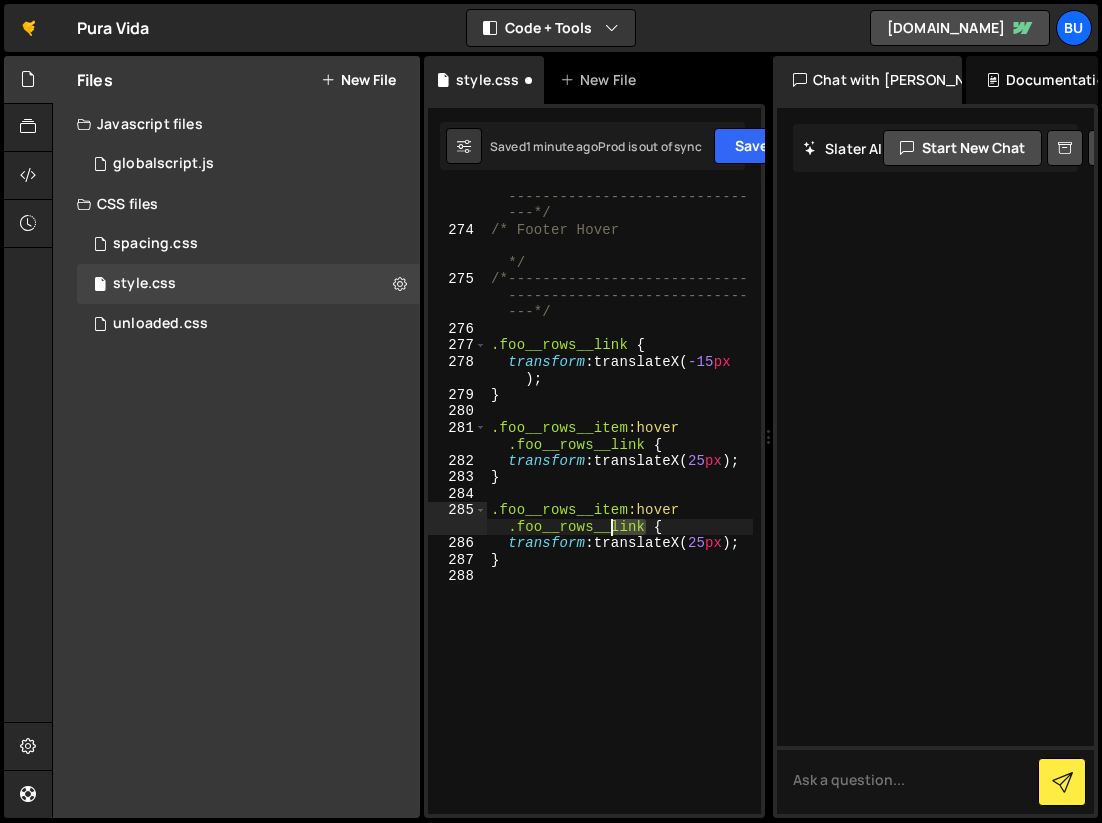 drag, startPoint x: 645, startPoint y: 529, endPoint x: 611, endPoint y: 526, distance: 34.132095 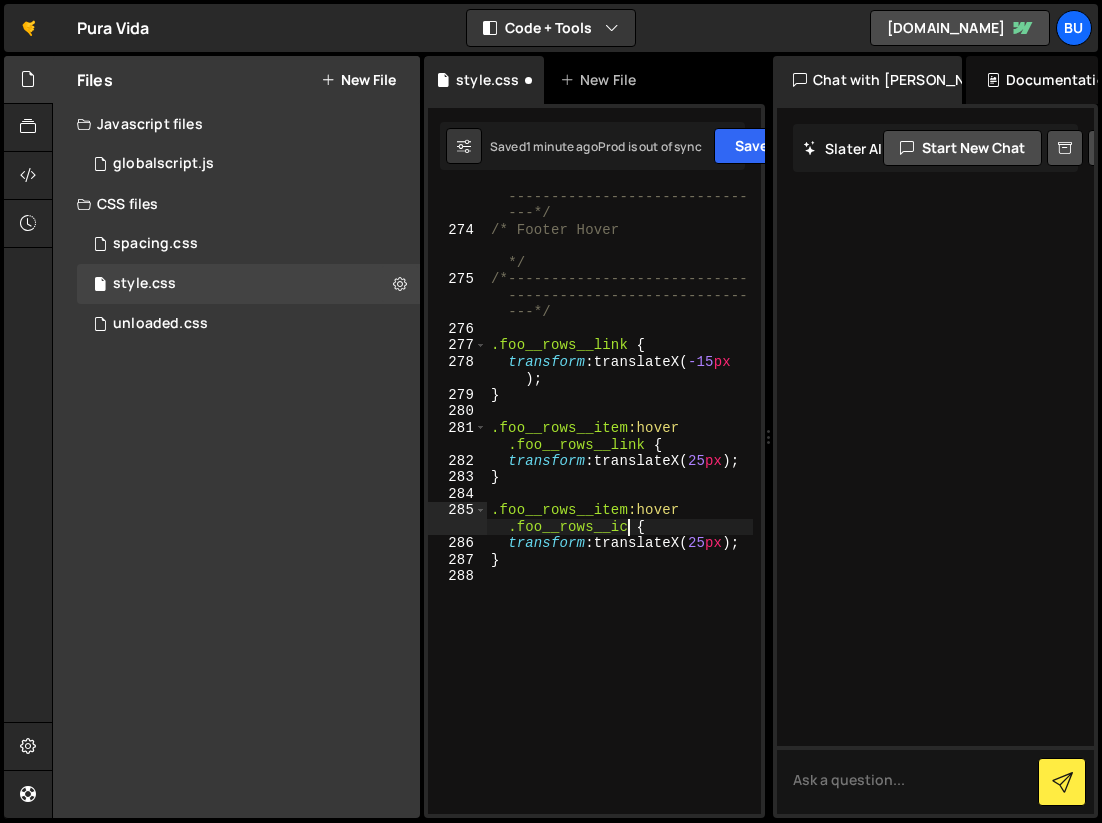 scroll, scrollTop: 0, scrollLeft: 23, axis: horizontal 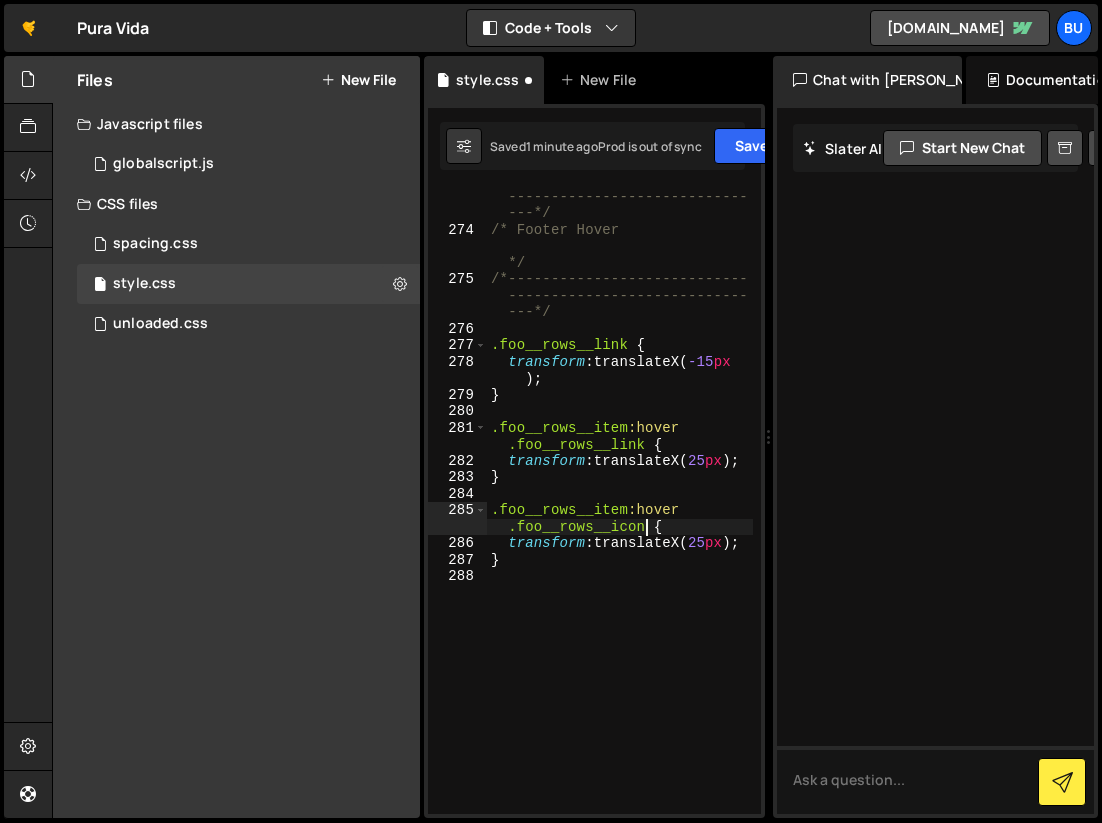 click on "/*----------------------------    ----------------------------    ---*/ /* Footer Hover                                                      */ /*----------------------------    ----------------------------    ---*/ .foo__rows__link   {    transform :  translateX( -15 px      ) ; } .foo__rows__item :hover      .foo__rows__link   {    transform :  translateX( 25 px ) ; } .foo__rows__item :hover      .foo__rows__icon   {    transform :  translateX( 25 px ) ; }" at bounding box center [620, 518] 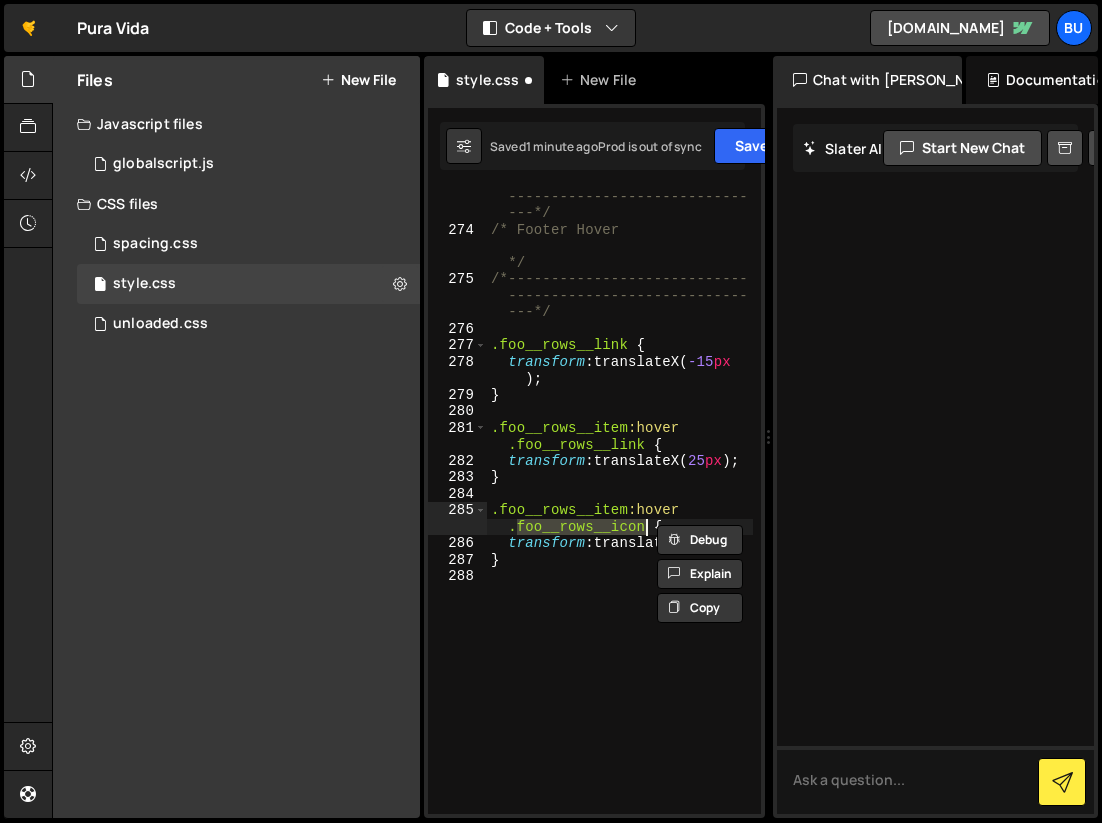 paste on "arrow-embed" 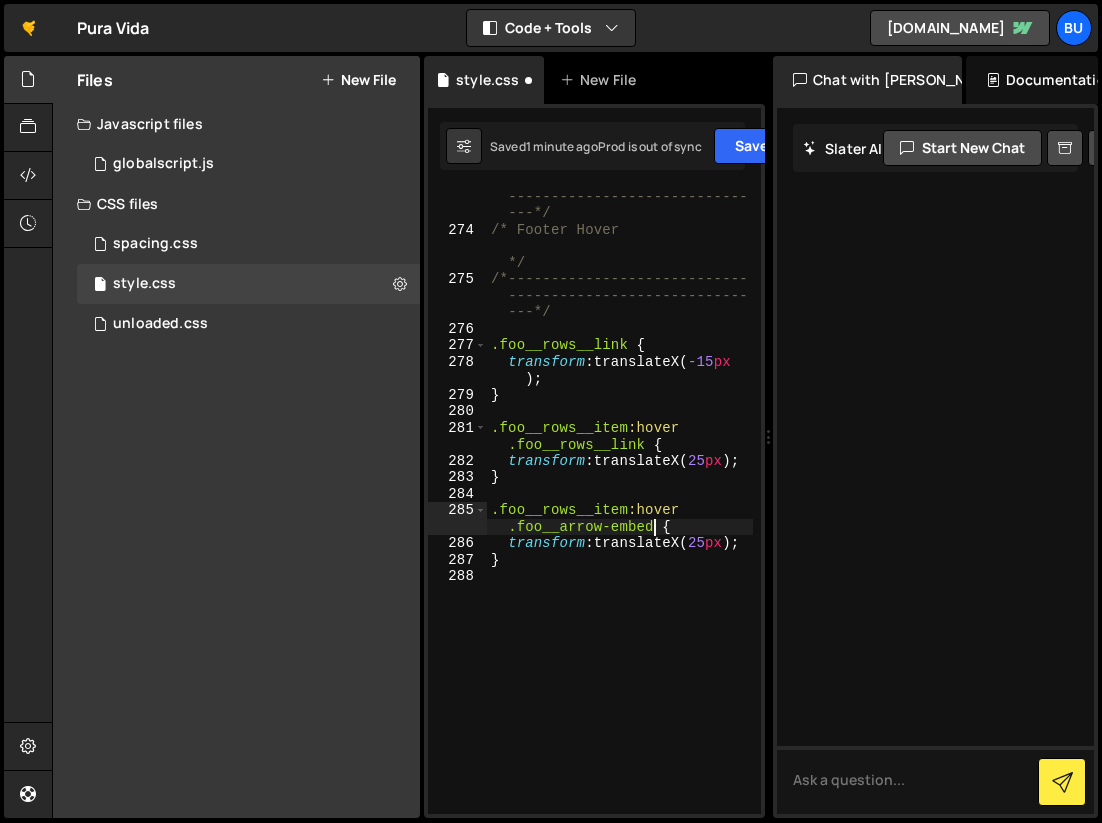 click on "/*----------------------------    ----------------------------    ---*/ /* Footer Hover                                                      */ /*----------------------------    ----------------------------    ---*/ .foo__rows__link   {    transform :  translateX( -15 px      ) ; } .foo__rows__item :hover      .foo__rows__link   {    transform :  translateX( 25 px ) ; } .foo__rows__item :hover      .foo__arrow-embed   {    transform :  translateX( 25 px ) ; }" at bounding box center (620, 518) 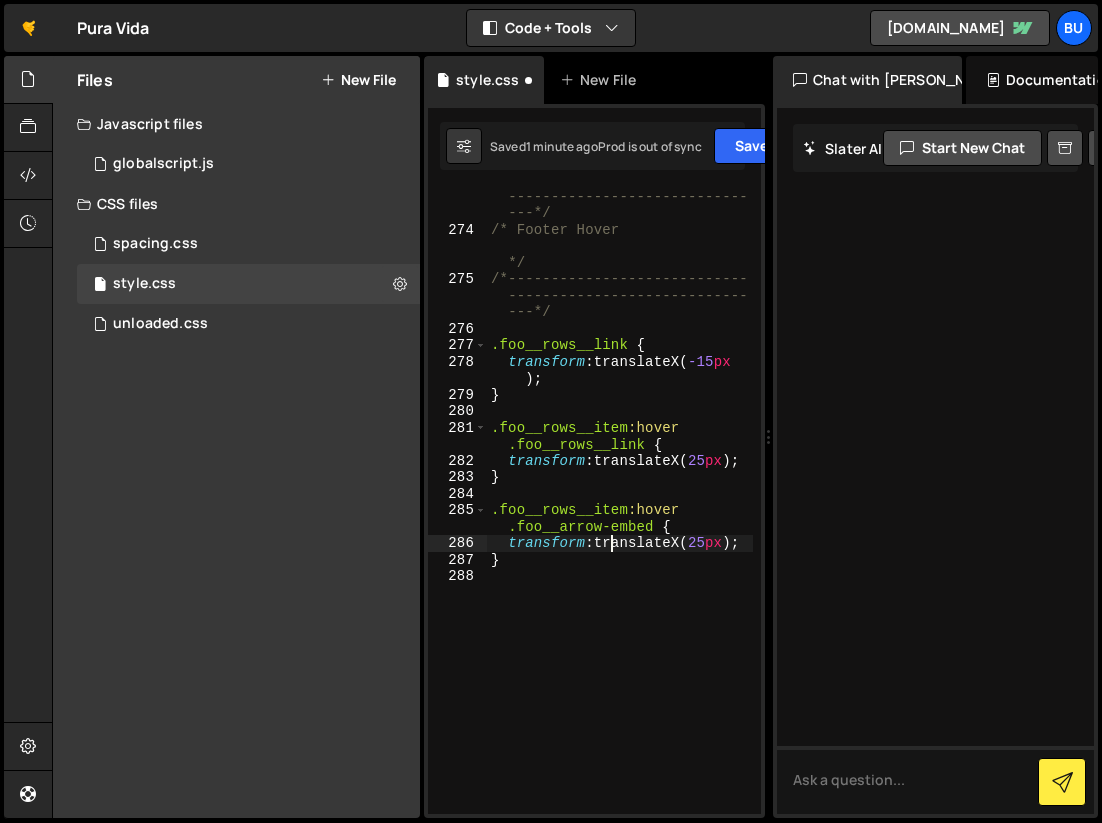 scroll, scrollTop: 0, scrollLeft: 17, axis: horizontal 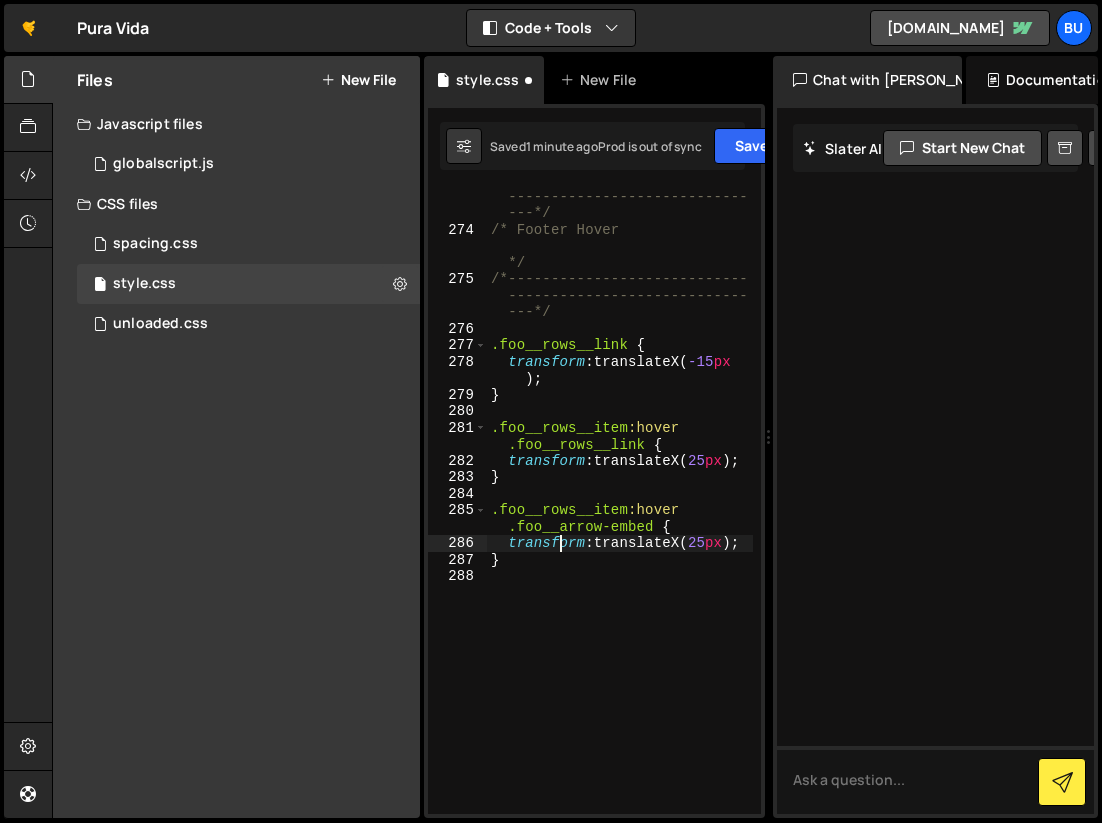 click on "/*----------------------------    ----------------------------    ---*/ /* Footer Hover                                                      */ /*----------------------------    ----------------------------    ---*/ .foo__rows__link   {    transform :  translateX( -15 px      ) ; } .foo__rows__item :hover      .foo__rows__link   {    transform :  translateX( 25 px ) ; } .foo__rows__item :hover      .foo__arrow-embed   {    transform :  translateX( 25 px ) ; }" at bounding box center [620, 518] 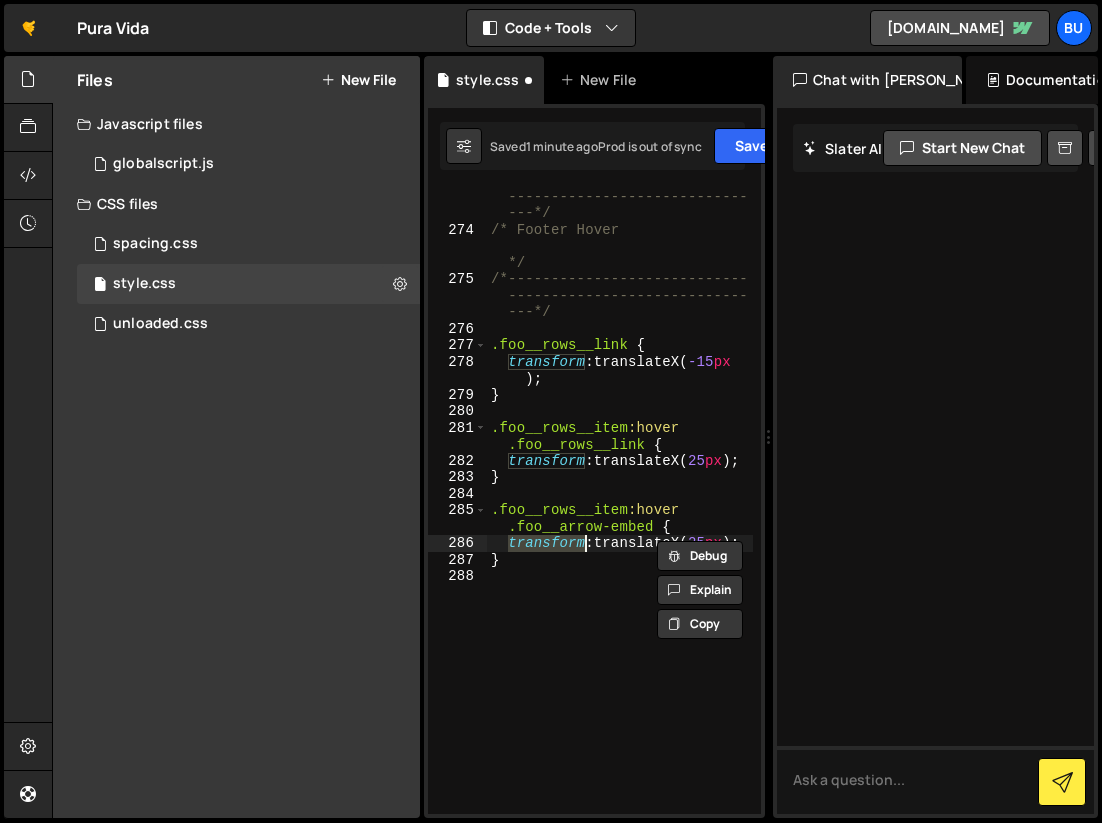 click on "/*----------------------------    ----------------------------    ---*/ /* Footer Hover                                                      */ /*----------------------------    ----------------------------    ---*/ .foo__rows__link   {    transform :  translateX( -15 px      ) ; } .foo__rows__item :hover      .foo__rows__link   {    transform :  translateX( 25 px ) ; } .foo__rows__item :hover      .foo__arrow-embed   {    transform :  translateX( 25 px ) ; }" at bounding box center [620, 518] 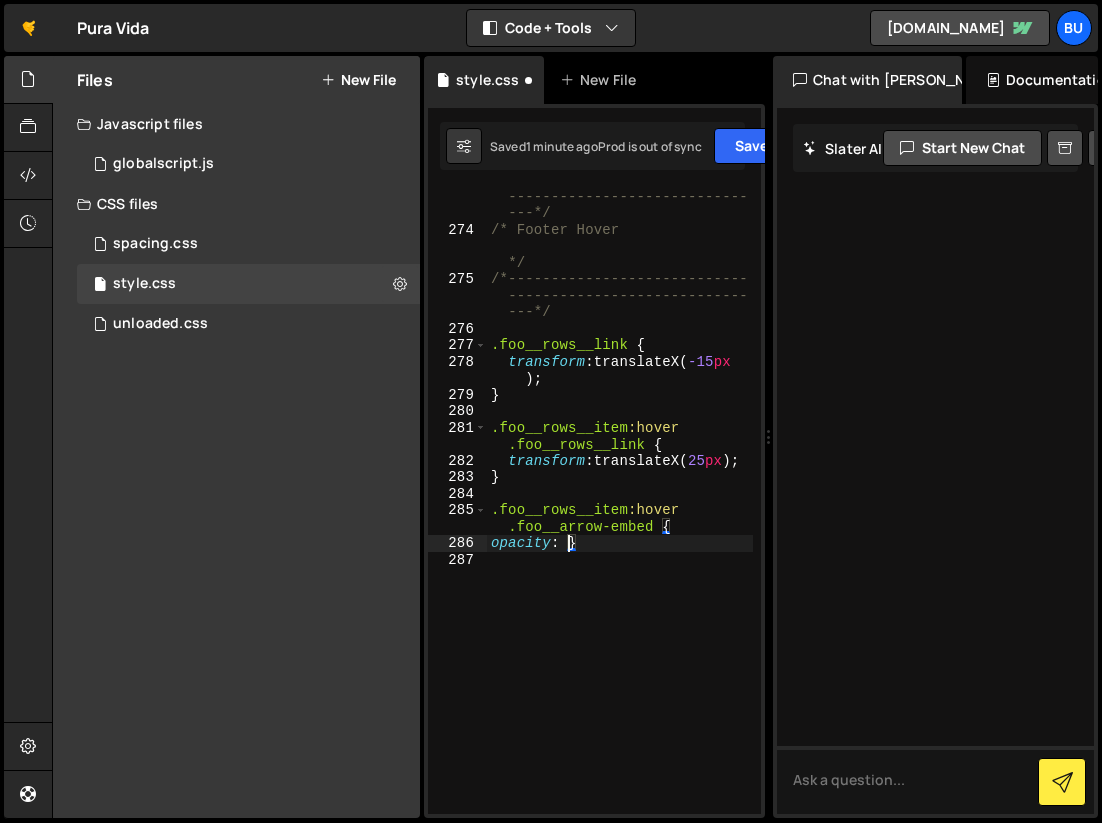 scroll, scrollTop: 0, scrollLeft: 5, axis: horizontal 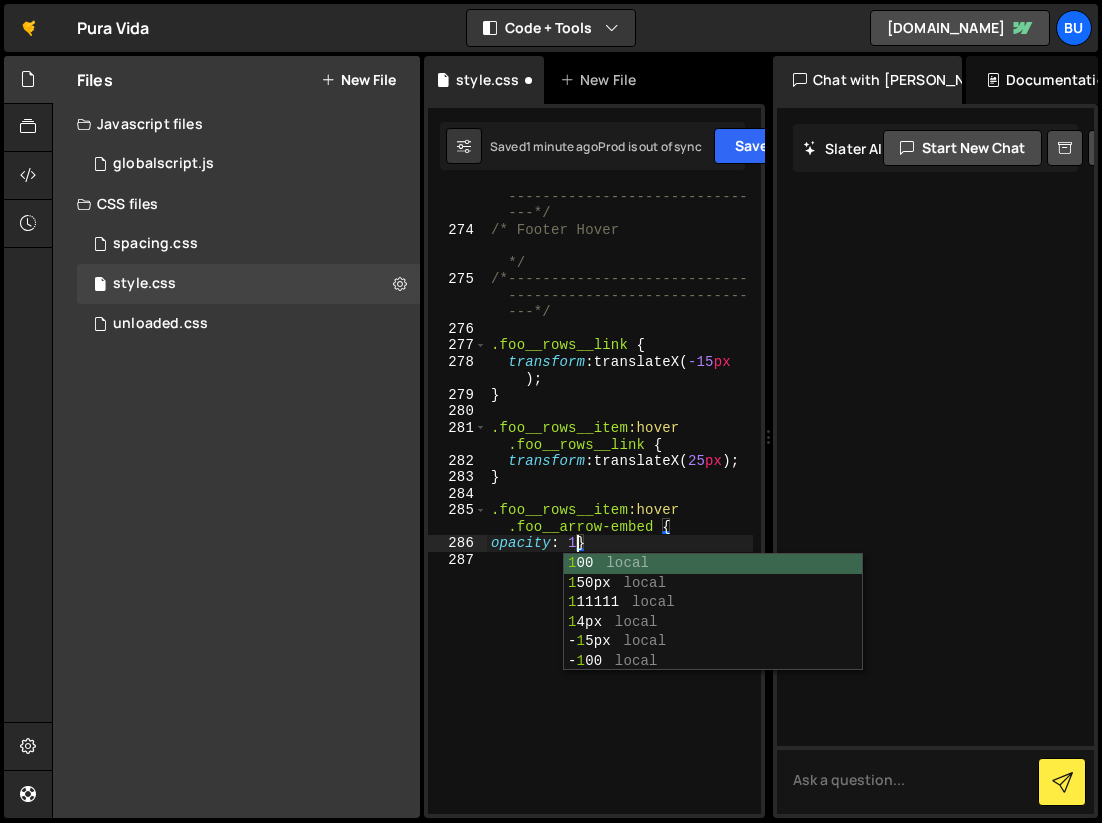 type on "opacity: 1,}" 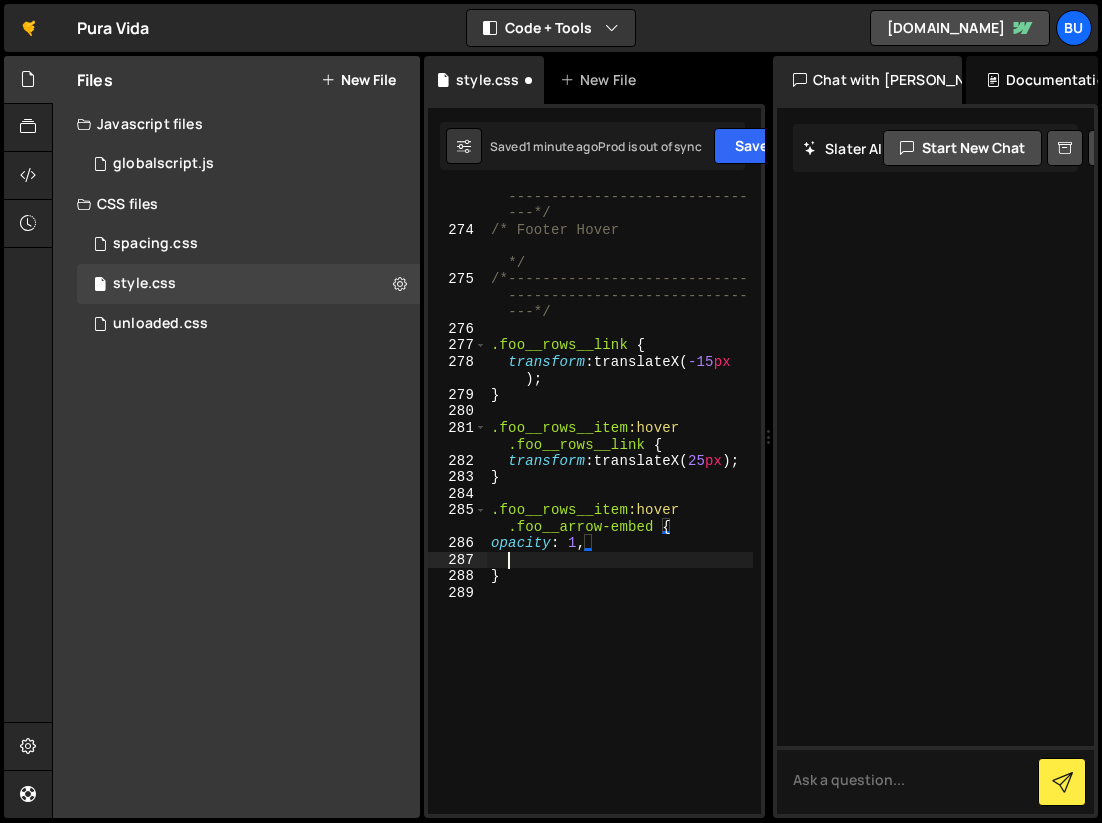 scroll, scrollTop: 0, scrollLeft: 0, axis: both 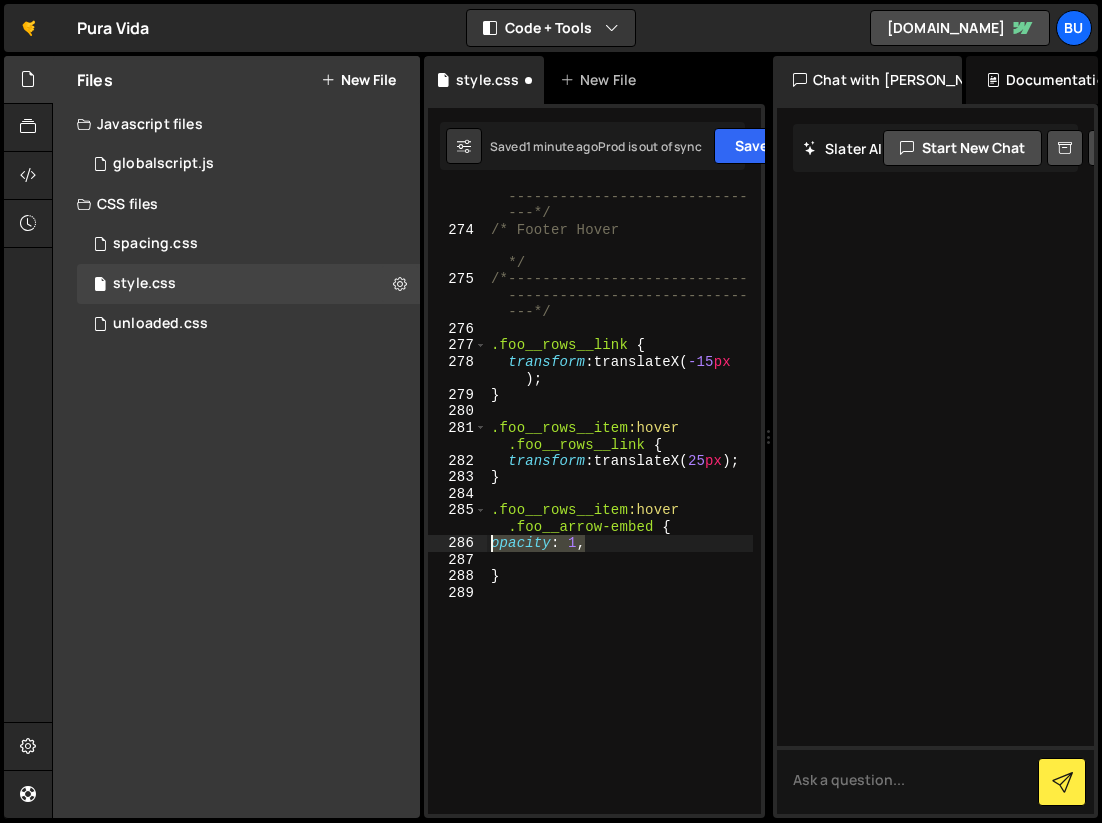 drag, startPoint x: 586, startPoint y: 545, endPoint x: 458, endPoint y: 537, distance: 128.24976 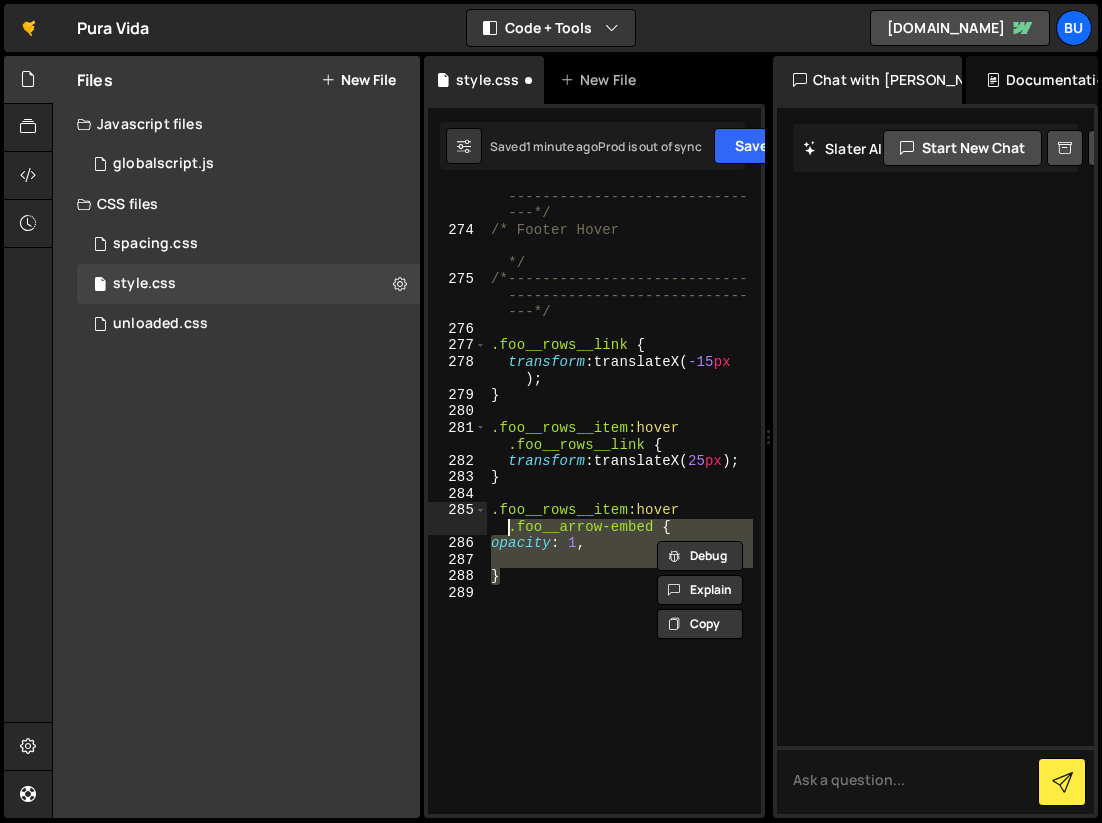 drag, startPoint x: 496, startPoint y: 575, endPoint x: 451, endPoint y: 527, distance: 65.795135 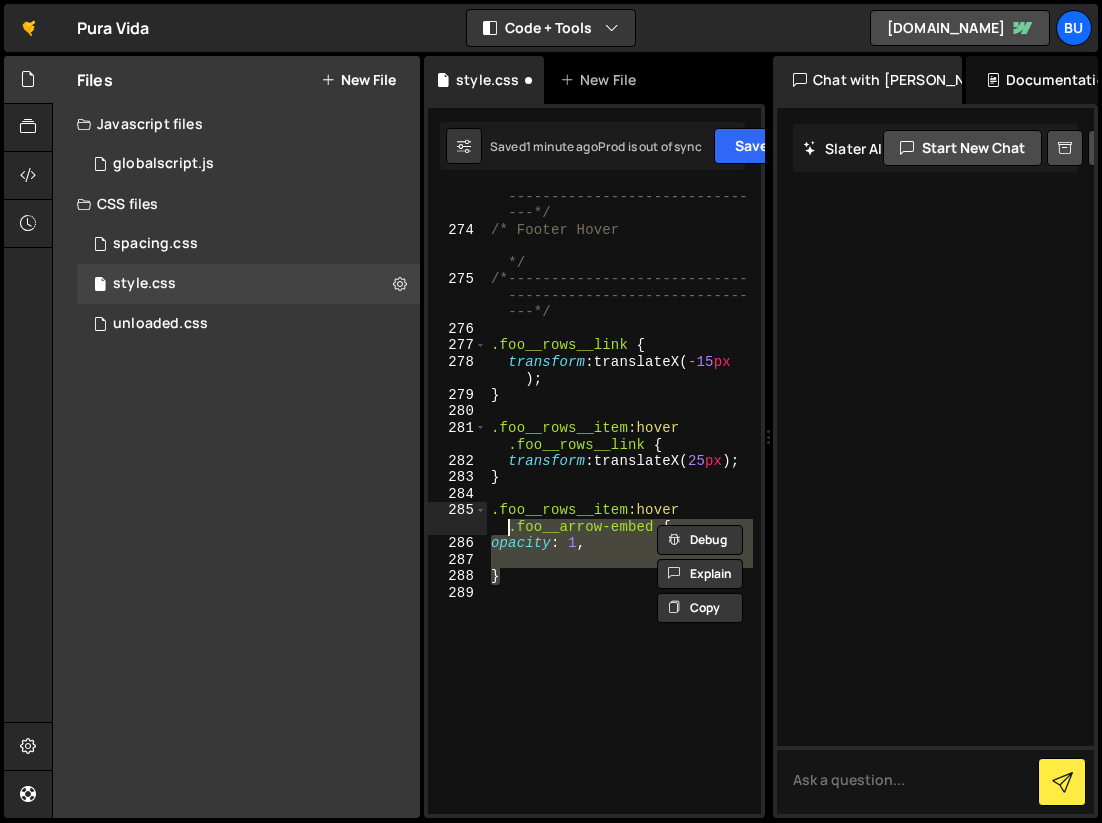 click on "/*----------------------------    ----------------------------    ---*/ /* Footer Hover                                                      */ /*----------------------------    ----------------------------    ---*/ .foo__rows__link   {    transform :  translateX( -15 px      ) ; } .foo__rows__item :hover      .foo__rows__link   {    transform :  translateX( 25 px ) ; } .foo__rows__item :hover      .foo__arrow-embed   { opacity :   1 ,    }" at bounding box center (620, 518) 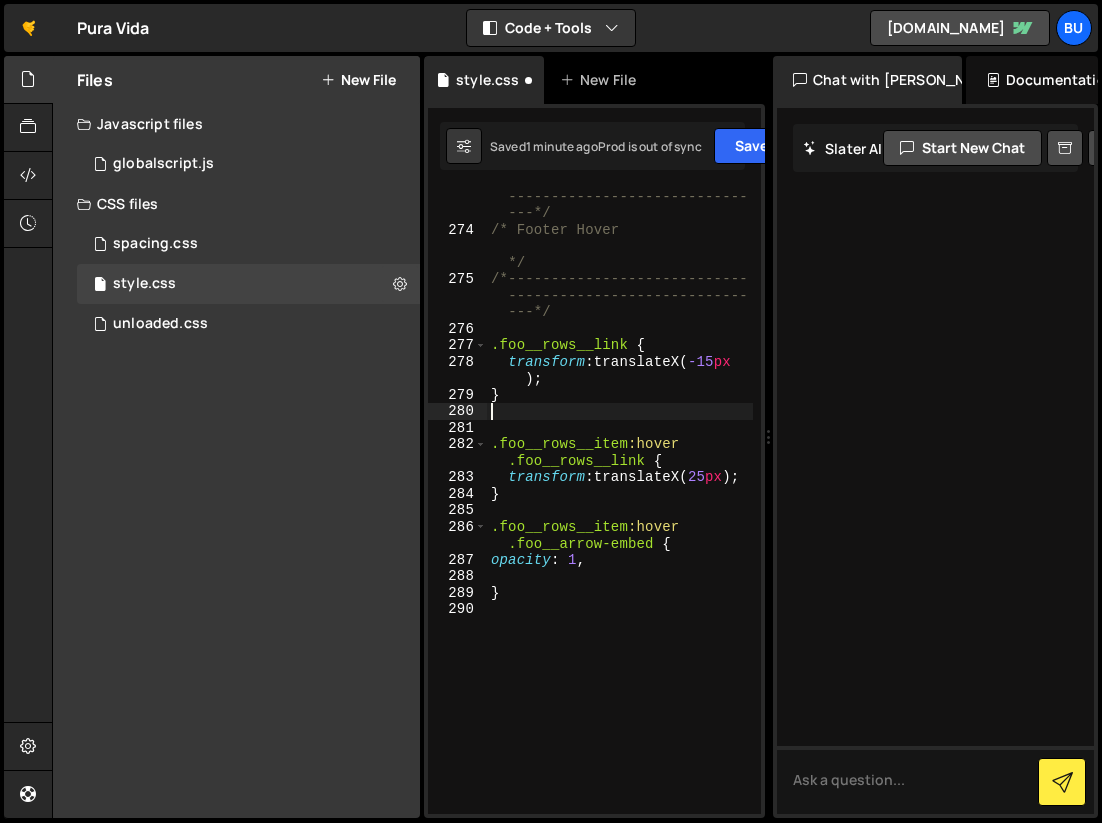 paste on "}" 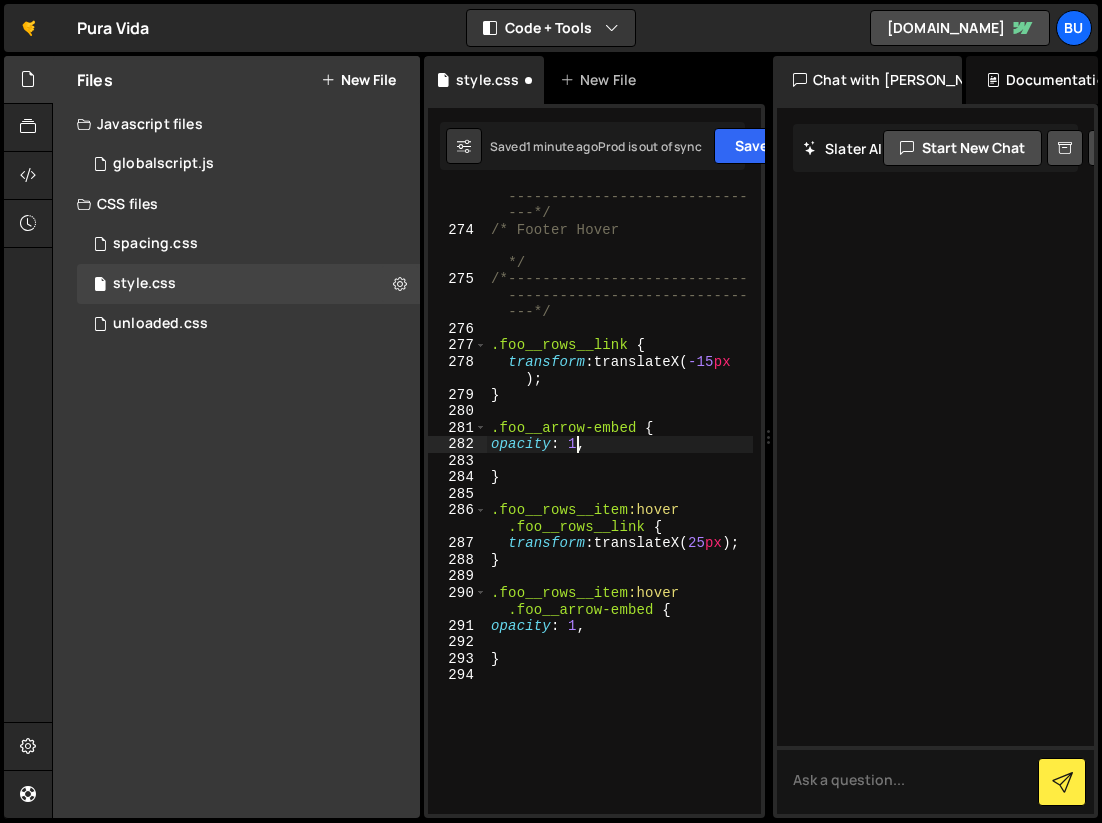 drag, startPoint x: 576, startPoint y: 442, endPoint x: 675, endPoint y: 454, distance: 99.724625 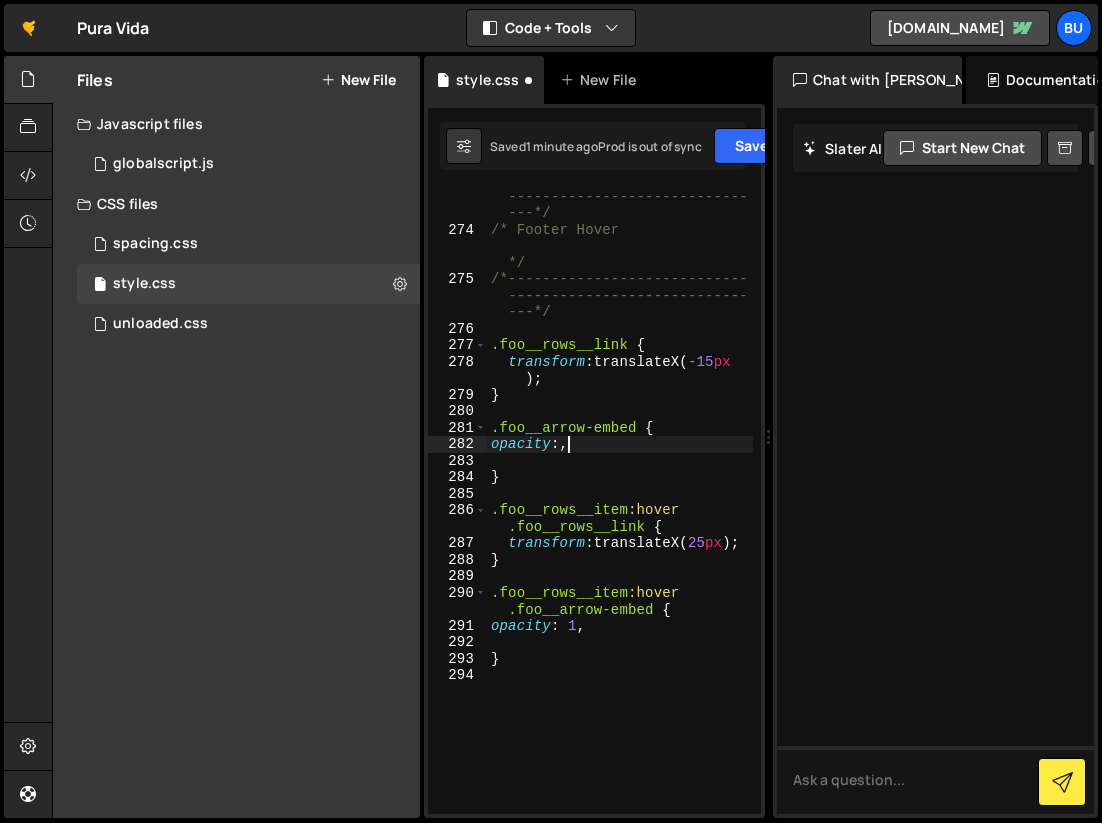 type on "opacity: 0," 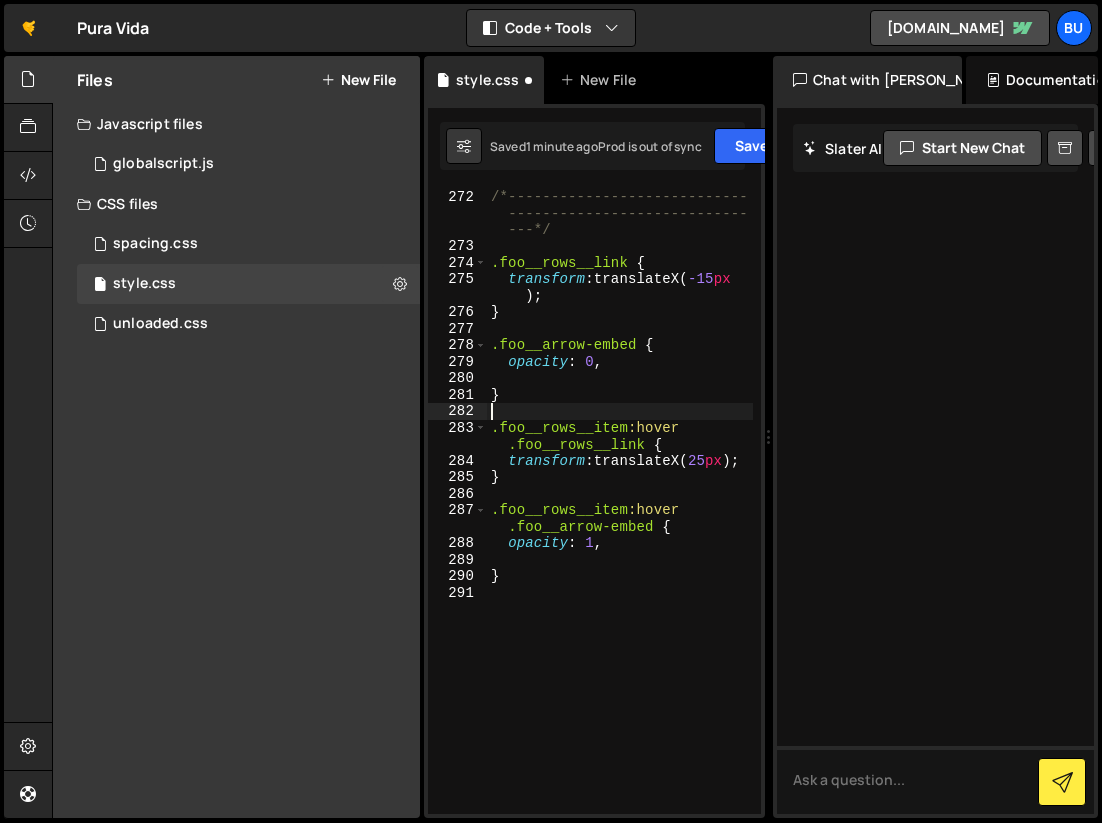 scroll, scrollTop: 5955, scrollLeft: 0, axis: vertical 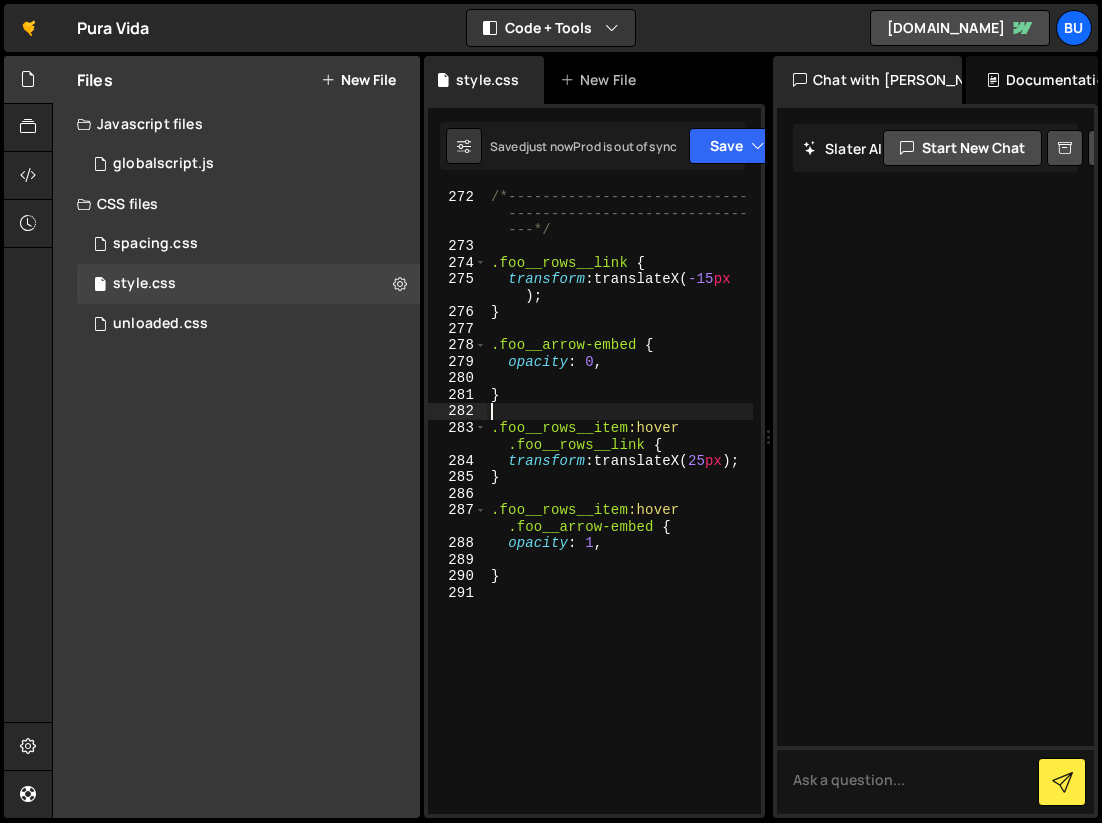 drag, startPoint x: 619, startPoint y: 550, endPoint x: 658, endPoint y: 544, distance: 39.45884 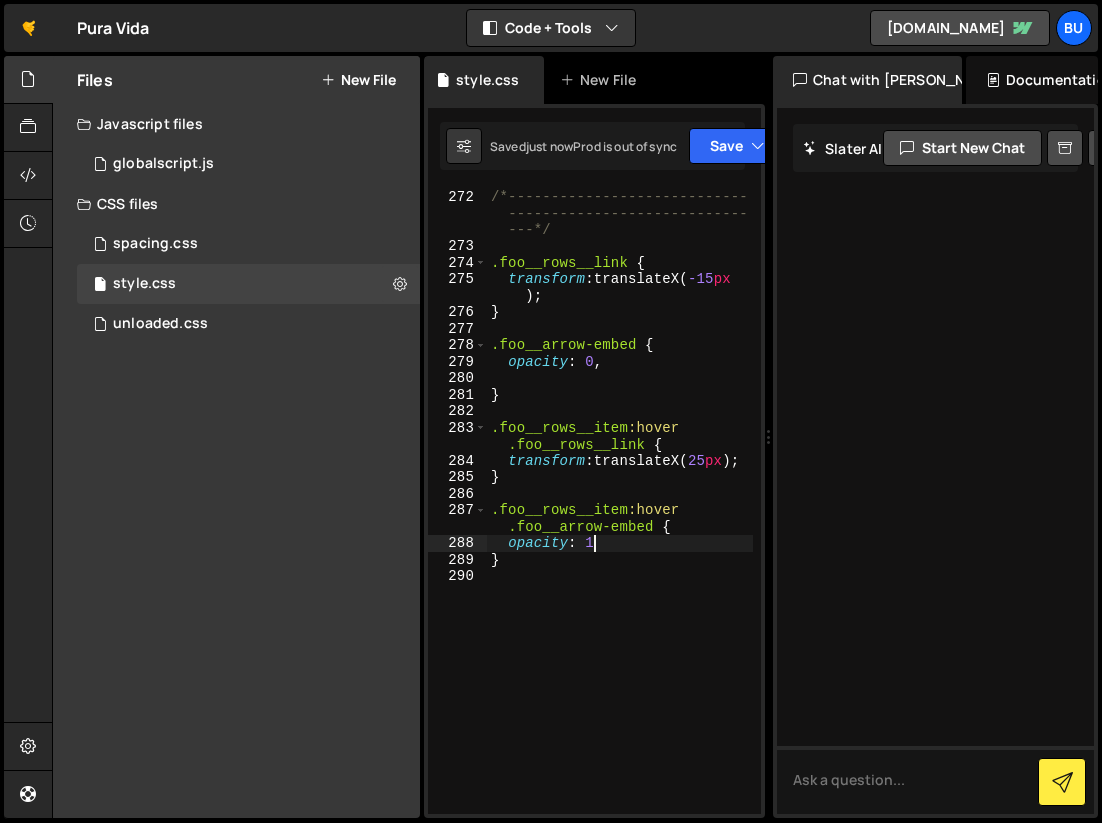 click on "/* Footer Hover                                                      */ /*----------------------------    ----------------------------    ---*/ .foo__rows__link   {    transform :  translateX( -15 px      ) ; } .foo__arrow-embed   {    opacity :   0 , } .foo__rows__item :hover      .foo__rows__link   {    transform :  translateX( 25 px ) ; } .foo__rows__item :hover      .foo__arrow-embed   {    opacity :   1 }" at bounding box center (620, 485) 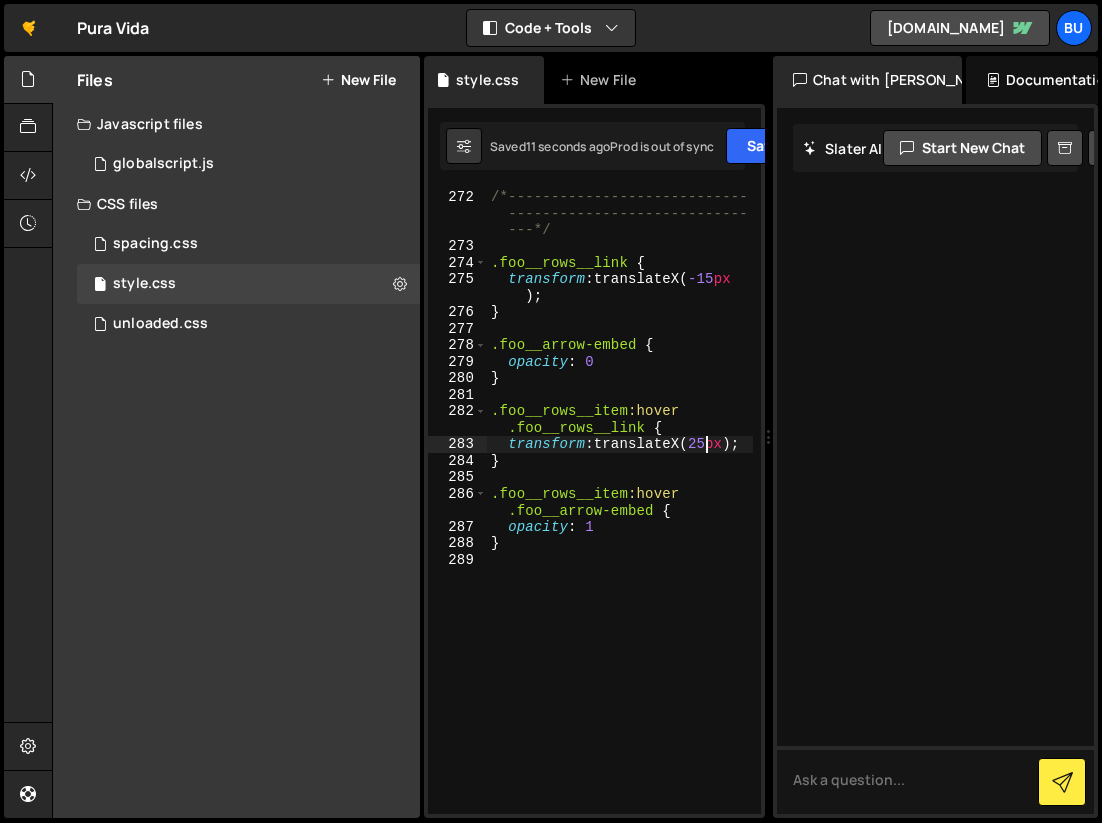 click on "/* Footer Hover                                                      */ /*----------------------------    ----------------------------    ---*/ .foo__rows__link   {    transform :  translateX( -15 px      ) ; } .foo__arrow-embed   {    opacity :   0 } .foo__rows__item :hover      .foo__rows__link   {    transform :  translateX( 25 px ) ; } .foo__rows__item :hover      .foo__arrow-embed   {    opacity :   1 }" at bounding box center [620, 485] 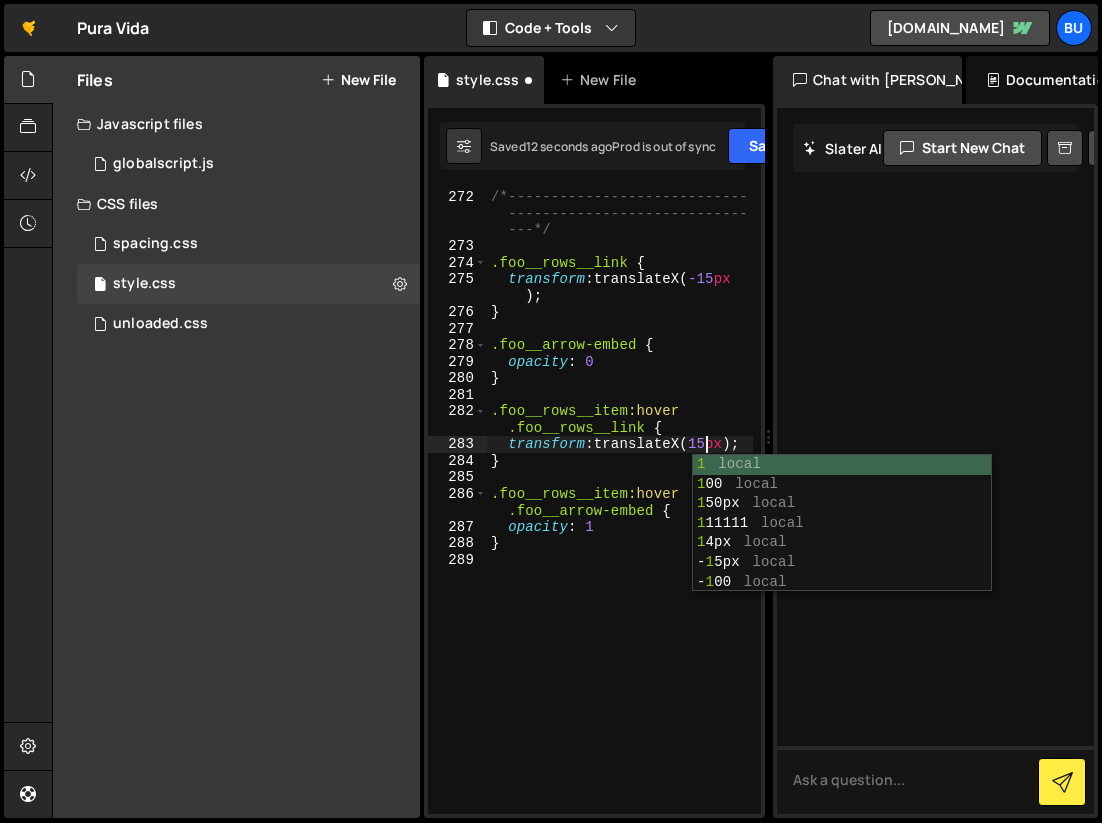 scroll, scrollTop: 0, scrollLeft: 14, axis: horizontal 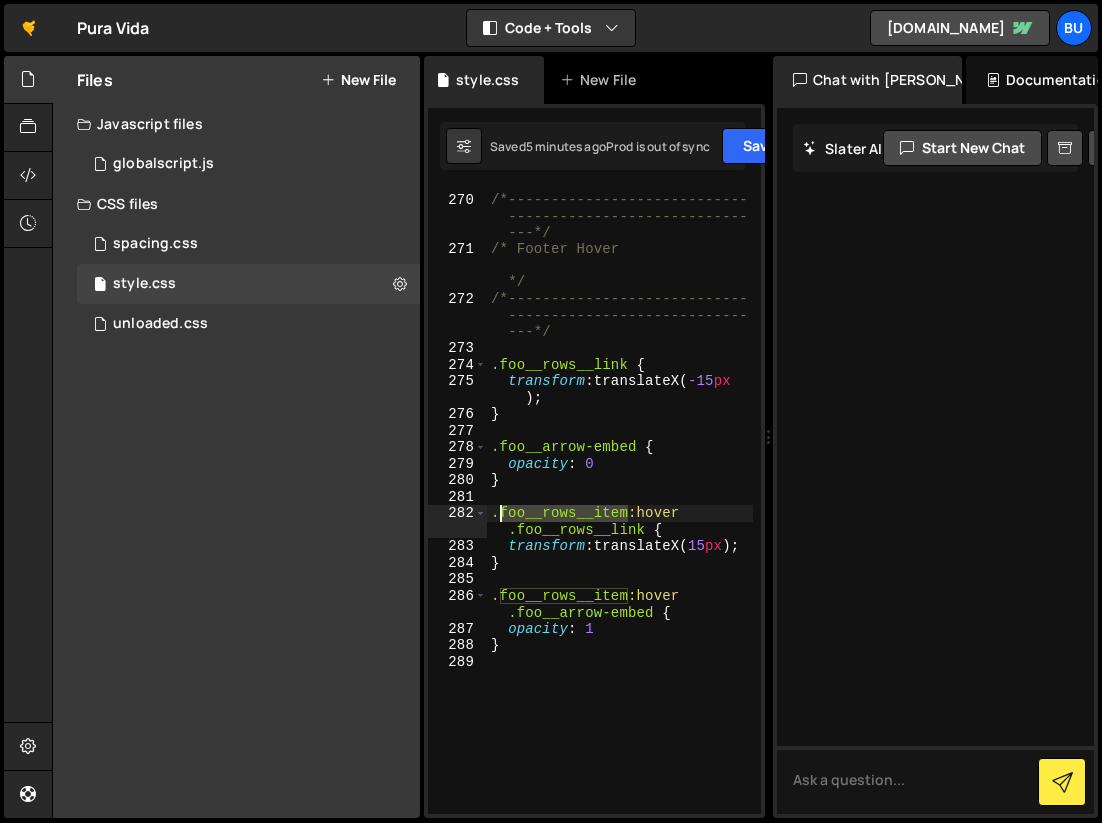 drag, startPoint x: 627, startPoint y: 514, endPoint x: 501, endPoint y: 513, distance: 126.00397 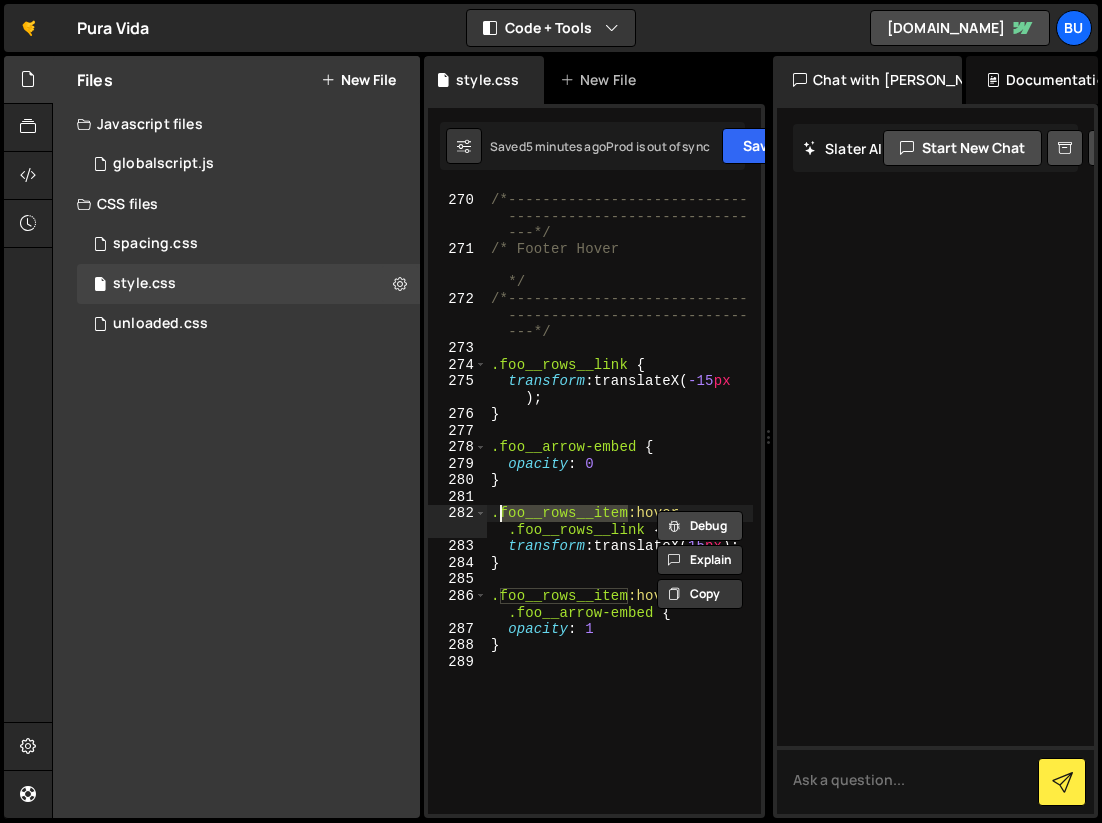 paste on "link__wrapper" 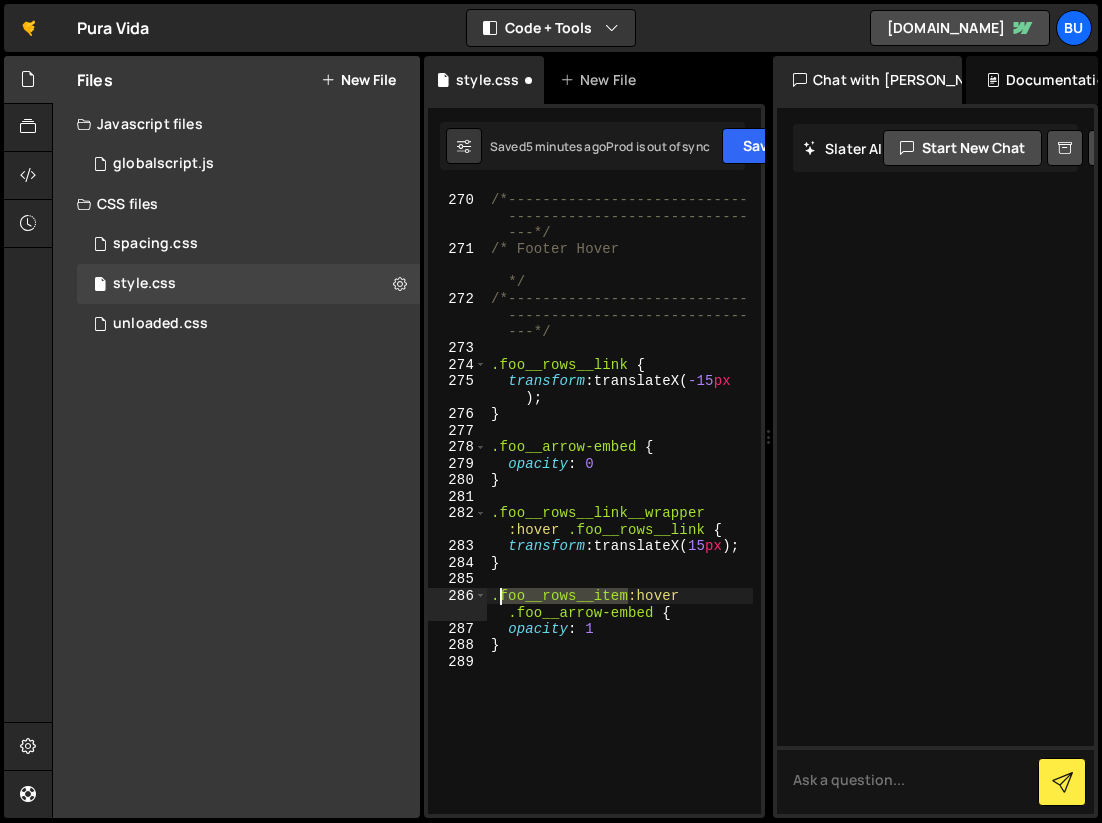 drag, startPoint x: 626, startPoint y: 595, endPoint x: 501, endPoint y: 596, distance: 125.004 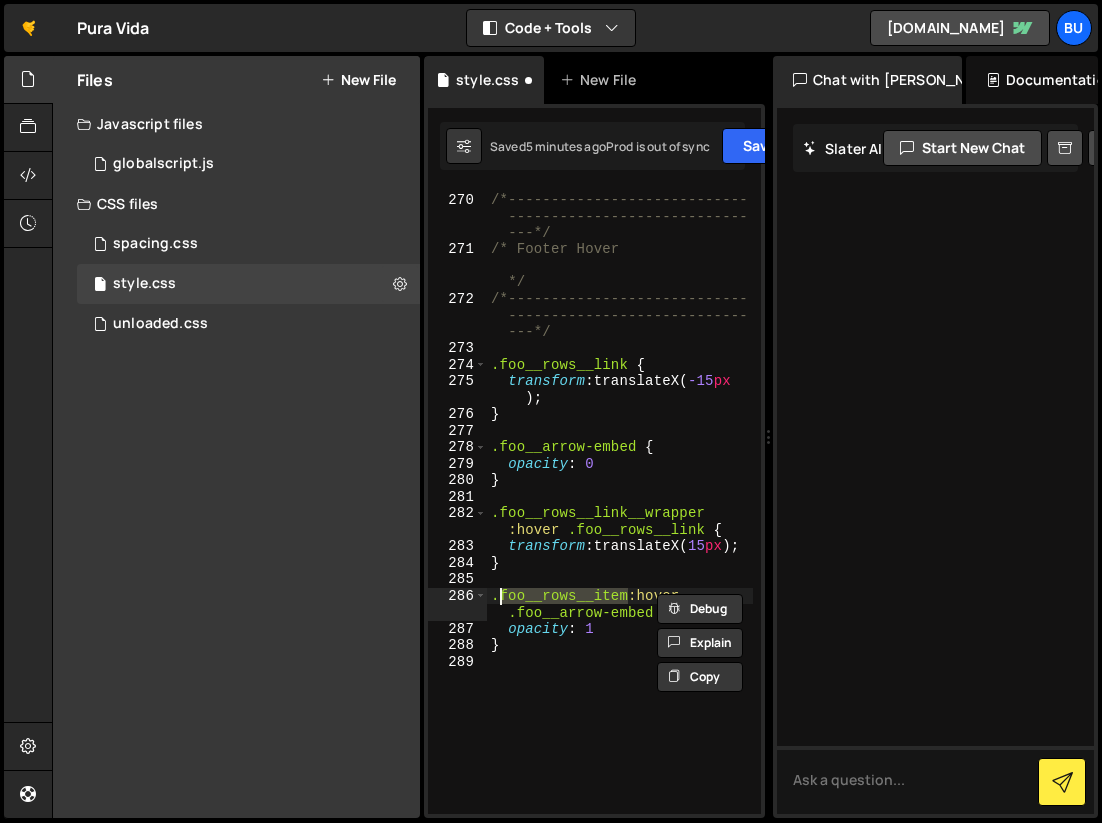 paste on "link__wrapper" 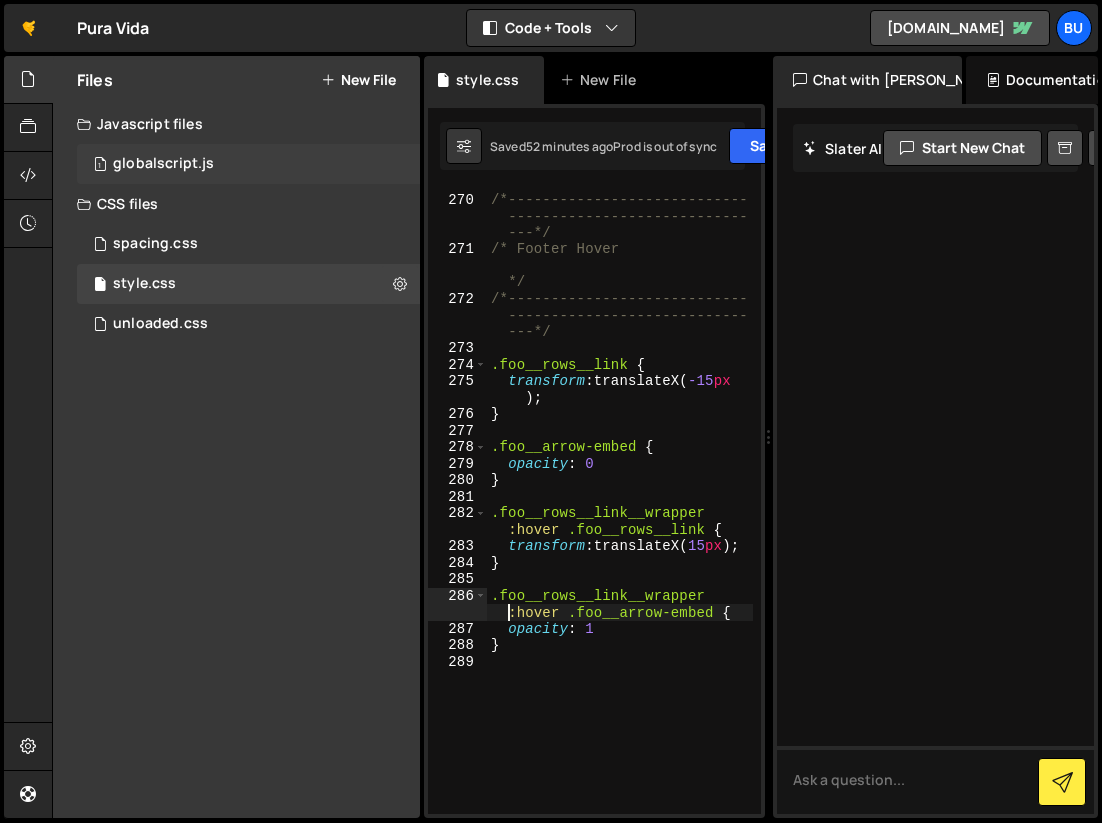 click on "globalscript.js" at bounding box center [163, 164] 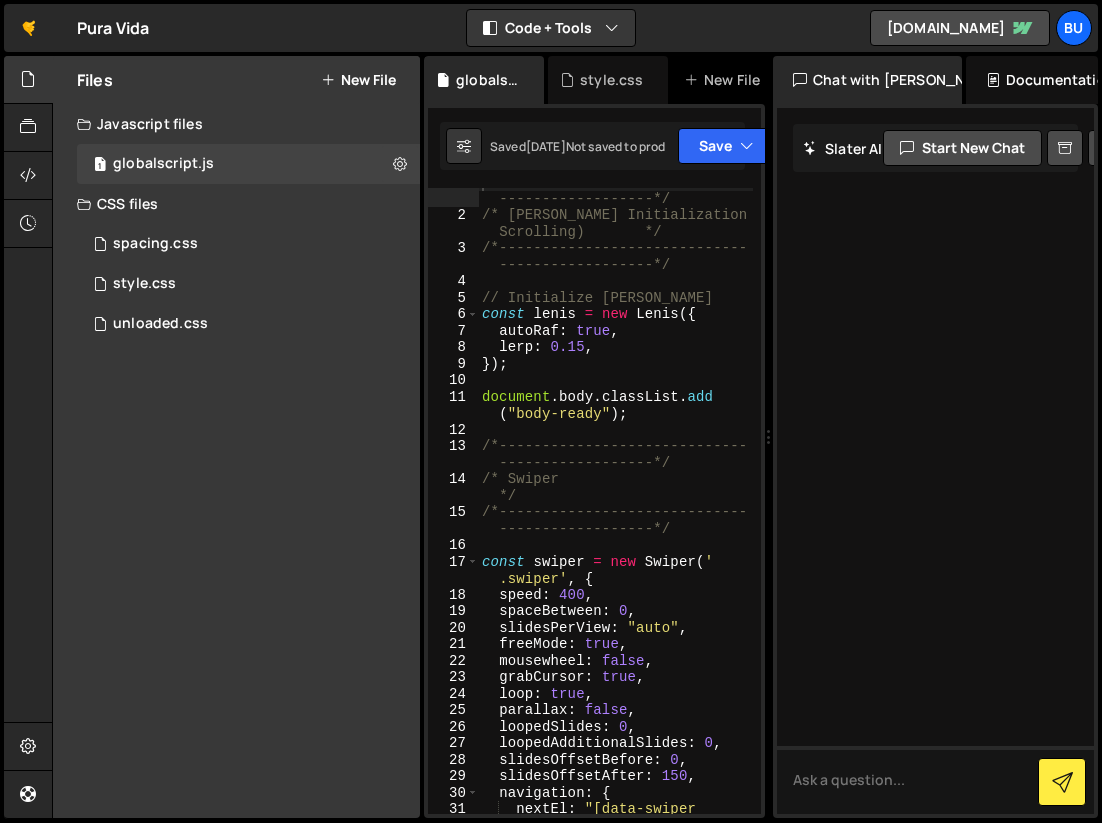 scroll, scrollTop: 0, scrollLeft: 0, axis: both 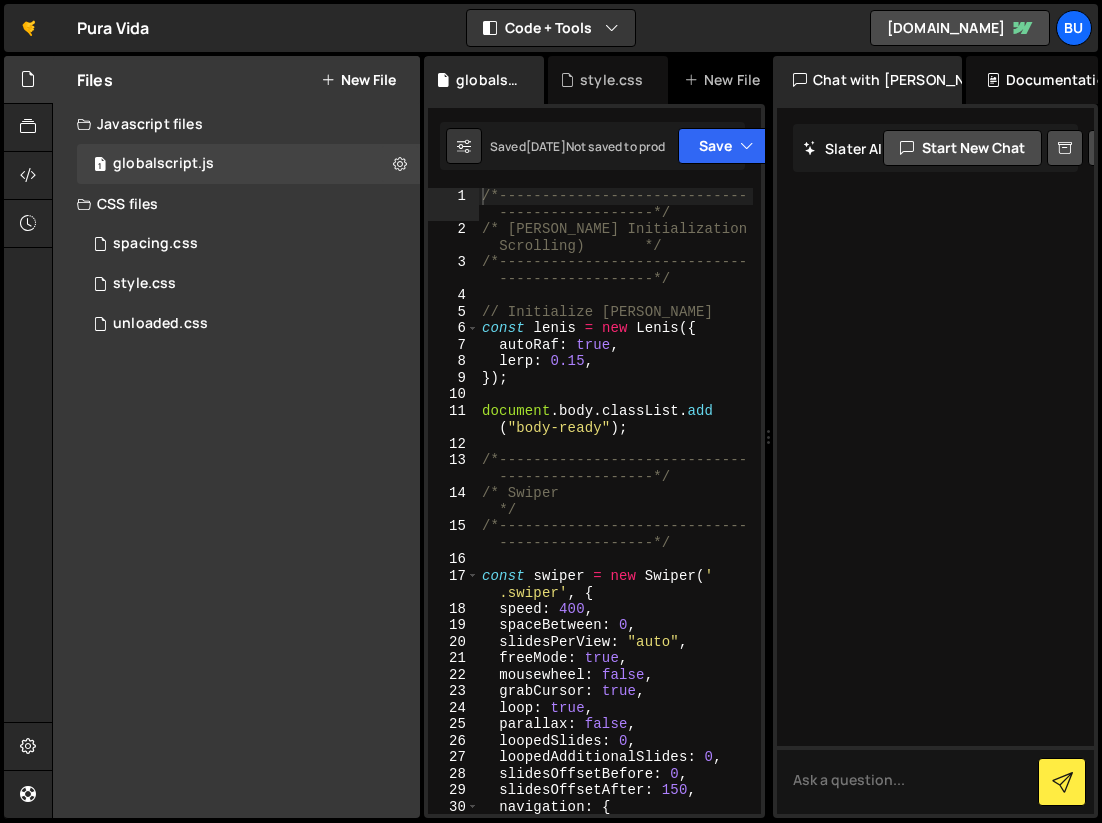 type on "document.body.classList.add("body-ready");" 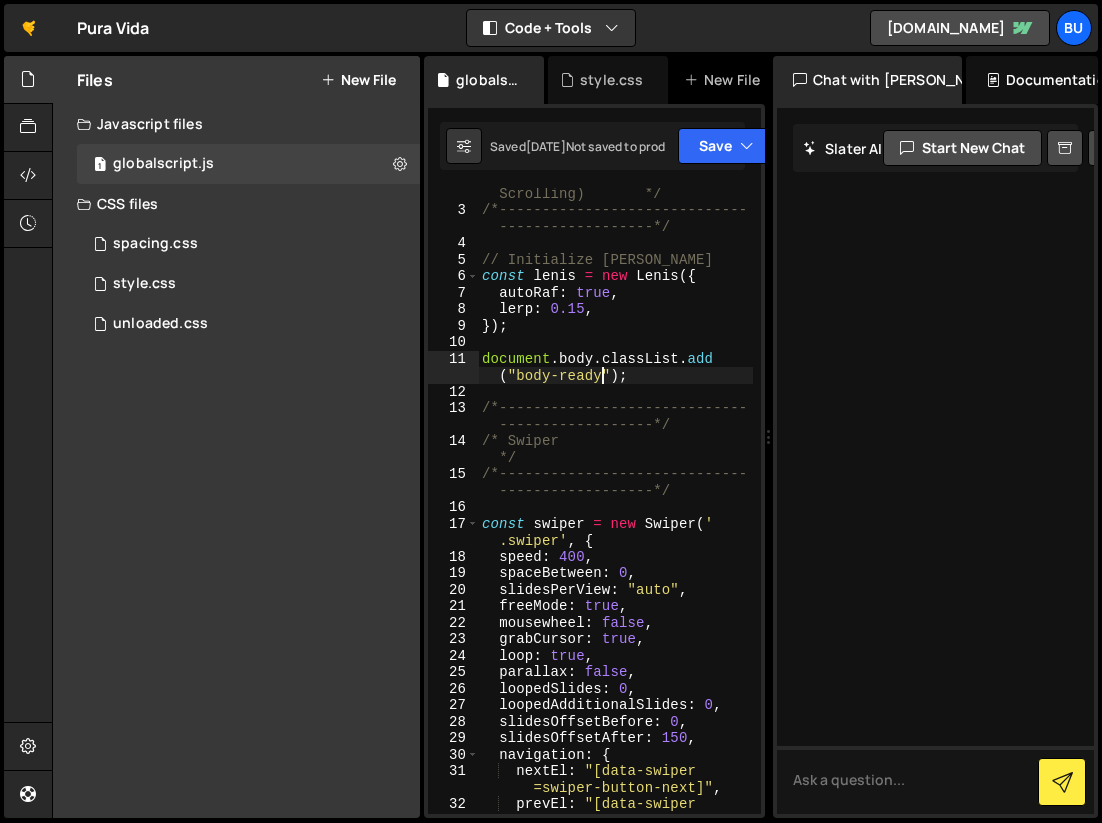 scroll, scrollTop: 0, scrollLeft: 0, axis: both 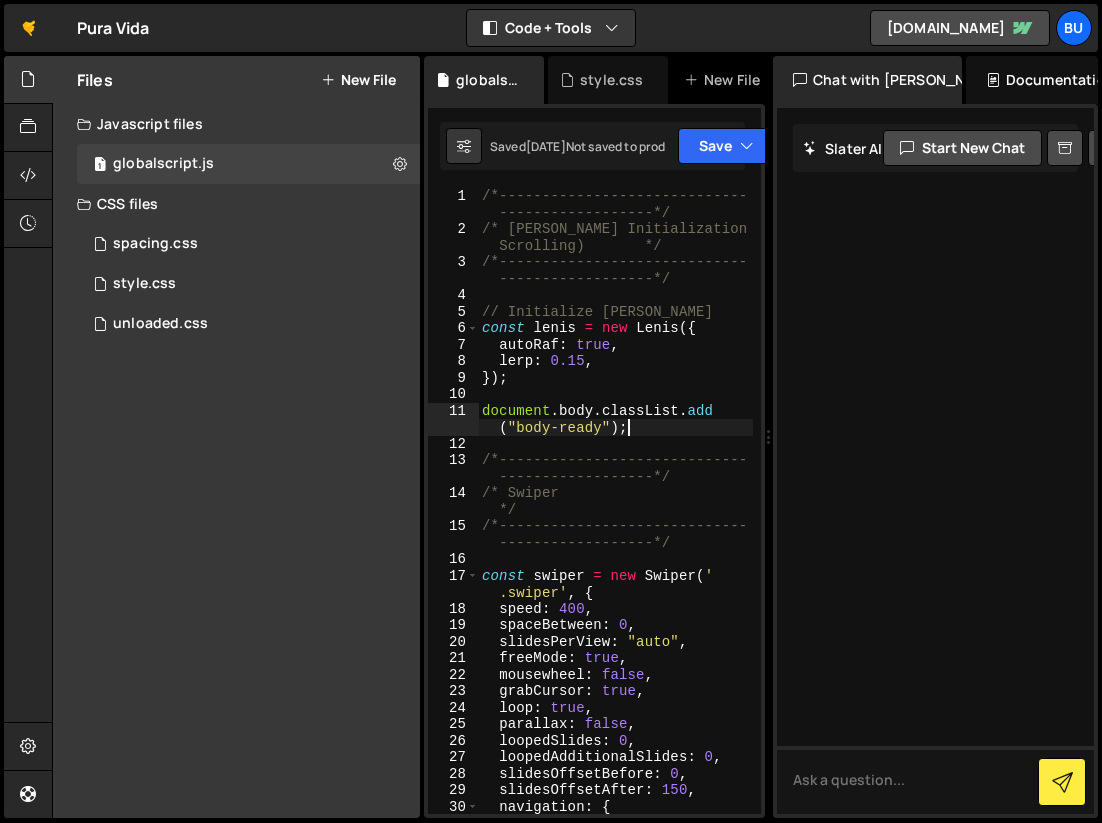 click on "/*-----------------------------    ------------------*/ /* [PERSON_NAME] Initialization (Smooth     Scrolling)       */ /*-----------------------------    ------------------*/ // Initialize [PERSON_NAME] const   [PERSON_NAME]   =   new   [PERSON_NAME] ({    autoRaf :   true ,    lerp :   0.15 , }) ; document . body . classList . add    ( "body-ready" ) ; /*-----------------------------    ------------------*/ /* Swiper                          */ /*-----------------------------    ------------------*/ const   swiper   =   new   Swiper ( '    .swiper' ,   {    speed :   400 ,    spaceBetween :   0 ,    slidesPerView :   "auto" ,    freeMode :   true ,    mousewheel :   false ,    grabCursor :   true ,    loop :   true ,    parallax :   false ,    loopedSlides :   0 ,    loopedAdditionalSlides :   0 ,    slidesOffsetBefore :   0 ,    slidesOffsetAfter :   150 ,    navigation :   {       nextEl :   "[data-swiper        =swiper-button-next]" ," at bounding box center [615, 534] 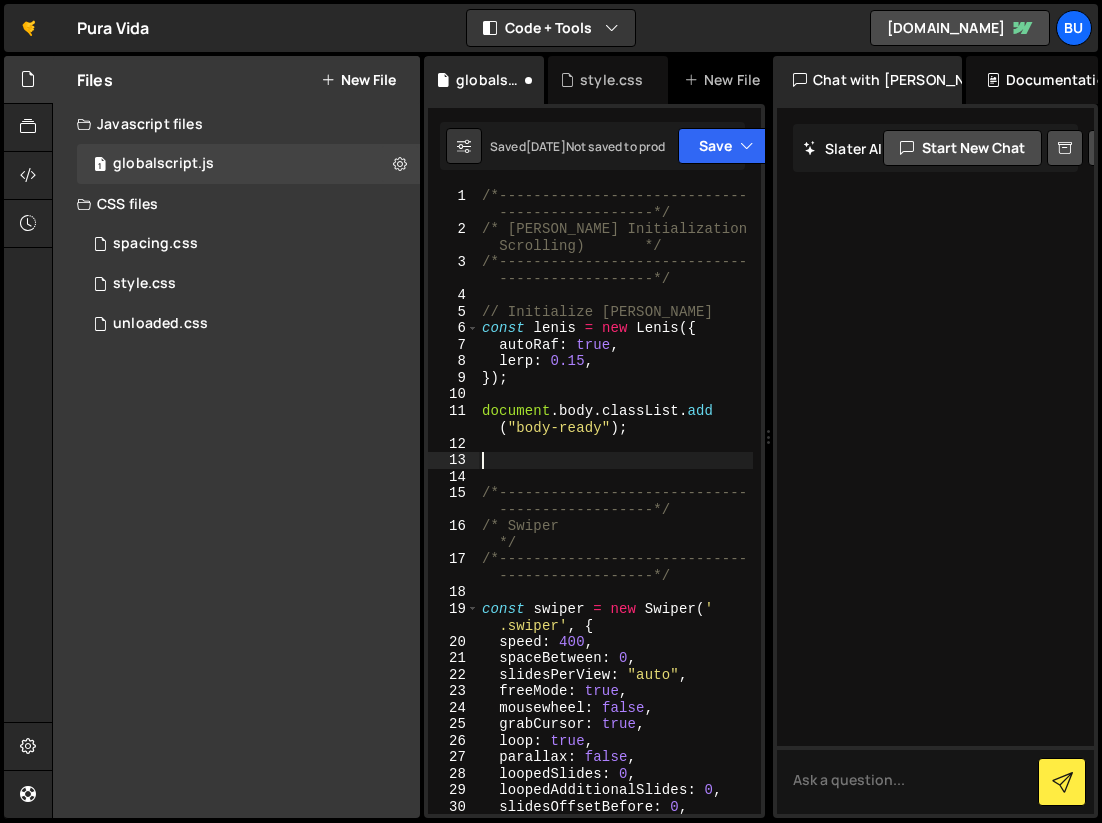 paste on "$("body").toggleClass("nav-open");" 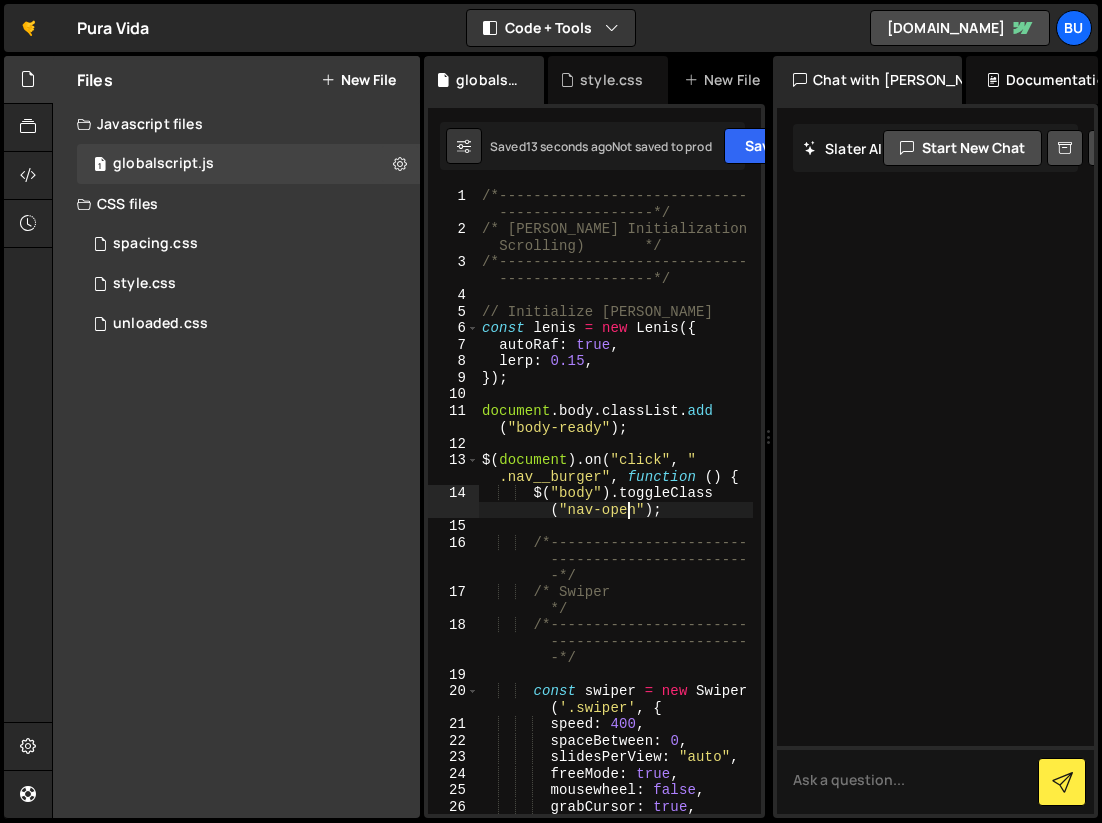 type on "$("body").toggleClass("nav-open");" 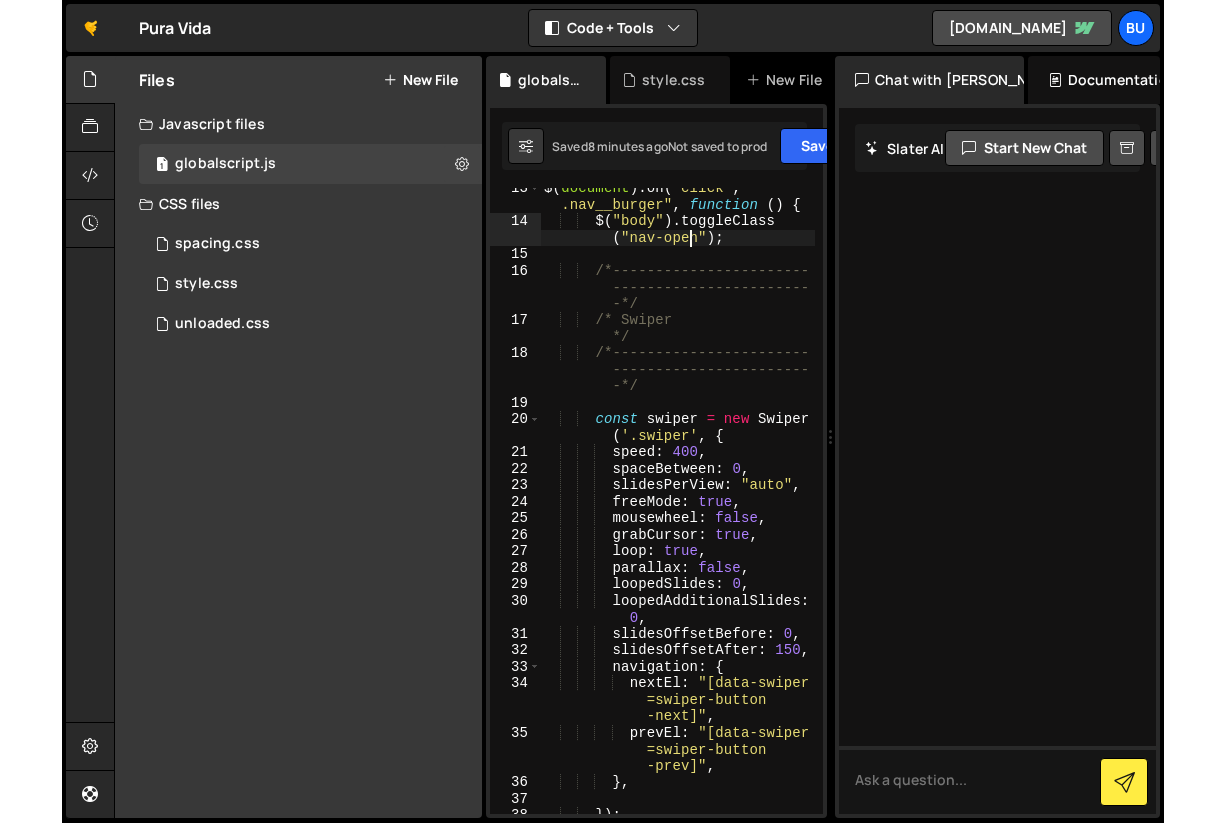 scroll, scrollTop: 603, scrollLeft: 0, axis: vertical 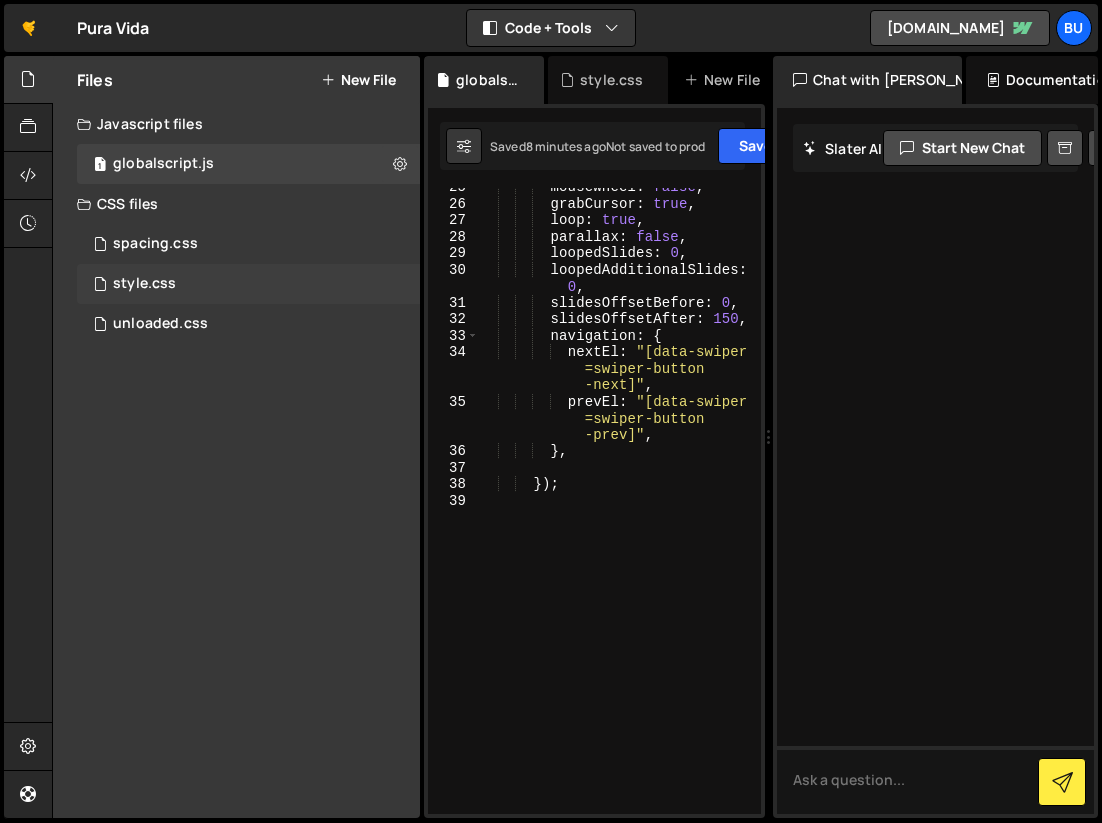click on "style.css
0" at bounding box center (248, 284) 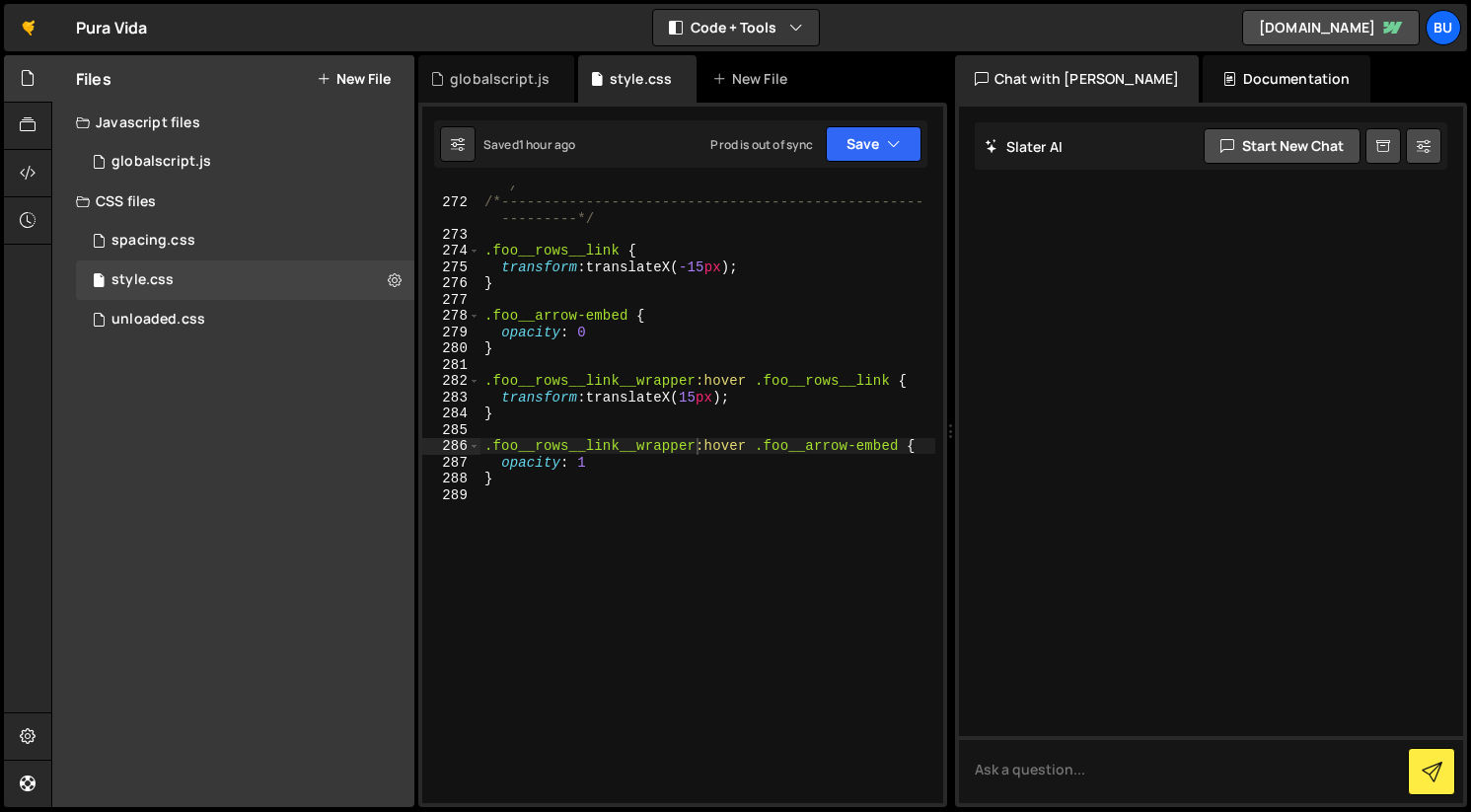 scroll, scrollTop: 4606, scrollLeft: 0, axis: vertical 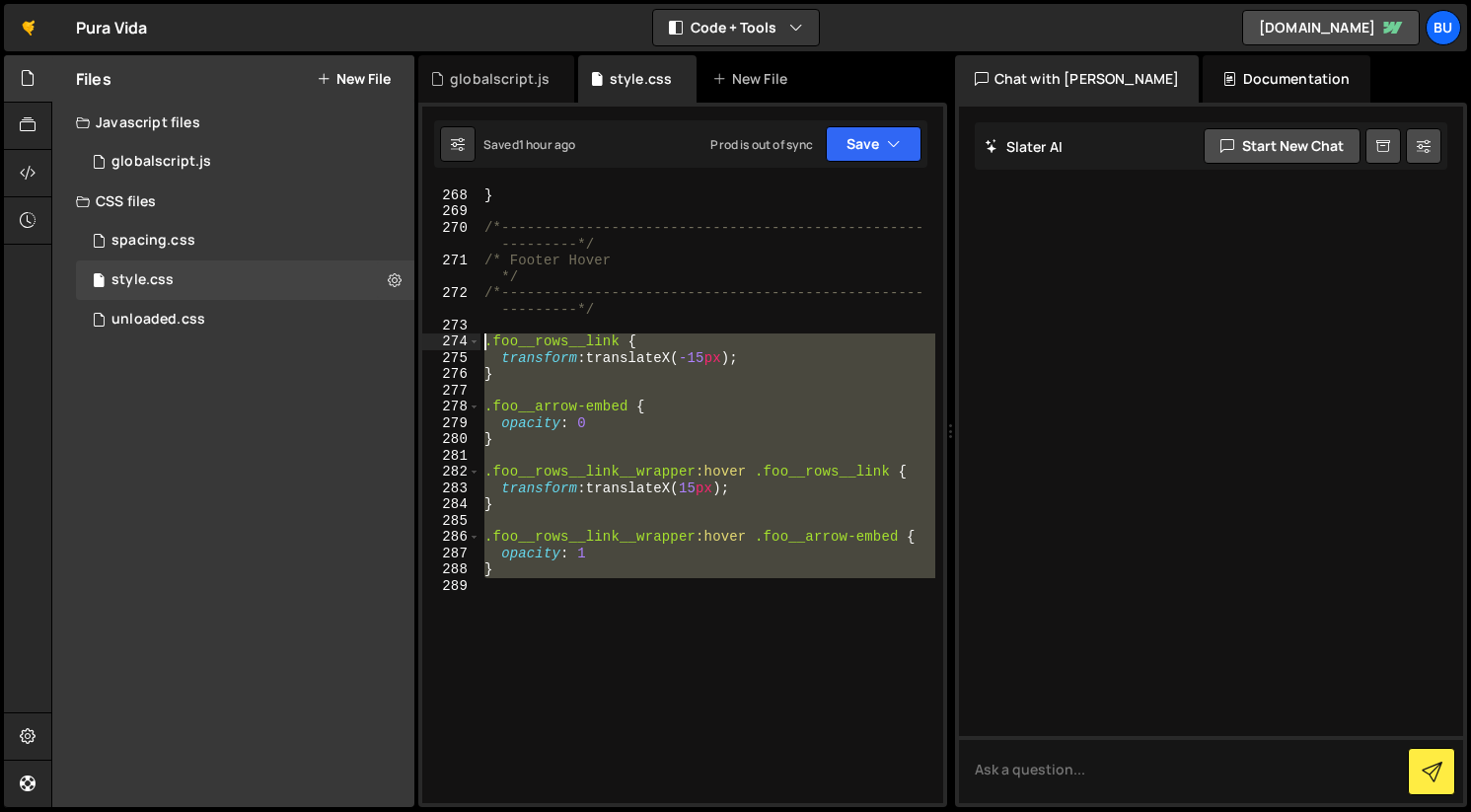 drag, startPoint x: 513, startPoint y: 579, endPoint x: 460, endPoint y: 335, distance: 249.68981 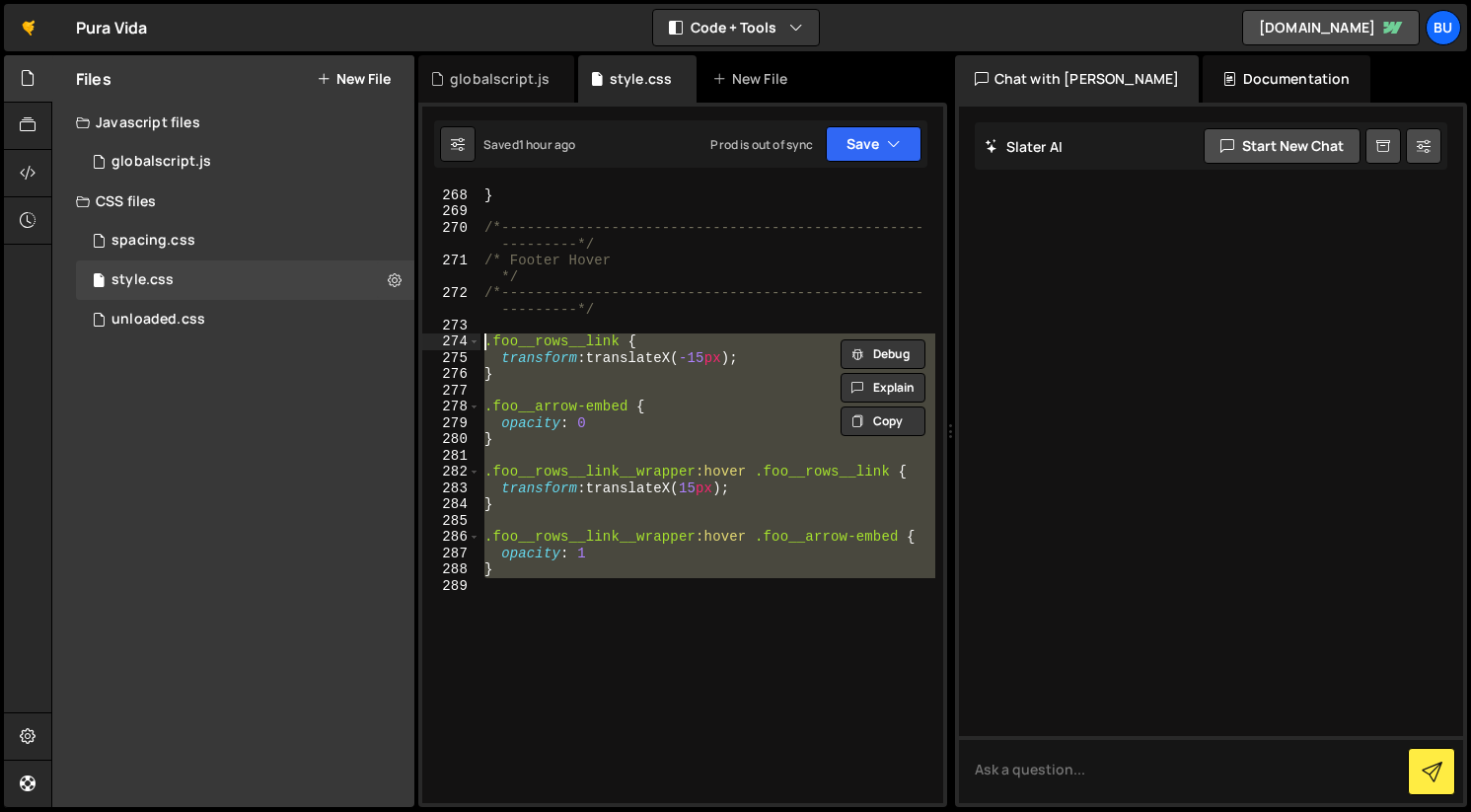 click on "transform :  translateY( -100 % ) ; } /*--------------------------------------------------    ---------*/ /* Footer Hover                                                  */ /*--------------------------------------------------    ---------*/ .foo__rows__link   {    transform :  translateX( -15 px ) ; } .foo__arrow-embed   {    opacity :   0 } .foo__rows__link__wrapper :hover   .foo__rows__link   {    transform :  translateX( 15 px ) ; } .foo__rows__link__wrapper :hover   .foo__arrow-embed   {    opacity :   1 }" at bounding box center [707, 494] 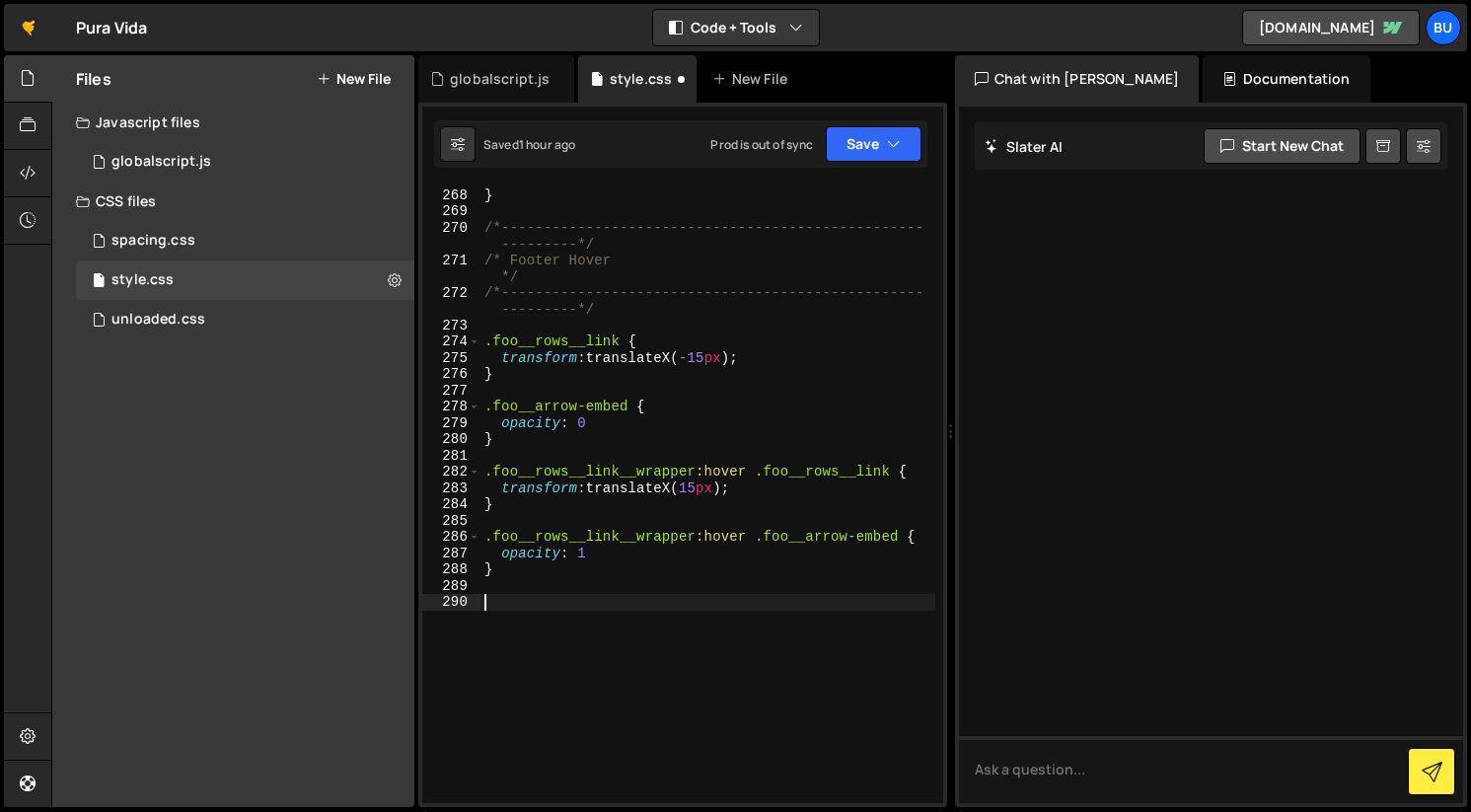 paste on ".foo__rows__link {" 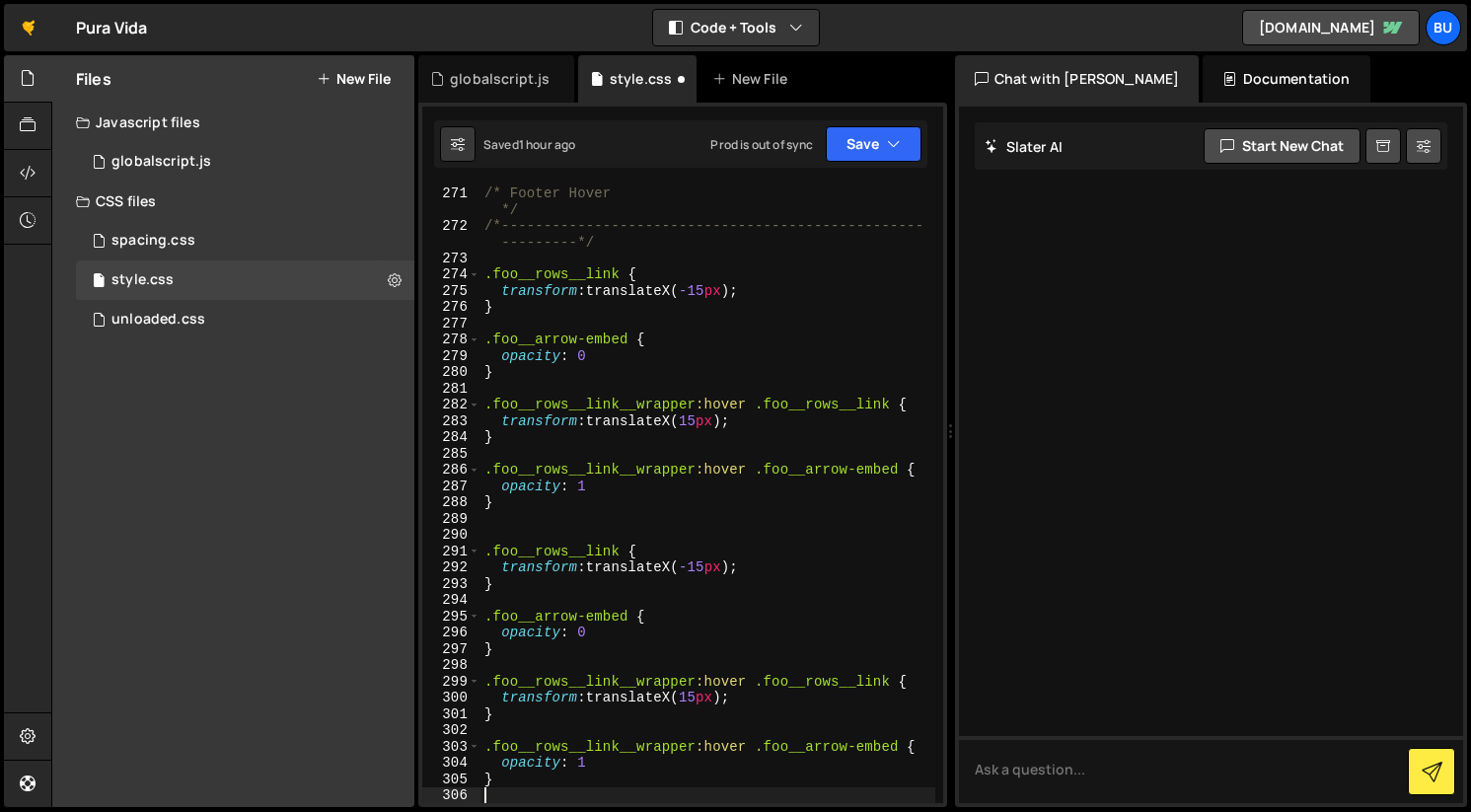 scroll, scrollTop: 4673, scrollLeft: 0, axis: vertical 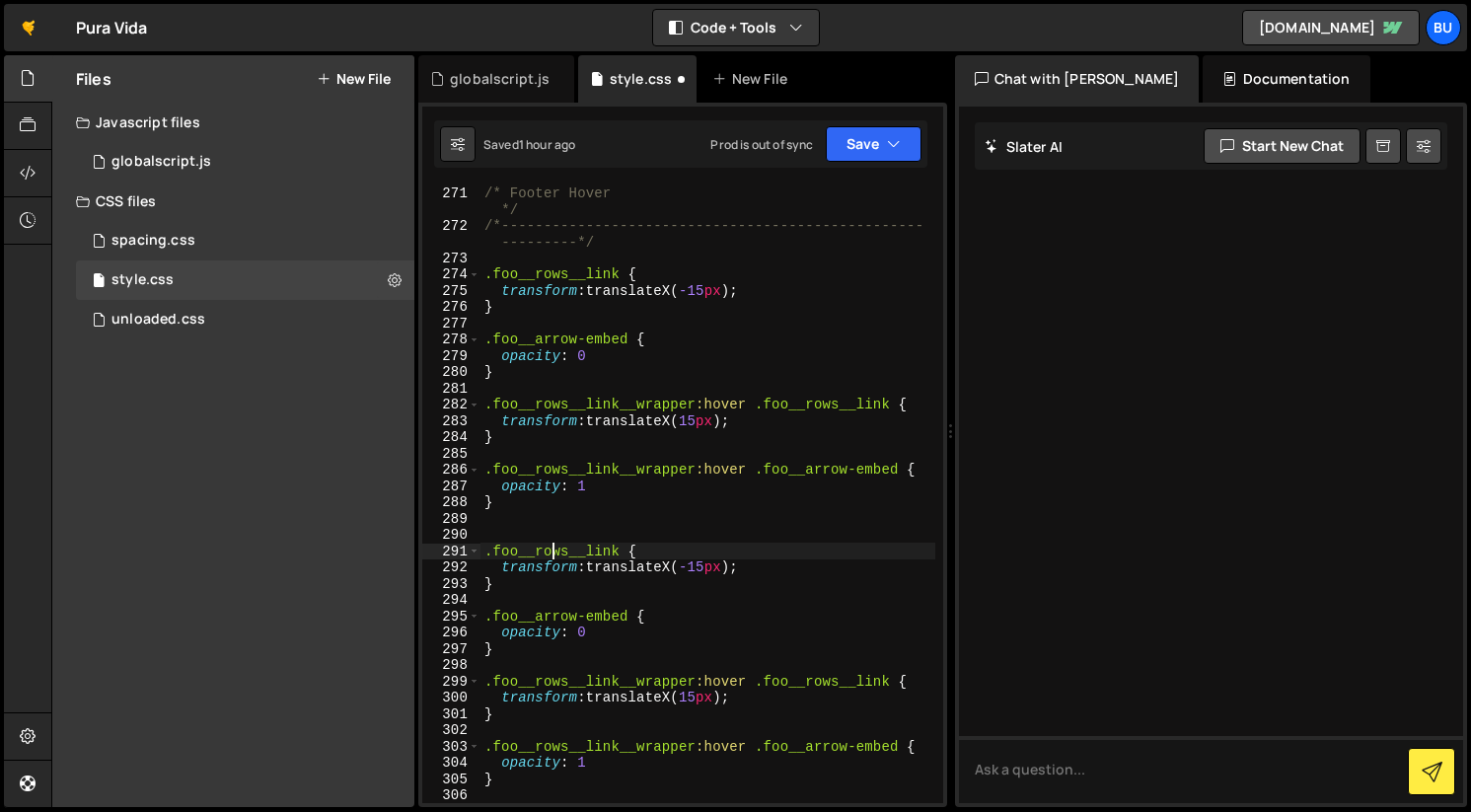click on "/* Footer Hover                                                  */ /*--------------------------------------------------    ---------*/ .foo__rows__link   {    transform :  translateX( -15 px ) ; } .foo__arrow-embed   {    opacity :   0 } .foo__rows__link__wrapper :hover   .foo__rows__link   {    transform :  translateX( 15 px ) ; } .foo__rows__link__wrapper :hover   .foo__arrow-embed   {    opacity :   1 } .foo__rows__link   {    transform :  translateX( -15 px ) ; } .foo__arrow-embed   {    opacity :   0 } .foo__rows__link__wrapper :hover   .foo__rows__link   {    transform :  translateX( 15 px ) ; } .foo__rows__link__wrapper :hover   .foo__arrow-embed   {    opacity :   1 }" at bounding box center [707, 518] 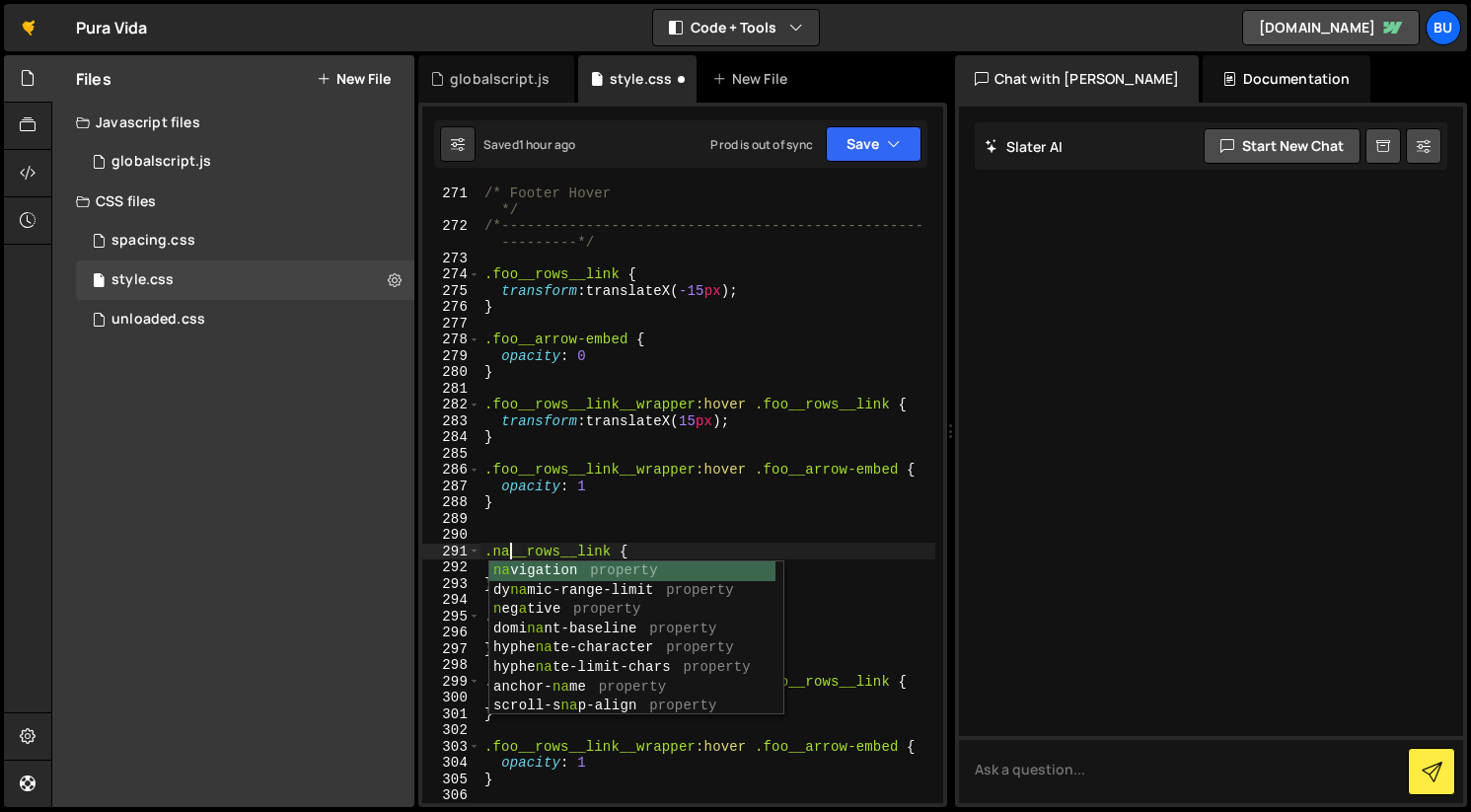 type on ".nav__rows__link {" 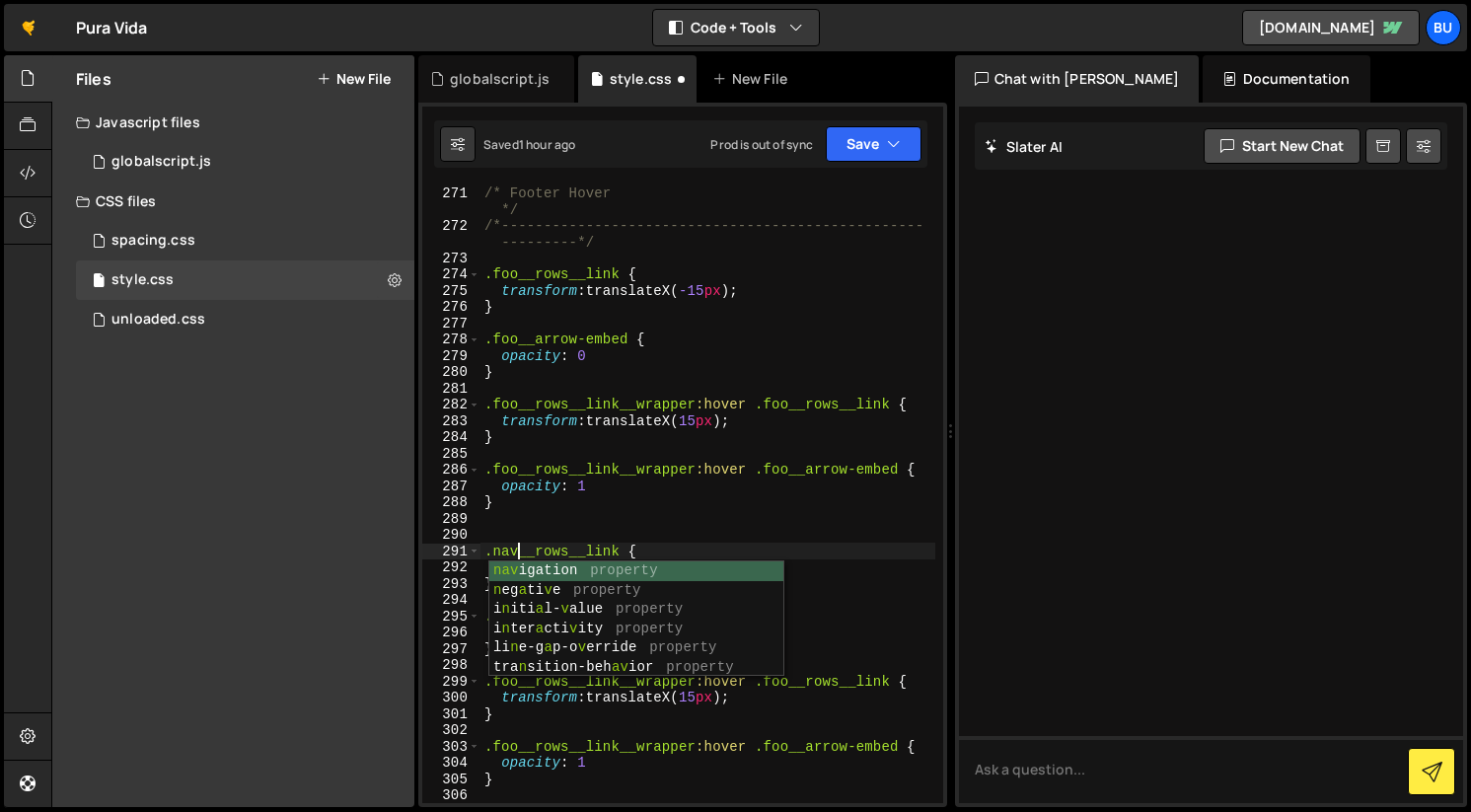 click on "/* Footer Hover                                                  */ /*--------------------------------------------------    ---------*/ .foo__rows__link   {    transform :  translateX( -15 px ) ; } .foo__arrow-embed   {    opacity :   0 } .foo__rows__link__wrapper :hover   .foo__rows__link   {    transform :  translateX( 15 px ) ; } .foo__rows__link__wrapper :hover   .foo__arrow-embed   {    opacity :   1 } .nav__rows__link   {    transform :  translateX( -15 px ) ; } .foo__arrow-embed   {    opacity :   0 } .foo__rows__link__wrapper :hover   .foo__rows__link   {    transform :  translateX( 15 px ) ; } .foo__rows__link__wrapper :hover   .foo__arrow-embed   {    opacity :   1 }" at bounding box center (707, 518) 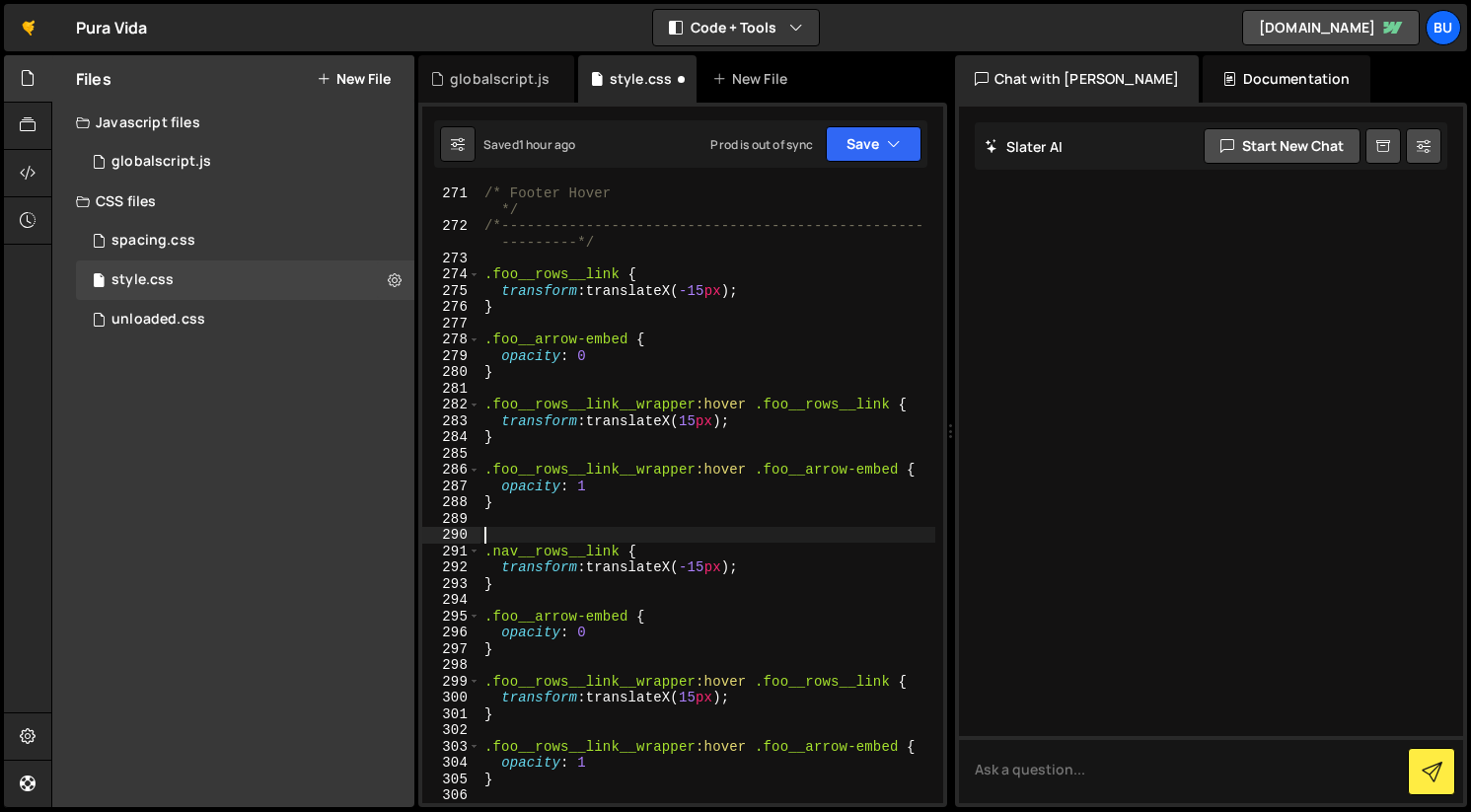 scroll, scrollTop: 0, scrollLeft: 0, axis: both 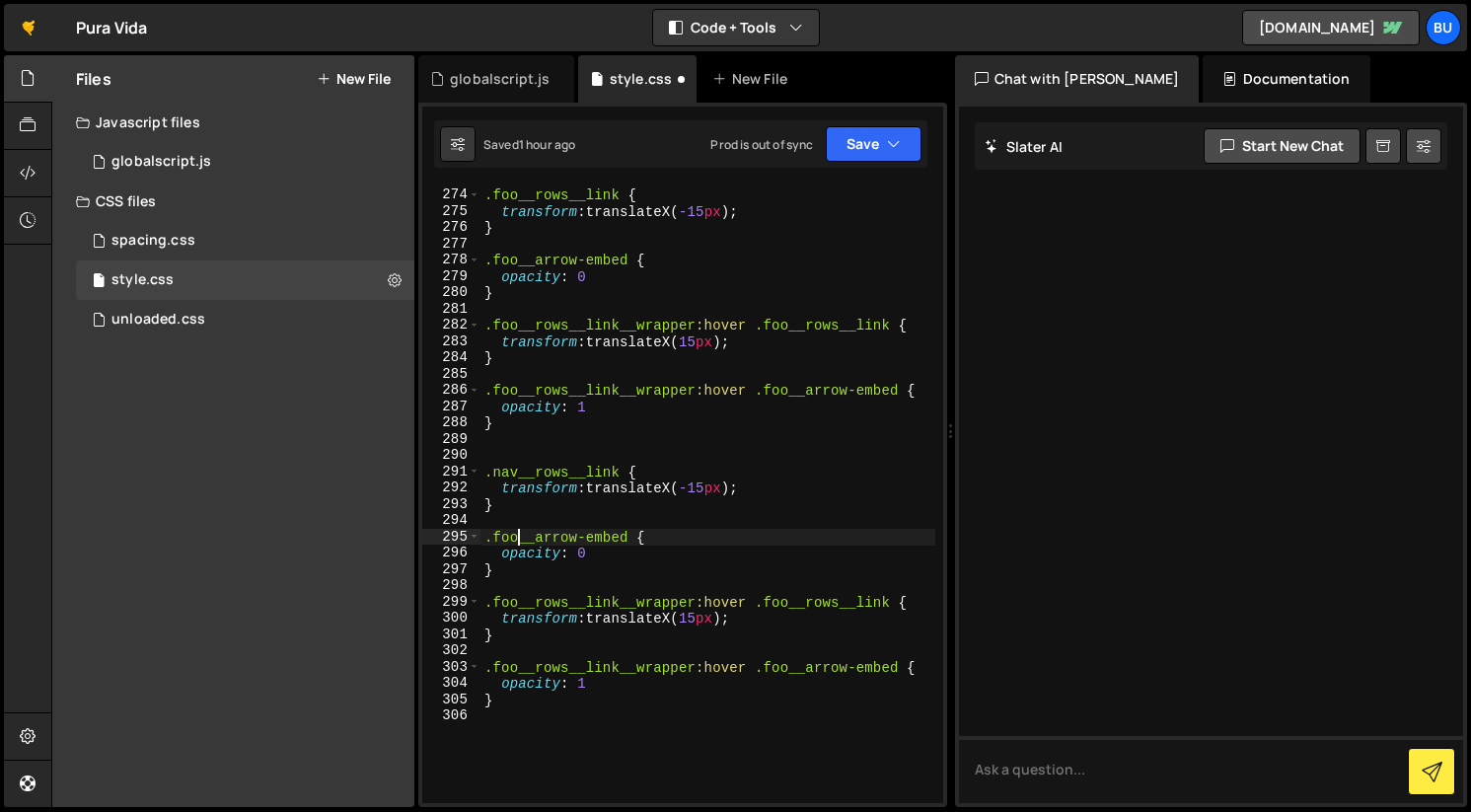 click on ".foo__rows__link   {    transform :  translateX( -15 px ) ; } .foo__arrow-embed   {    opacity :   0 } .foo__rows__link__wrapper :hover   .foo__rows__link   {    transform :  translateX( 15 px ) ; } .foo__rows__link__wrapper :hover   .foo__arrow-embed   {    opacity :   1 } .nav__rows__link   {    transform :  translateX( -15 px ) ; } .foo__arrow-embed   {    opacity :   0 } .foo__rows__link__wrapper :hover   .foo__rows__link   {    transform :  translateX( 15 px ) ; } .foo__rows__link__wrapper :hover   .foo__arrow-embed   {    opacity :   1 }" at bounding box center (707, 495) 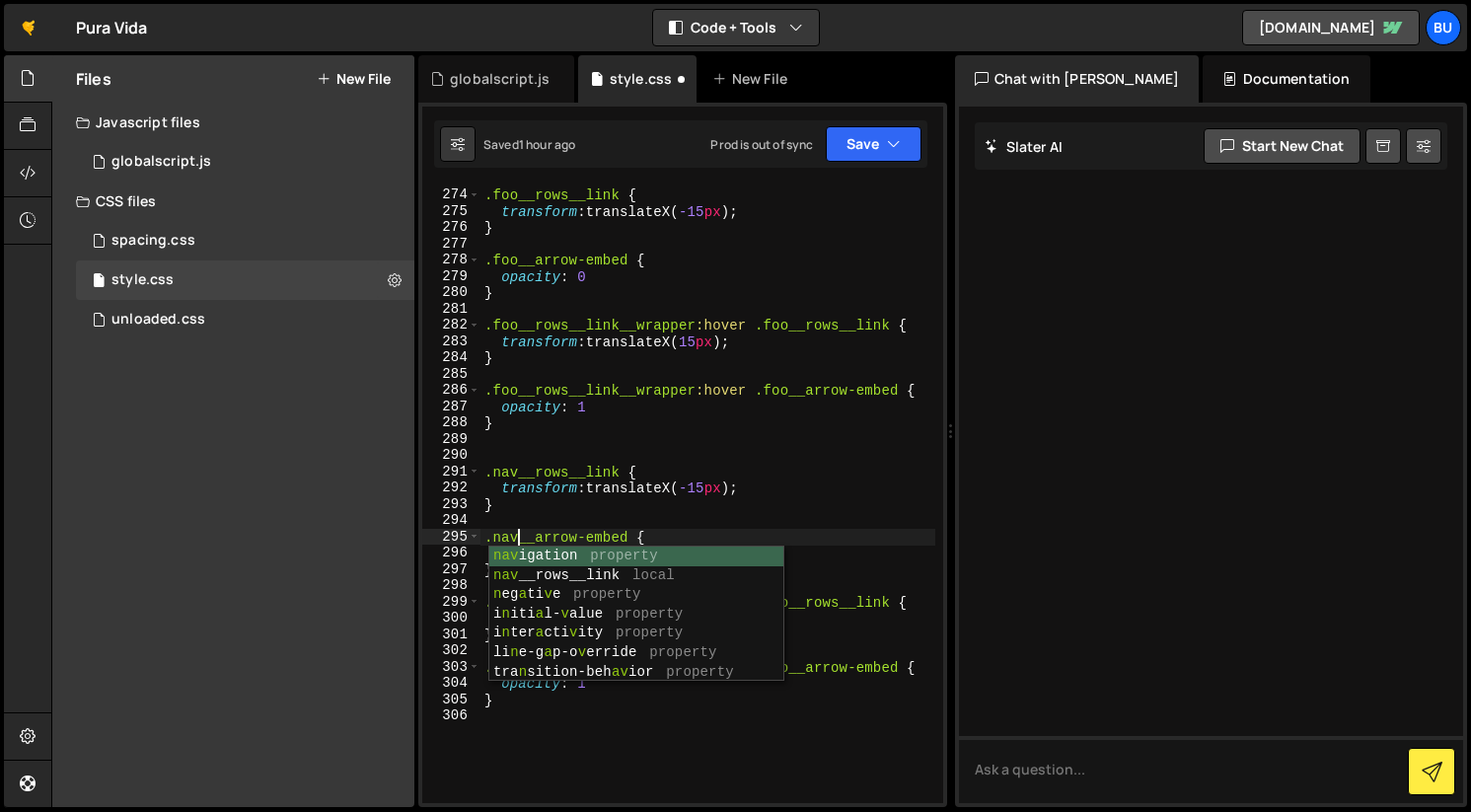 scroll, scrollTop: 0, scrollLeft: 2, axis: horizontal 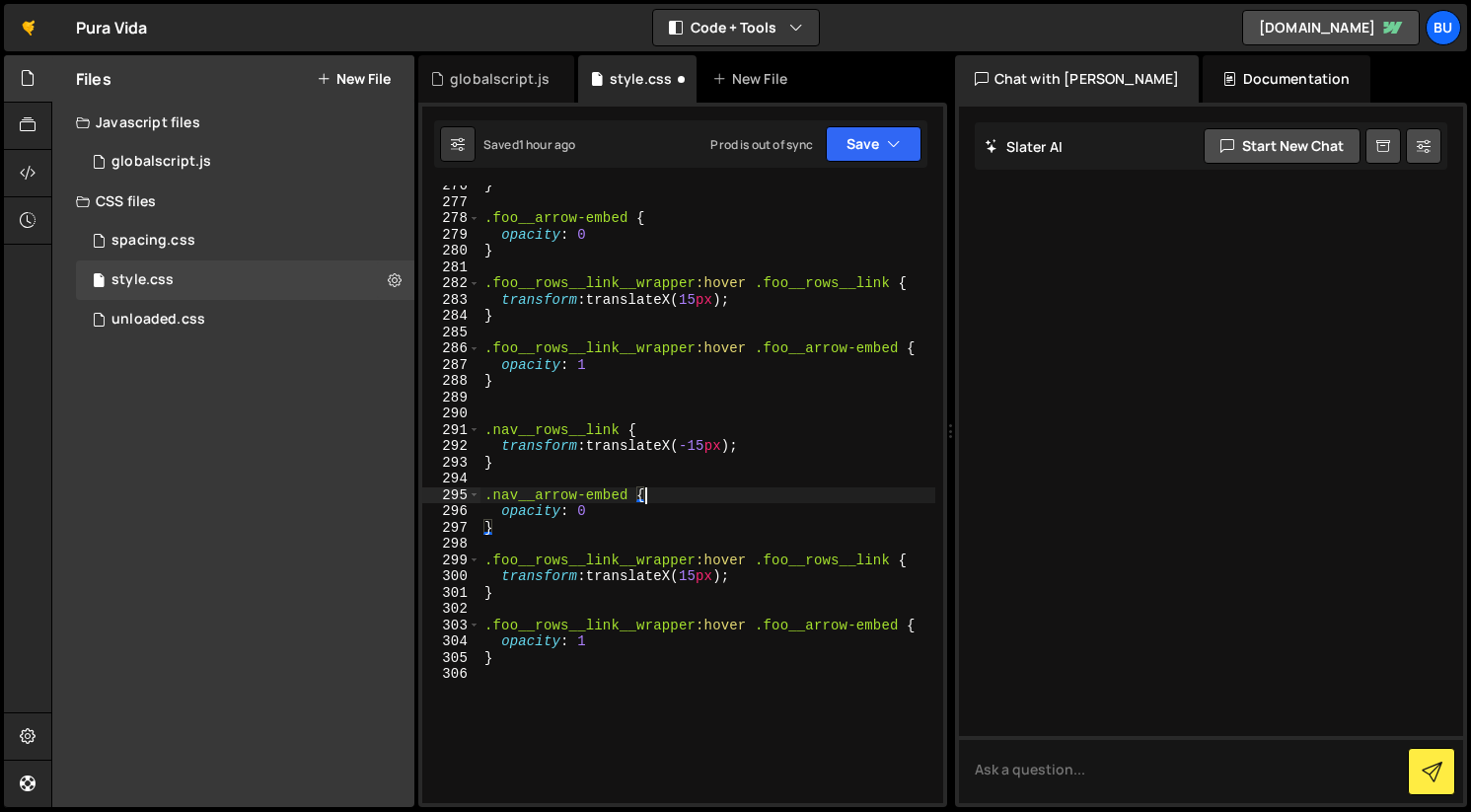 click on "} .foo__arrow-embed   {    opacity :   0 } .foo__rows__link__wrapper :hover   .foo__rows__link   {    transform :  translateX( 15 px ) ; } .foo__rows__link__wrapper :hover   .foo__arrow-embed   {    opacity :   1 } .nav__rows__link   {    transform :  translateX( -15 px ) ; } .nav__arrow-embed   {    opacity :   0 } .foo__rows__link__wrapper :hover   .foo__rows__link   {    transform :  translateX( 15 px ) ; } .foo__rows__link__wrapper :hover   .foo__arrow-embed   {    opacity :   1 }" at bounding box center (707, 502) 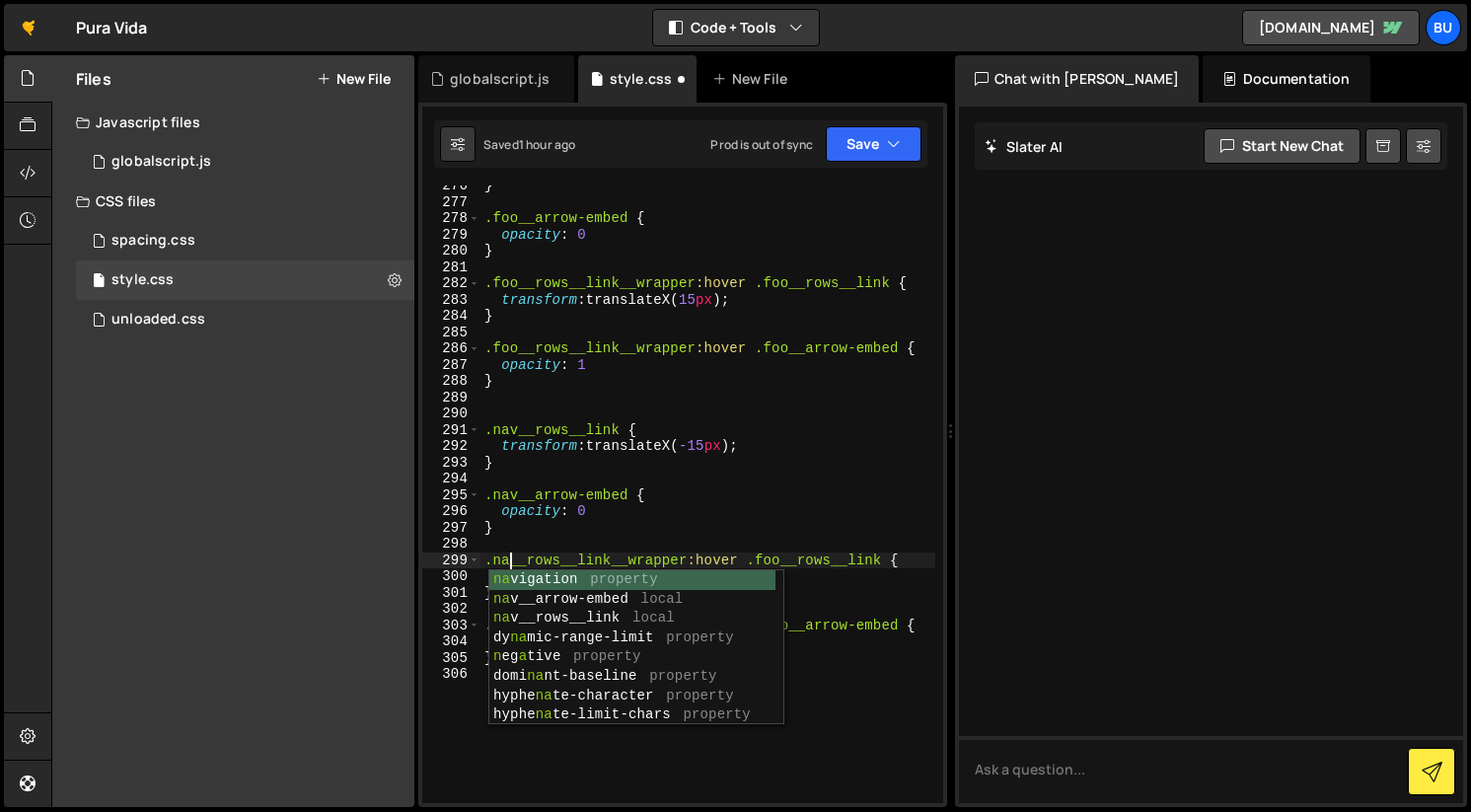 scroll, scrollTop: 0, scrollLeft: 2, axis: horizontal 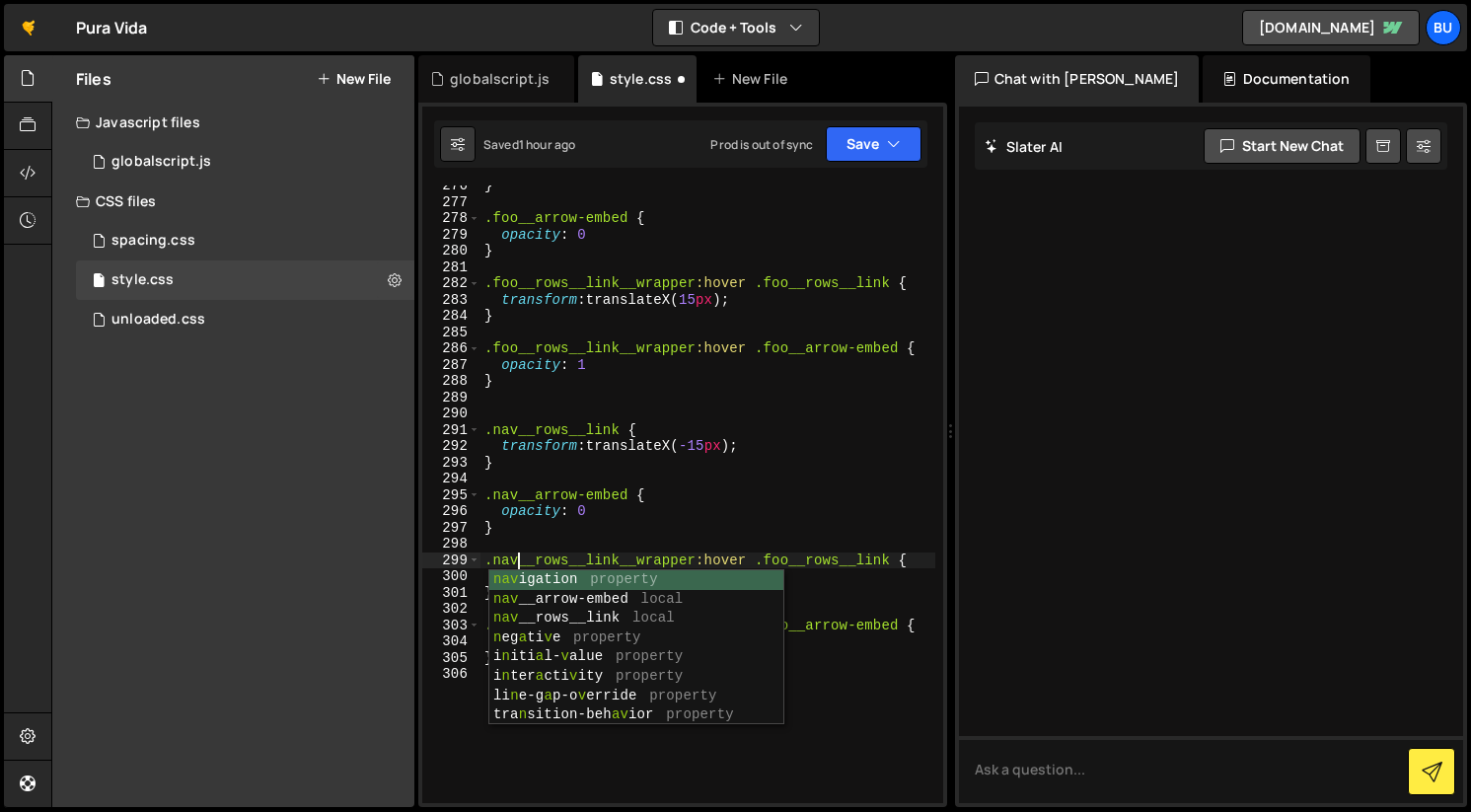 click on "} .foo__arrow-embed   {    opacity :   0 } .foo__rows__link__wrapper :hover   .foo__rows__link   {    transform :  translateX( 15 px ) ; } .foo__rows__link__wrapper :hover   .foo__arrow-embed   {    opacity :   1 } .nav__rows__link   {    transform :  translateX( -15 px ) ; } .nav__arrow-embed   {    opacity :   0 } .nav__rows__link__wrapper :hover   .foo__rows__link   {    transform :  translateX( 15 px ) ; } .foo__rows__link__wrapper :hover   .foo__arrow-embed   {    opacity :   1 }" at bounding box center (707, 502) 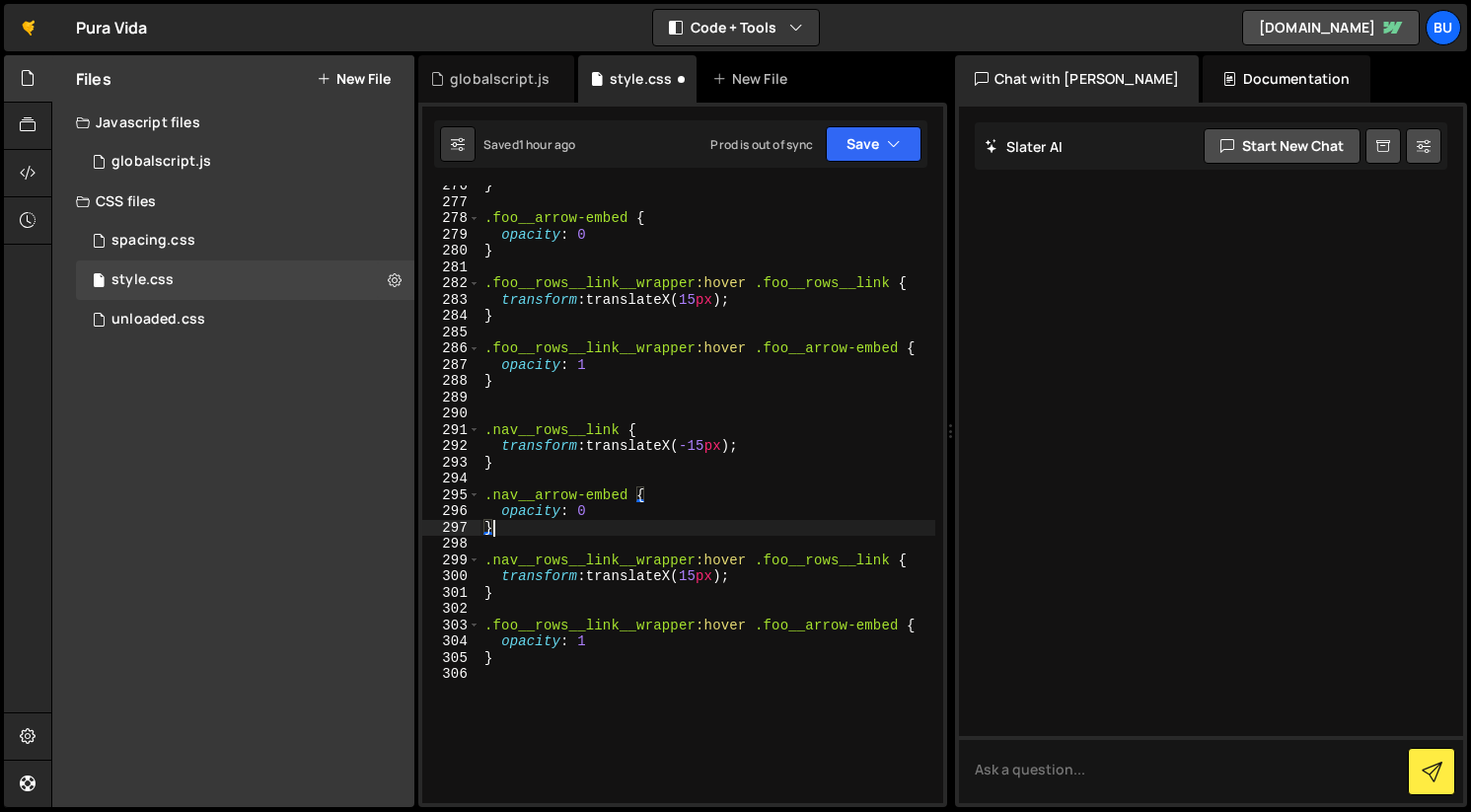 scroll, scrollTop: 0, scrollLeft: 0, axis: both 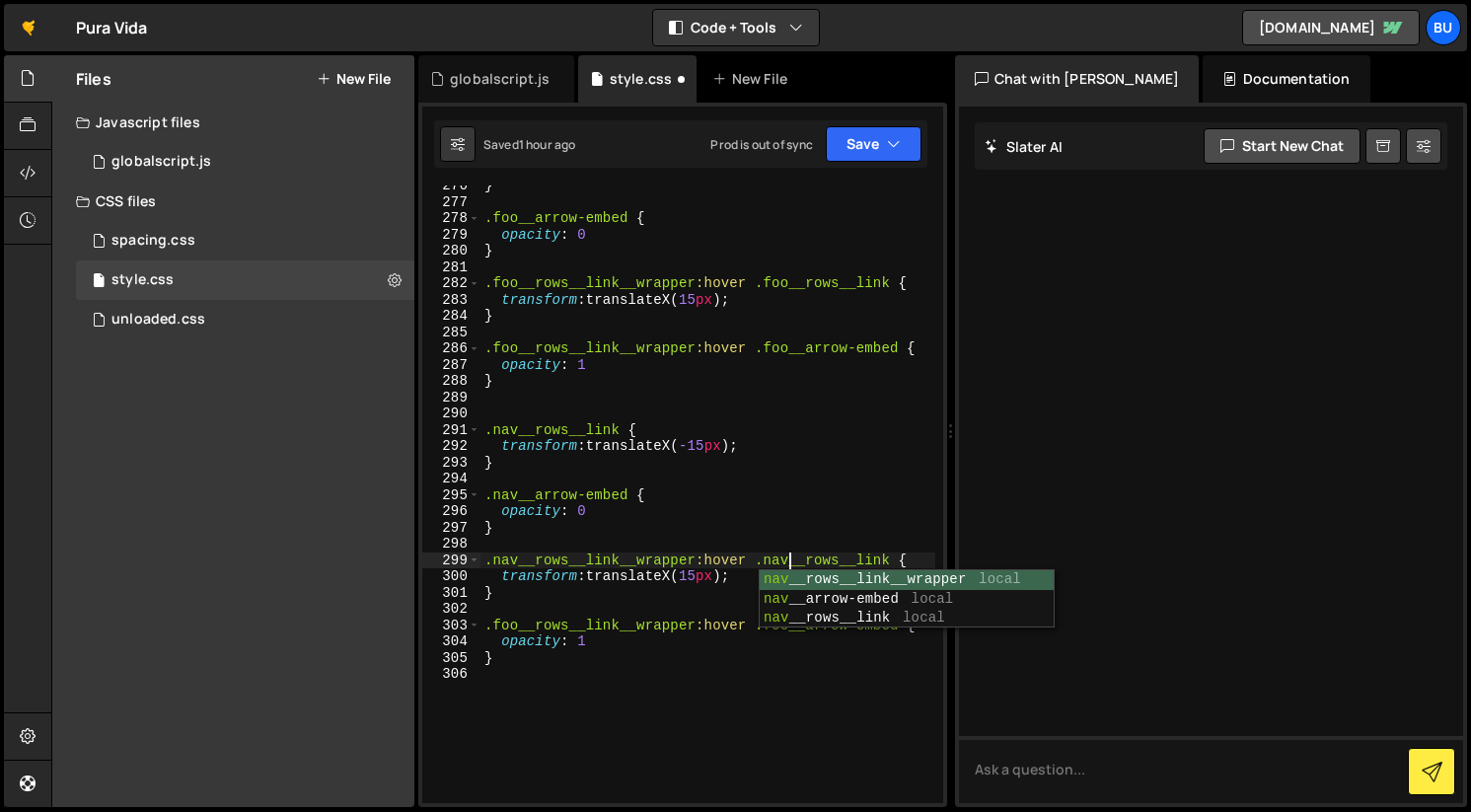 drag, startPoint x: 668, startPoint y: 632, endPoint x: 657, endPoint y: 632, distance: 11 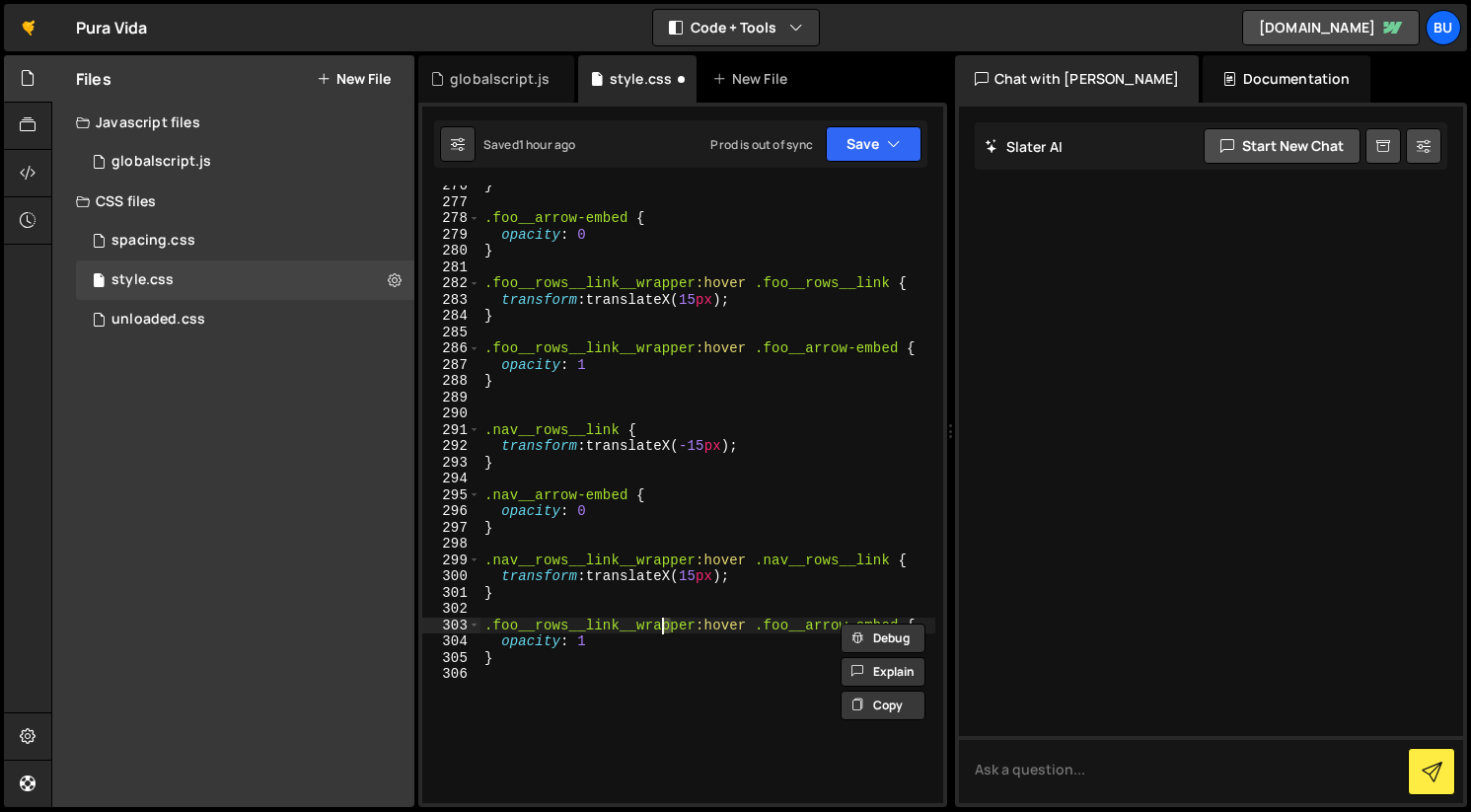 click on "} .foo__arrow-embed   {    opacity :   0 } .foo__rows__link__wrapper :hover   .foo__rows__link   {    transform :  translateX( 15 px ) ; } .foo__rows__link__wrapper :hover   .foo__arrow-embed   {    opacity :   1 } .nav__rows__link   {    transform :  translateX( -15 px ) ; } .nav__arrow-embed   {    opacity :   0 } .nav__rows__link__wrapper :hover   .nav__rows__link   {    transform :  translateX( 15 px ) ; } .foo__rows__link__wrapper :hover   .foo__arrow-embed   {    opacity :   1 }" at bounding box center (707, 502) 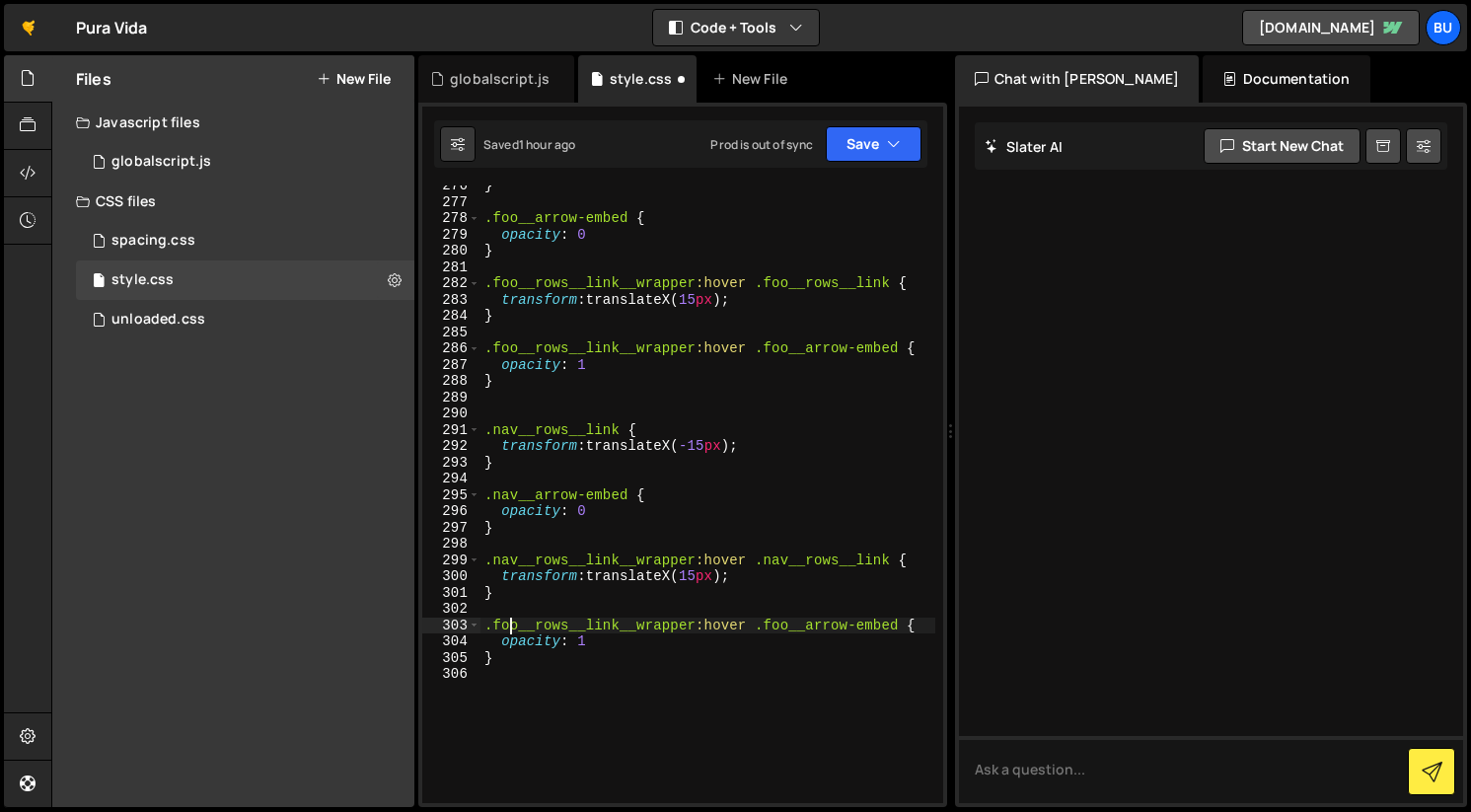 click on "} .foo__arrow-embed   {    opacity :   0 } .foo__rows__link__wrapper :hover   .foo__rows__link   {    transform :  translateX( 15 px ) ; } .foo__rows__link__wrapper :hover   .foo__arrow-embed   {    opacity :   1 } .nav__rows__link   {    transform :  translateX( -15 px ) ; } .nav__arrow-embed   {    opacity :   0 } .nav__rows__link__wrapper :hover   .nav__rows__link   {    transform :  translateX( 15 px ) ; } .foo__rows__link__wrapper :hover   .foo__arrow-embed   {    opacity :   1 }" at bounding box center [707, 502] 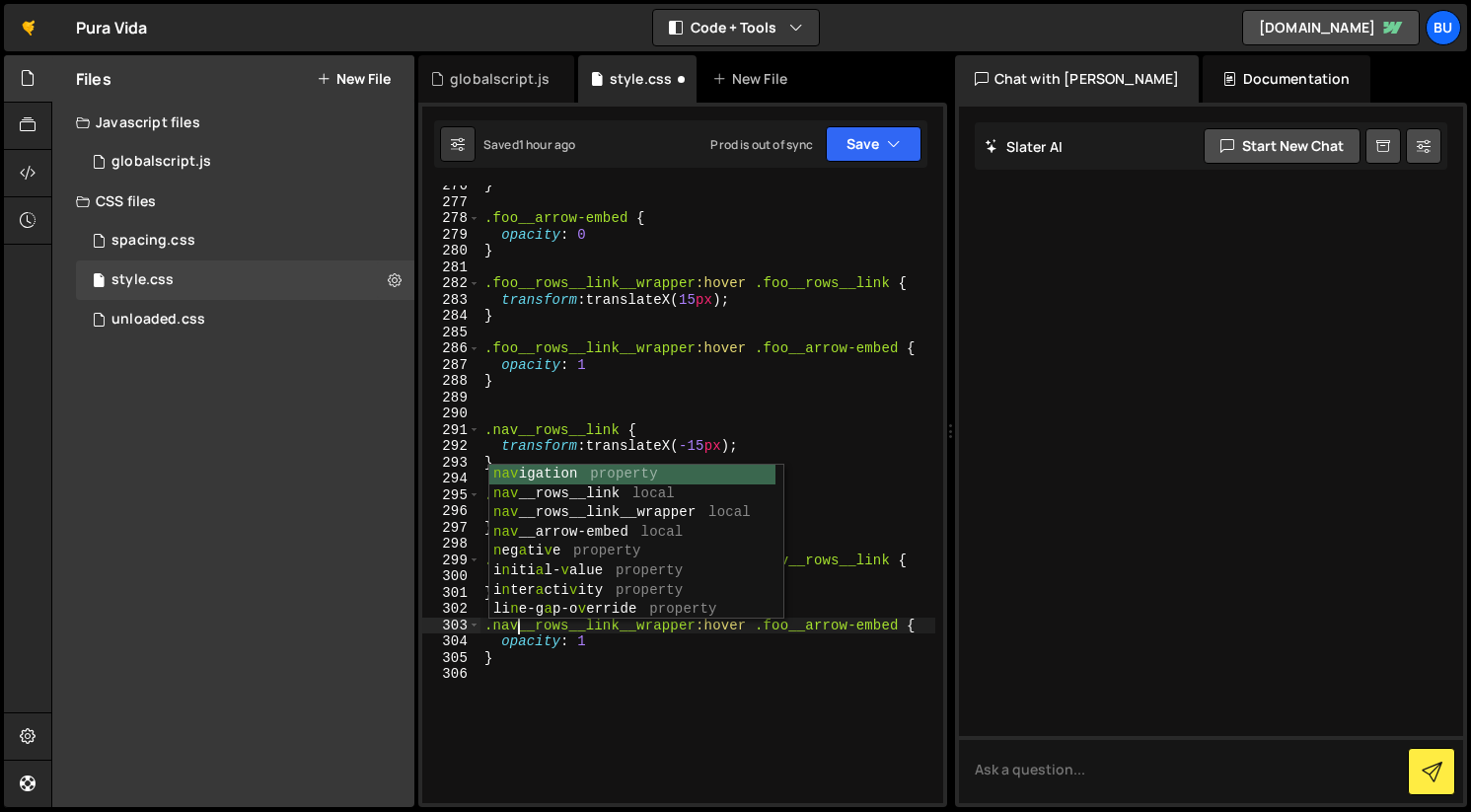 scroll, scrollTop: 0, scrollLeft: 2, axis: horizontal 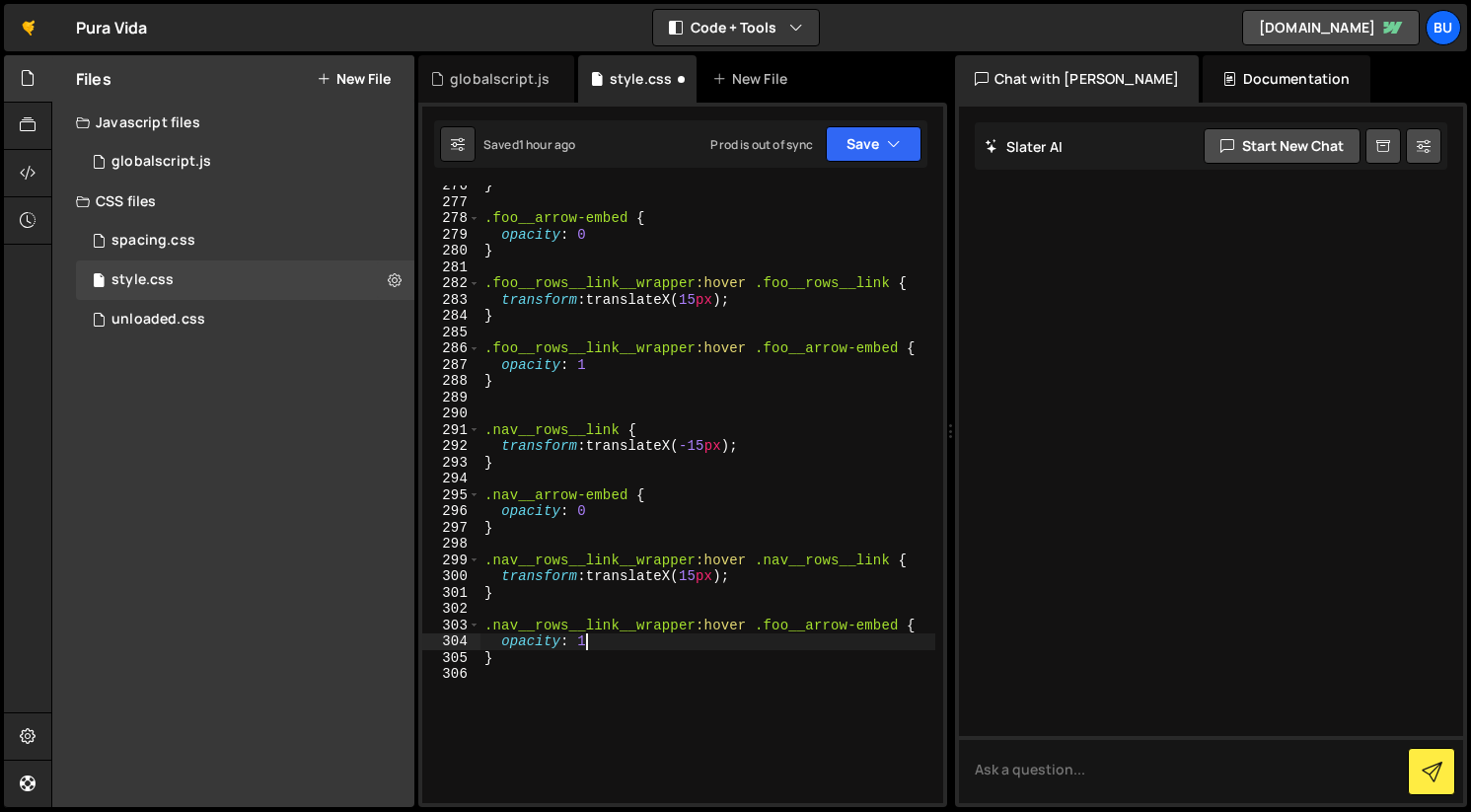 click on "} .foo__arrow-embed   {    opacity :   0 } .foo__rows__link__wrapper :hover   .foo__rows__link   {    transform :  translateX( 15 px ) ; } .foo__rows__link__wrapper :hover   .foo__arrow-embed   {    opacity :   1 } .nav__rows__link   {    transform :  translateX( -15 px ) ; } .nav__arrow-embed   {    opacity :   0 } .nav__rows__link__wrapper :hover   .nav__rows__link   {    transform :  translateX( 15 px ) ; } .nav__rows__link__wrapper :hover   .foo__arrow-embed   {    opacity :   1 }" at bounding box center [707, 502] 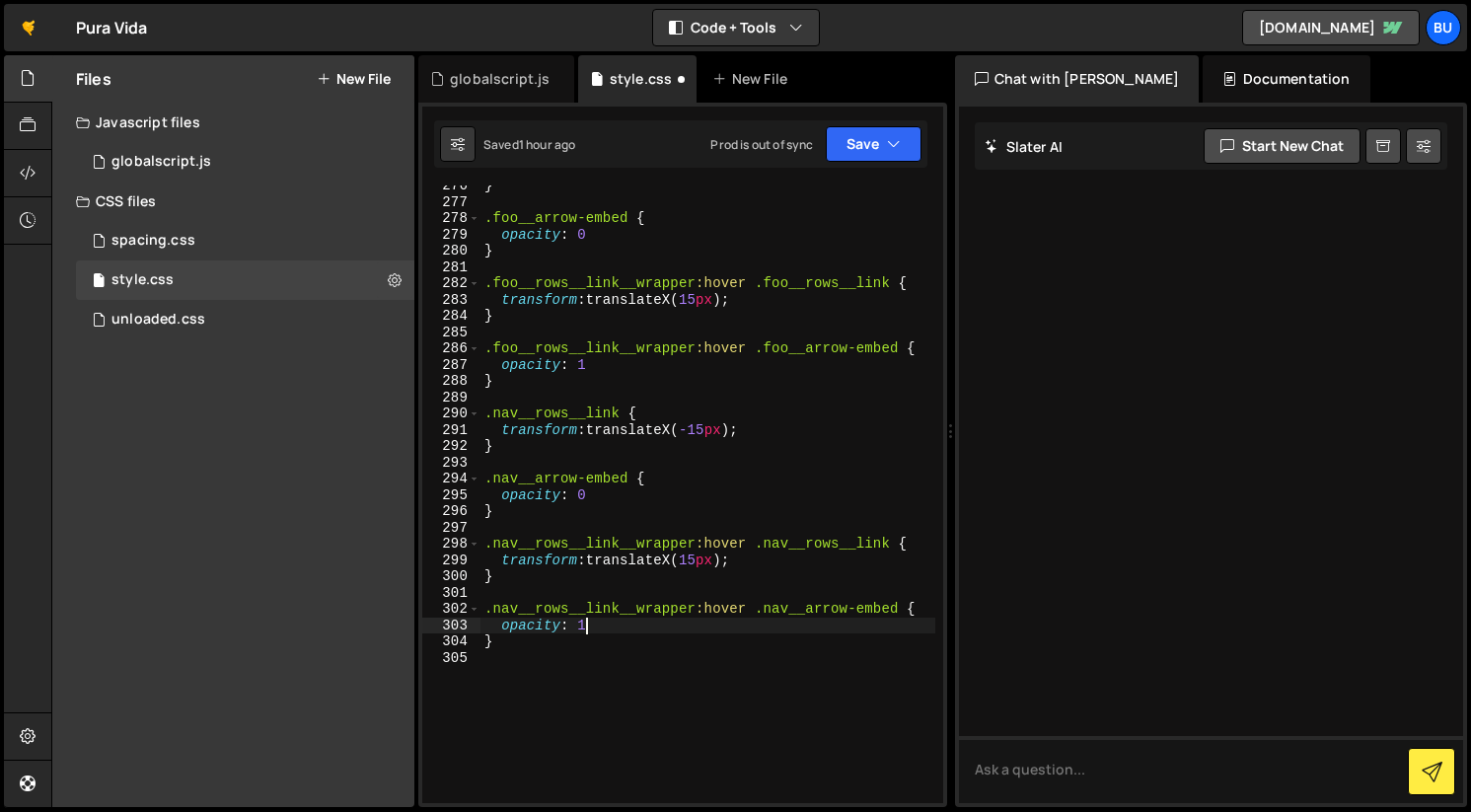 scroll, scrollTop: 0, scrollLeft: 6, axis: horizontal 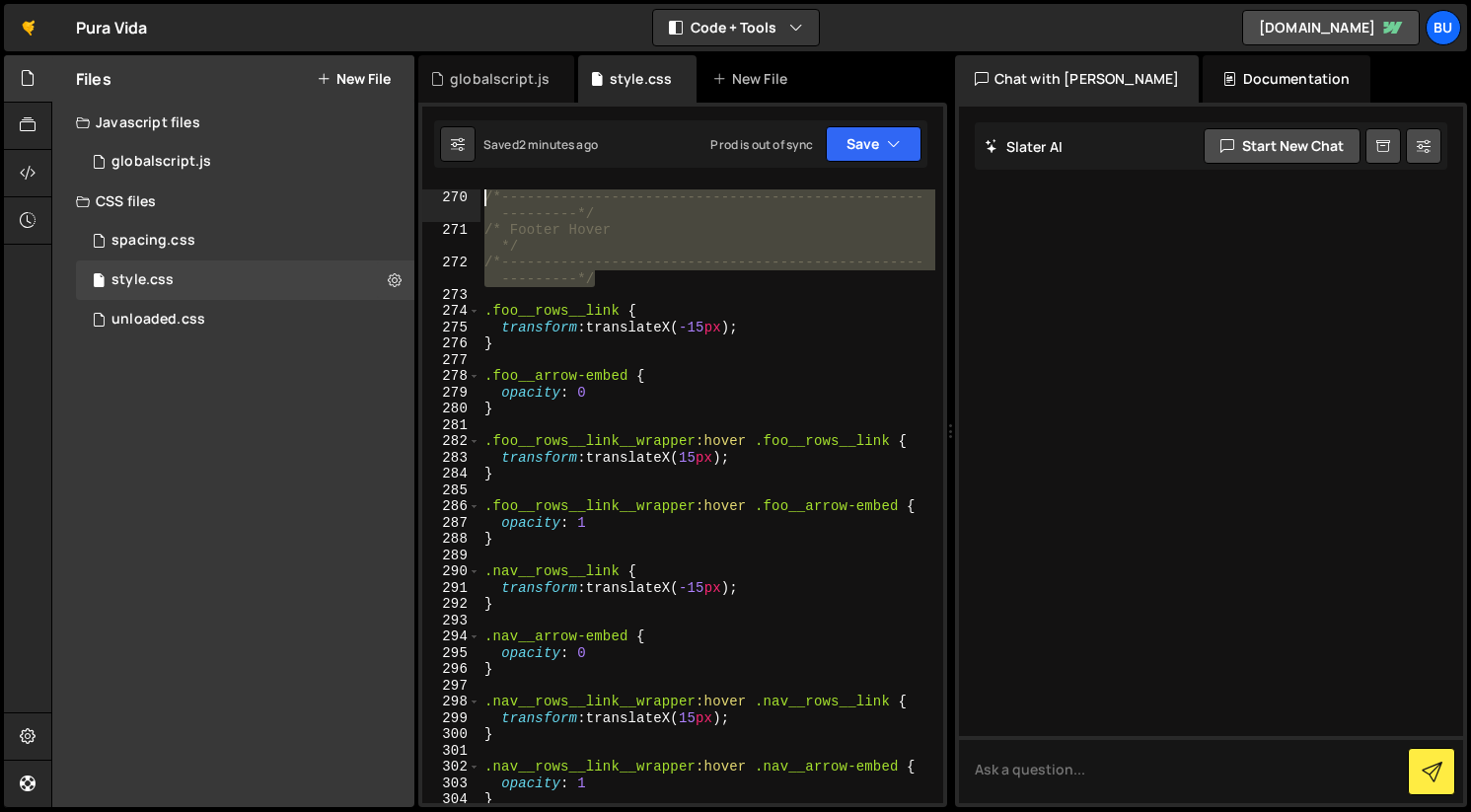 drag, startPoint x: 620, startPoint y: 277, endPoint x: 415, endPoint y: 194, distance: 221.1651 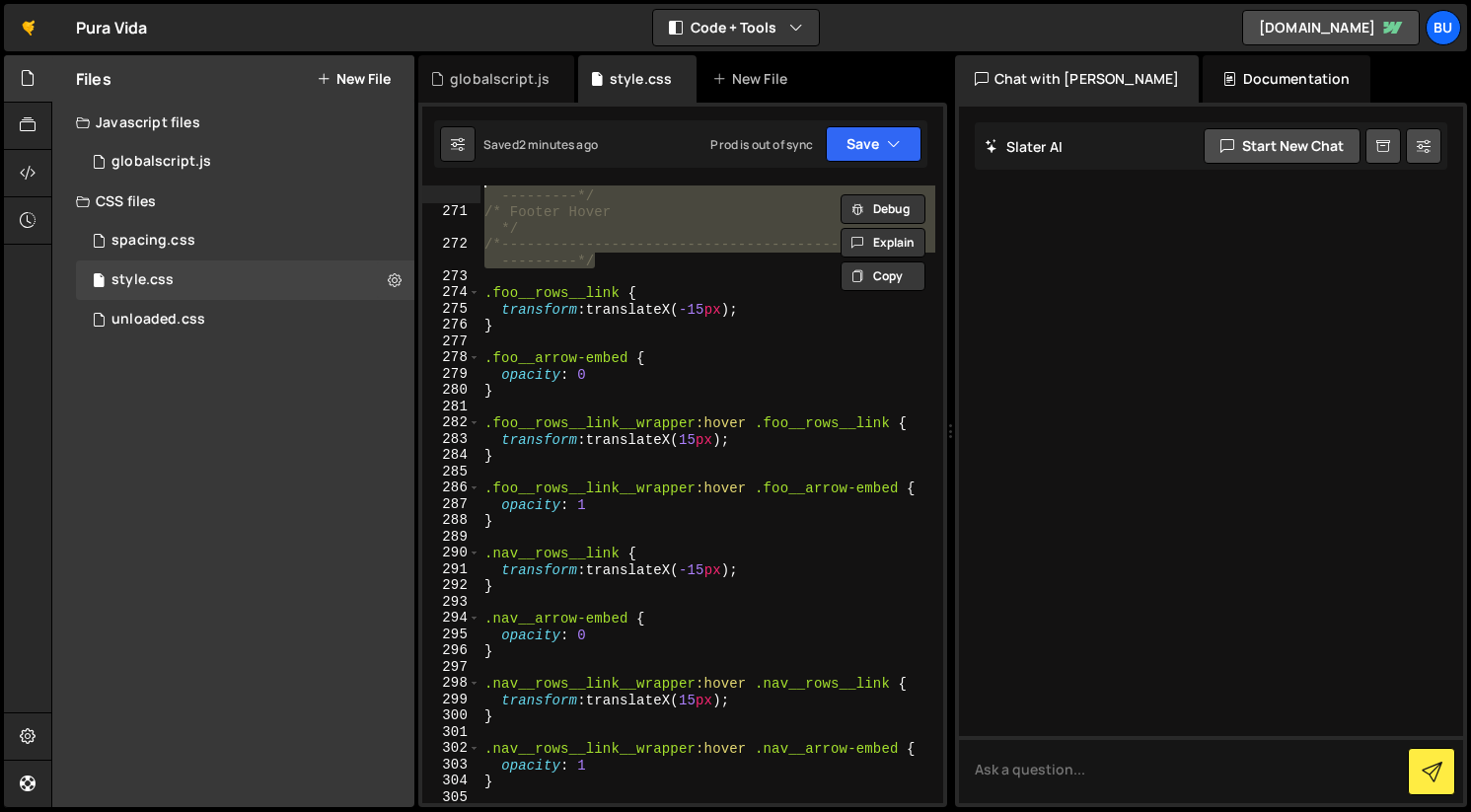 scroll, scrollTop: 4677, scrollLeft: 0, axis: vertical 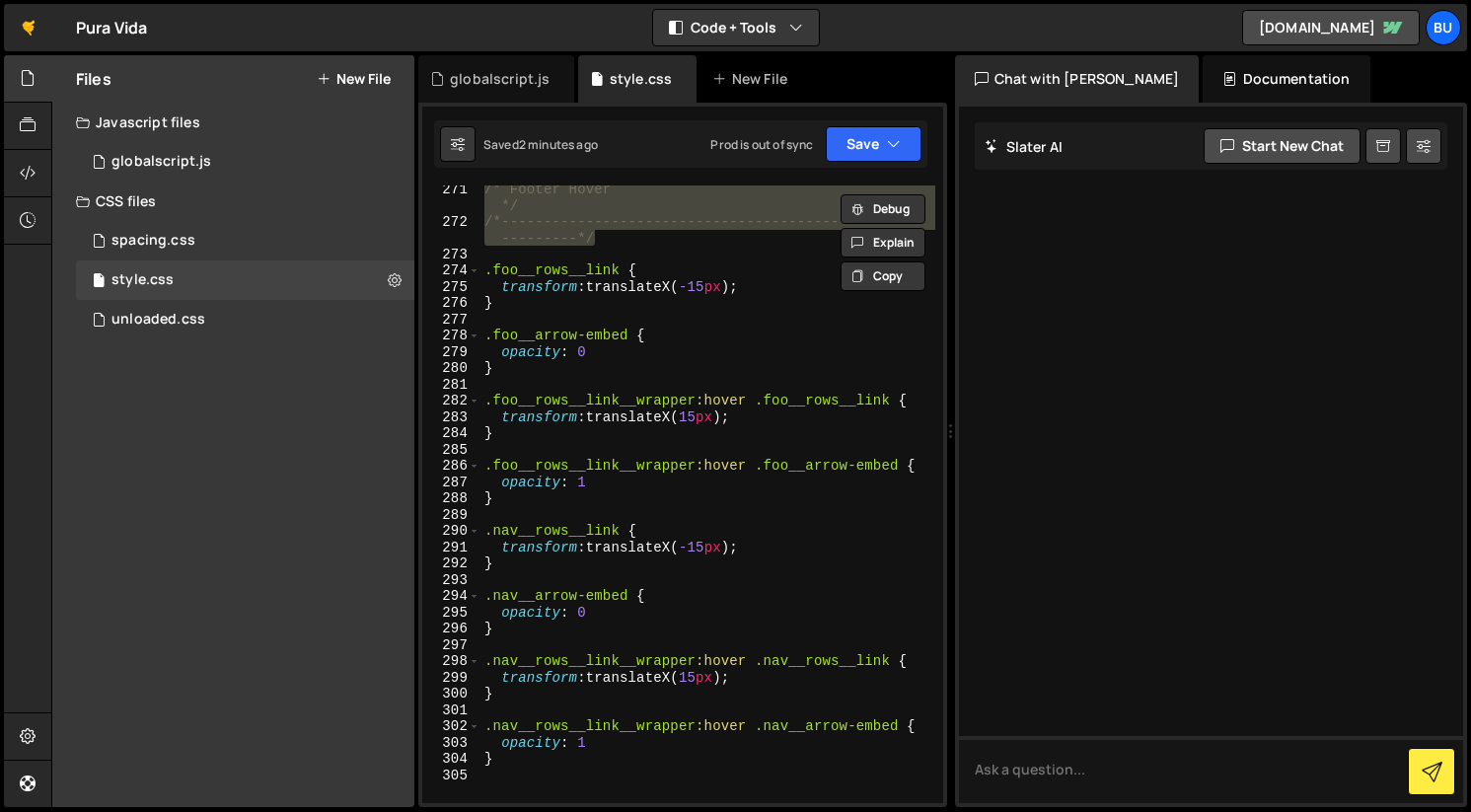 click on "/* Footer Hover                                                  */ /*--------------------------------------------------    ---------*/ .foo__rows__link   {    transform :  translateX( -15 px ) ; } .foo__arrow-embed   {    opacity :   0 } .foo__rows__link__wrapper :hover   .foo__rows__link   {    transform :  translateX( 15 px ) ; } .foo__rows__link__wrapper :hover   .foo__arrow-embed   {    opacity :   1 } .nav__rows__link   {    transform :  translateX( -15 px ) ; } .nav__arrow-embed   {    opacity :   0 } .nav__rows__link__wrapper :hover   .nav__rows__link   {    transform :  translateX( 15 px ) ; } .nav__rows__link__wrapper :hover   .nav__arrow-embed   {    opacity :   1 }" at bounding box center [707, 514] 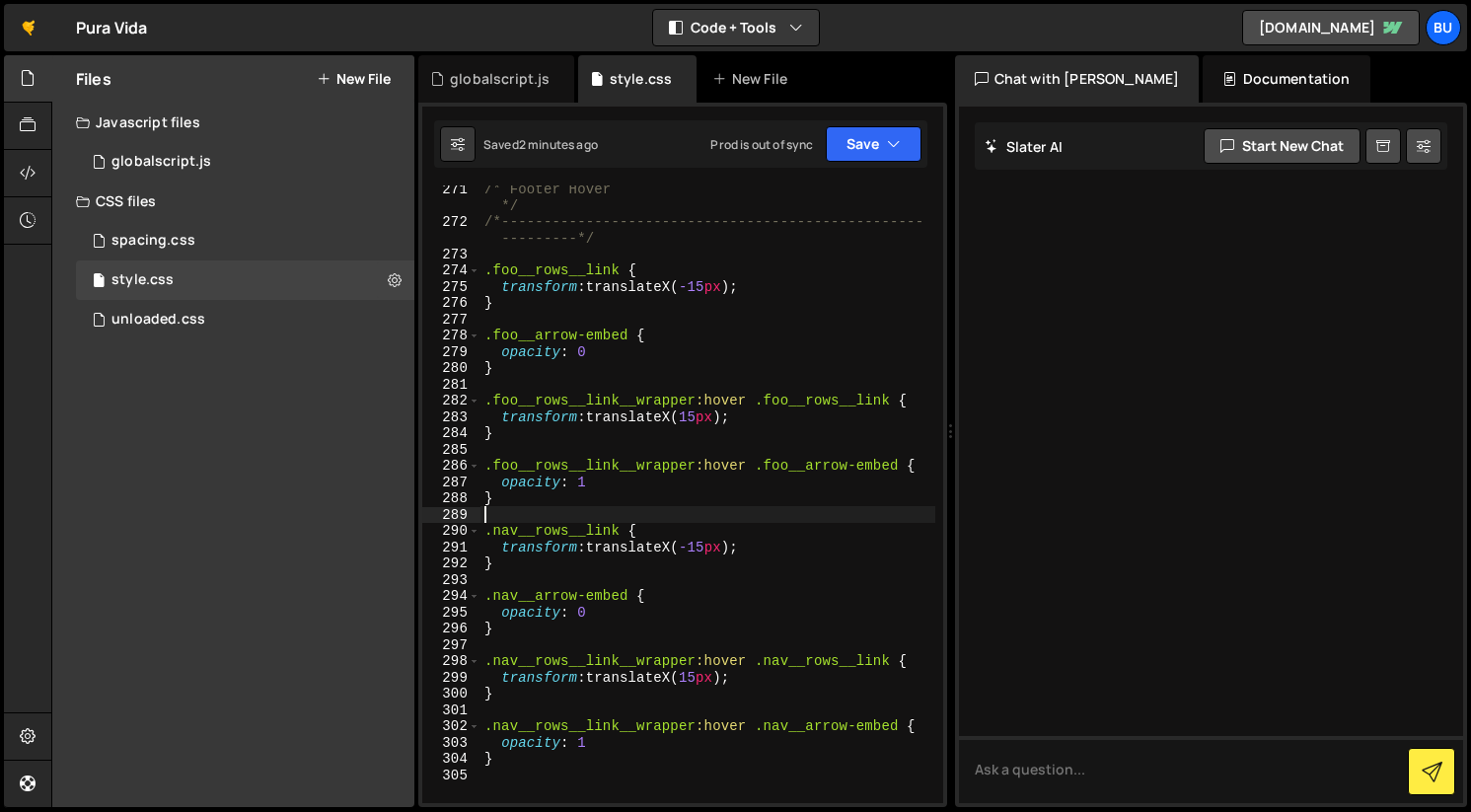 scroll, scrollTop: 0, scrollLeft: 0, axis: both 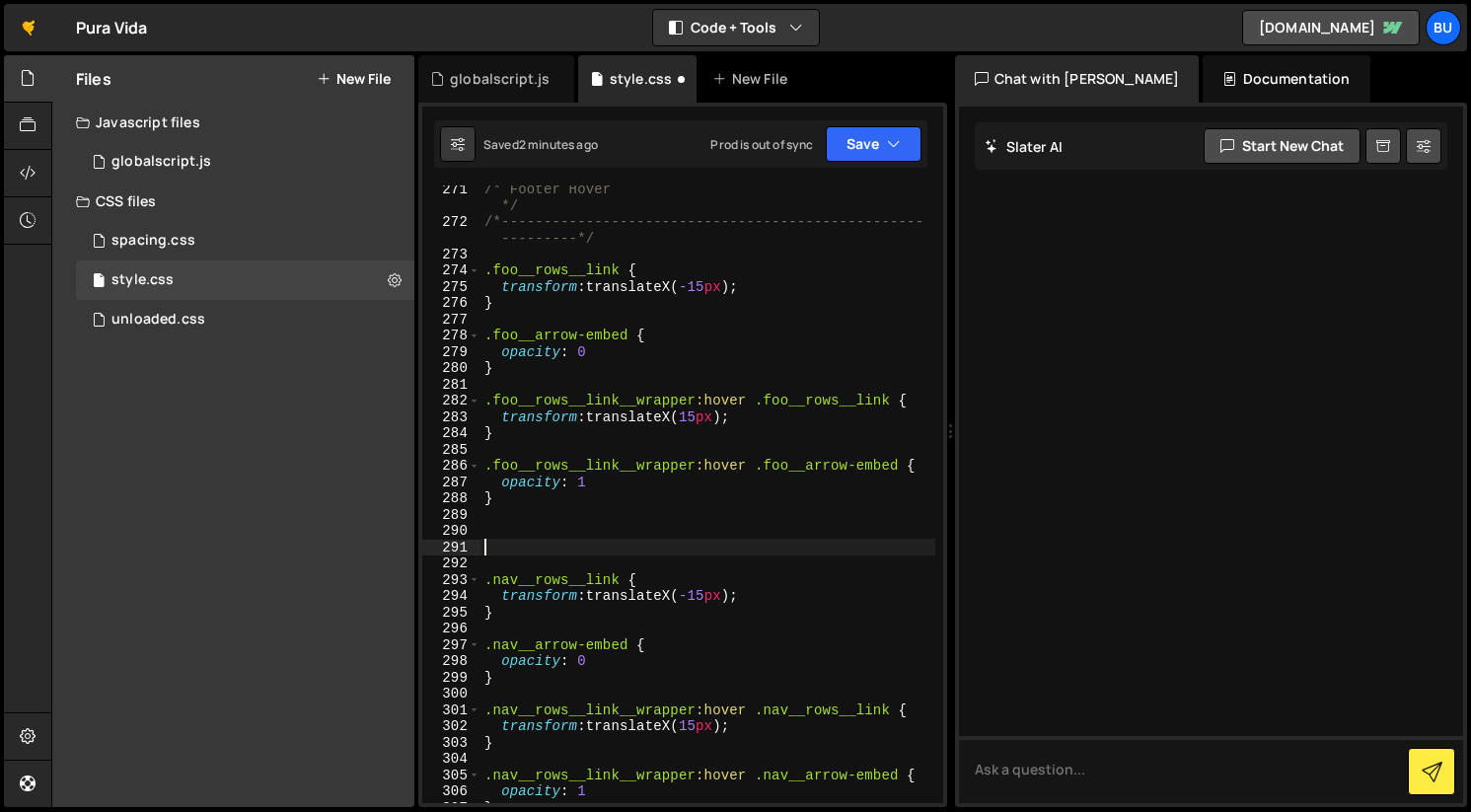 paste on "/*-----------------------------------------------------------*/" 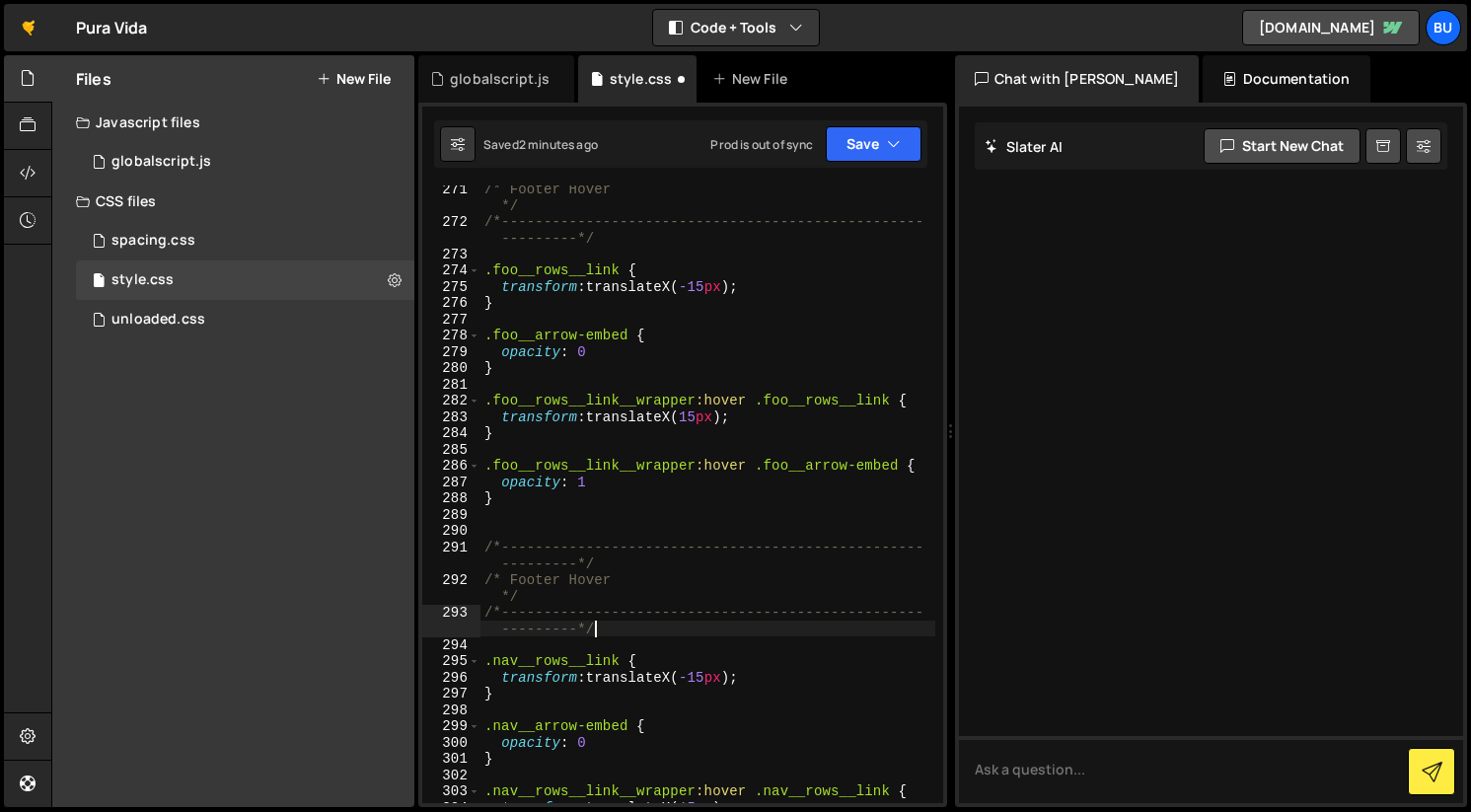 click on "/* Footer Hover                                                  */ /*--------------------------------------------------    ---------*/ .foo__rows__link   {    transform :  translateX( -15 px ) ; } .foo__arrow-embed   {    opacity :   0 } .foo__rows__link__wrapper :hover   .foo__rows__link   {    transform :  translateX( 15 px ) ; } .foo__rows__link__wrapper :hover   .foo__arrow-embed   {    opacity :   1 } /*--------------------------------------------------    ---------*/ /* Footer Hover                                                  */ /*--------------------------------------------------    ---------*/ .nav__rows__link   {    transform :  translateX( -15 px ) ; } .nav__arrow-embed   {    opacity :   0 } .nav__rows__link__wrapper :hover   .nav__rows__link   {    transform :  translateX( 15 px ) ;" at bounding box center [707, 514] 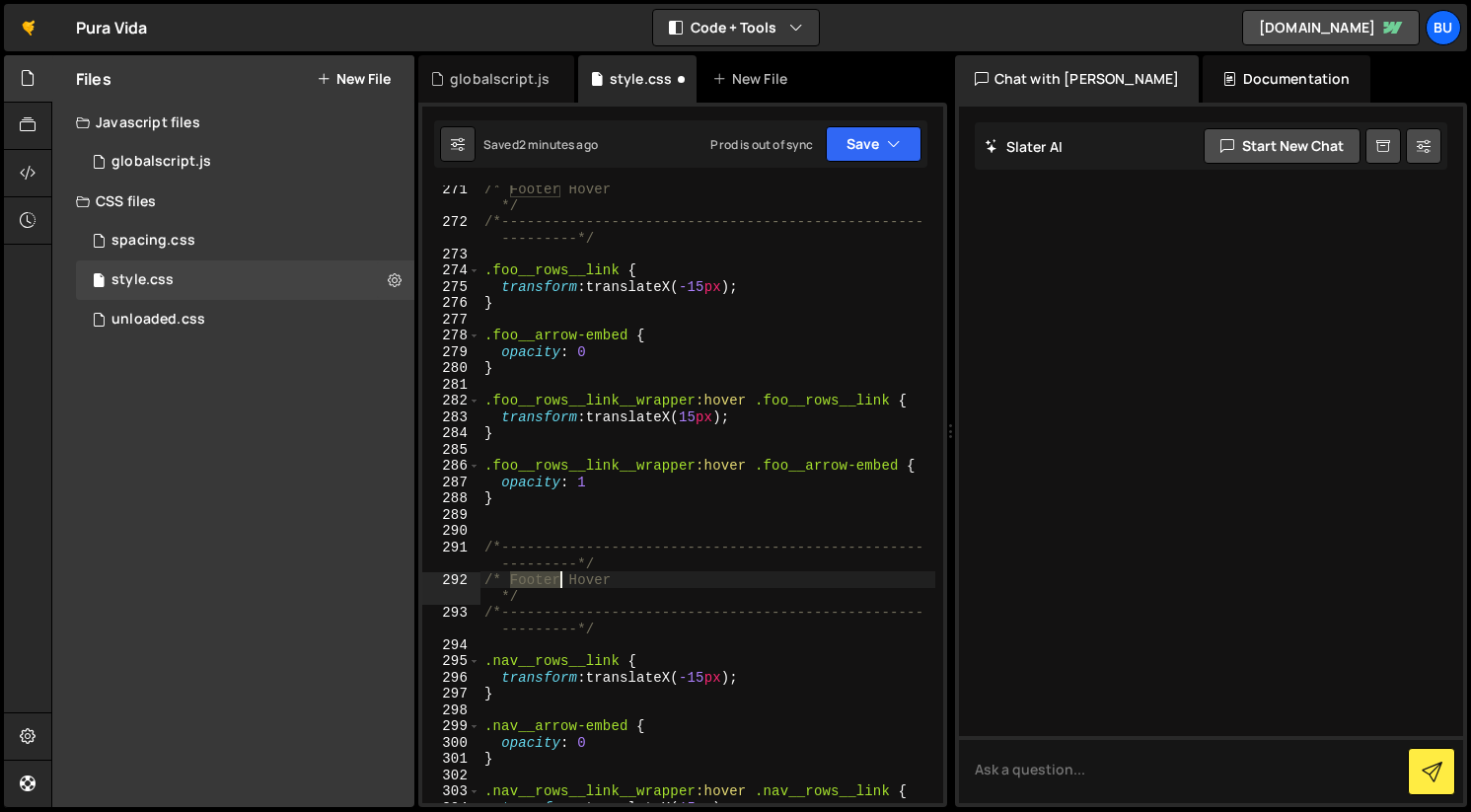 click on "/* Footer Hover                                                  */ /*--------------------------------------------------    ---------*/ .foo__rows__link   {    transform :  translateX( -15 px ) ; } .foo__arrow-embed   {    opacity :   0 } .foo__rows__link__wrapper :hover   .foo__rows__link   {    transform :  translateX( 15 px ) ; } .foo__rows__link__wrapper :hover   .foo__arrow-embed   {    opacity :   1 } /*--------------------------------------------------    ---------*/ /* Footer Hover                                                  */ /*--------------------------------------------------    ---------*/ .nav__rows__link   {    transform :  translateX( -15 px ) ; } .nav__arrow-embed   {    opacity :   0 } .nav__rows__link__wrapper :hover   .nav__rows__link   {    transform :  translateX( 15 px ) ;" at bounding box center (707, 514) 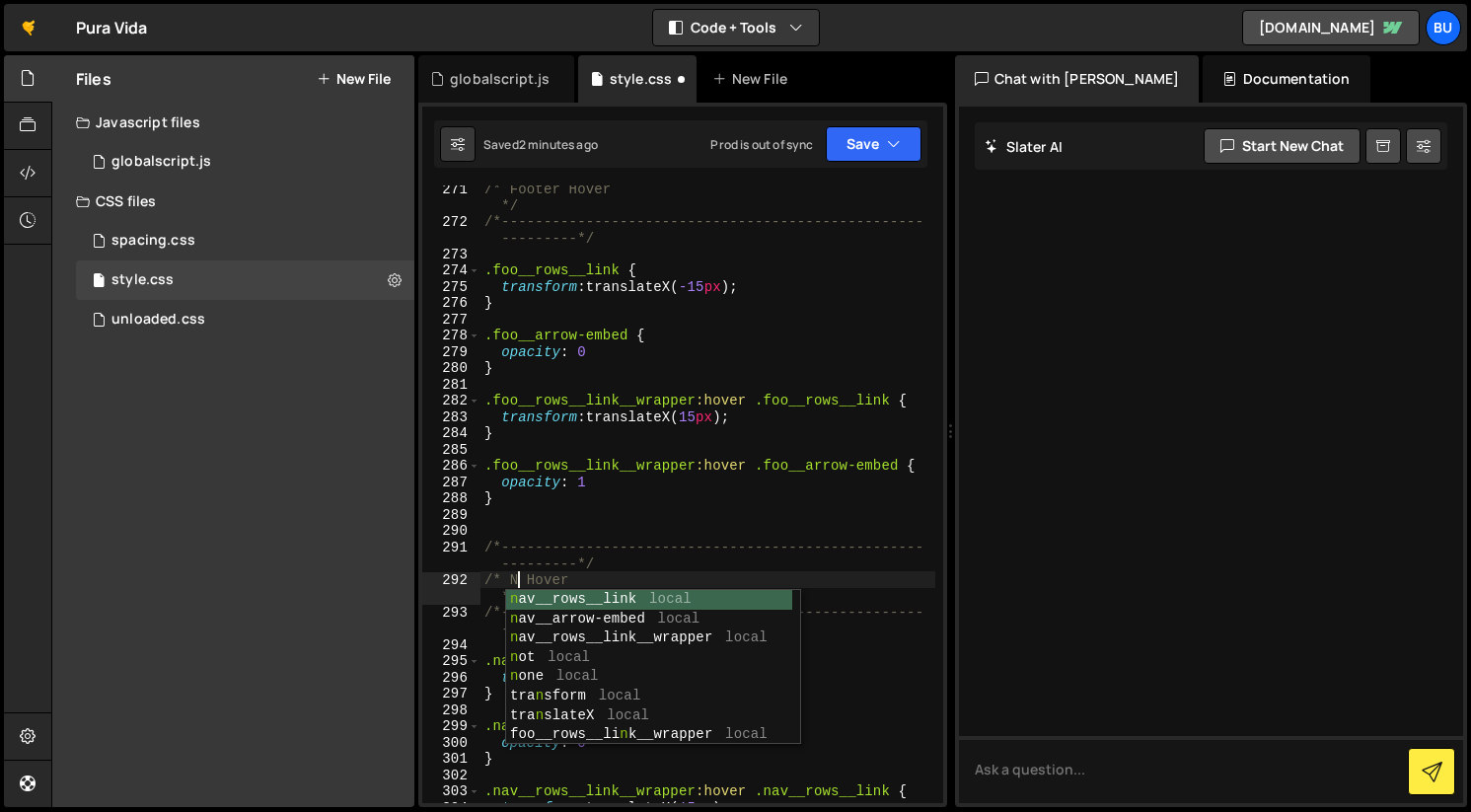 scroll, scrollTop: 0, scrollLeft: 3, axis: horizontal 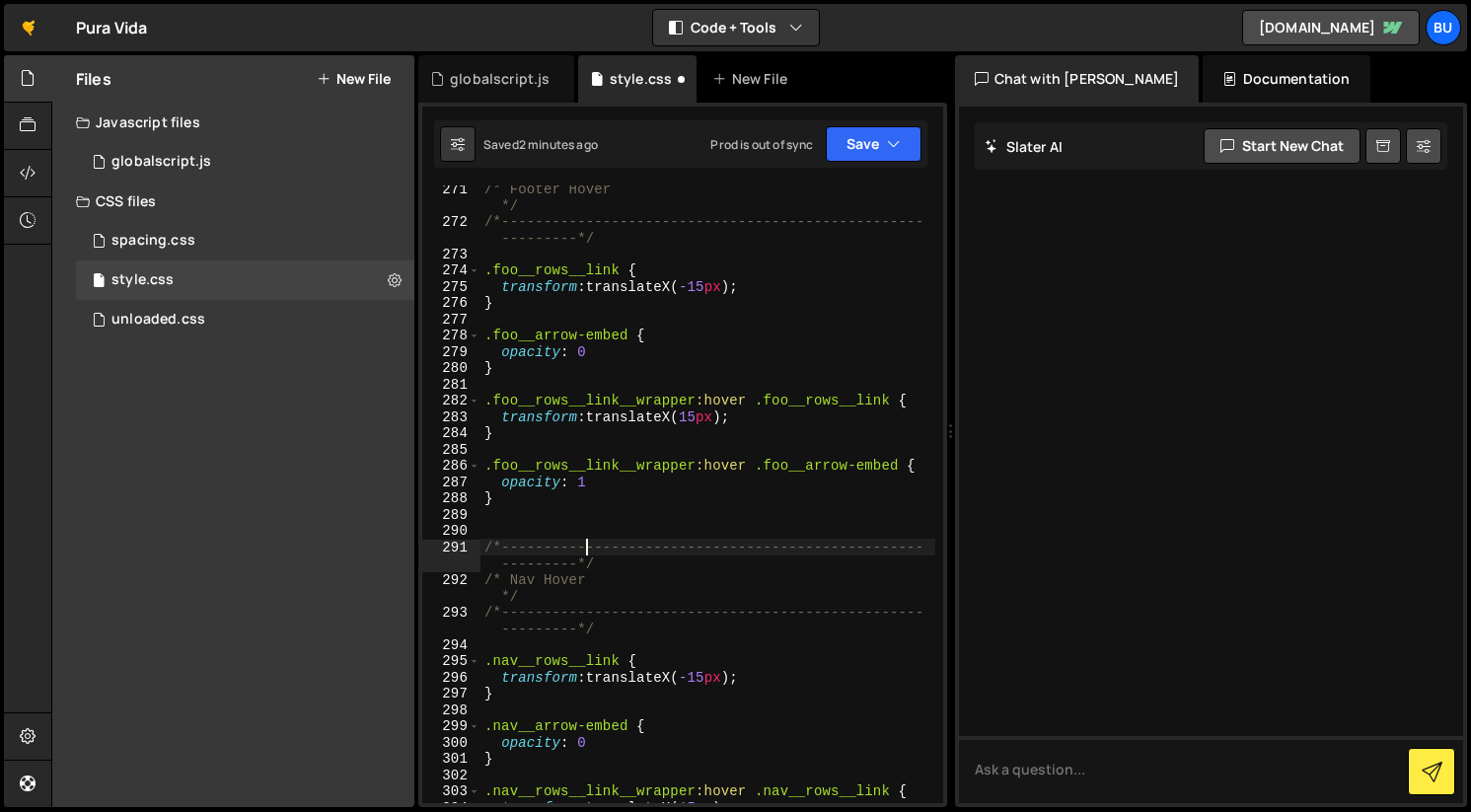 click on "/* Footer Hover                                                  */ /*--------------------------------------------------    ---------*/ .foo__rows__link   {    transform :  translateX( -15 px ) ; } .foo__arrow-embed   {    opacity :   0 } .foo__rows__link__wrapper :hover   .foo__rows__link   {    transform :  translateX( 15 px ) ; } .foo__rows__link__wrapper :hover   .foo__arrow-embed   {    opacity :   1 } /*--------------------------------------------------    ---------*/ /* Nav Hover                                                  */ /*--------------------------------------------------    ---------*/ .nav__rows__link   {    transform :  translateX( -15 px ) ; } .nav__arrow-embed   {    opacity :   0 } .nav__rows__link__wrapper :hover   .nav__rows__link   {    transform :  translateX( 15 px ) ;" at bounding box center (707, 514) 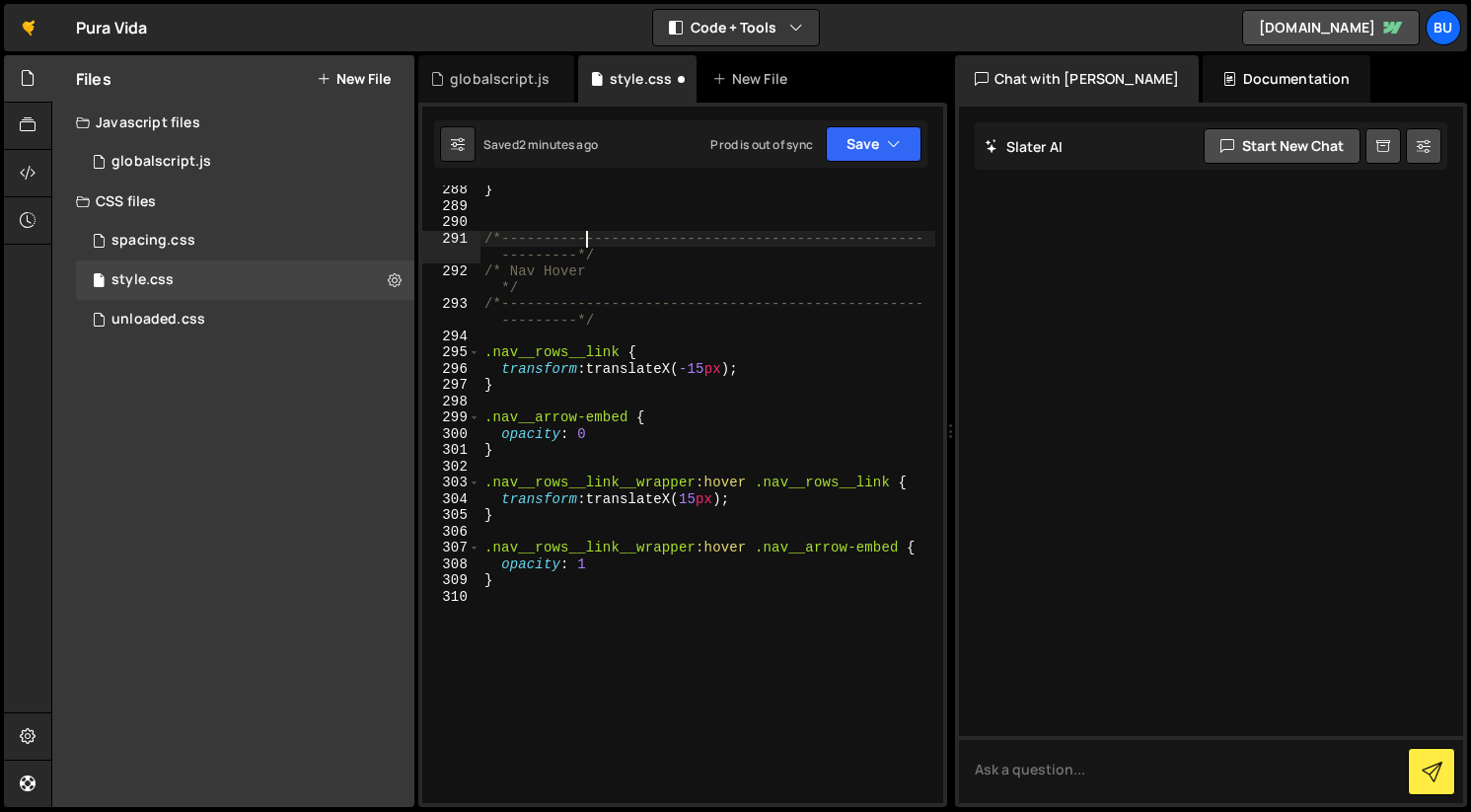 scroll, scrollTop: 4984, scrollLeft: 0, axis: vertical 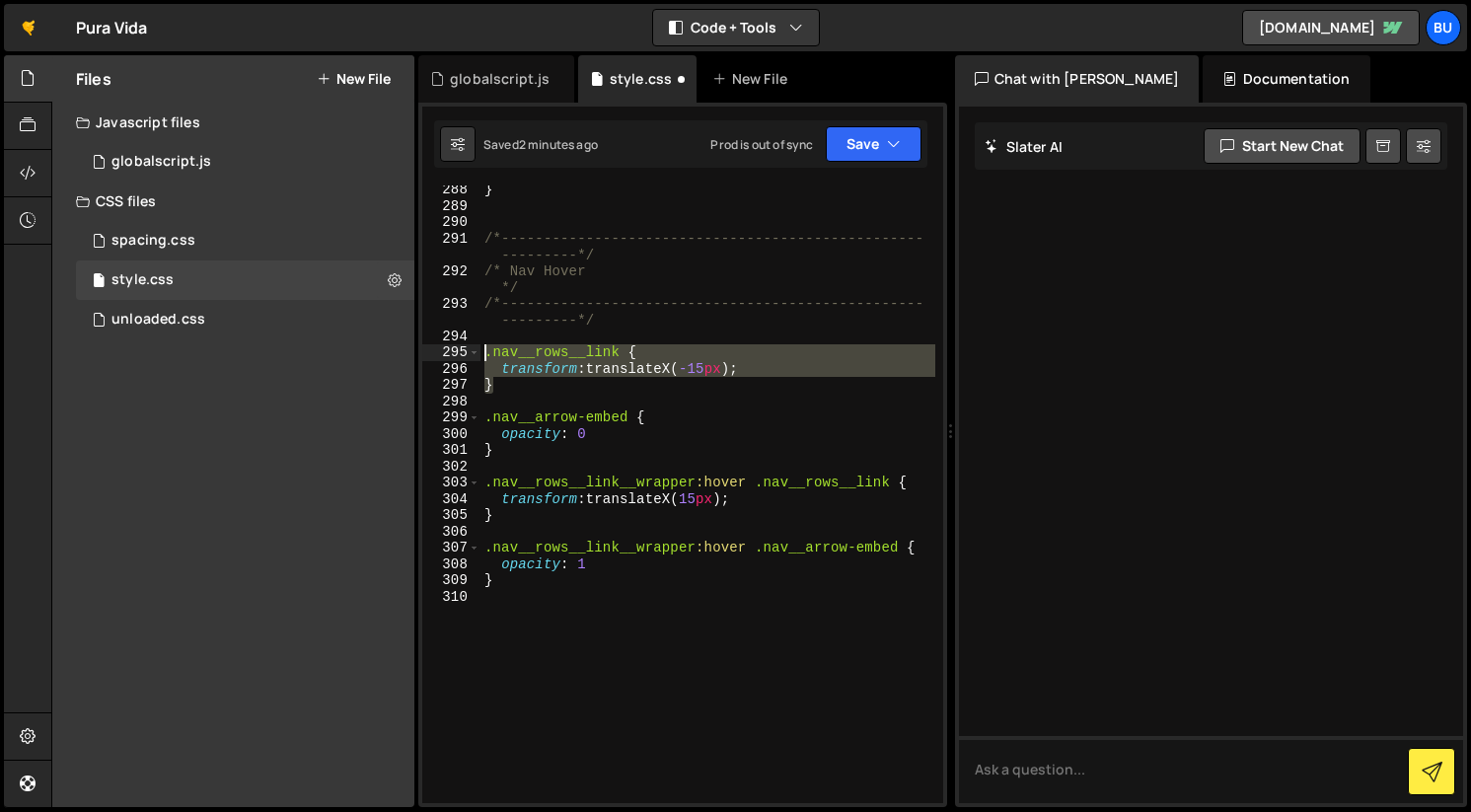 drag, startPoint x: 490, startPoint y: 384, endPoint x: 461, endPoint y: 354, distance: 41.725292 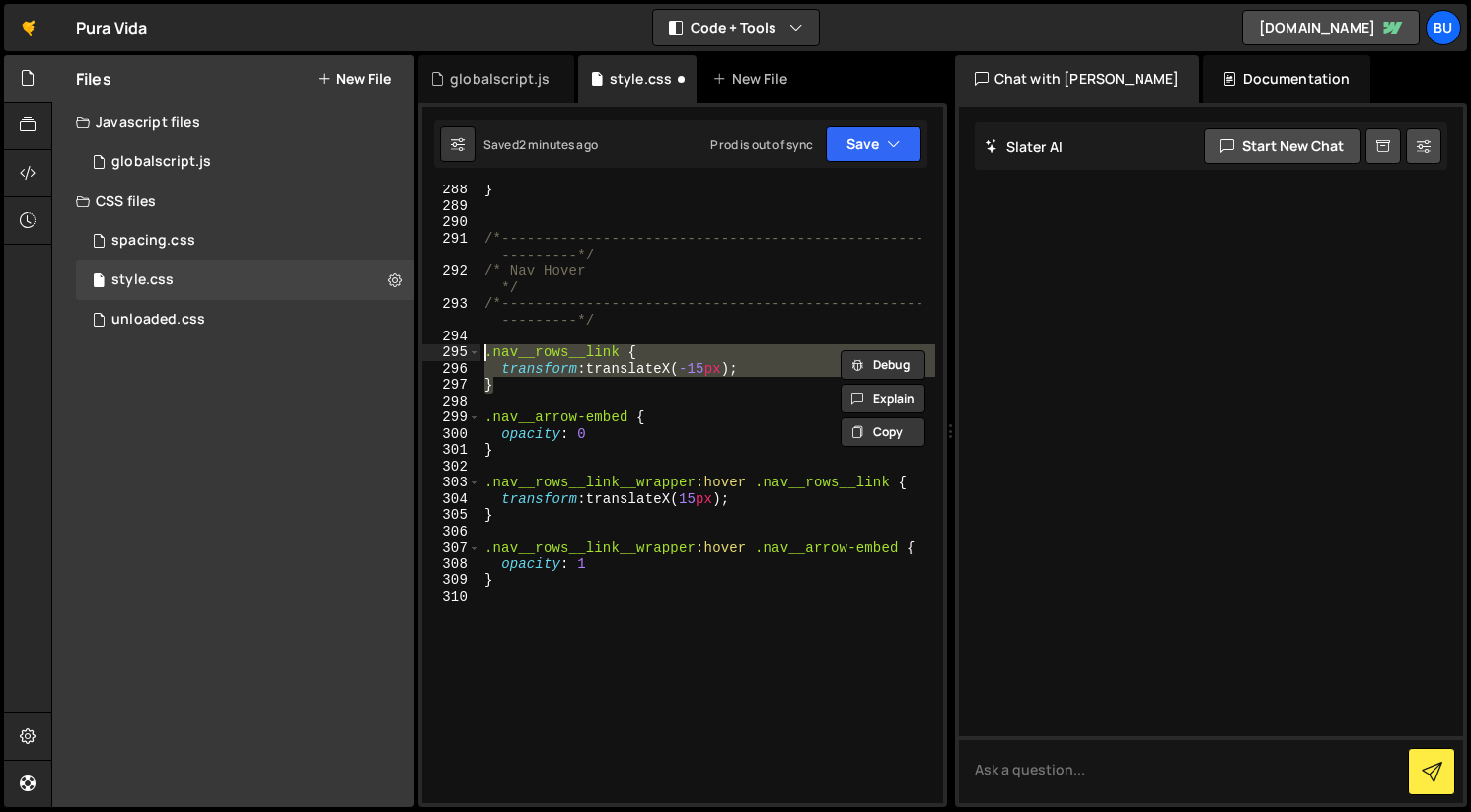click on "} /*--------------------------------------------------    ---------*/ /* Nav Hover                                                  */ /*--------------------------------------------------    ---------*/ .nav__rows__link   {    transform :  translateX( -15 px ) ; } .nav__arrow-embed   {    opacity :   0 } .nav__rows__link__wrapper :hover   .nav__rows__link   {    transform :  translateX( 15 px ) ; } .nav__rows__link__wrapper :hover   .nav__arrow-embed   {    opacity :   1 }" at bounding box center [707, 494] 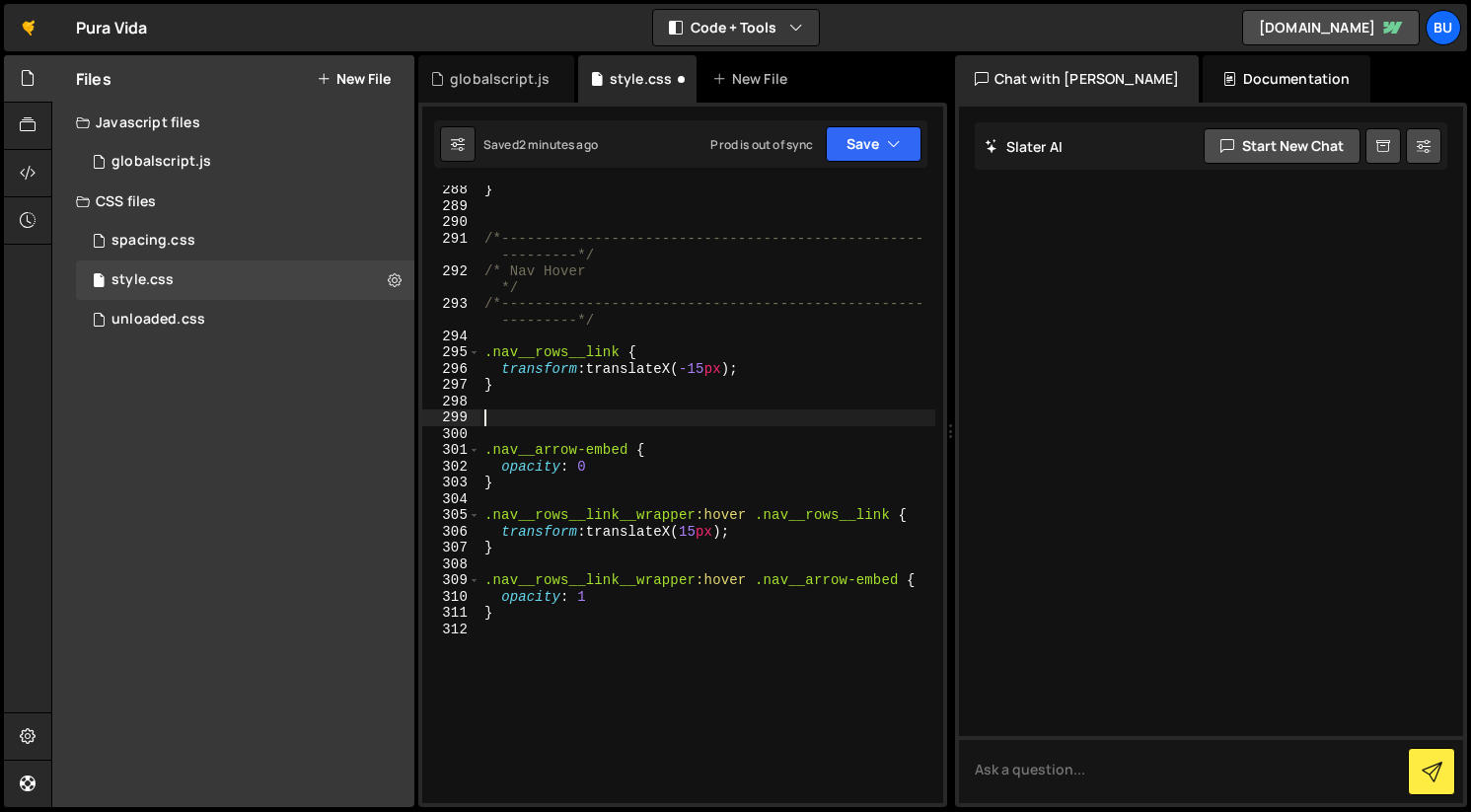 paste on "}" 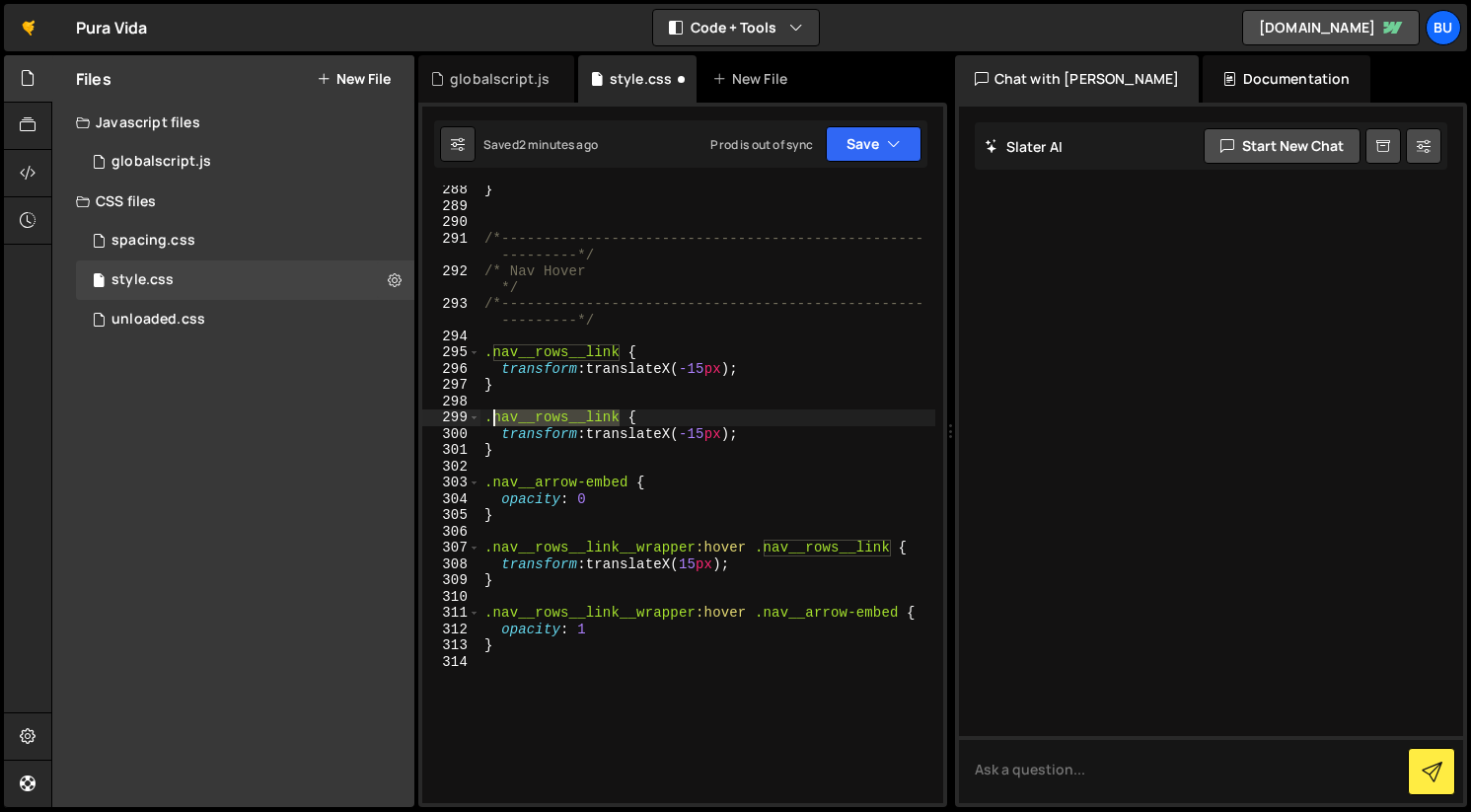 drag, startPoint x: 619, startPoint y: 417, endPoint x: 494, endPoint y: 414, distance: 125.035995 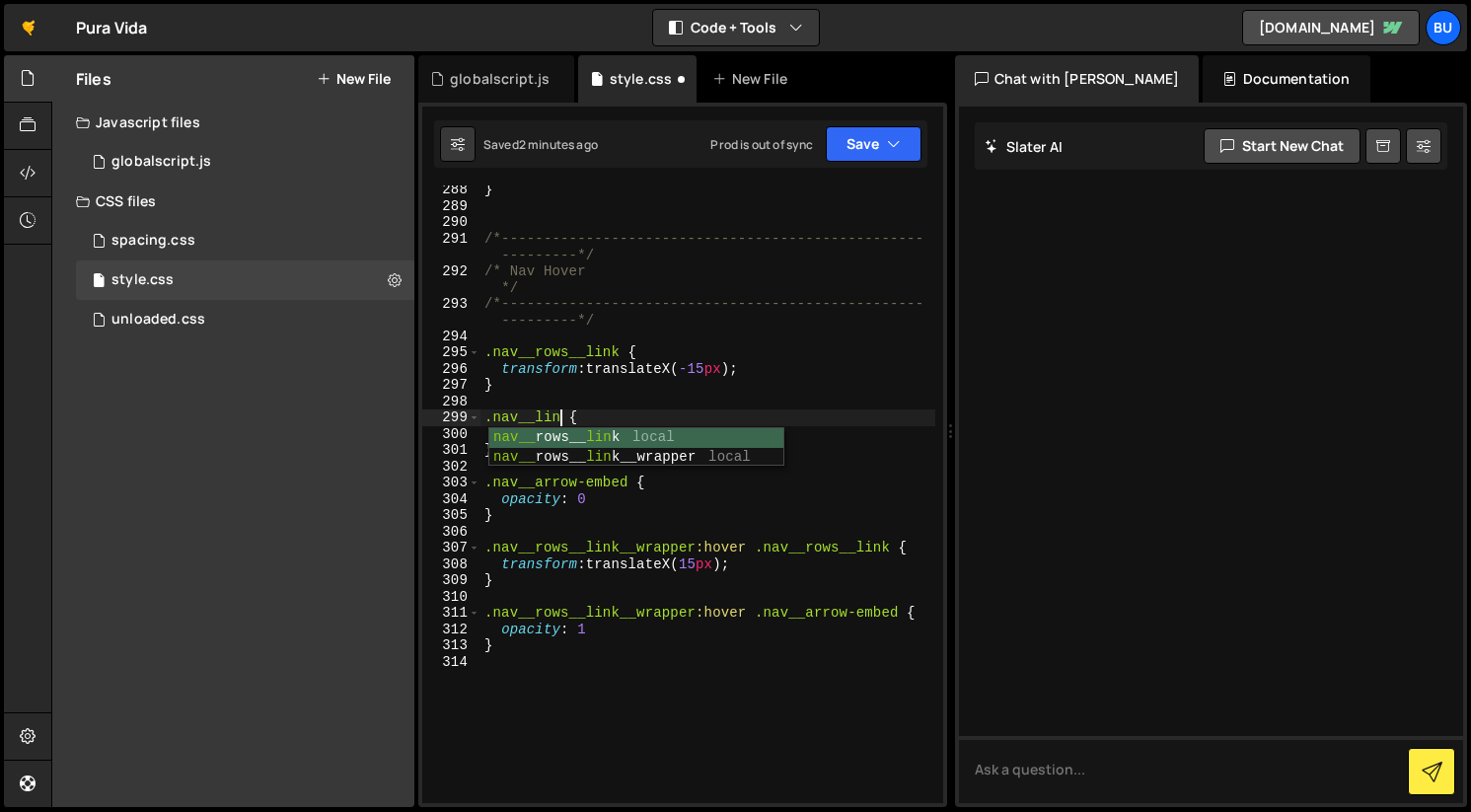 scroll, scrollTop: 0, scrollLeft: 5, axis: horizontal 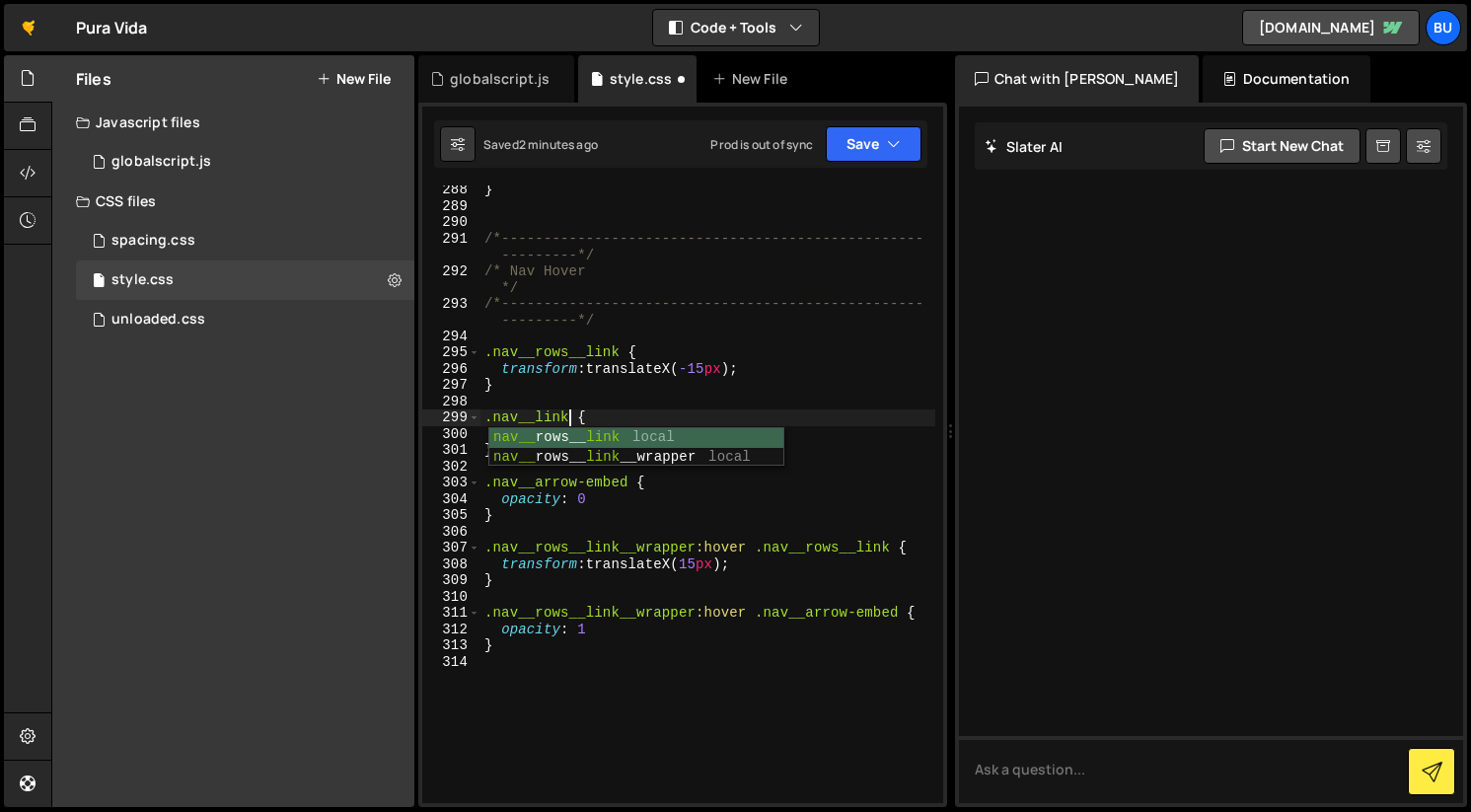 click on "} /*--------------------------------------------------    ---------*/ /* Nav Hover                                                  */ /*--------------------------------------------------    ---------*/ .nav__rows__link   {    transform :  translateX( -15 px ) ; } .nav__link   {    transform :  translateX( -15 px ) ; } .nav__arrow-embed   {    opacity :   0 } .nav__rows__link__wrapper :hover   .nav__rows__link   {    transform :  translateX( 15 px ) ; } .nav__rows__link__wrapper :hover   .nav__arrow-embed   {    opacity :   1 }" at bounding box center (707, 506) 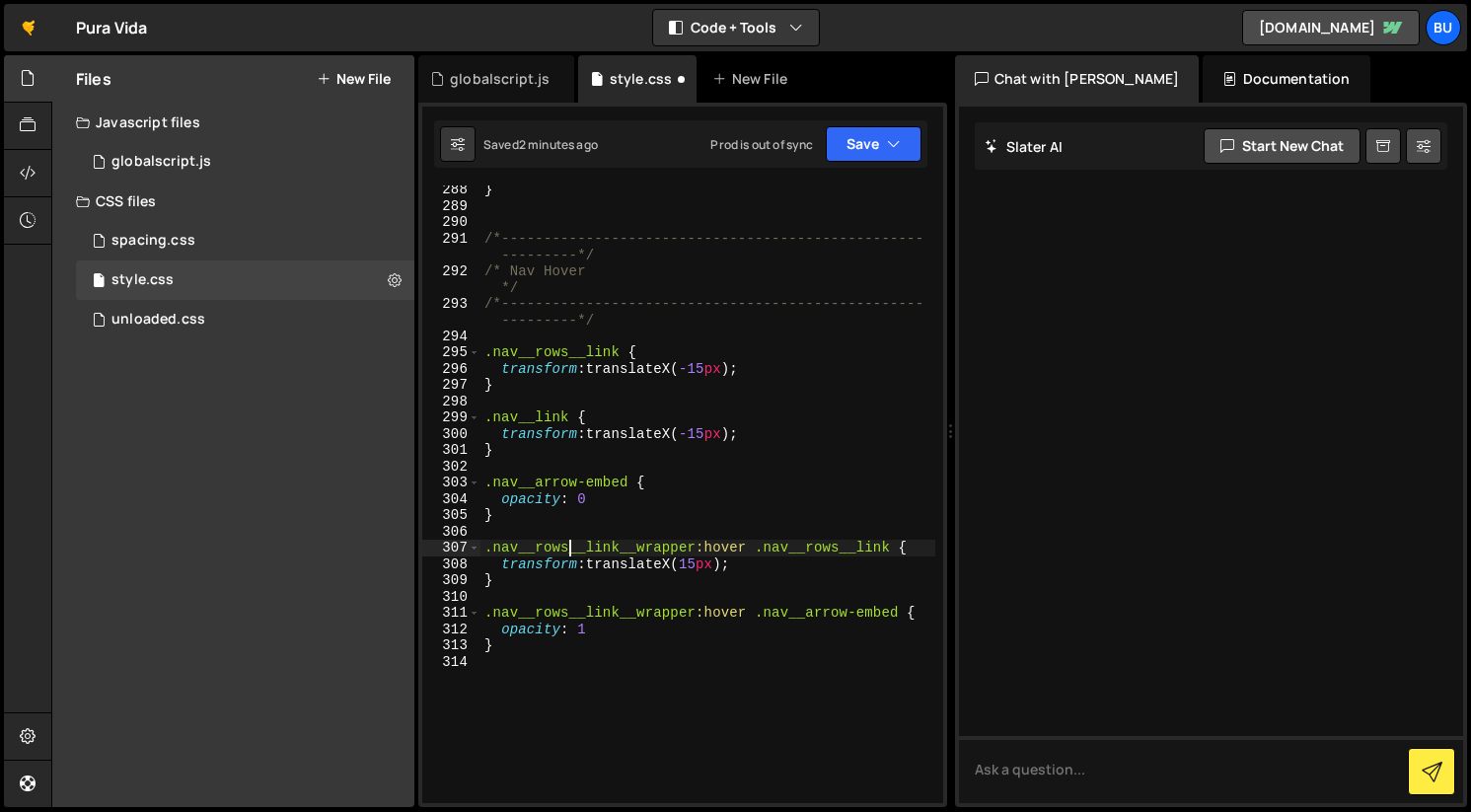 click on "} /*--------------------------------------------------    ---------*/ /* Nav Hover                                                  */ /*--------------------------------------------------    ---------*/ .nav__rows__link   {    transform :  translateX( -15 px ) ; } .nav__link   {    transform :  translateX( -15 px ) ; } .nav__arrow-embed   {    opacity :   0 } .nav__rows__link__wrapper :hover   .nav__rows__link   {    transform :  translateX( 15 px ) ; } .nav__rows__link__wrapper :hover   .nav__arrow-embed   {    opacity :   1 }" at bounding box center (707, 506) 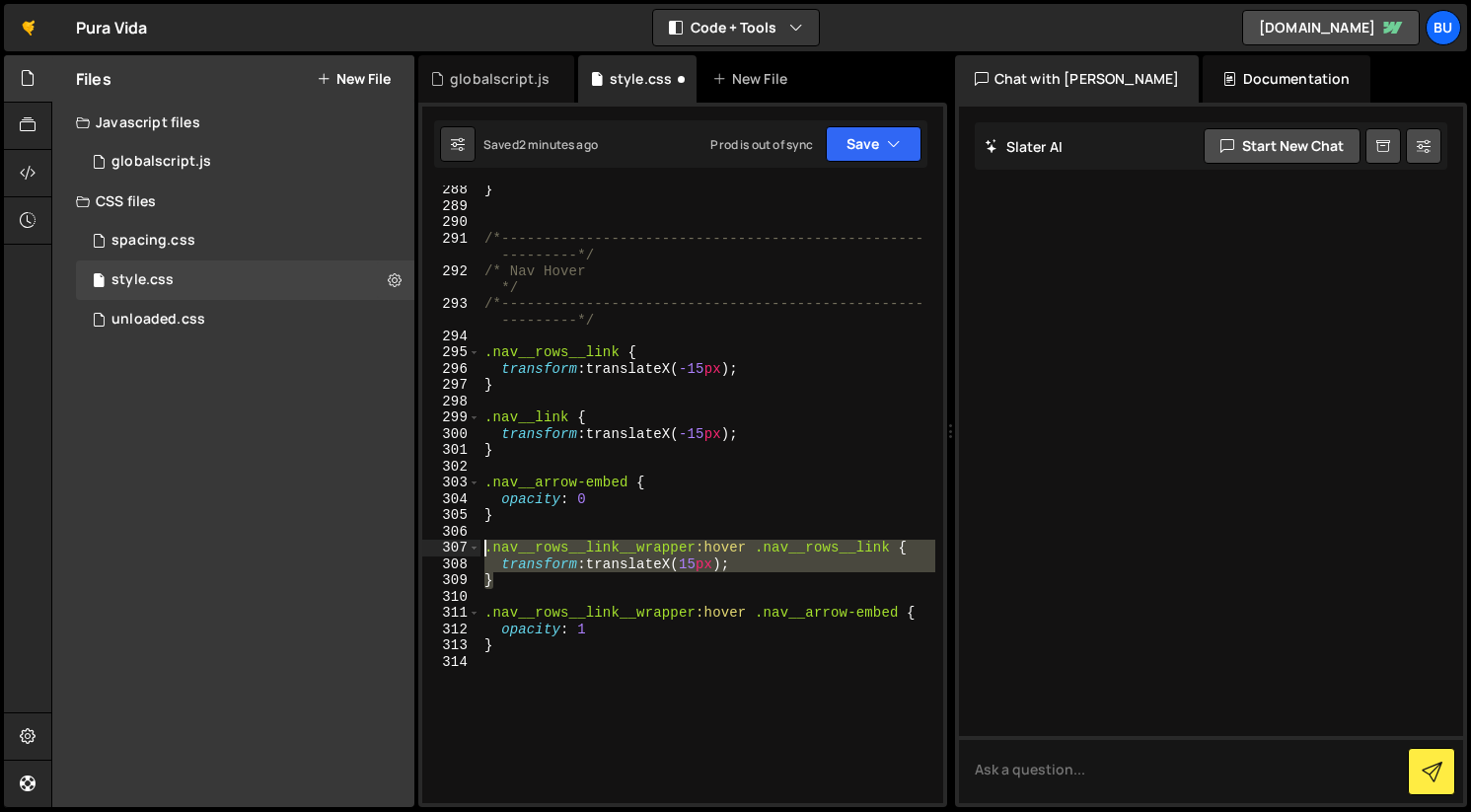 drag, startPoint x: 492, startPoint y: 578, endPoint x: 464, endPoint y: 546, distance: 42.520583 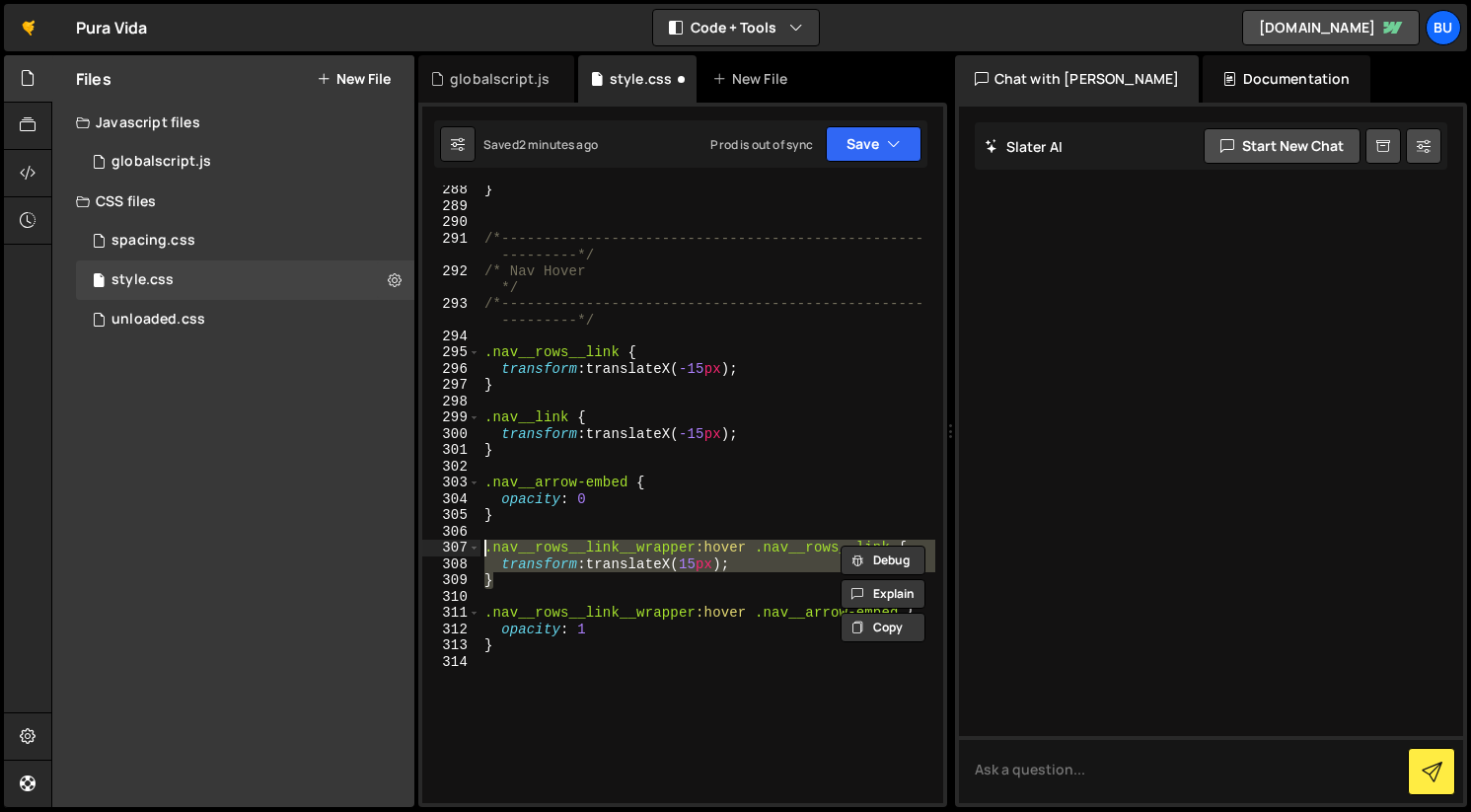 click on "} /*--------------------------------------------------    ---------*/ /* Nav Hover                                                  */ /*--------------------------------------------------    ---------*/ .nav__rows__link   {    transform :  translateX( -15 px ) ; } .nav__link   {    transform :  translateX( -15 px ) ; } .nav__arrow-embed   {    opacity :   0 } .nav__rows__link__wrapper :hover   .nav__rows__link   {    transform :  translateX( 15 px ) ; } .nav__rows__link__wrapper :hover   .nav__arrow-embed   {    opacity :   1 }" at bounding box center (707, 494) 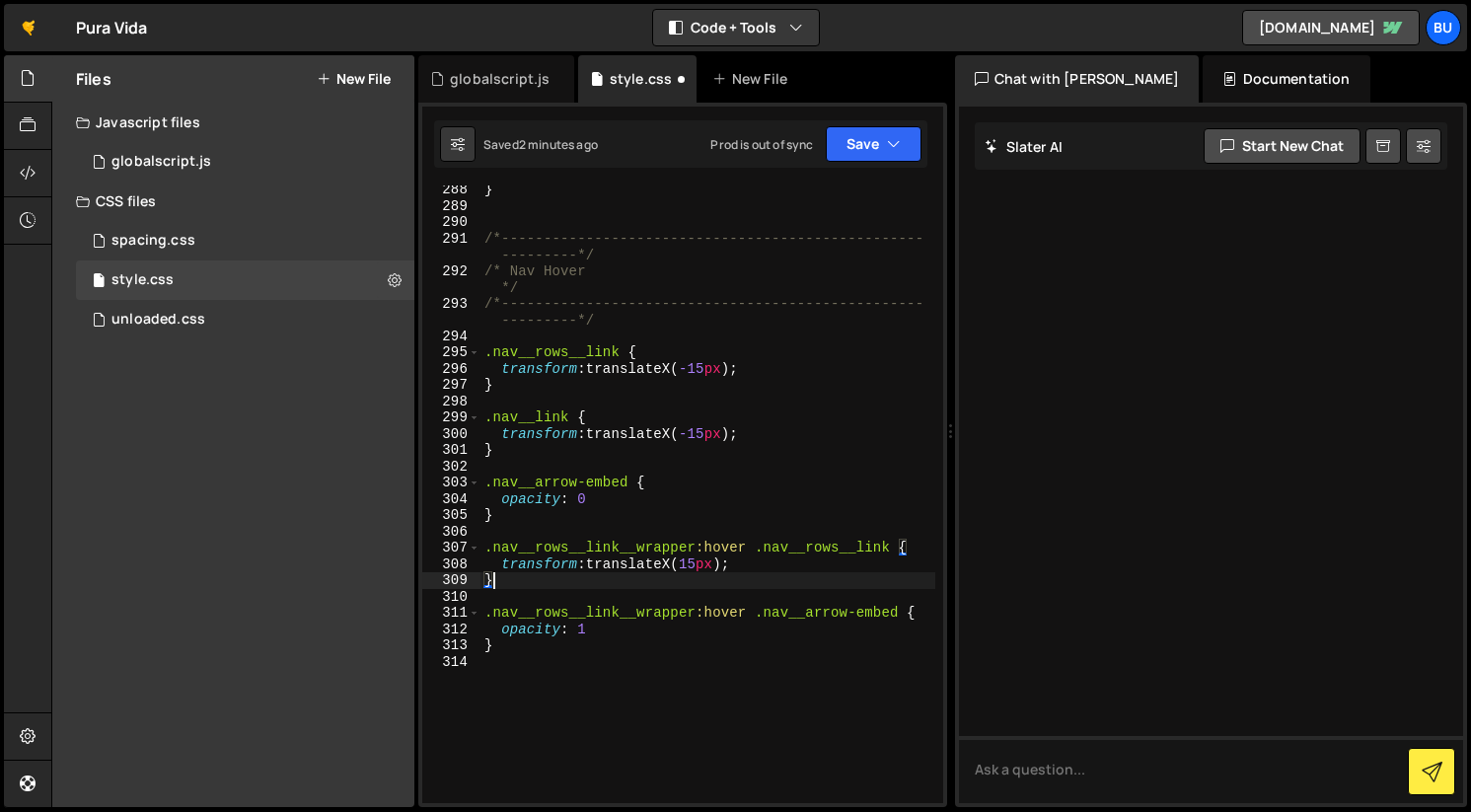 scroll, scrollTop: 0, scrollLeft: 0, axis: both 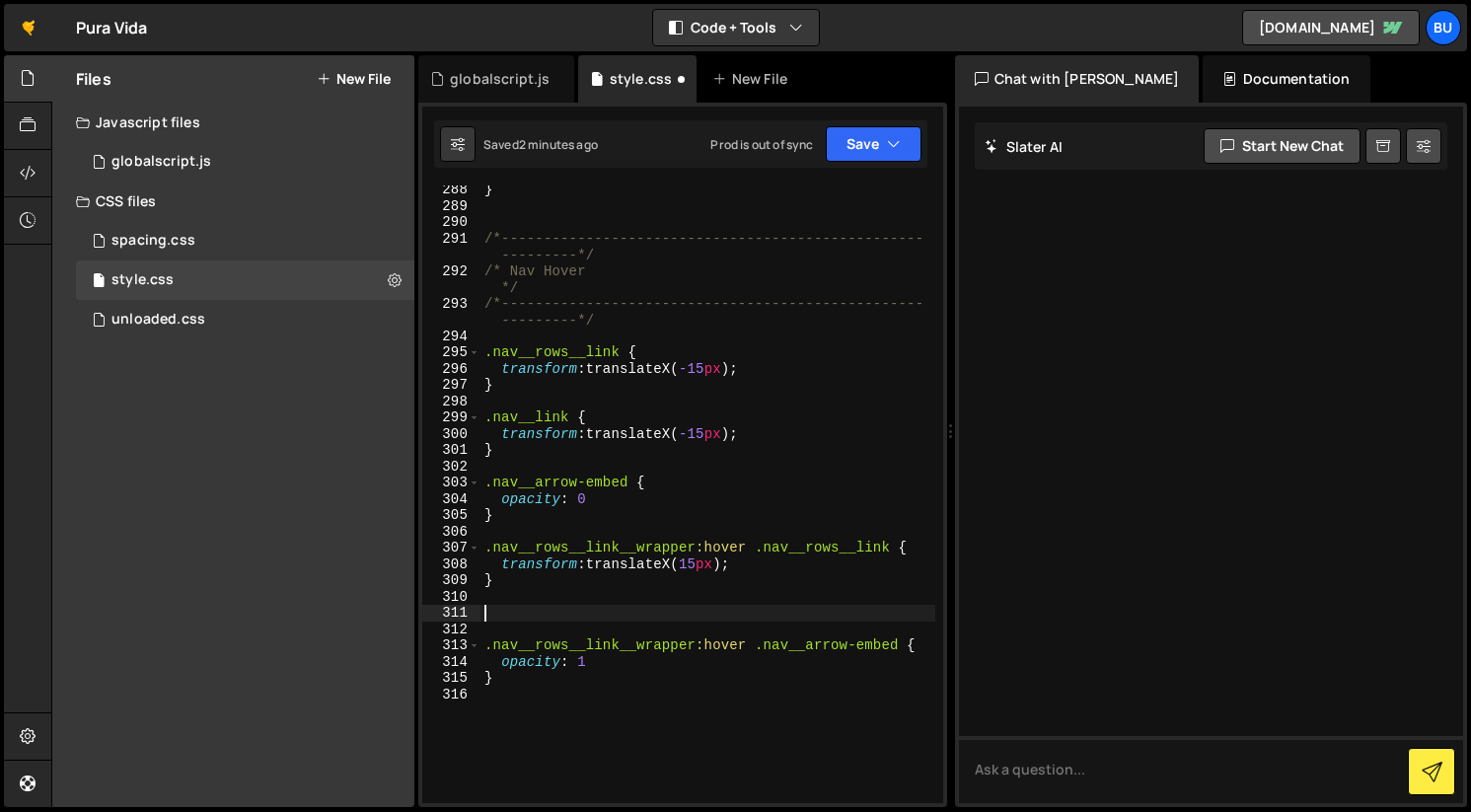 paste on "}" 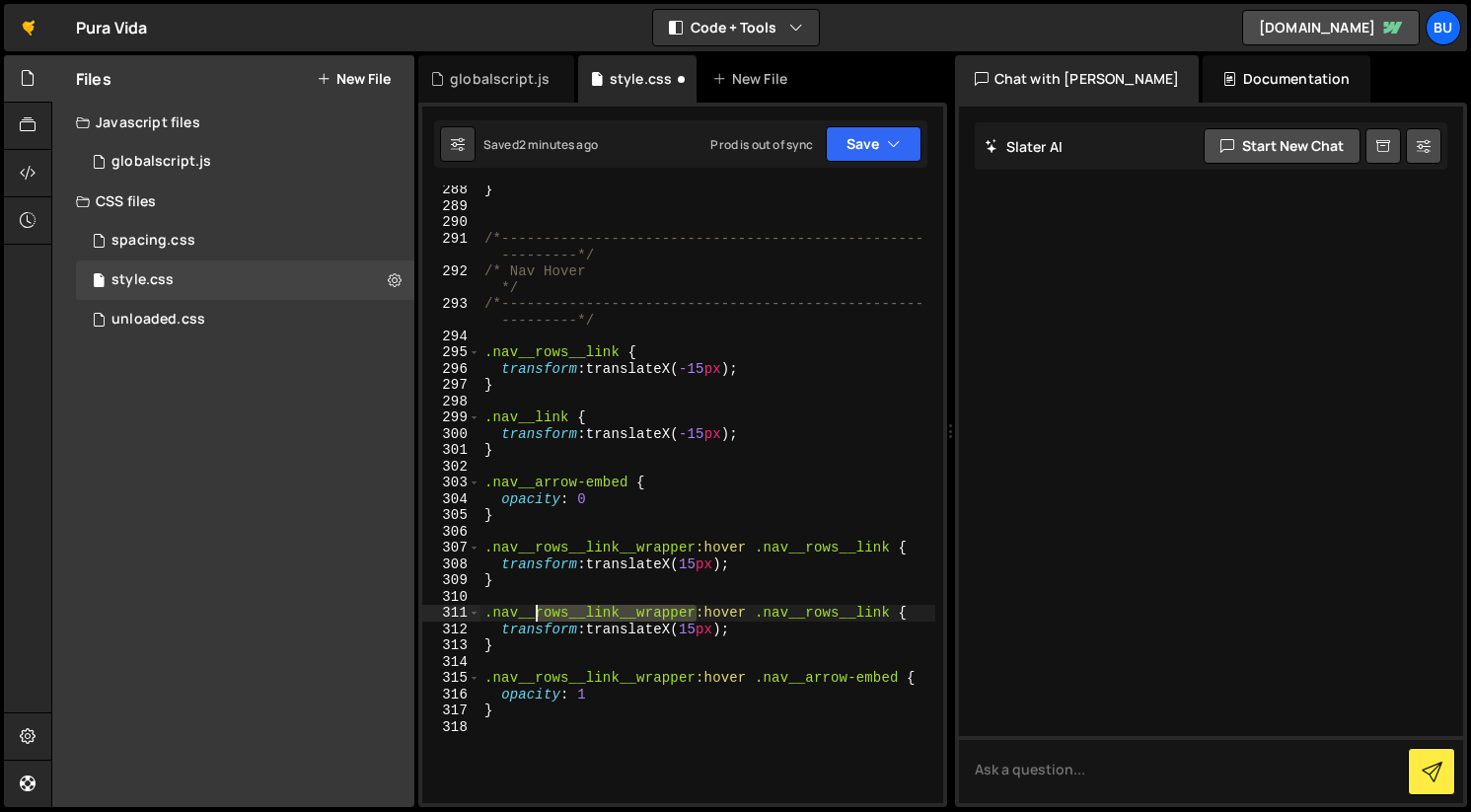 drag, startPoint x: 693, startPoint y: 612, endPoint x: 536, endPoint y: 611, distance: 157.00318 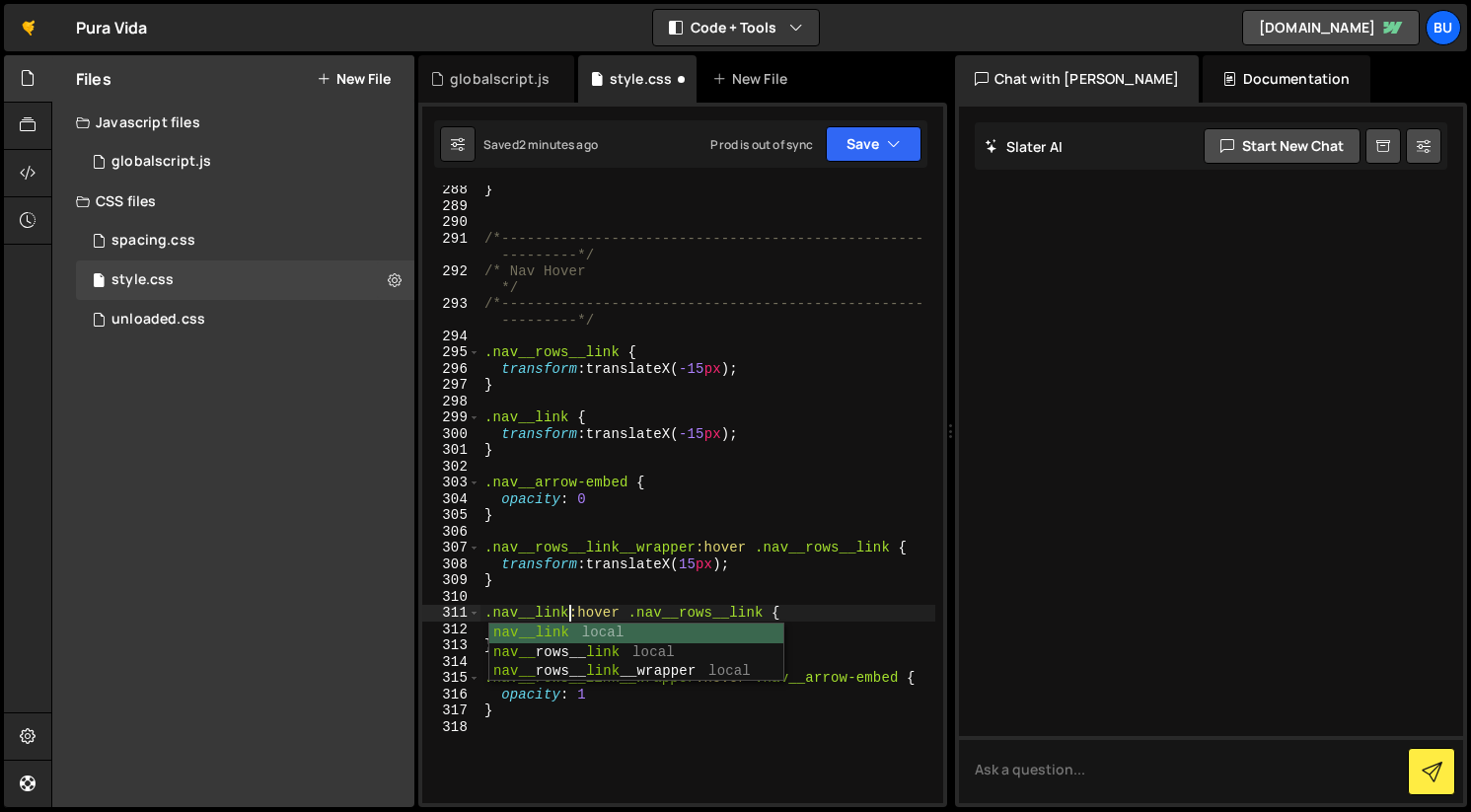 scroll, scrollTop: 0, scrollLeft: 5, axis: horizontal 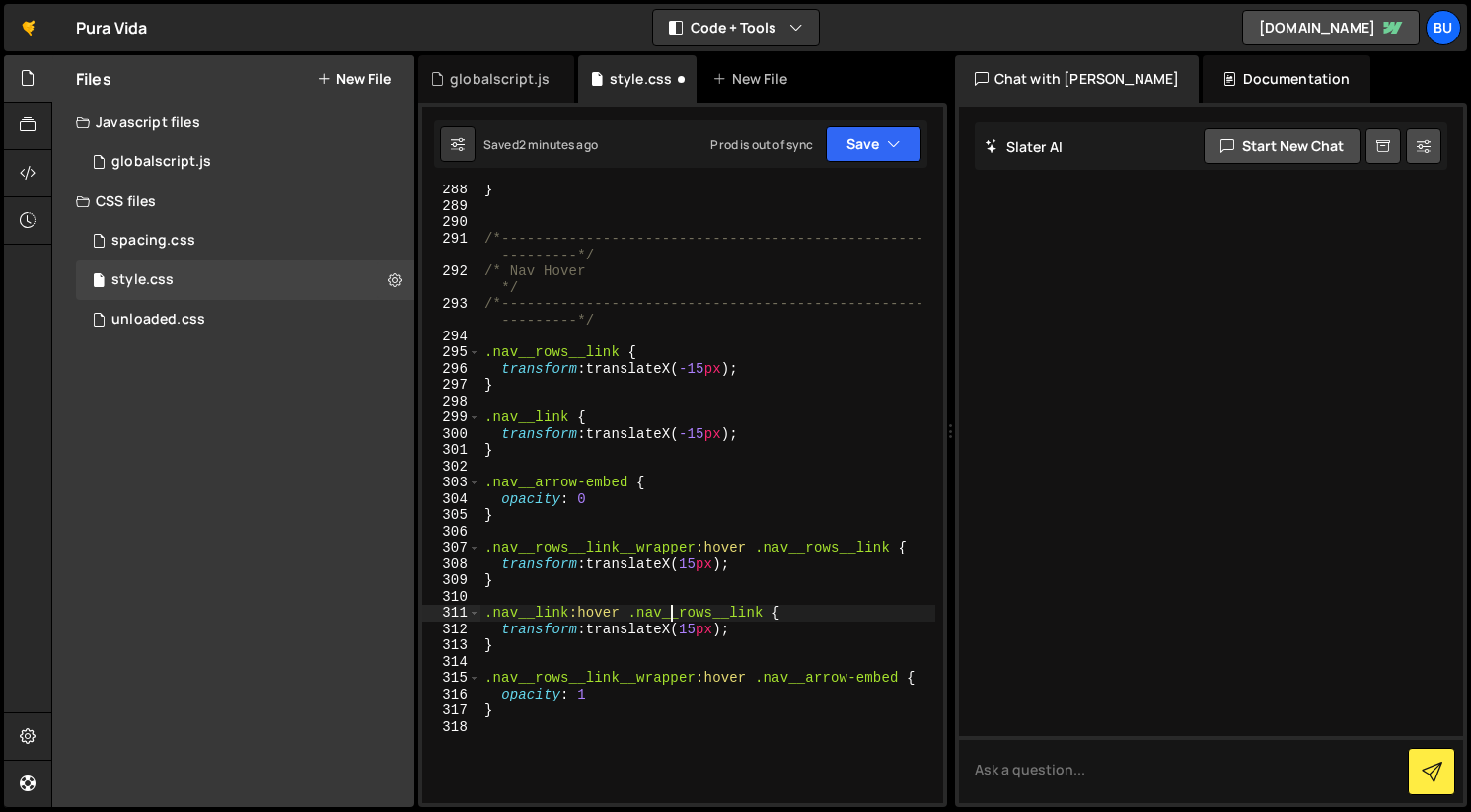 click on "} /*--------------------------------------------------    ---------*/ /* Nav Hover                                                  */ /*--------------------------------------------------    ---------*/ .nav__rows__link   {    transform :  translateX( -15 px ) ; } .nav__link   {    transform :  translateX( -15 px ) ; } .nav__arrow-embed   {    opacity :   0 } .nav__rows__link__wrapper :hover   .nav__rows__link   {    transform :  translateX( 15 px ) ; } .nav__link :hover   .nav__rows__link   {    transform :  translateX( 15 px ) ; } .nav__rows__link__wrapper :hover   .nav__arrow-embed   {    opacity :   1 }" at bounding box center (707, 506) 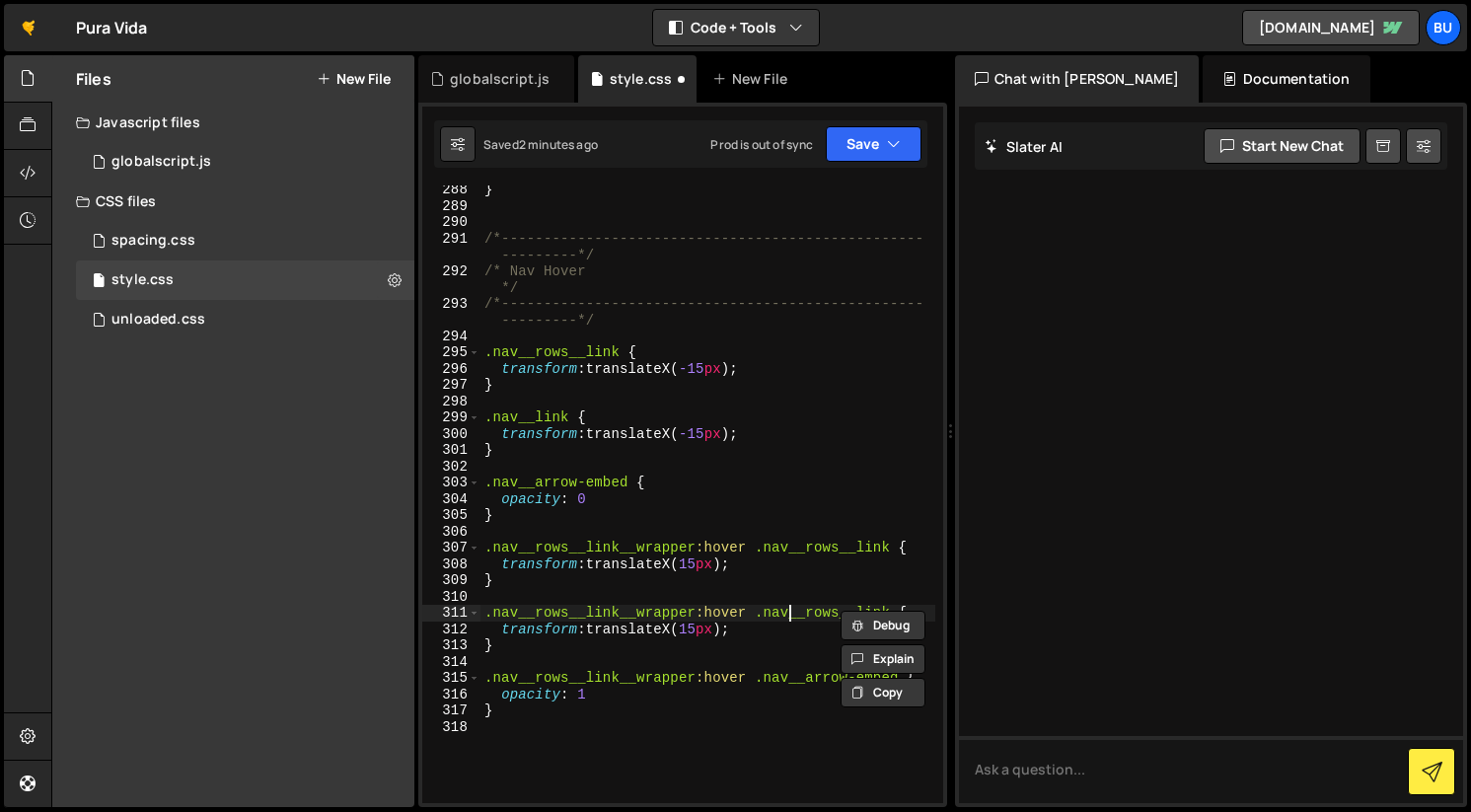 drag, startPoint x: 789, startPoint y: 620, endPoint x: 813, endPoint y: 617, distance: 24.186773 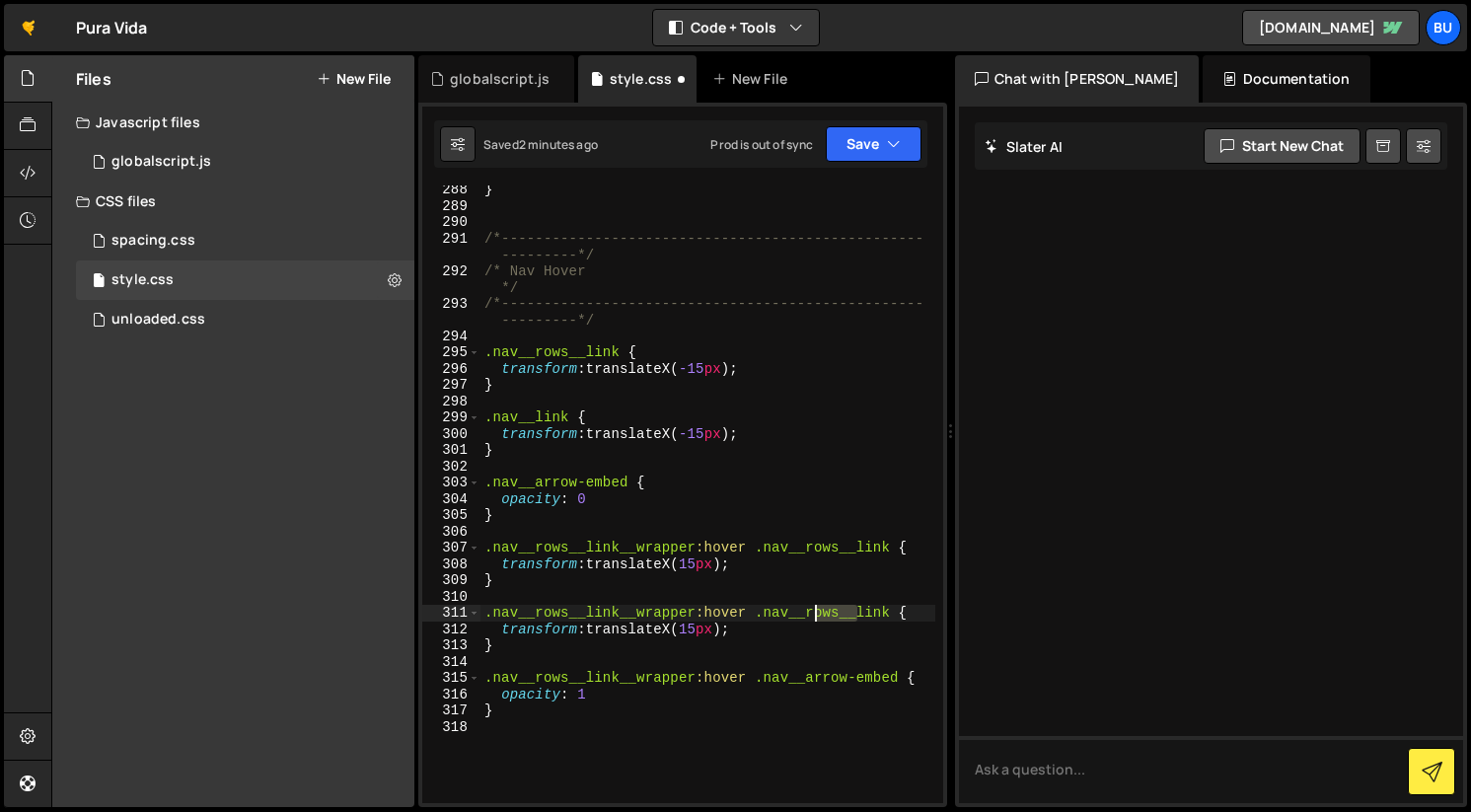 drag, startPoint x: 857, startPoint y: 614, endPoint x: 811, endPoint y: 614, distance: 46 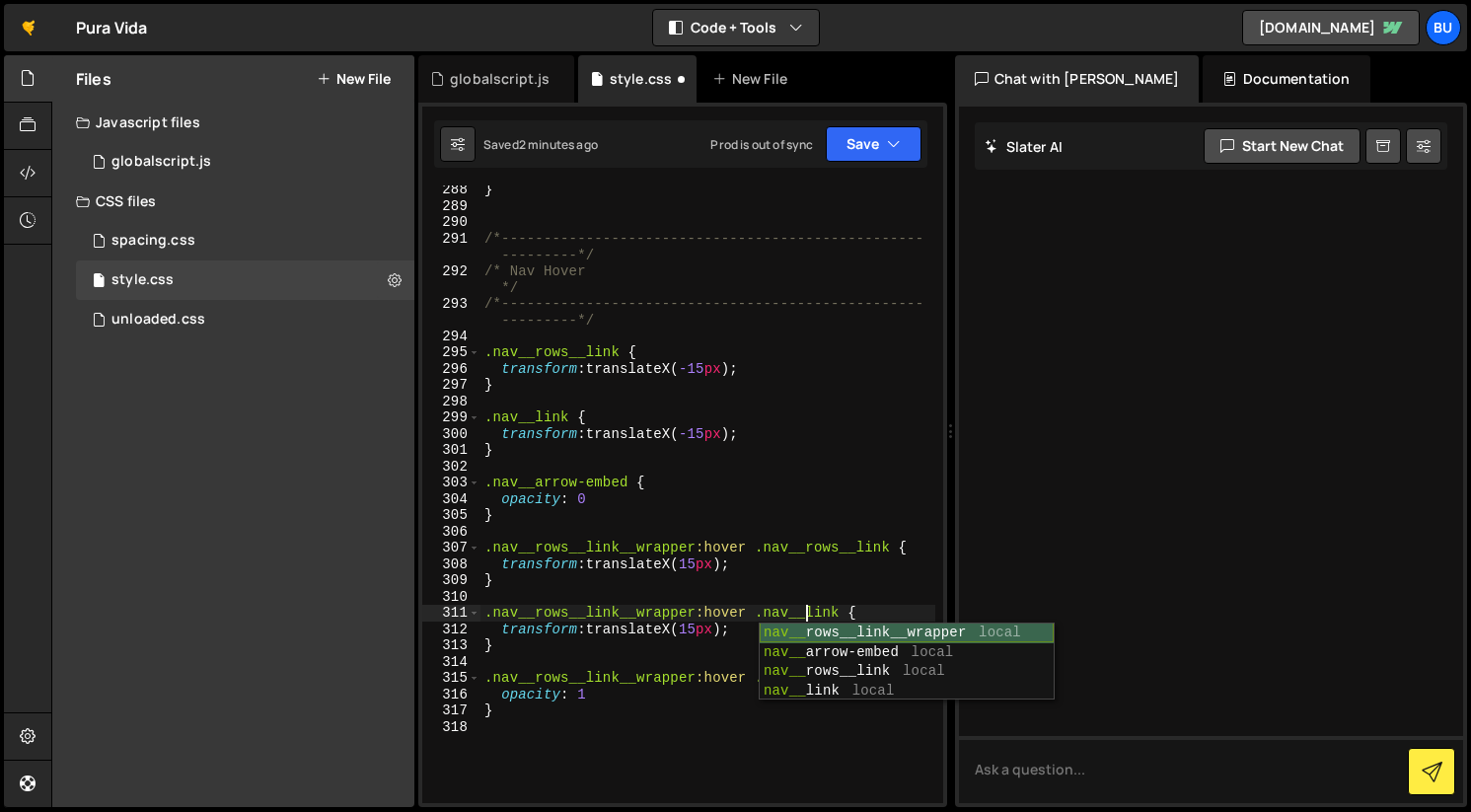 scroll, scrollTop: 0, scrollLeft: 17, axis: horizontal 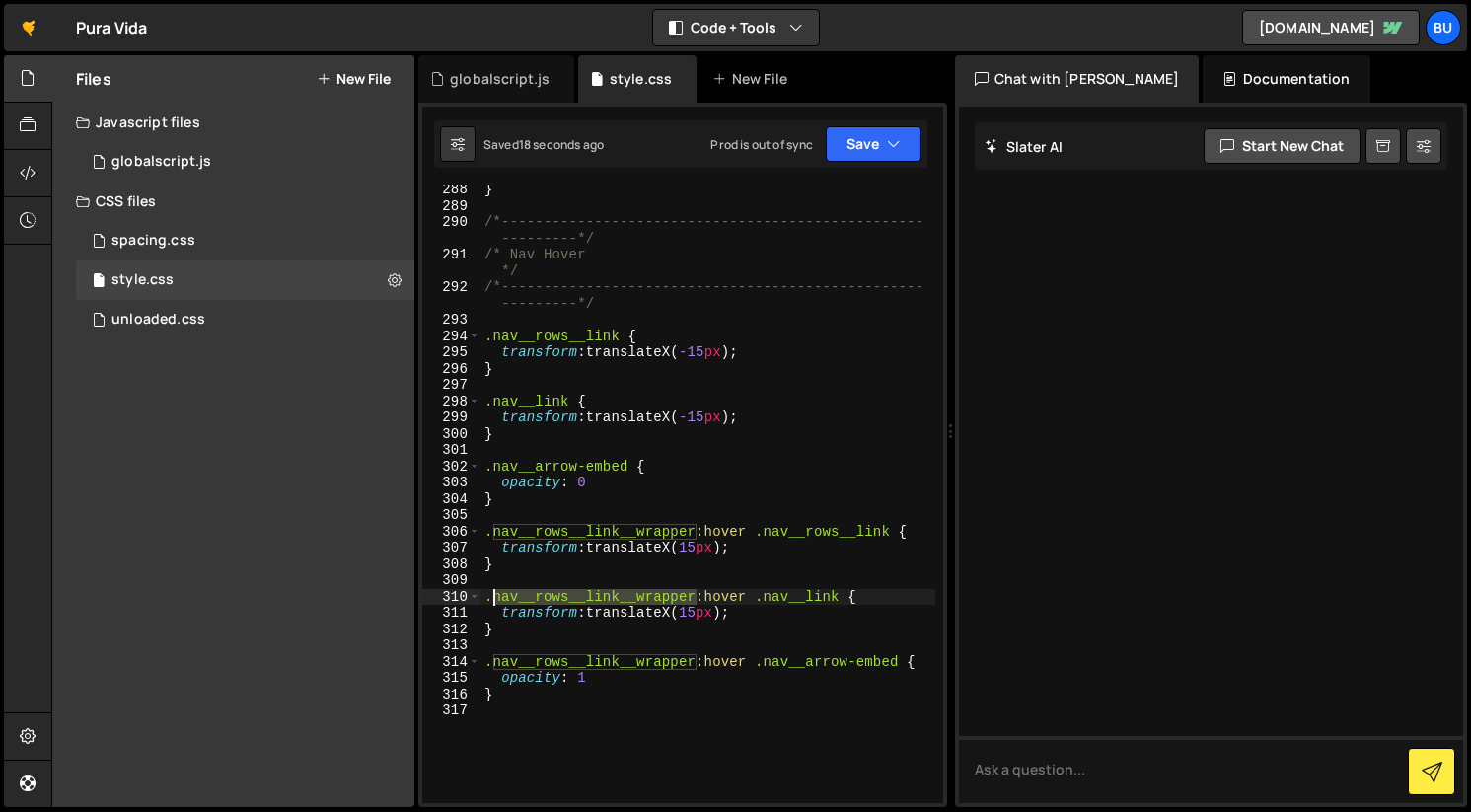 drag, startPoint x: 698, startPoint y: 596, endPoint x: 493, endPoint y: 596, distance: 205 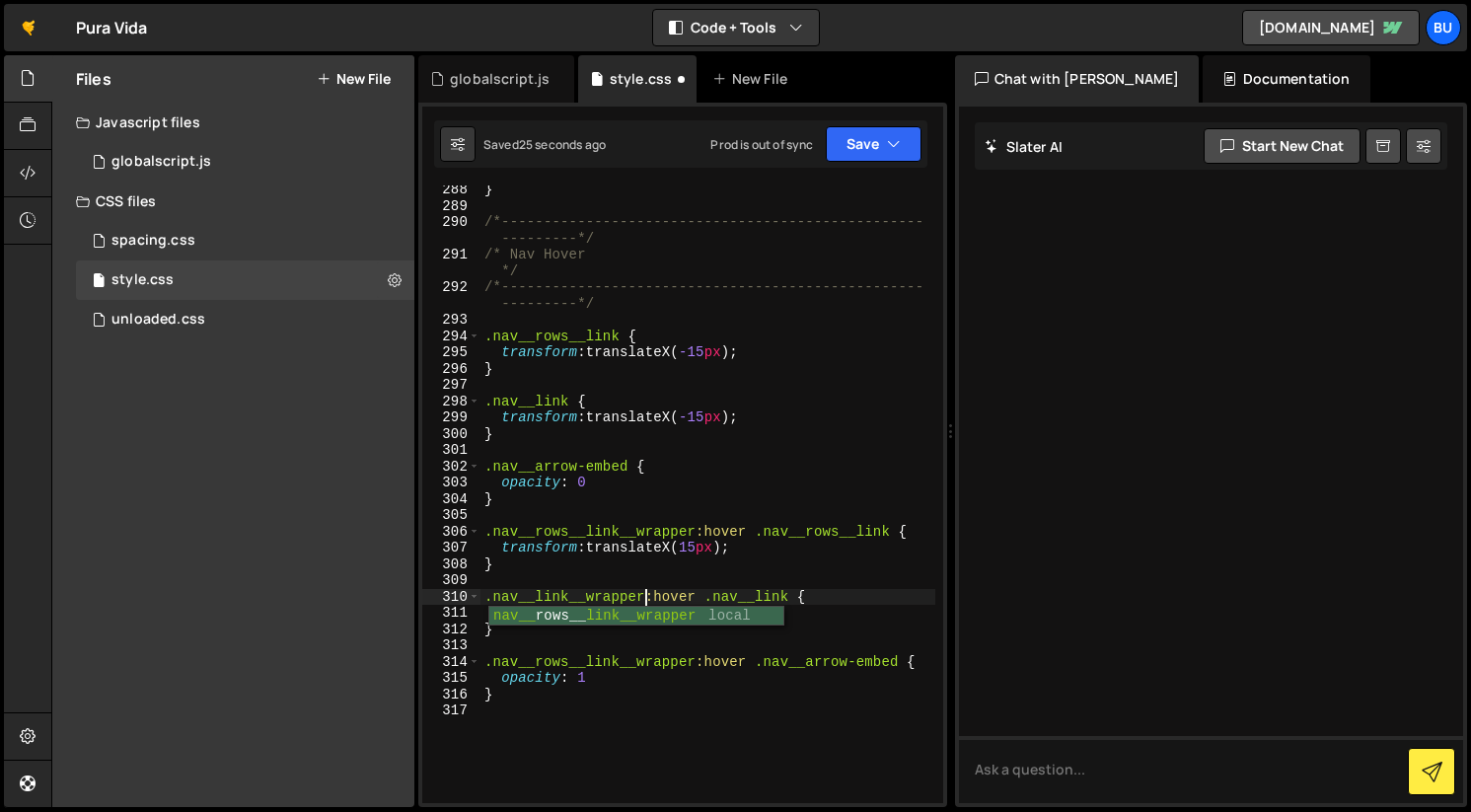 scroll, scrollTop: 0, scrollLeft: 11, axis: horizontal 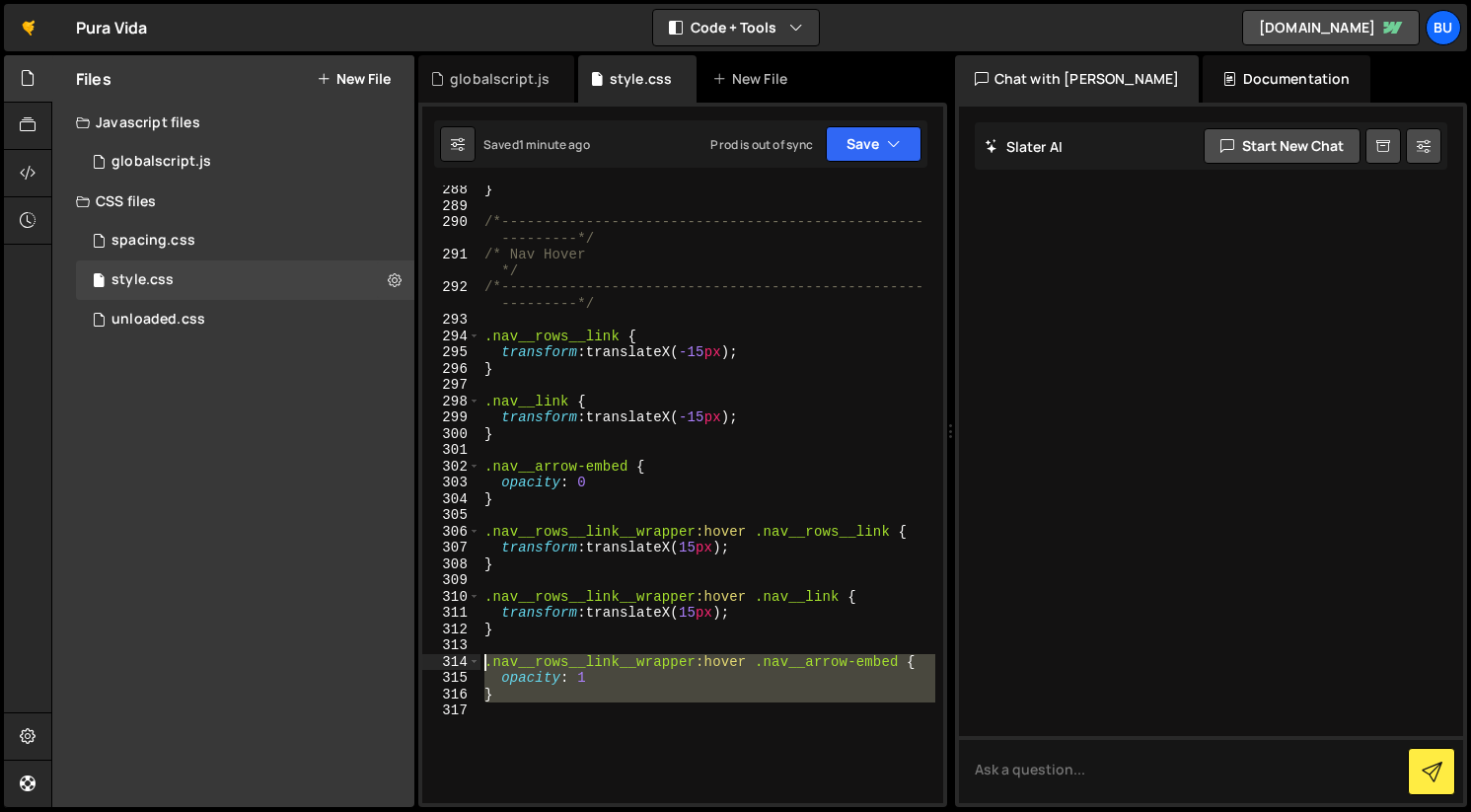 drag, startPoint x: 510, startPoint y: 704, endPoint x: 459, endPoint y: 653, distance: 72.12489 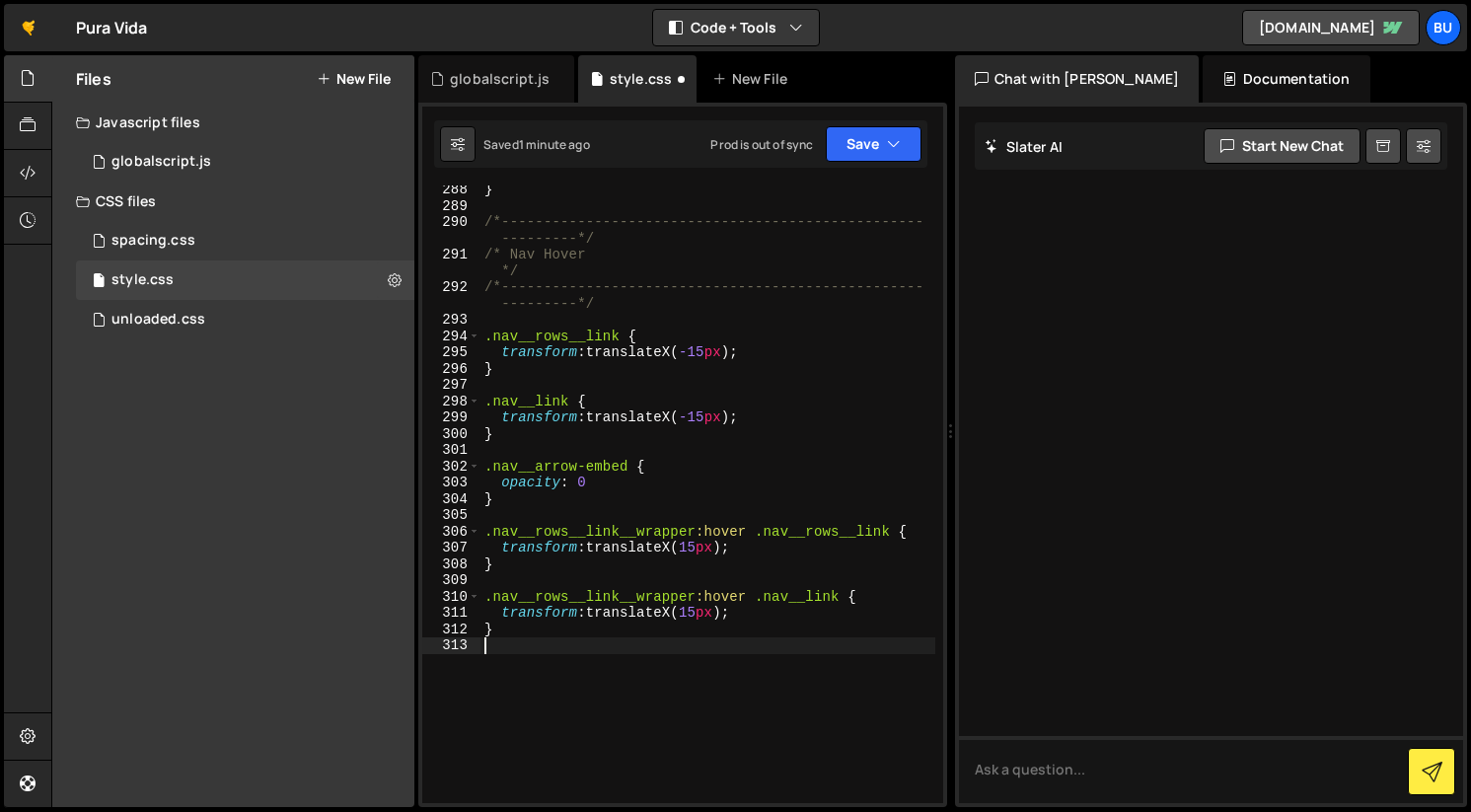 scroll, scrollTop: 0, scrollLeft: 0, axis: both 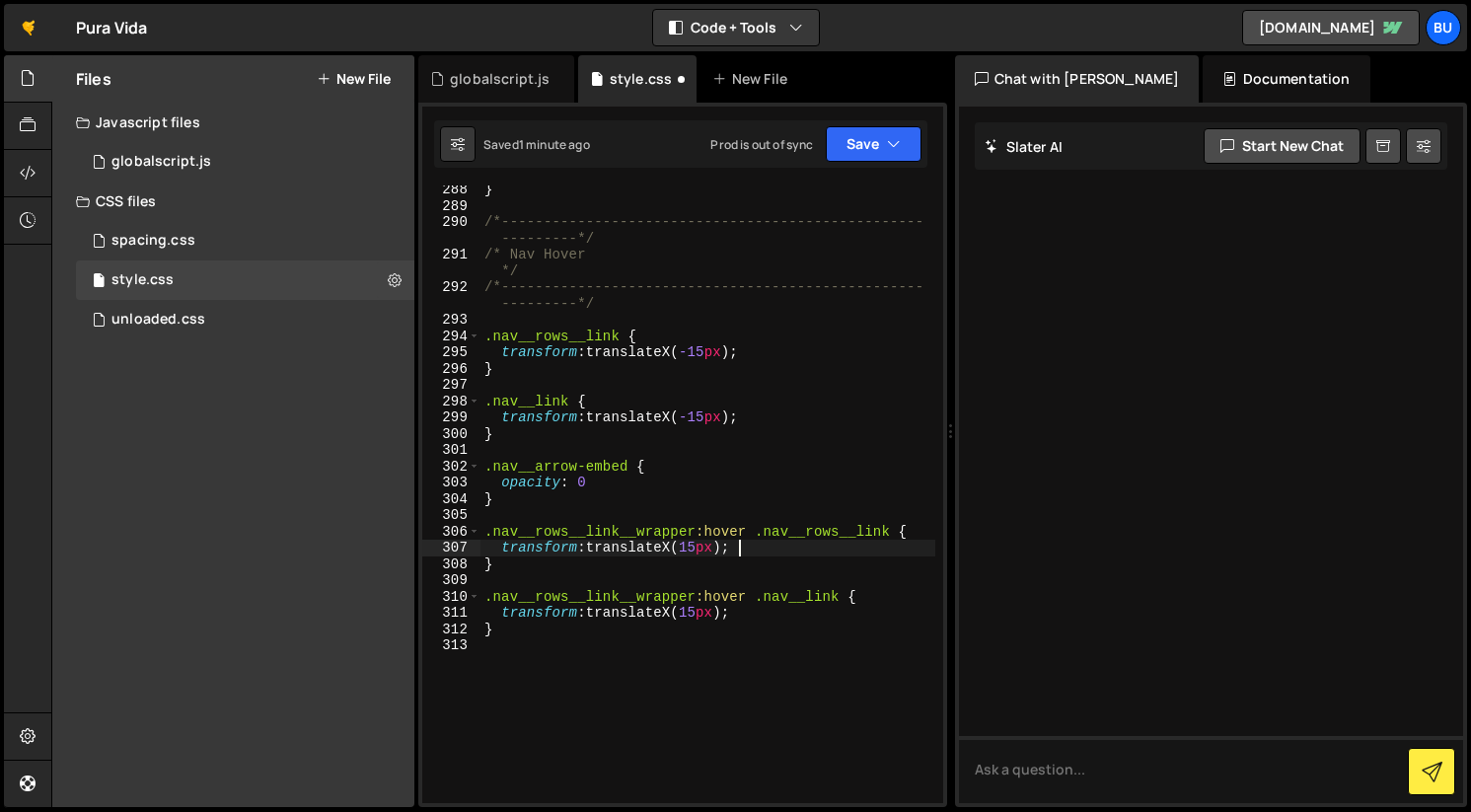 type on "}" 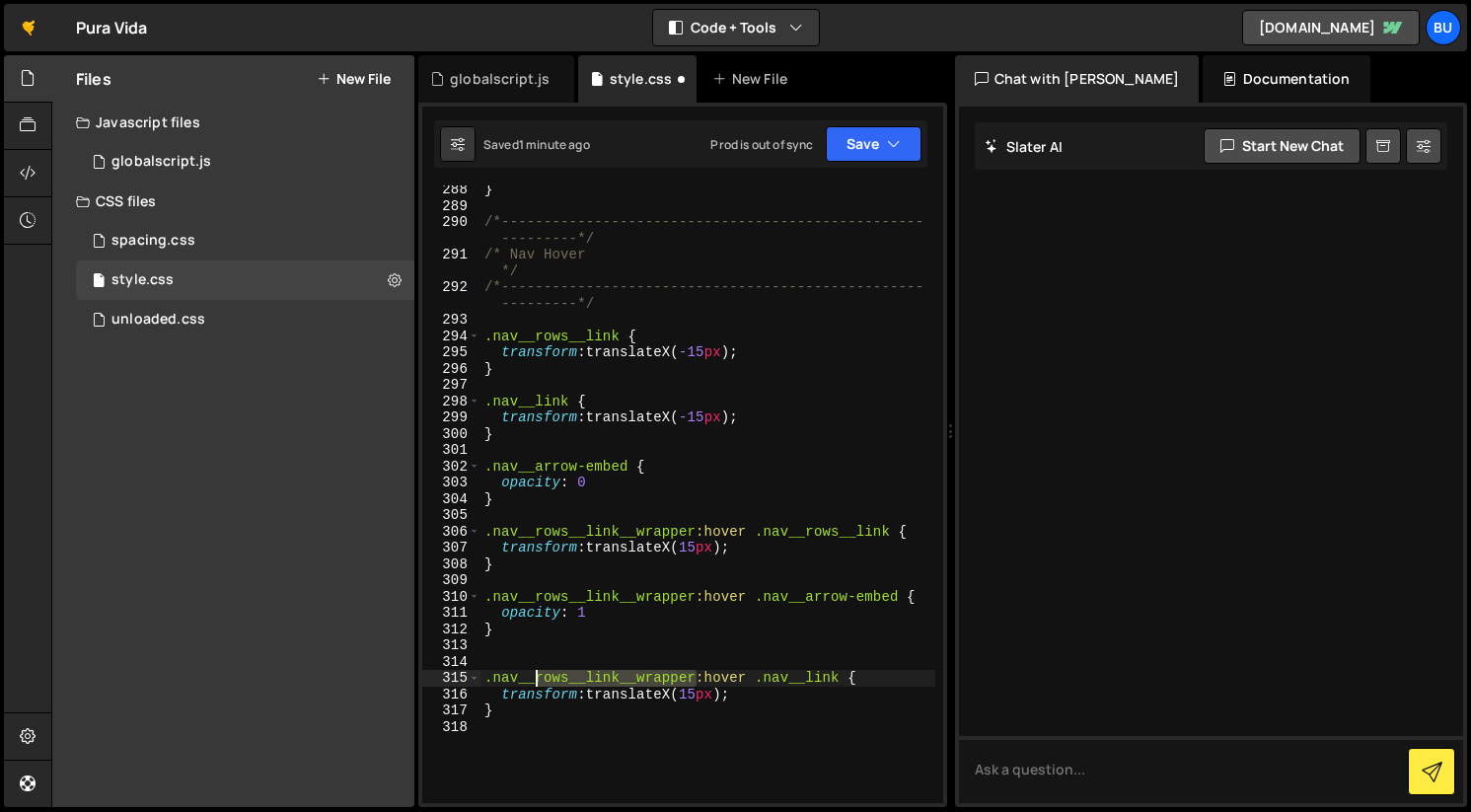 drag, startPoint x: 695, startPoint y: 675, endPoint x: 534, endPoint y: 672, distance: 161.0279 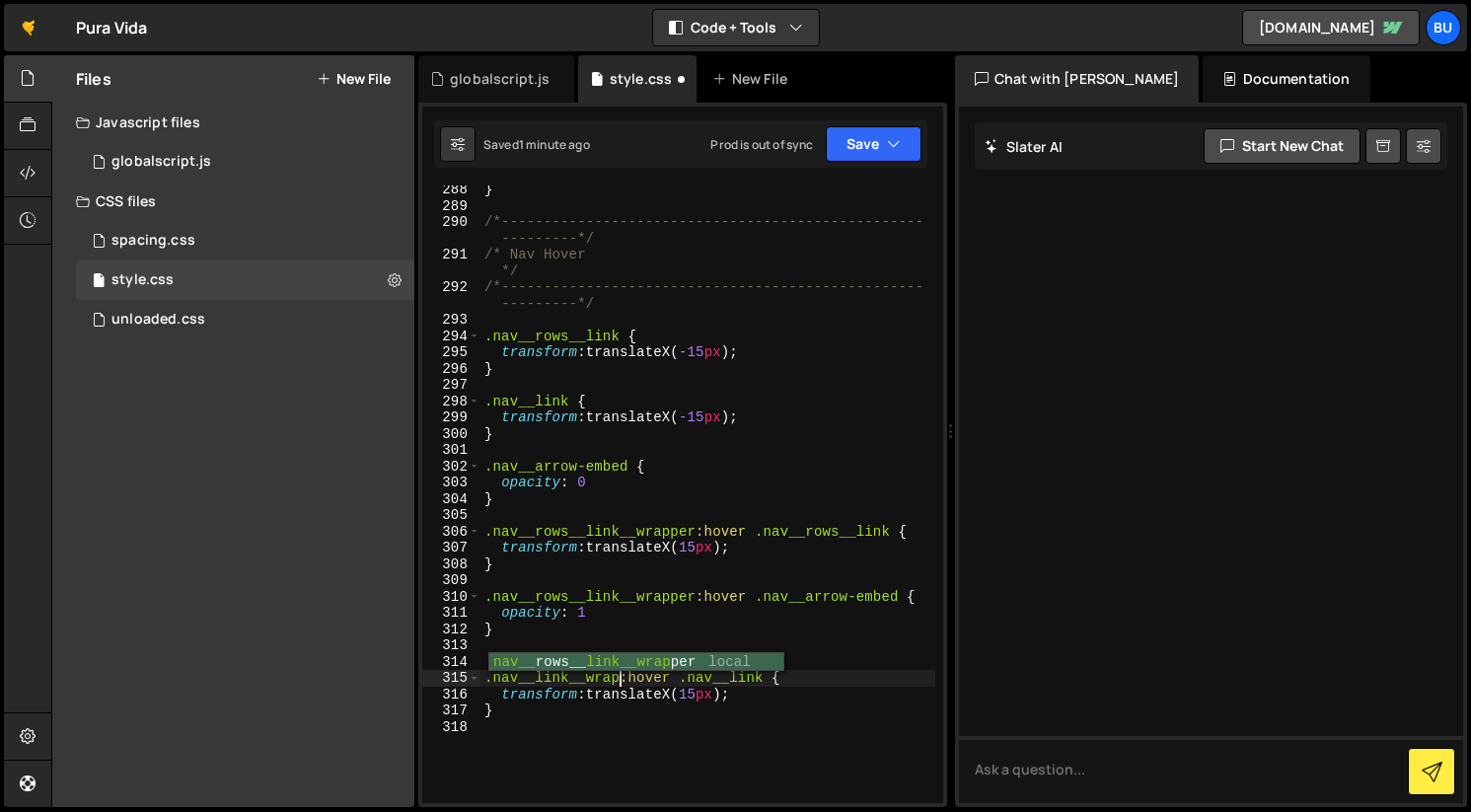 scroll, scrollTop: 0, scrollLeft: 11, axis: horizontal 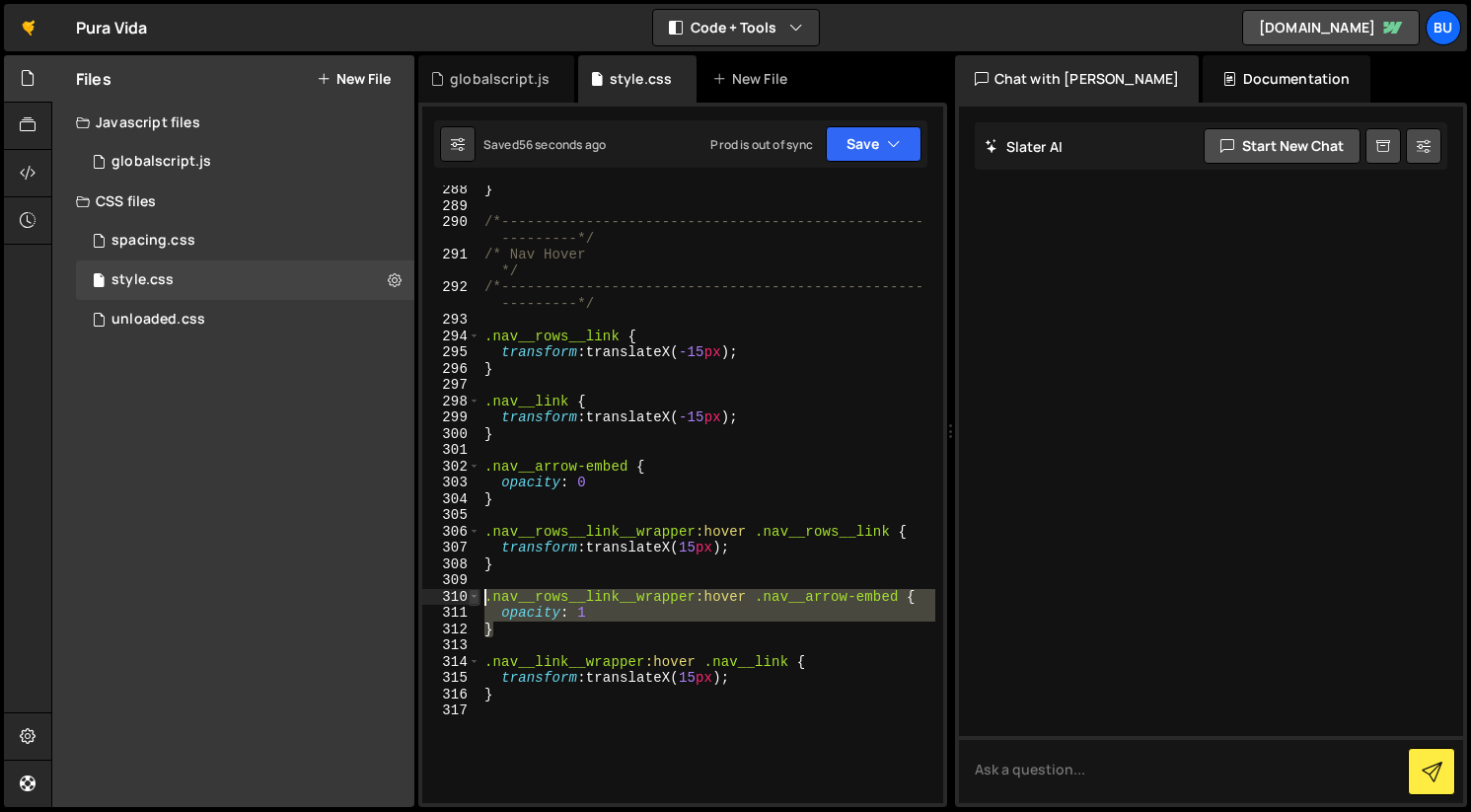 drag, startPoint x: 471, startPoint y: 630, endPoint x: 468, endPoint y: 601, distance: 29.154759 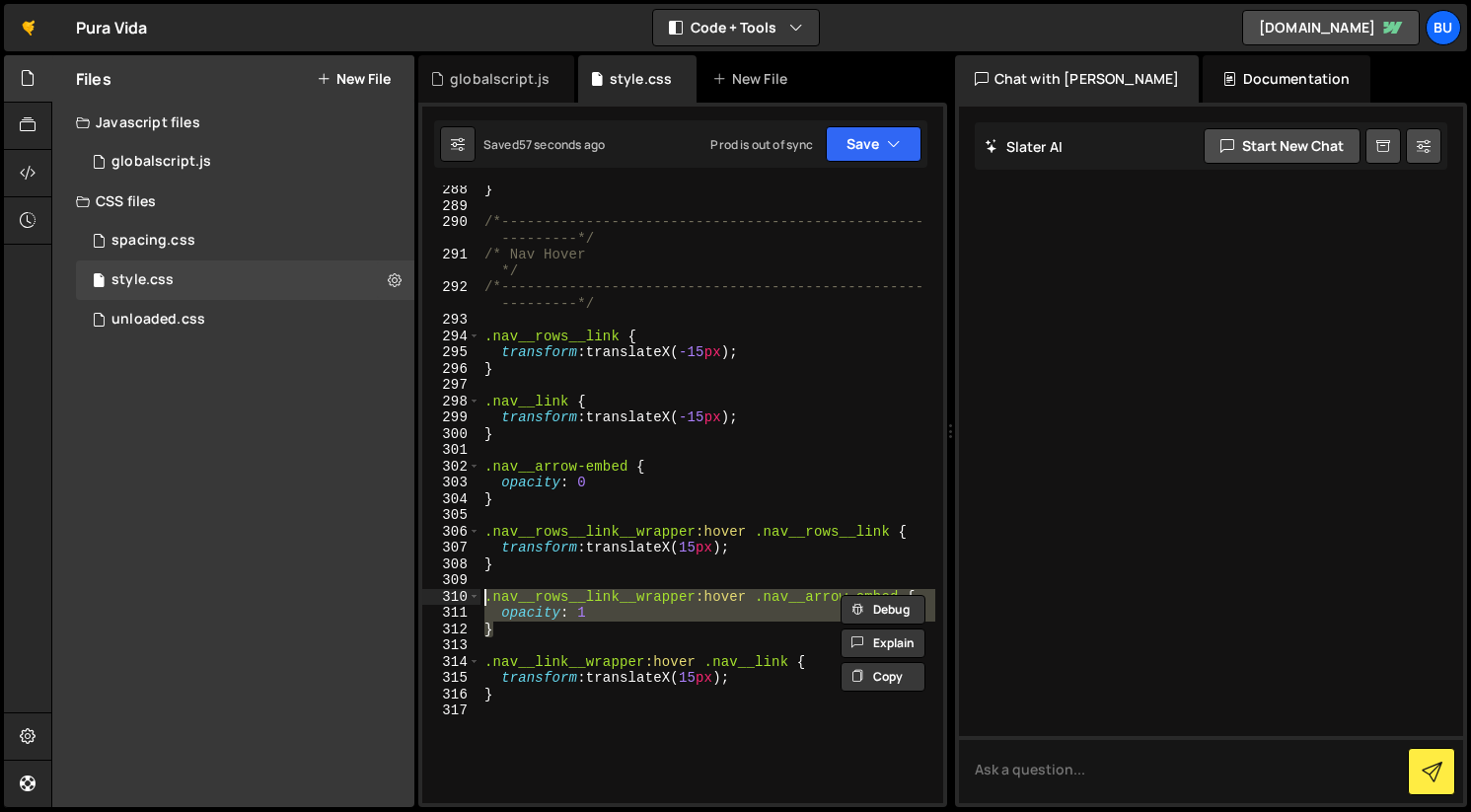 click on "} /*--------------------------------------------------    ---------*/ /* Nav Hover                                                  */ /*--------------------------------------------------    ---------*/ .nav__rows__link   {    transform :  translateX( -15 px ) ; } .nav__link   {    transform :  translateX( -15 px ) ; } .nav__arrow-embed   {    opacity :   0 } .nav__rows__link__wrapper :hover   .nav__rows__link   {    transform :  translateX( 15 px ) ; } .nav__rows__link__wrapper :hover   .nav__arrow-embed   {    opacity :   1 } .nav__link__wrapper :hover   .nav__link   {    transform :  translateX( 15 px ) ; }" at bounding box center [707, 506] 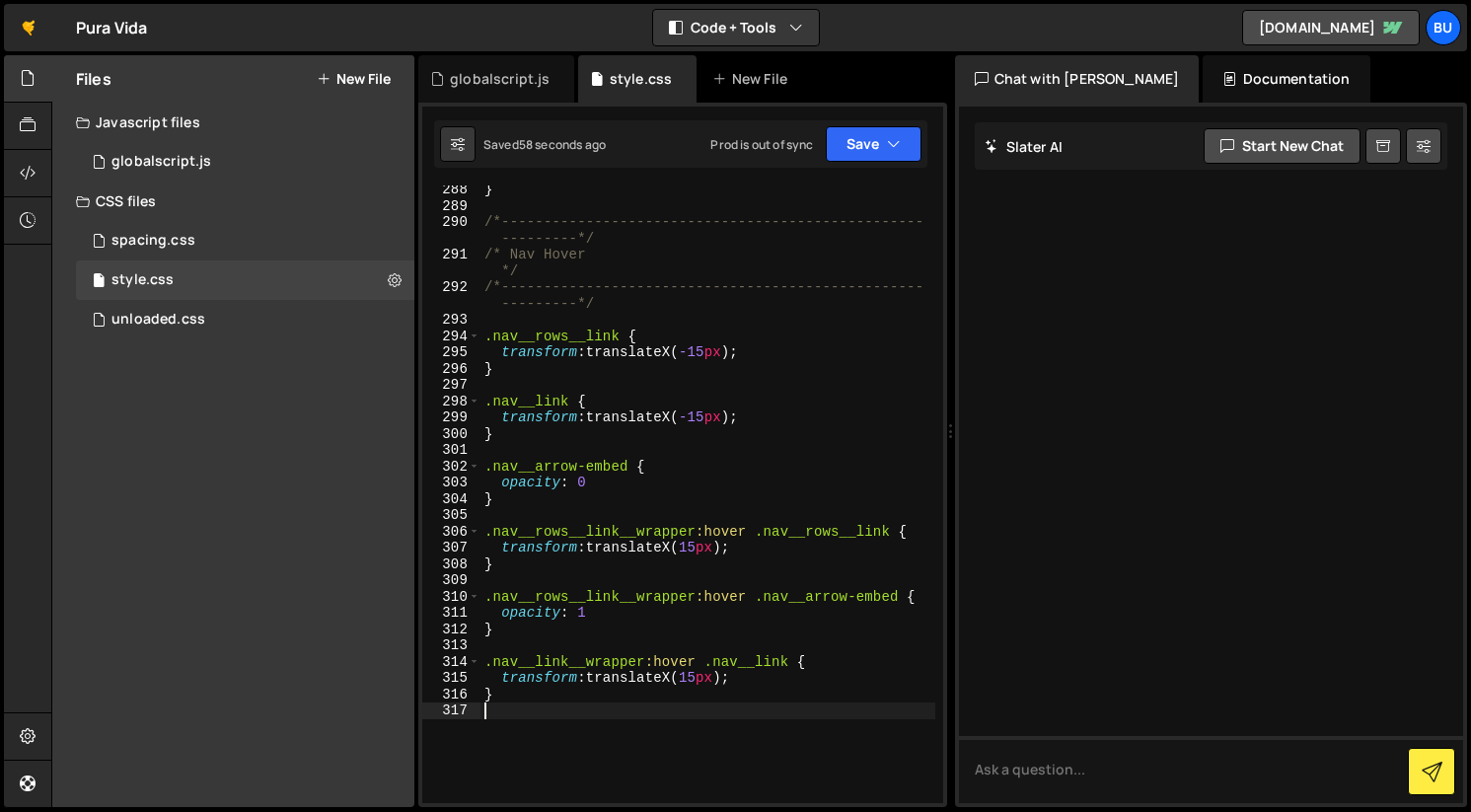 scroll, scrollTop: 0, scrollLeft: 0, axis: both 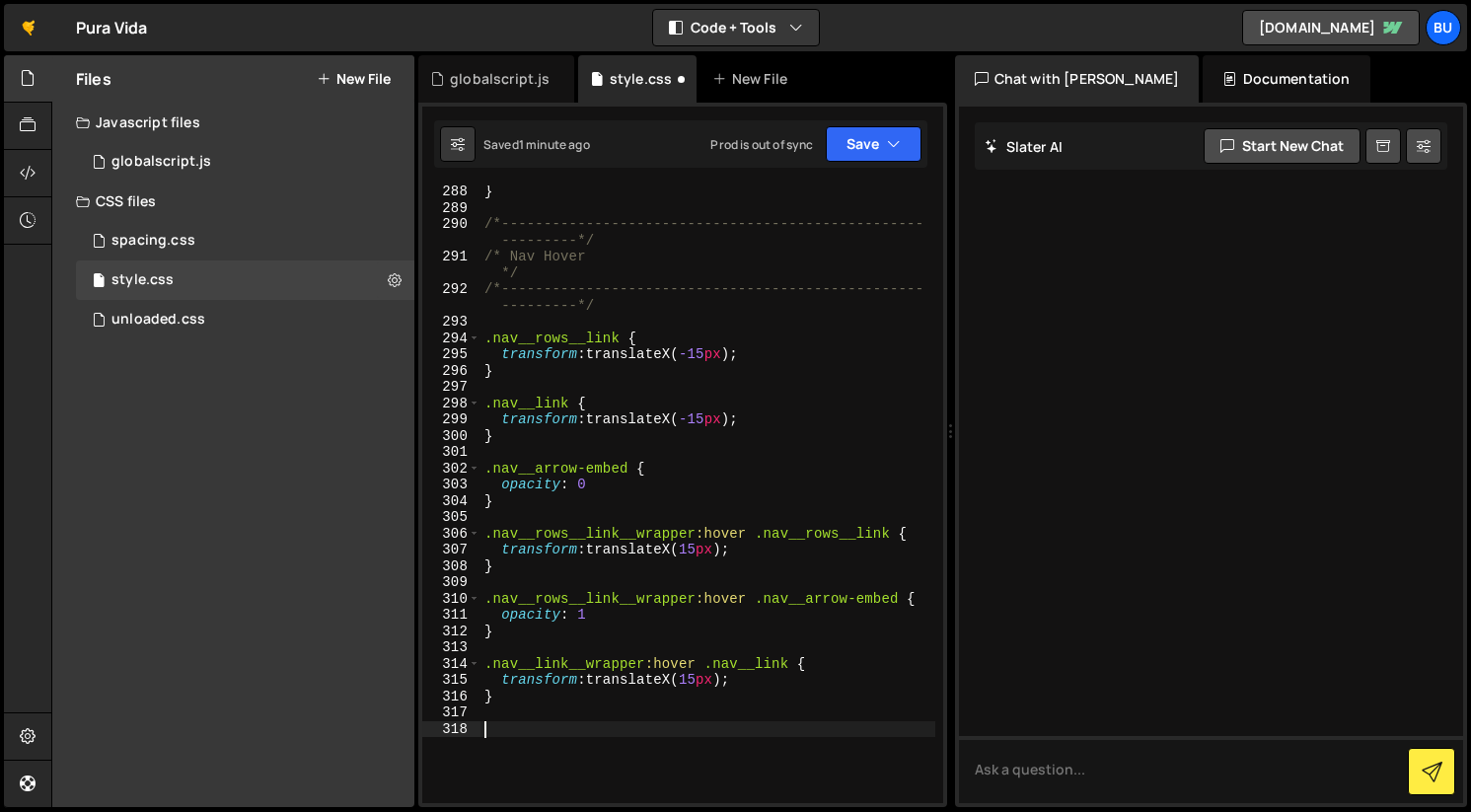 paste on "}" 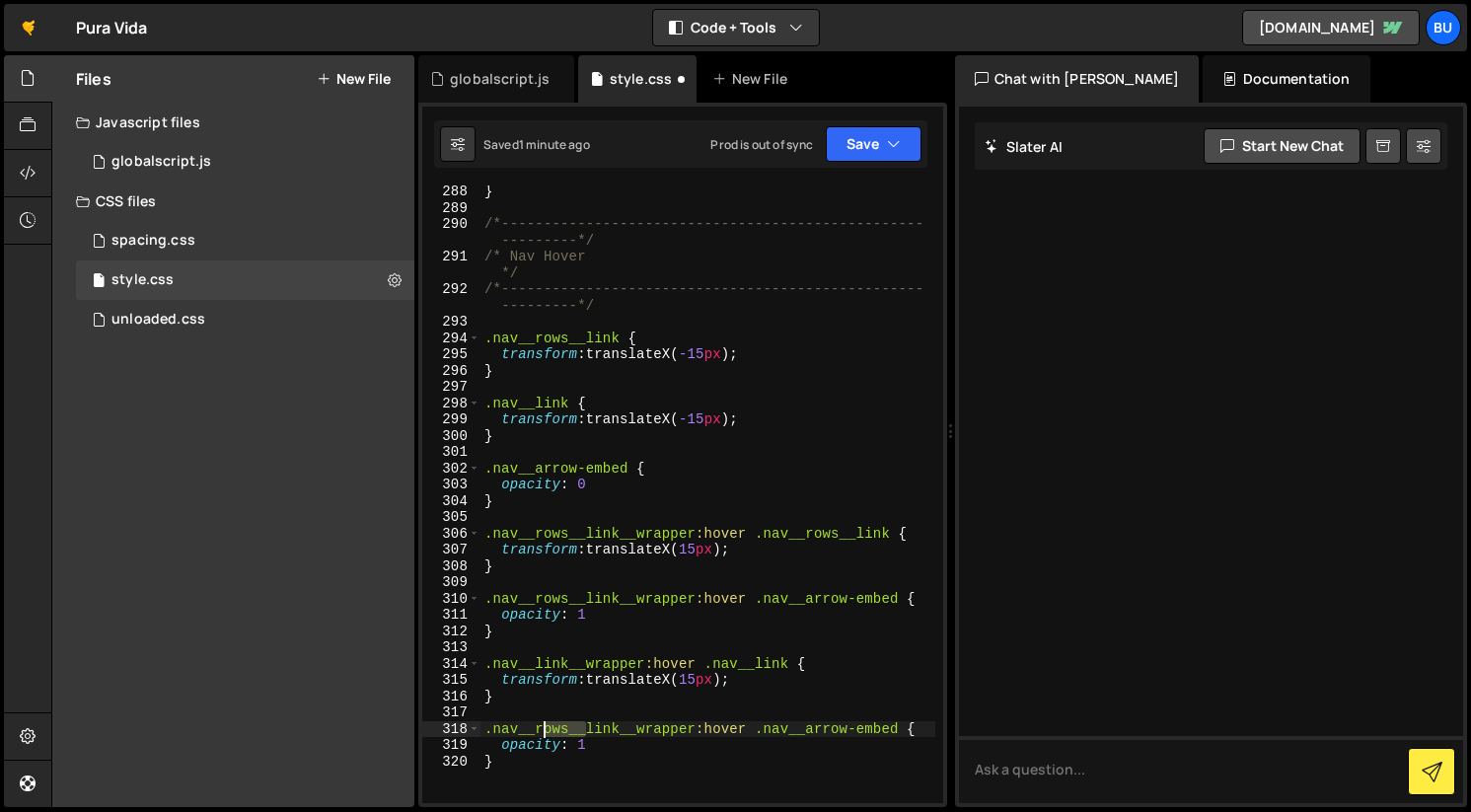 drag, startPoint x: 587, startPoint y: 728, endPoint x: 538, endPoint y: 729, distance: 49.01 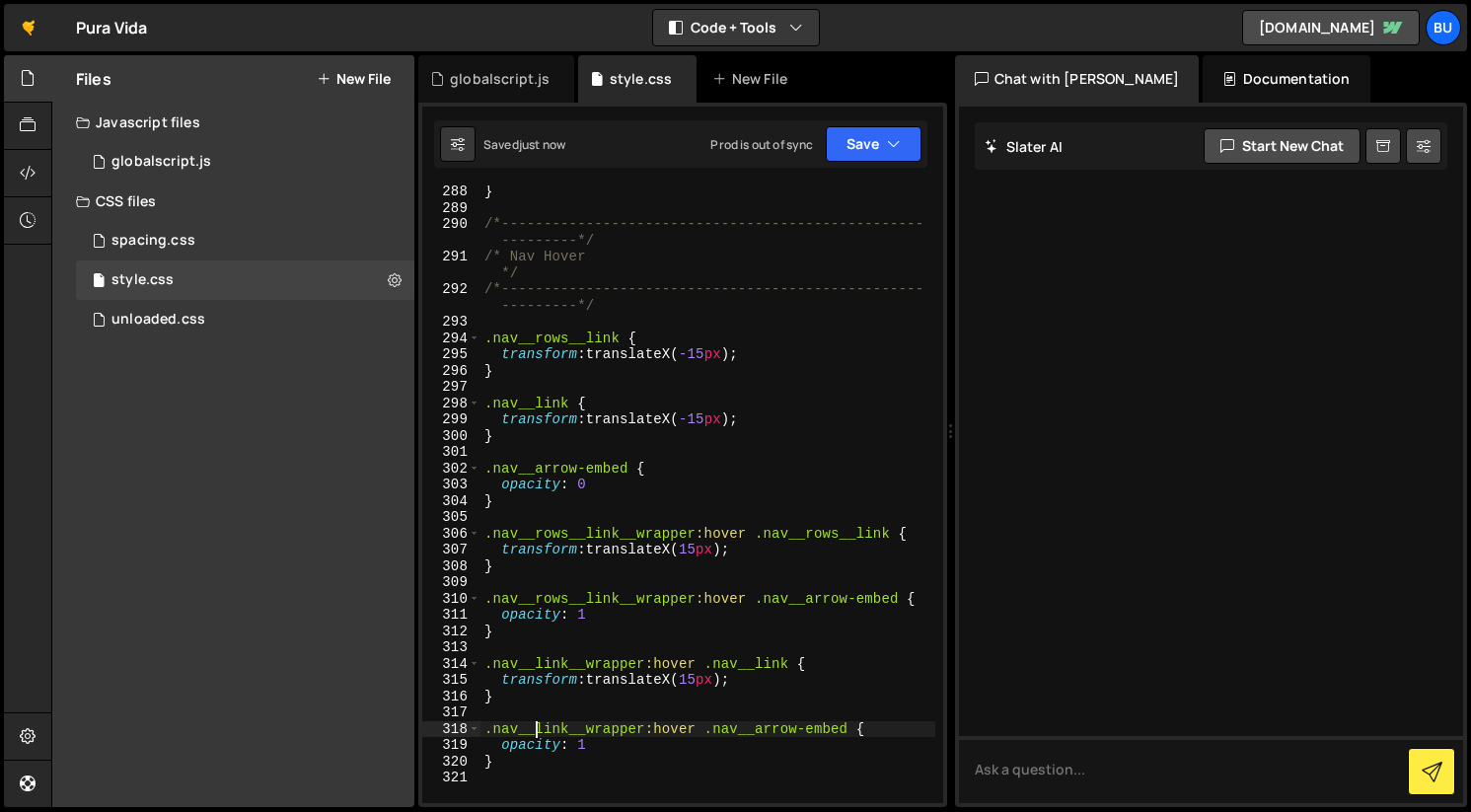 type on ".nav__link__wrapper:hover .nav__arrow-embed {" 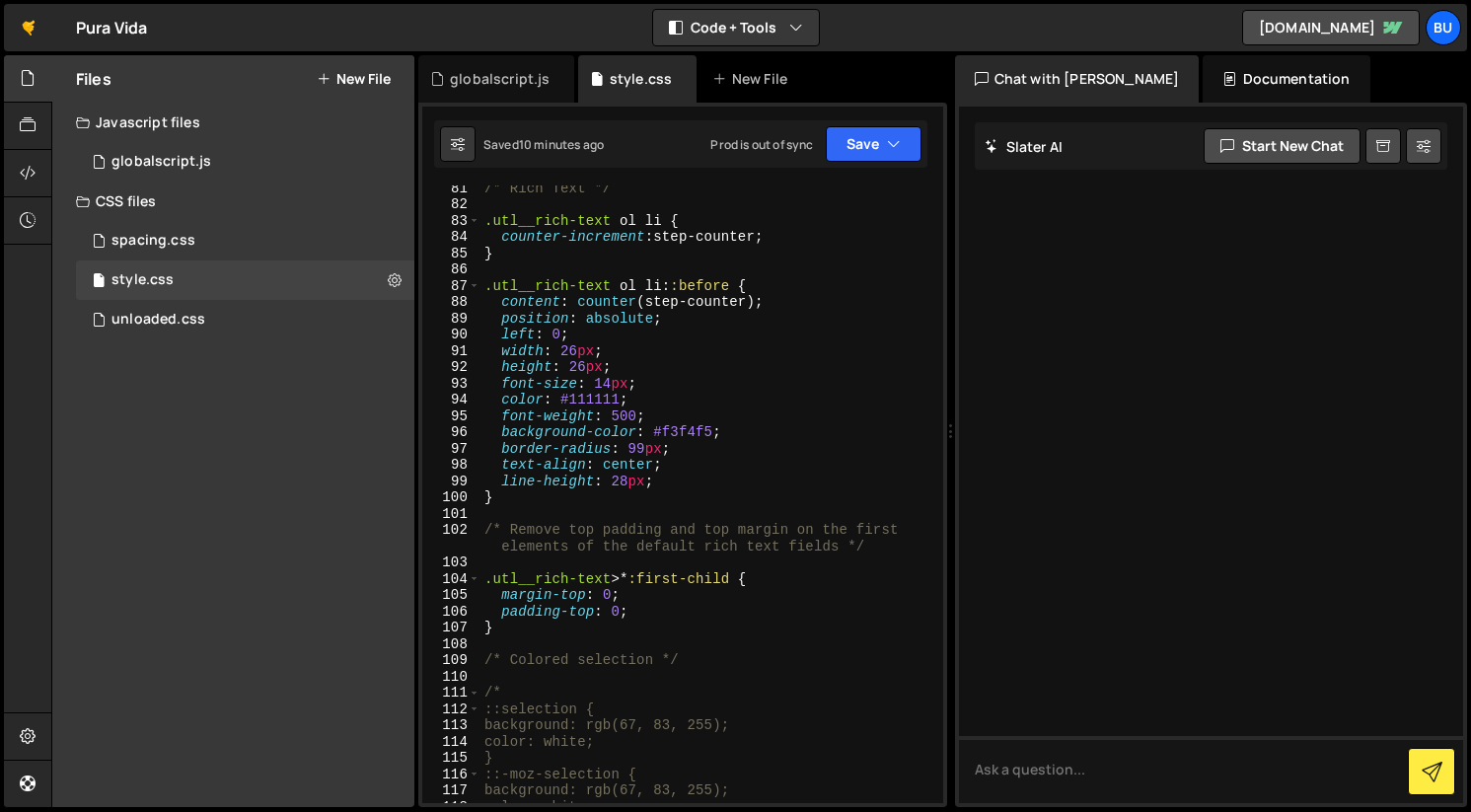 scroll, scrollTop: 1349, scrollLeft: 0, axis: vertical 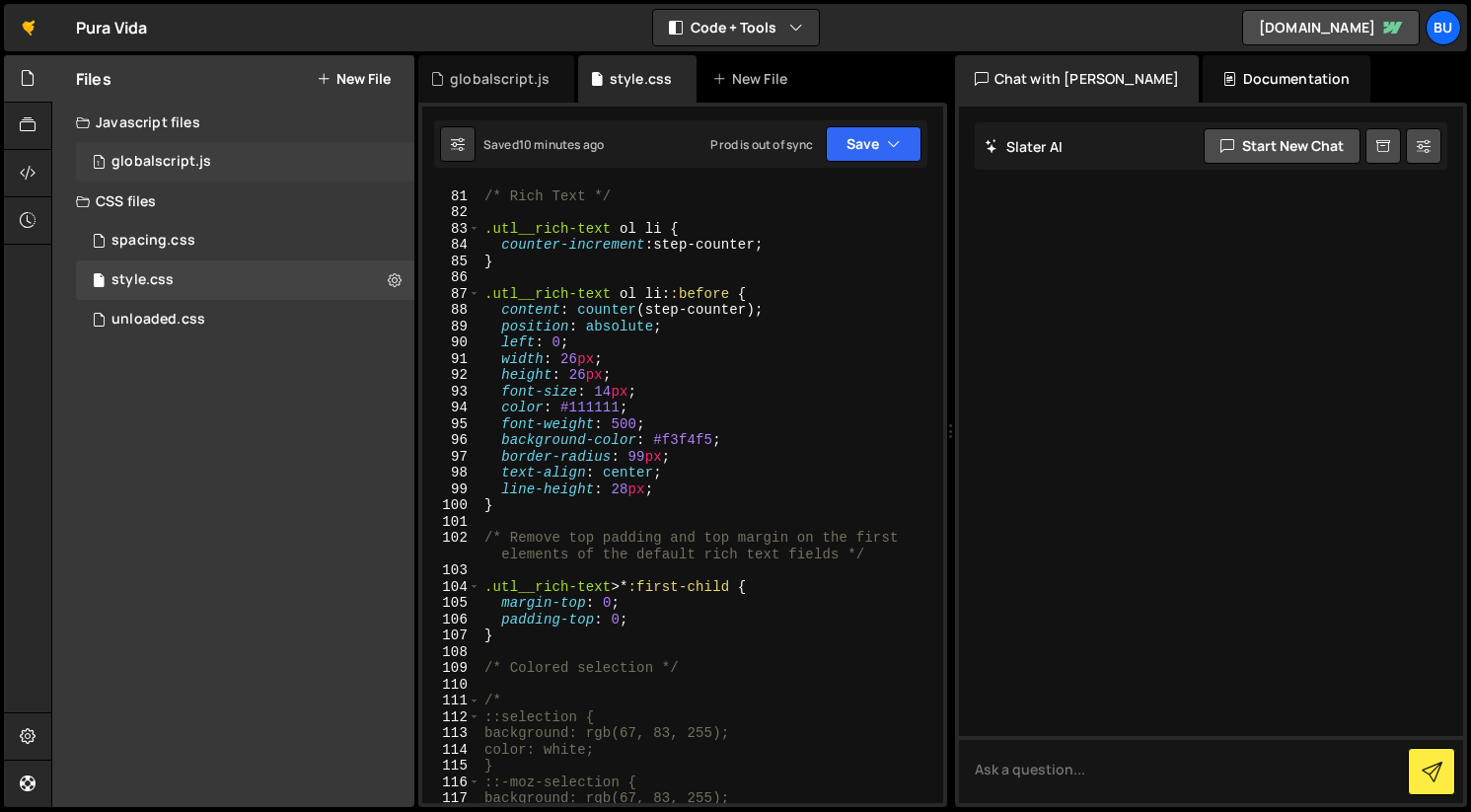 click on "globalscript.js" at bounding box center (161, 162) 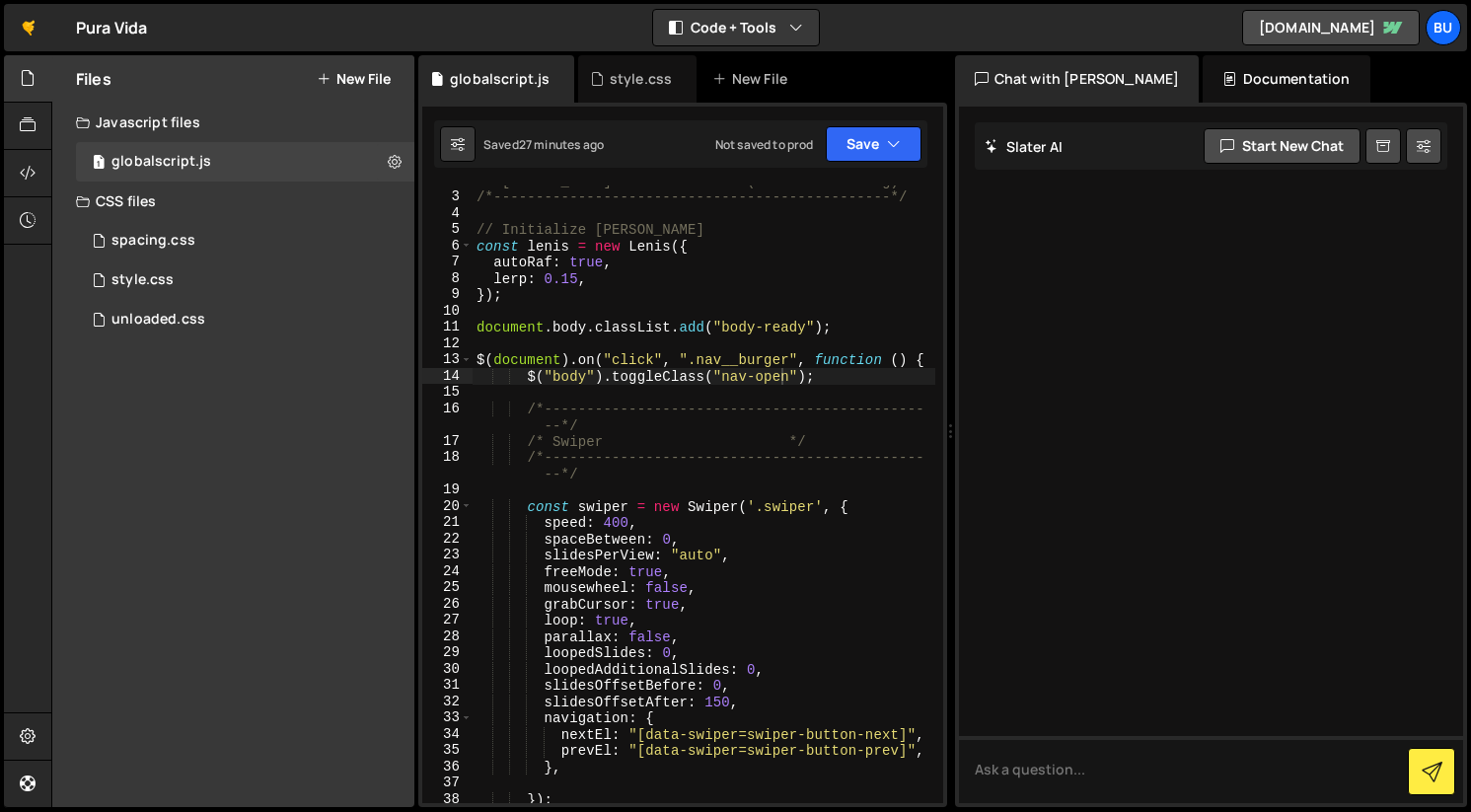 scroll, scrollTop: 350, scrollLeft: 0, axis: vertical 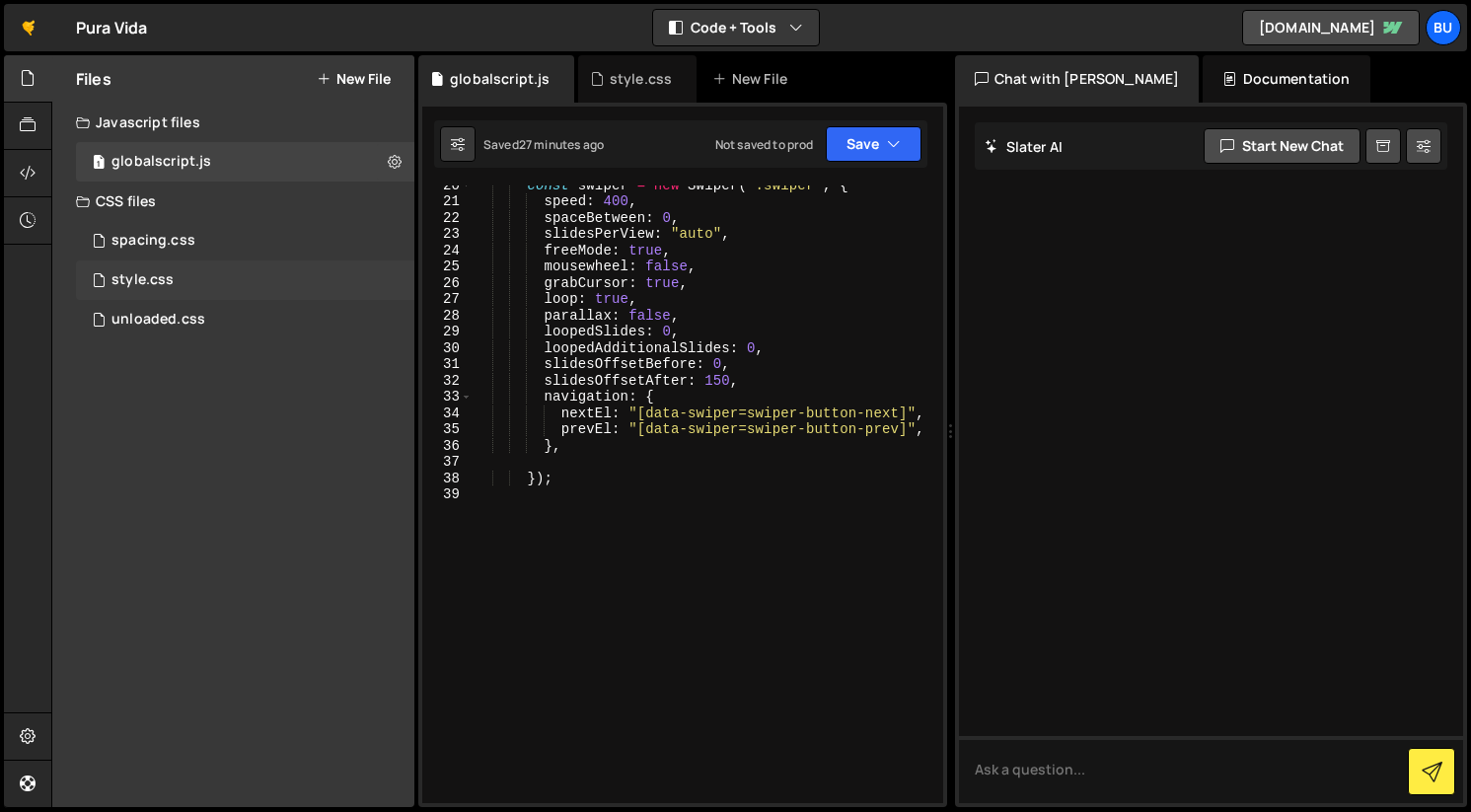click on "style.css
0" at bounding box center (245, 280) 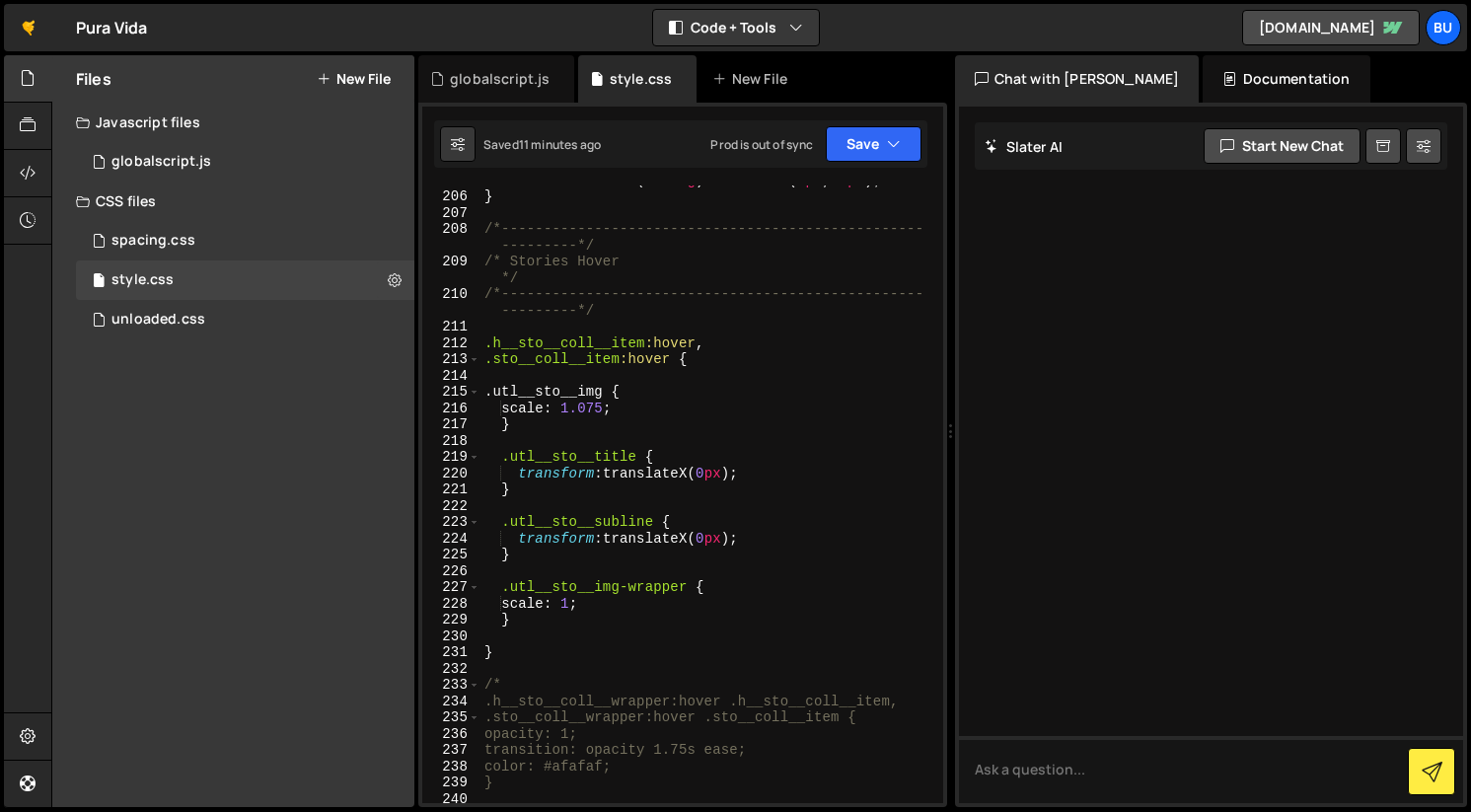 scroll, scrollTop: 5267, scrollLeft: 0, axis: vertical 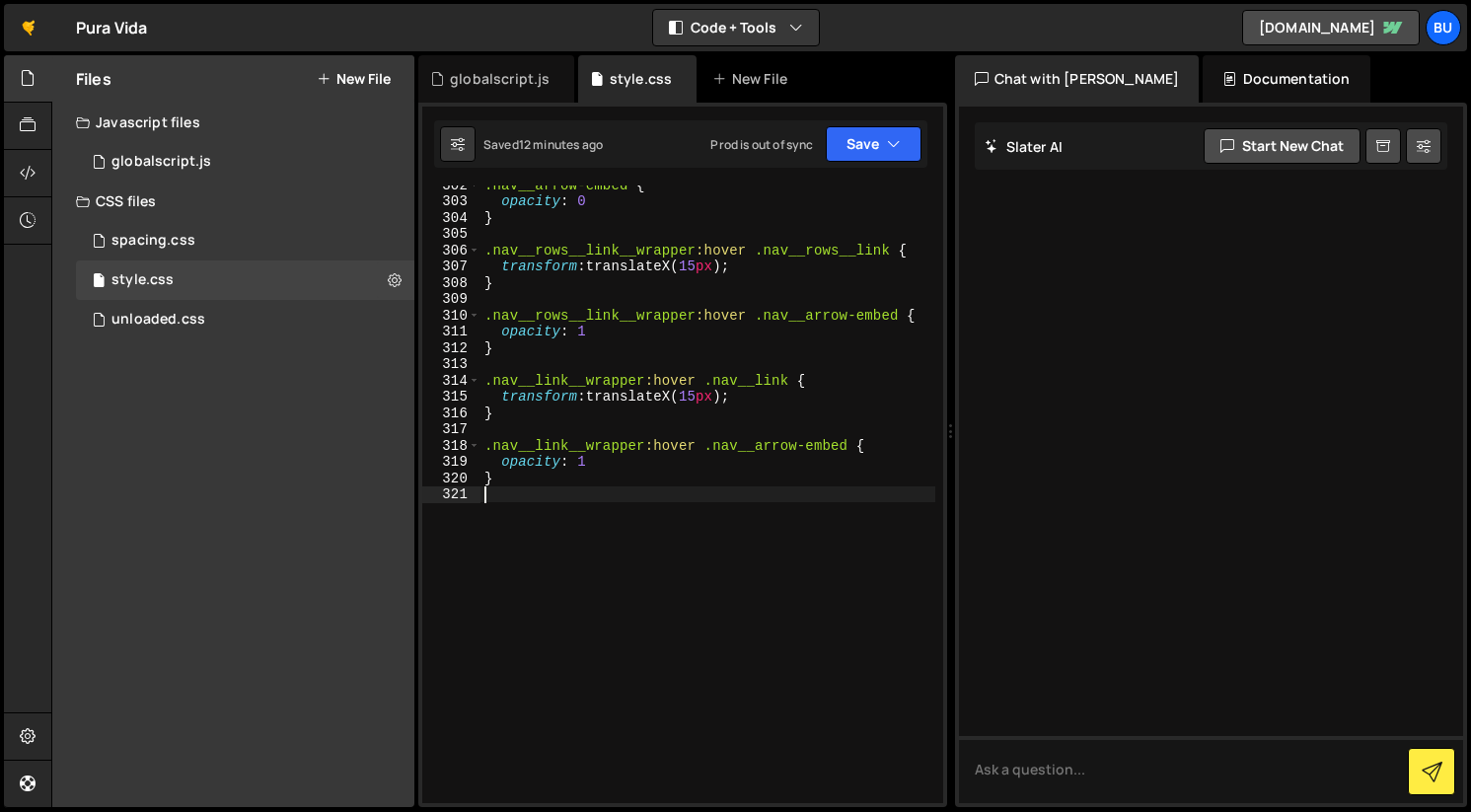 click on ".nav__arrow-embed   {    opacity :   0 } .nav__rows__link__wrapper :hover   .nav__rows__link   {    transform :  translateX( 15 px ) ; } .nav__rows__link__wrapper :hover   .nav__arrow-embed   {    opacity :   1 } .nav__link__wrapper :hover   .nav__link   {    transform :  translateX( 15 px ) ; } .nav__link__wrapper :hover   .nav__arrow-embed   {    opacity :   1 }" at bounding box center [707, 501] 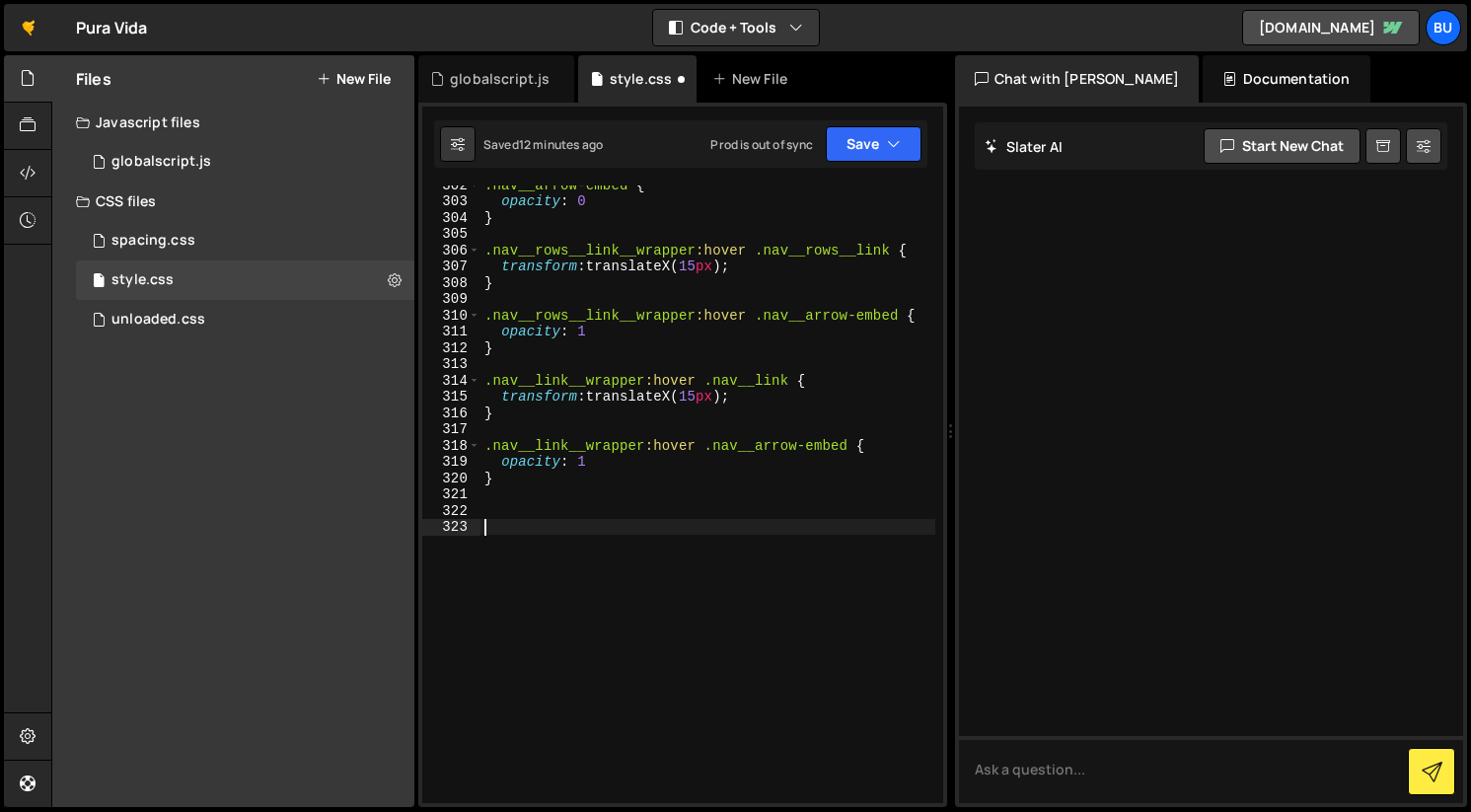paste on "}" 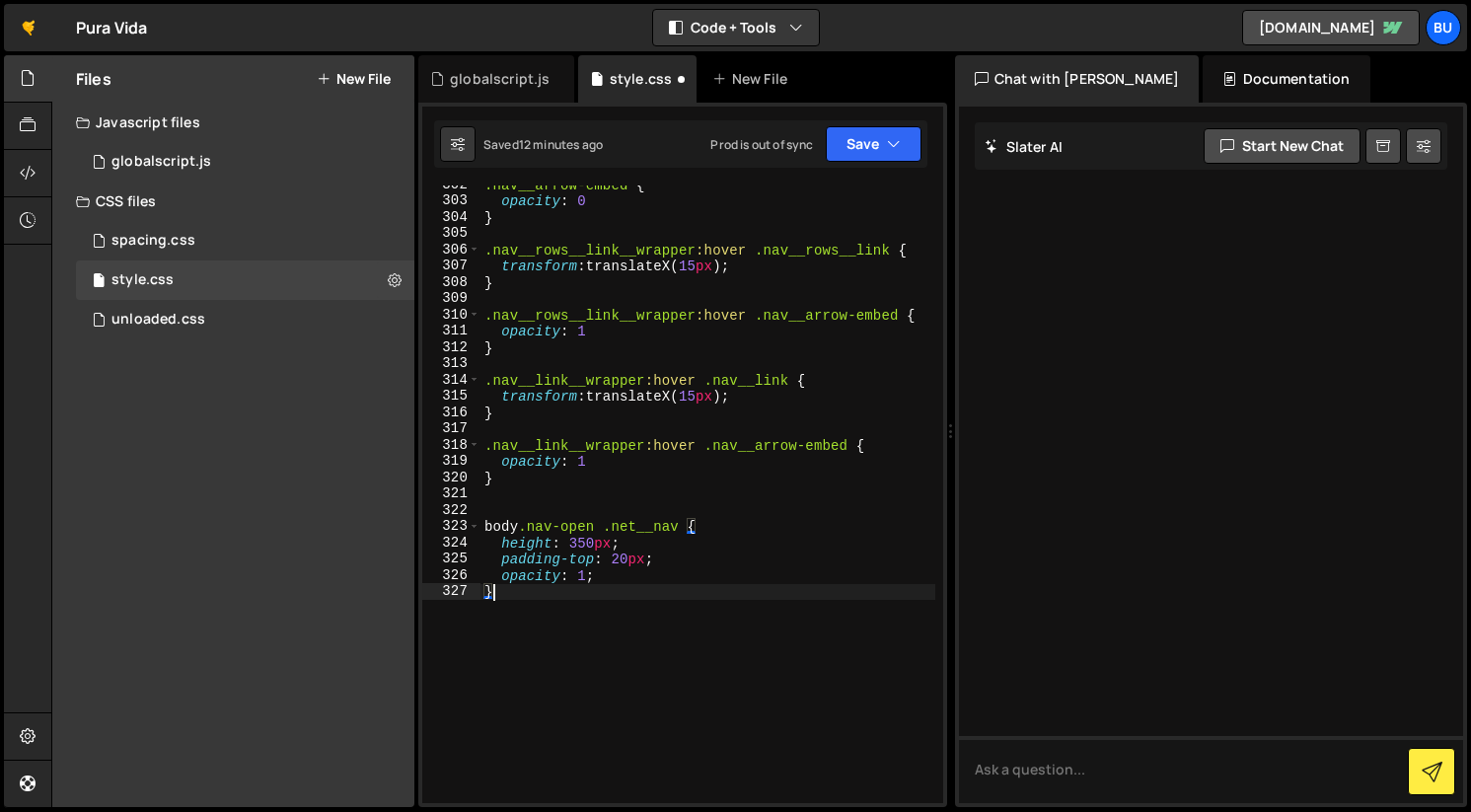 scroll, scrollTop: 5318, scrollLeft: 0, axis: vertical 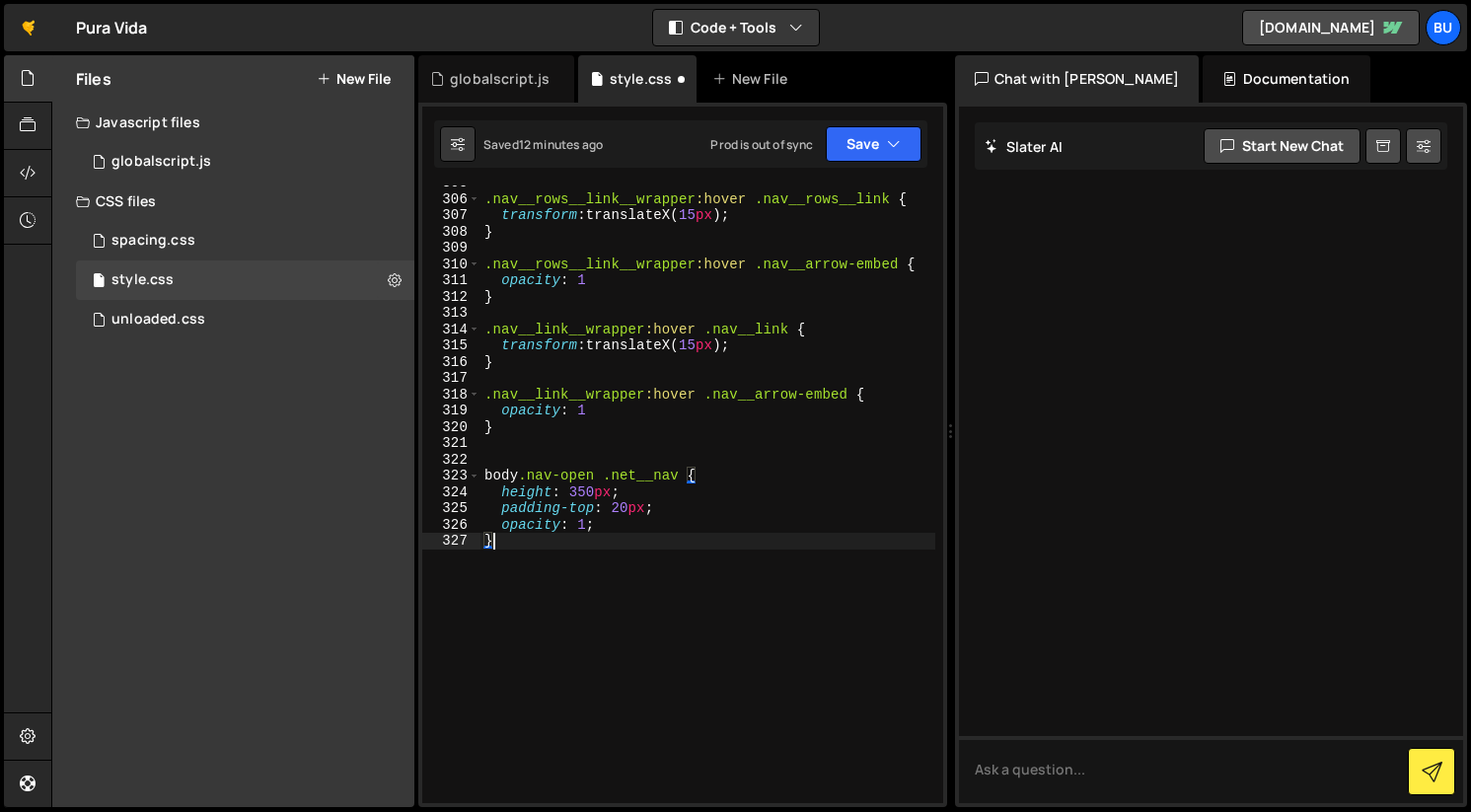 click on ".nav__rows__link__wrapper :hover   .nav__rows__link   {    transform :  translateX( 15 px ) ; } .nav__rows__link__wrapper :hover   .nav__arrow-embed   {    opacity :   1 } .nav__link__wrapper :hover   .nav__link   {    transform :  translateX( 15 px ) ; } .nav__link__wrapper :hover   .nav__arrow-embed   {    opacity :   1 } body .nav-open   .net__nav   {    height :   350 px ;    padding-top :   20 px ;    opacity :   1 ; }" at bounding box center (707, 499) 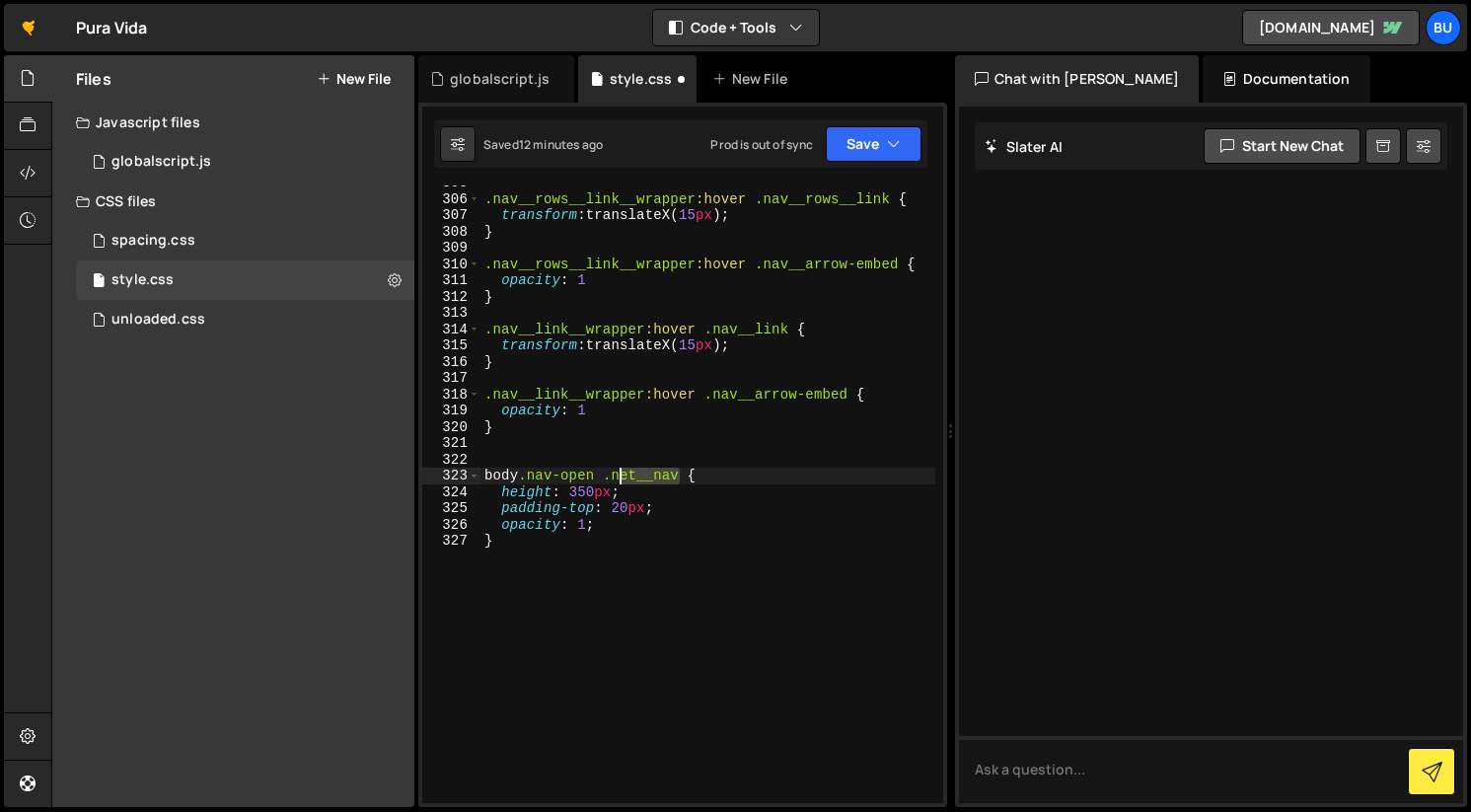 drag, startPoint x: 678, startPoint y: 473, endPoint x: 618, endPoint y: 471, distance: 60.03332 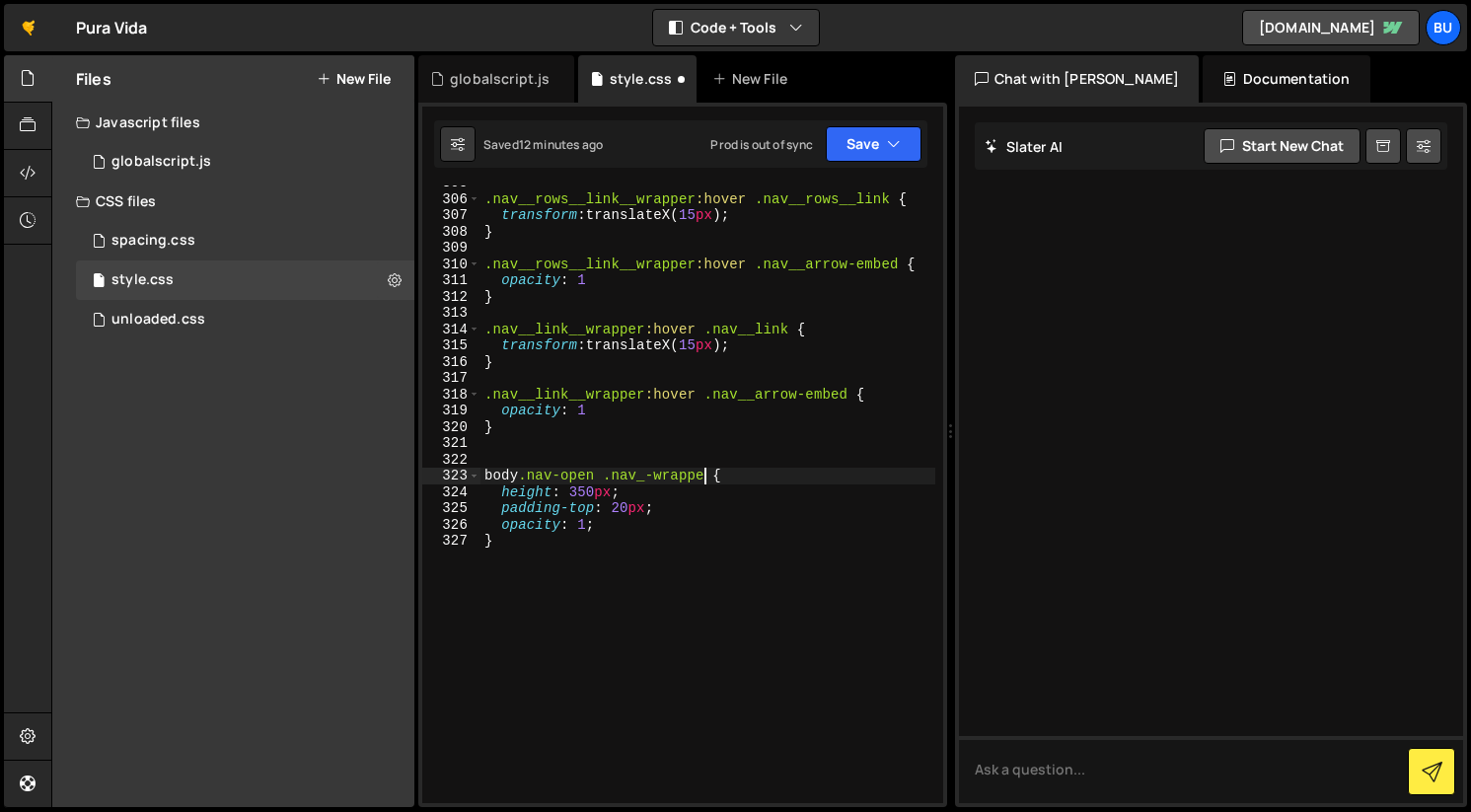 scroll, scrollTop: 0, scrollLeft: 16, axis: horizontal 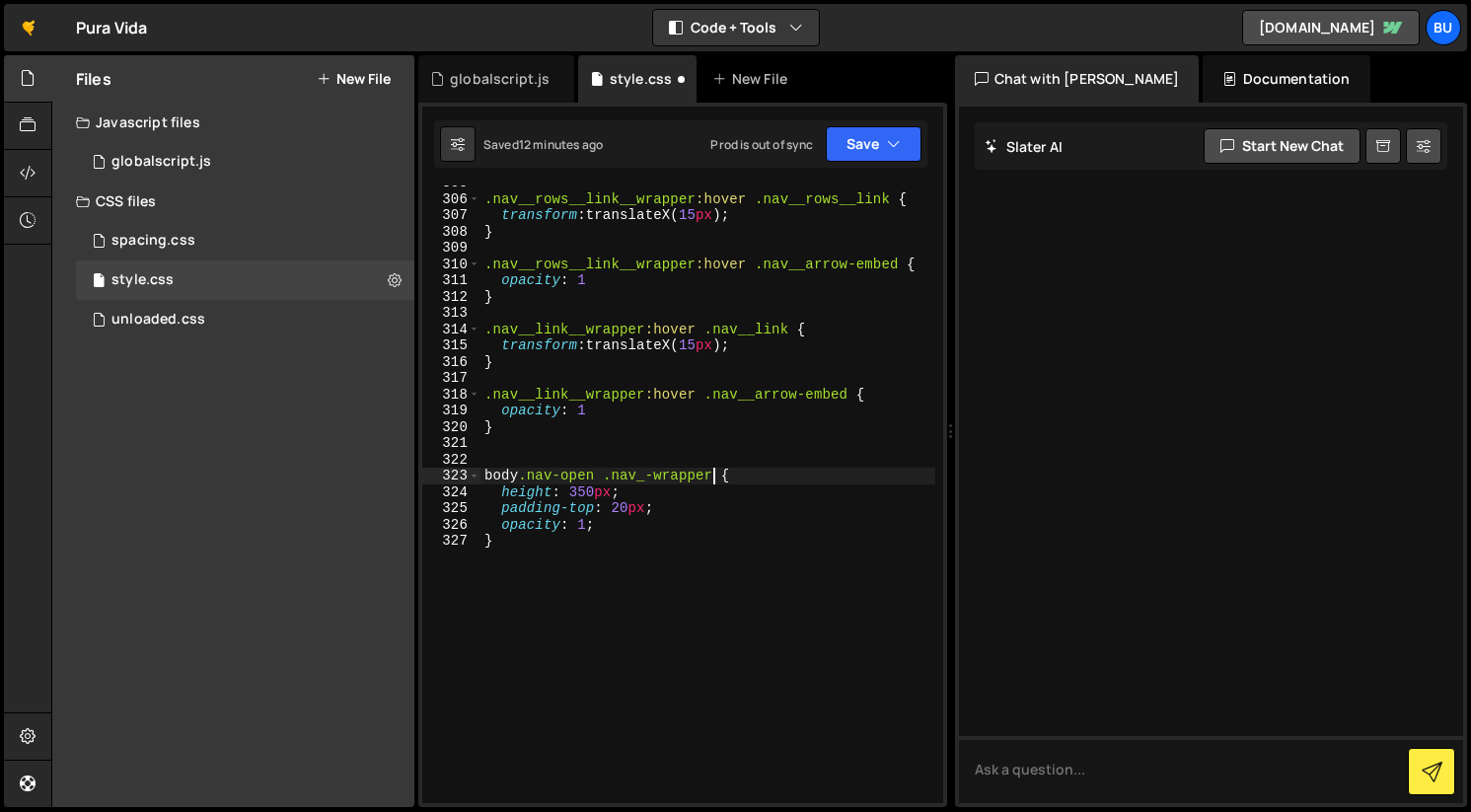 drag, startPoint x: 649, startPoint y: 477, endPoint x: 785, endPoint y: 488, distance: 136.44413 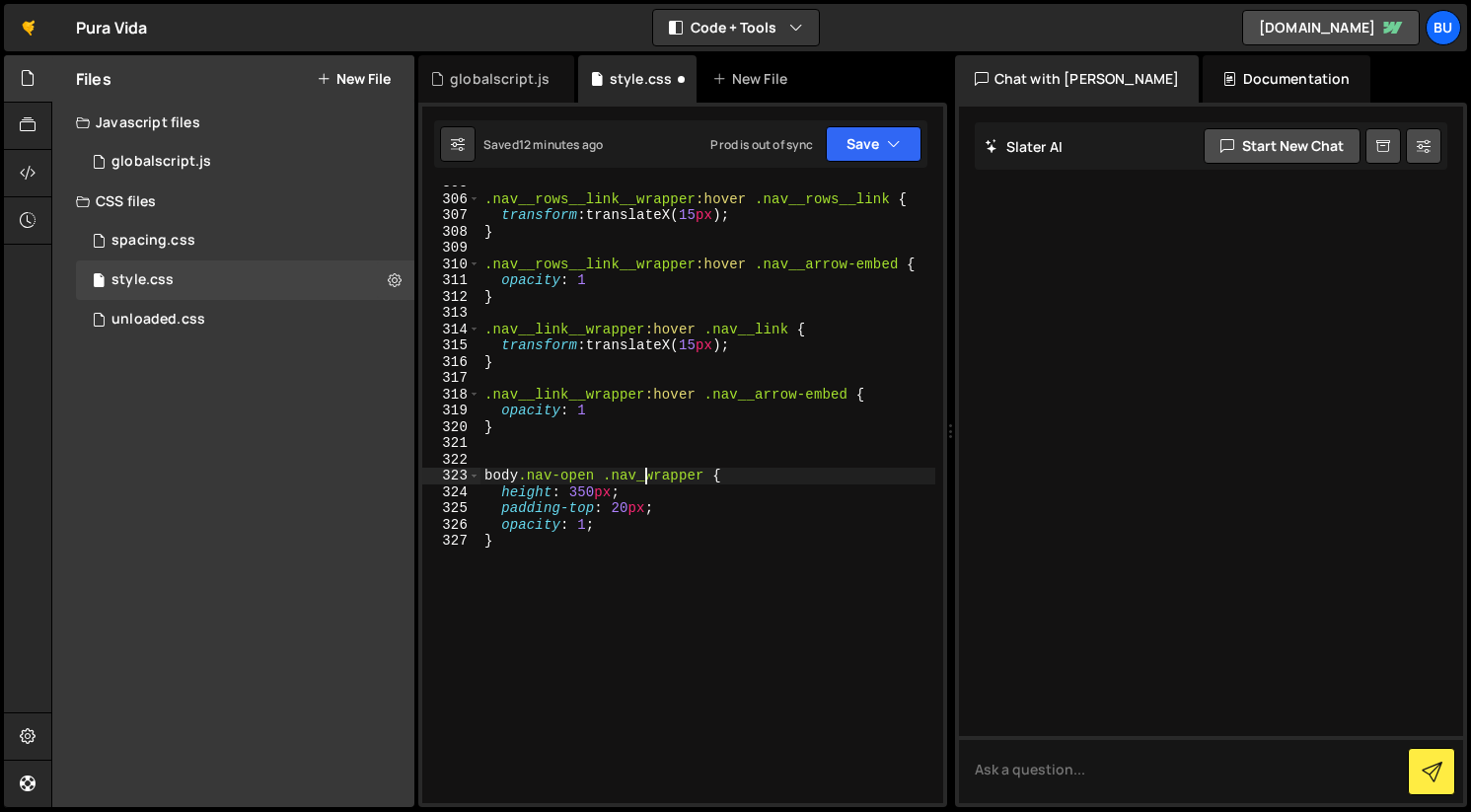 scroll, scrollTop: 0, scrollLeft: 12, axis: horizontal 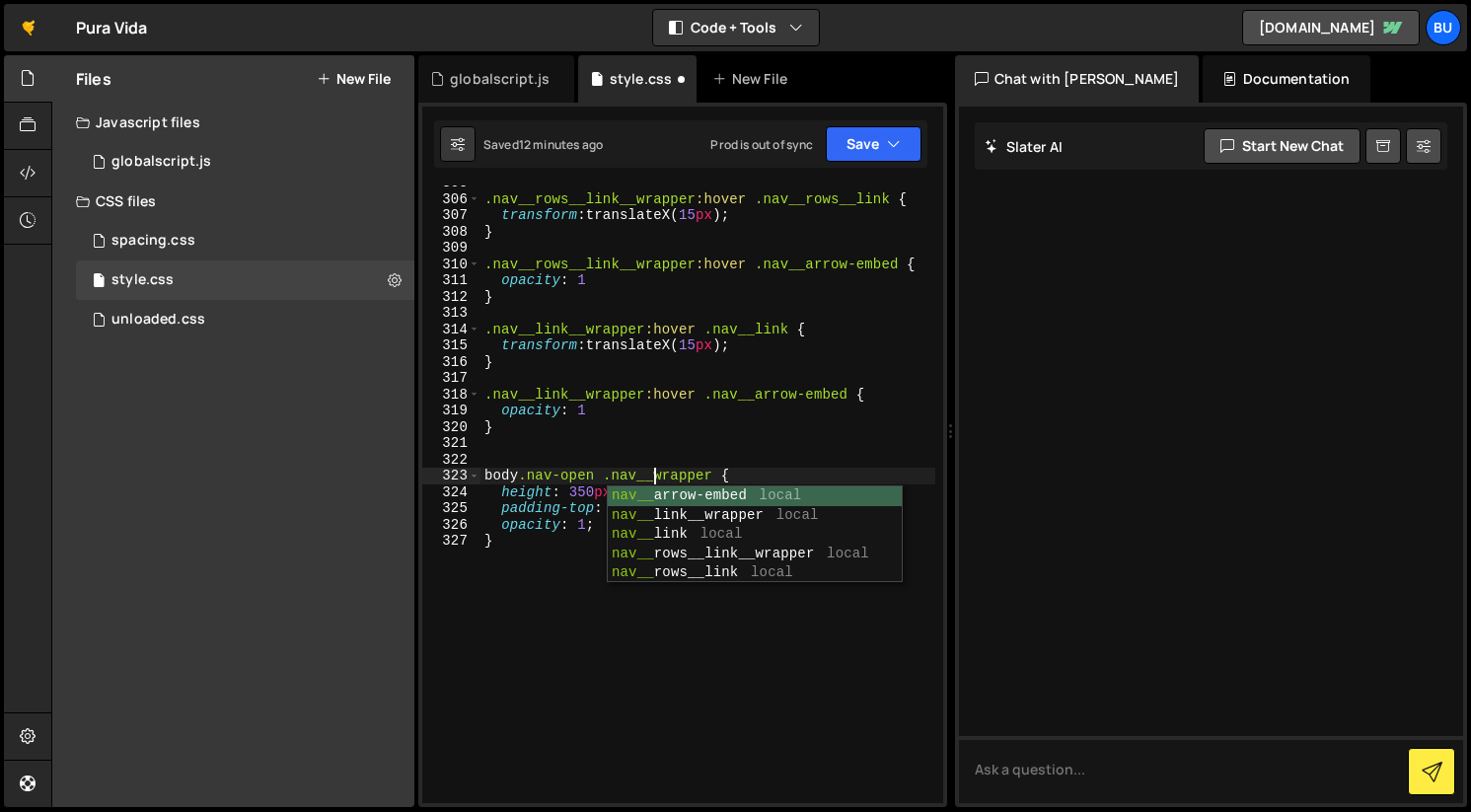 drag, startPoint x: 518, startPoint y: 501, endPoint x: 533, endPoint y: 495, distance: 16.155494 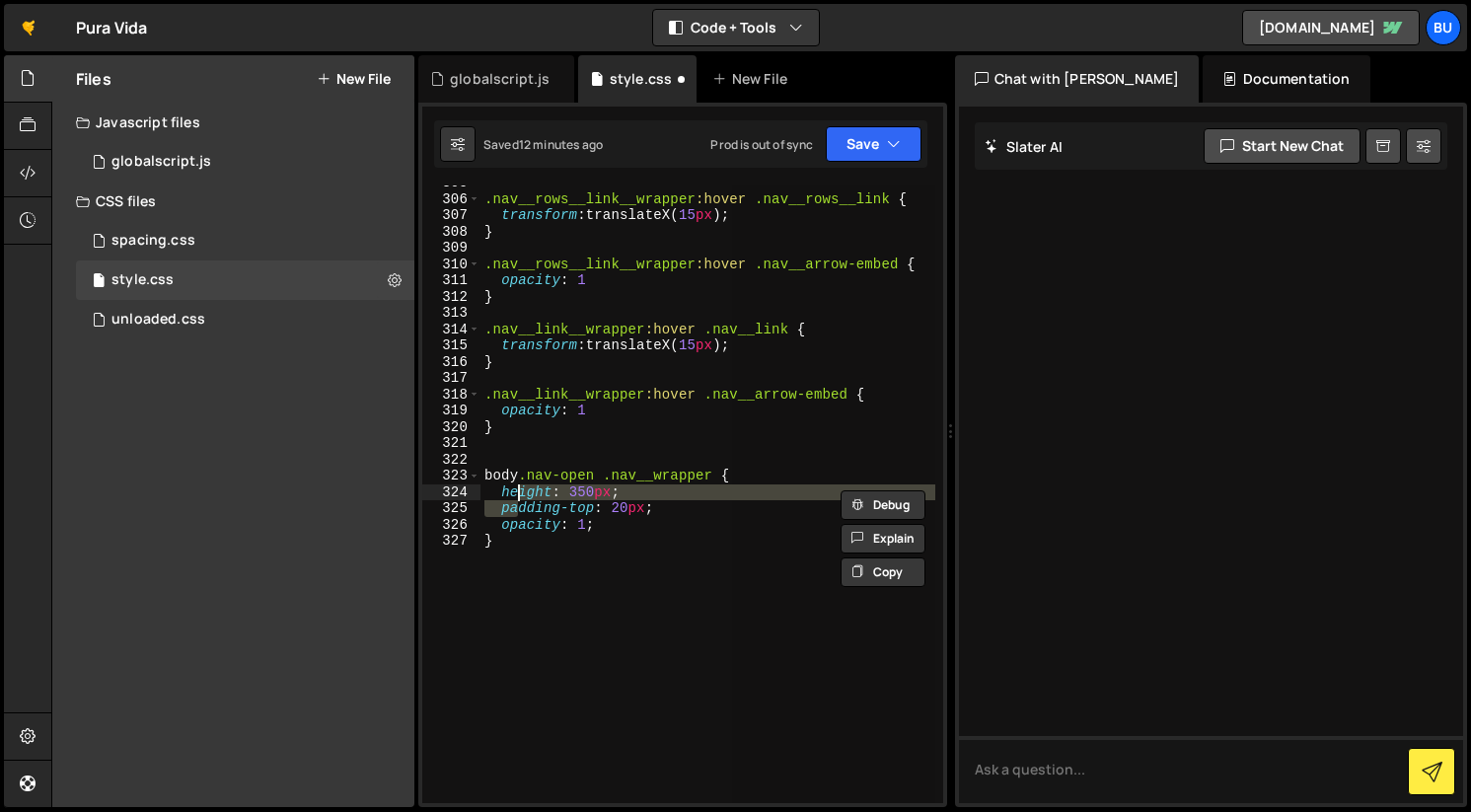 click on ".nav__rows__link__wrapper :hover   .nav__rows__link   {    transform :  translateX( 15 px ) ; } .nav__rows__link__wrapper :hover   .nav__arrow-embed   {    opacity :   1 } .nav__link__wrapper :hover   .nav__link   {    transform :  translateX( 15 px ) ; } .nav__link__wrapper :hover   .nav__arrow-embed   {    opacity :   1 } body .nav-open   .nav__wrapper   {    height :   350 px ;    padding-top :   20 px ;    opacity :   1 ; }" at bounding box center (707, 494) 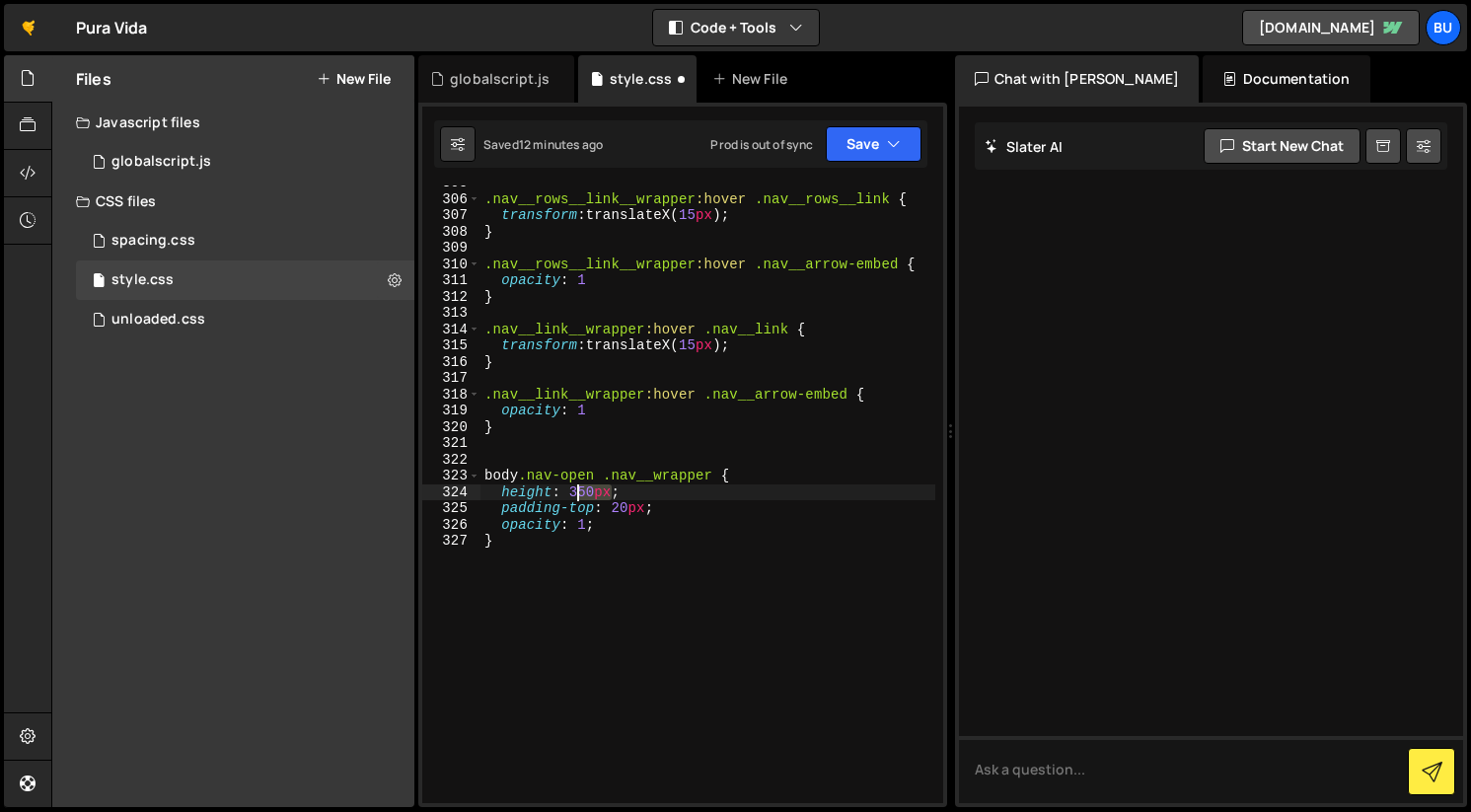 drag, startPoint x: 612, startPoint y: 490, endPoint x: 573, endPoint y: 490, distance: 39 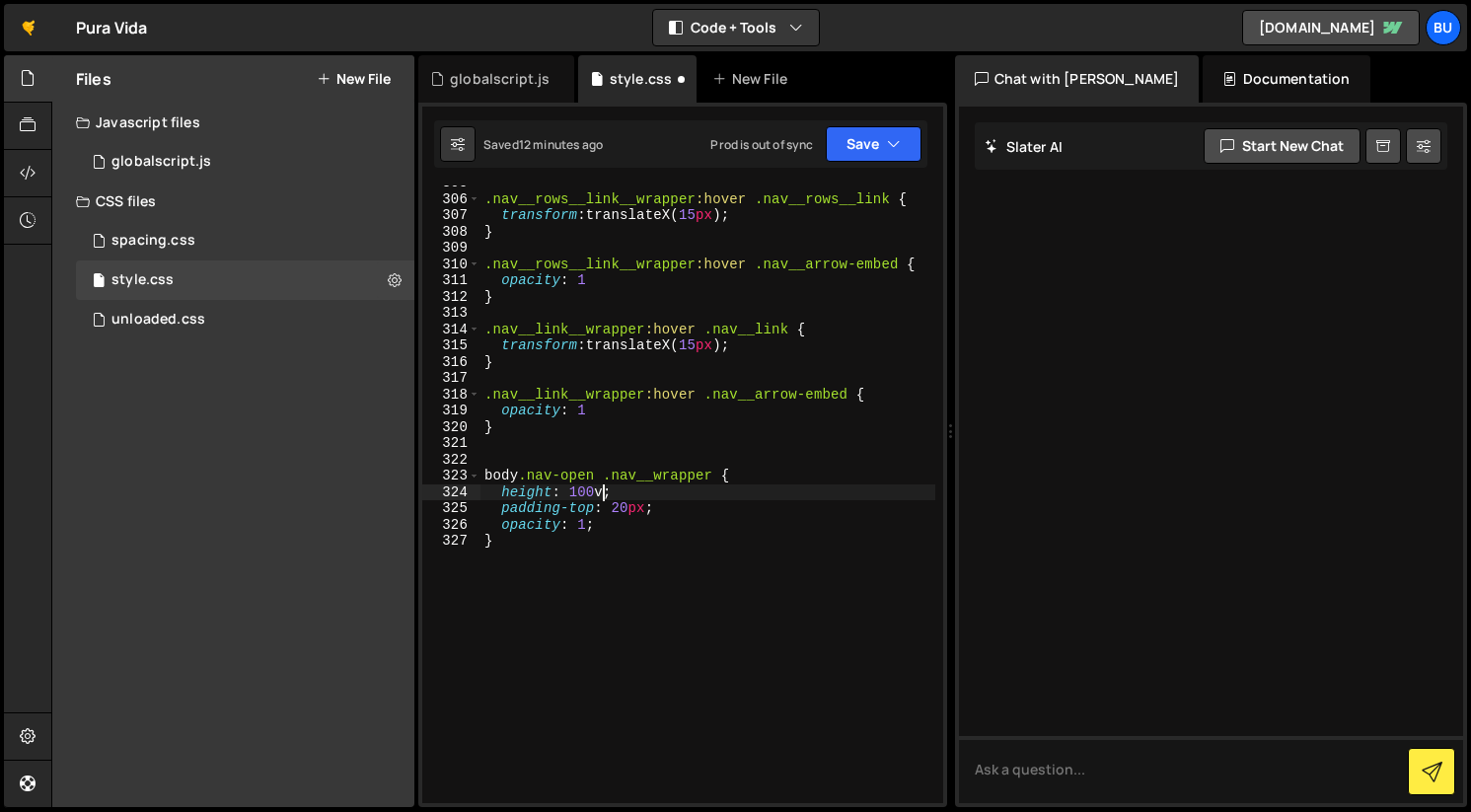 scroll, scrollTop: 0, scrollLeft: 8, axis: horizontal 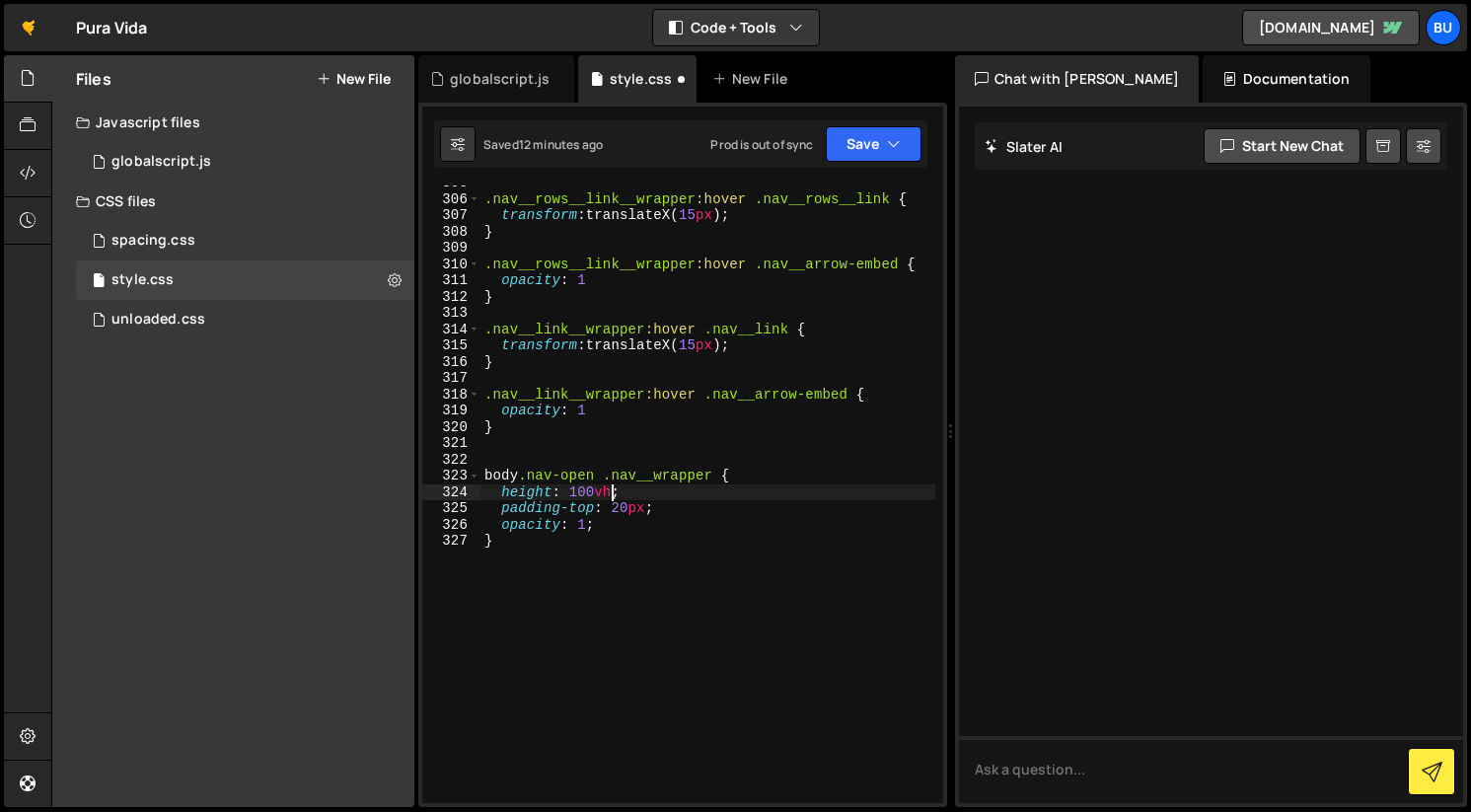 click on ".nav__rows__link__wrapper :hover   .nav__rows__link   {    transform :  translateX( 15 px ) ; } .nav__rows__link__wrapper :hover   .nav__arrow-embed   {    opacity :   1 } .nav__link__wrapper :hover   .nav__link   {    transform :  translateX( 15 px ) ; } .nav__link__wrapper :hover   .nav__arrow-embed   {    opacity :   1 } body .nav-open   .nav__wrapper   {    height :   100 vh ;    padding-top :   20 px ;    opacity :   1 ; }" at bounding box center [707, 499] 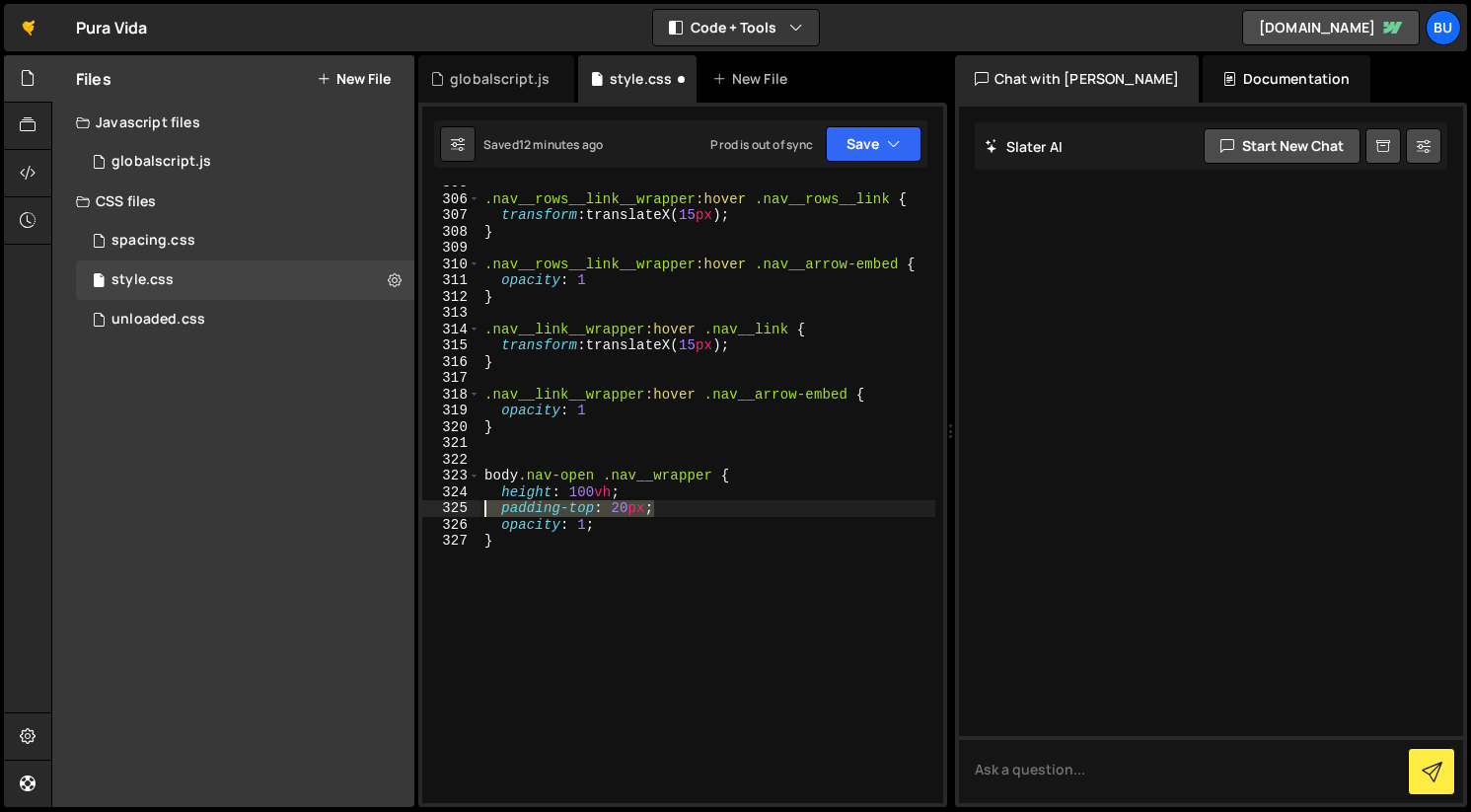 drag, startPoint x: 661, startPoint y: 509, endPoint x: 425, endPoint y: 504, distance: 236.05296 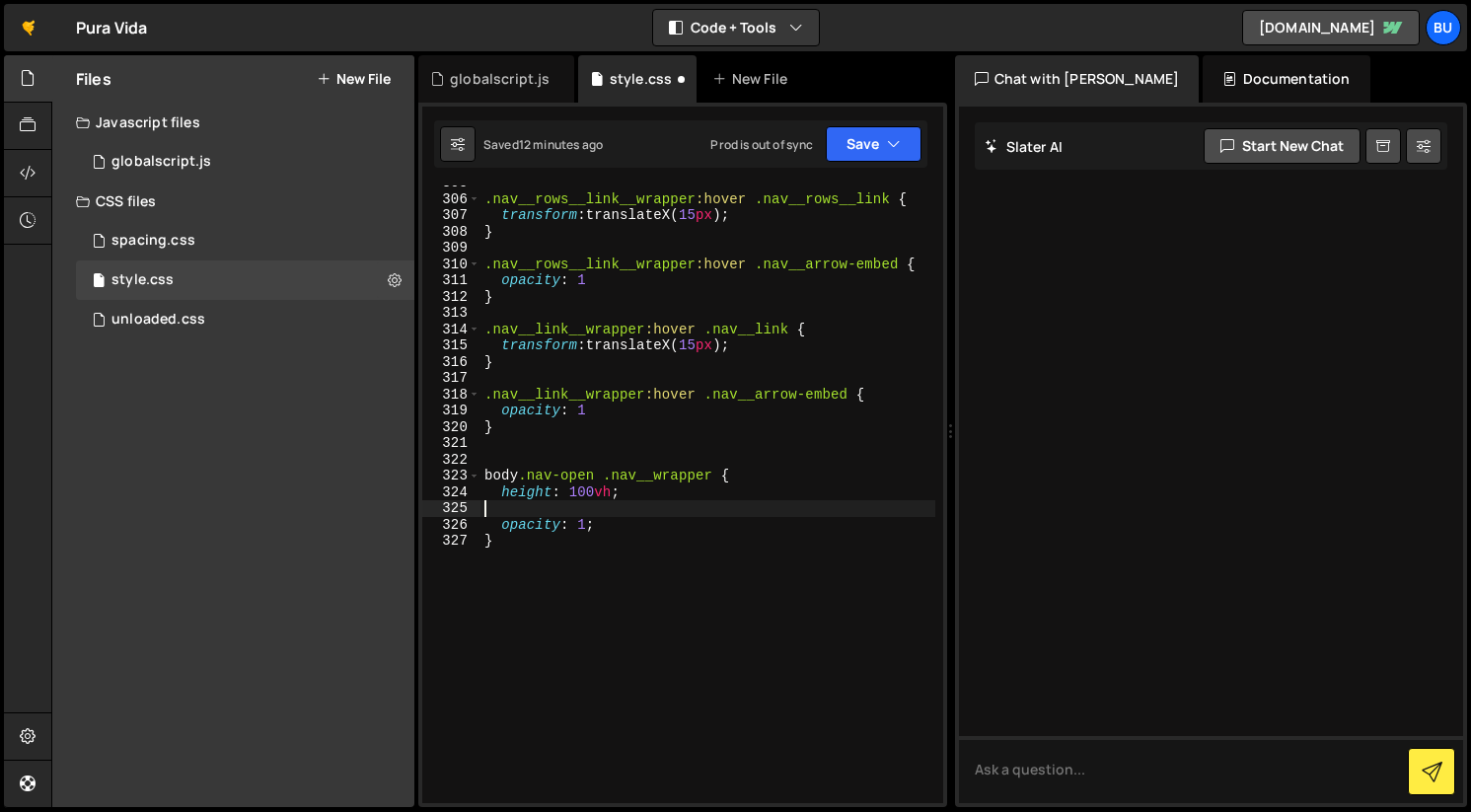 scroll, scrollTop: 0, scrollLeft: 0, axis: both 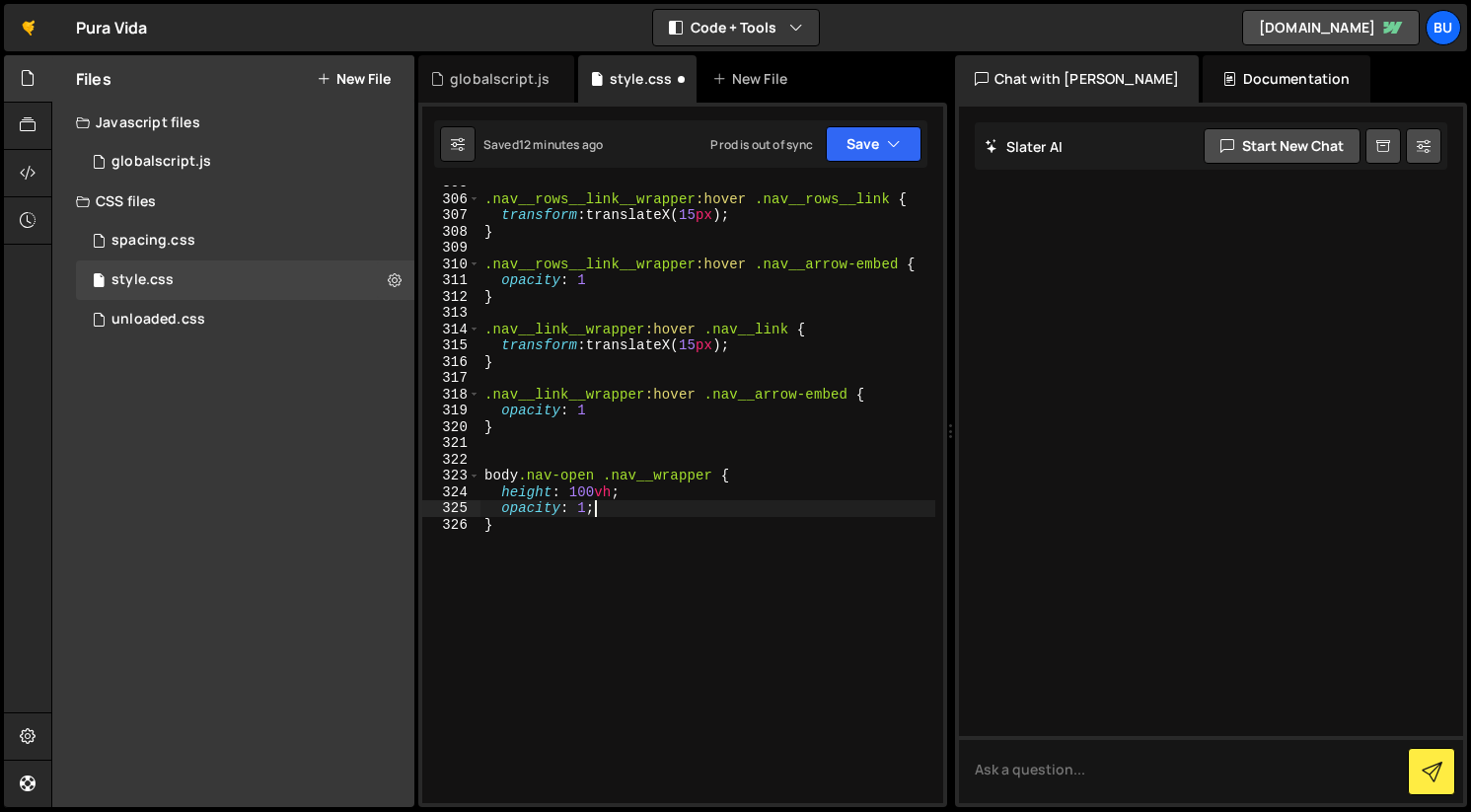 click on ".nav__rows__link__wrapper :hover   .nav__rows__link   {    transform :  translateX( 15 px ) ; } .nav__rows__link__wrapper :hover   .nav__arrow-embed   {    opacity :   1 } .nav__link__wrapper :hover   .nav__link   {    transform :  translateX( 15 px ) ; } .nav__link__wrapper :hover   .nav__arrow-embed   {    opacity :   1 } body .nav-open   .nav__wrapper   {    height :   100 vh ;    opacity :   1 ; }" at bounding box center (707, 499) 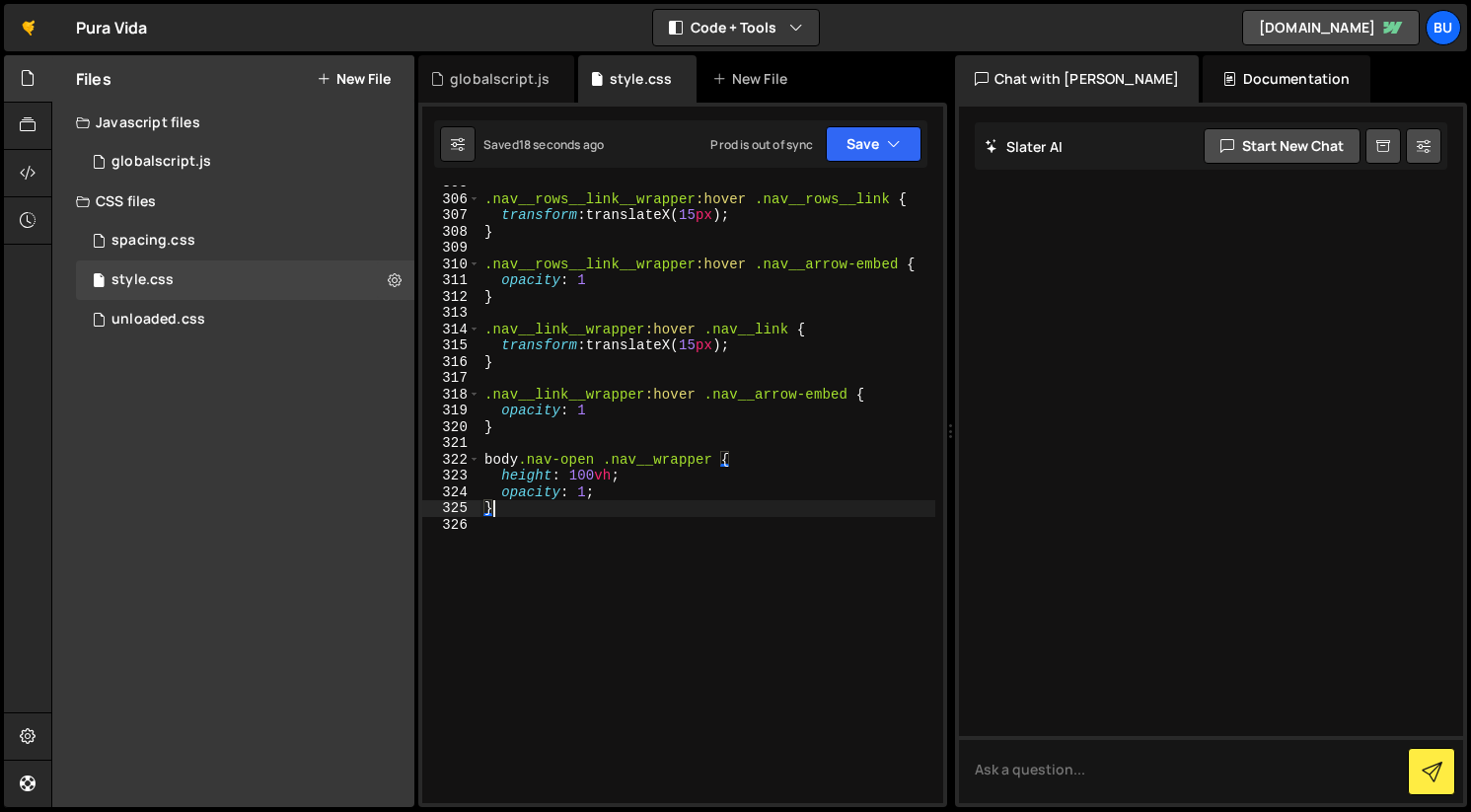click on ".nav__rows__link__wrapper :hover   .nav__rows__link   {    transform :  translateX( 15 px ) ; } .nav__rows__link__wrapper :hover   .nav__arrow-embed   {    opacity :   1 } .nav__link__wrapper :hover   .nav__link   {    transform :  translateX( 15 px ) ; } .nav__link__wrapper :hover   .nav__arrow-embed   {    opacity :   1 } body .nav-open   .nav__wrapper   {    height :   100 vh ;    opacity :   1 ; }" at bounding box center (707, 499) 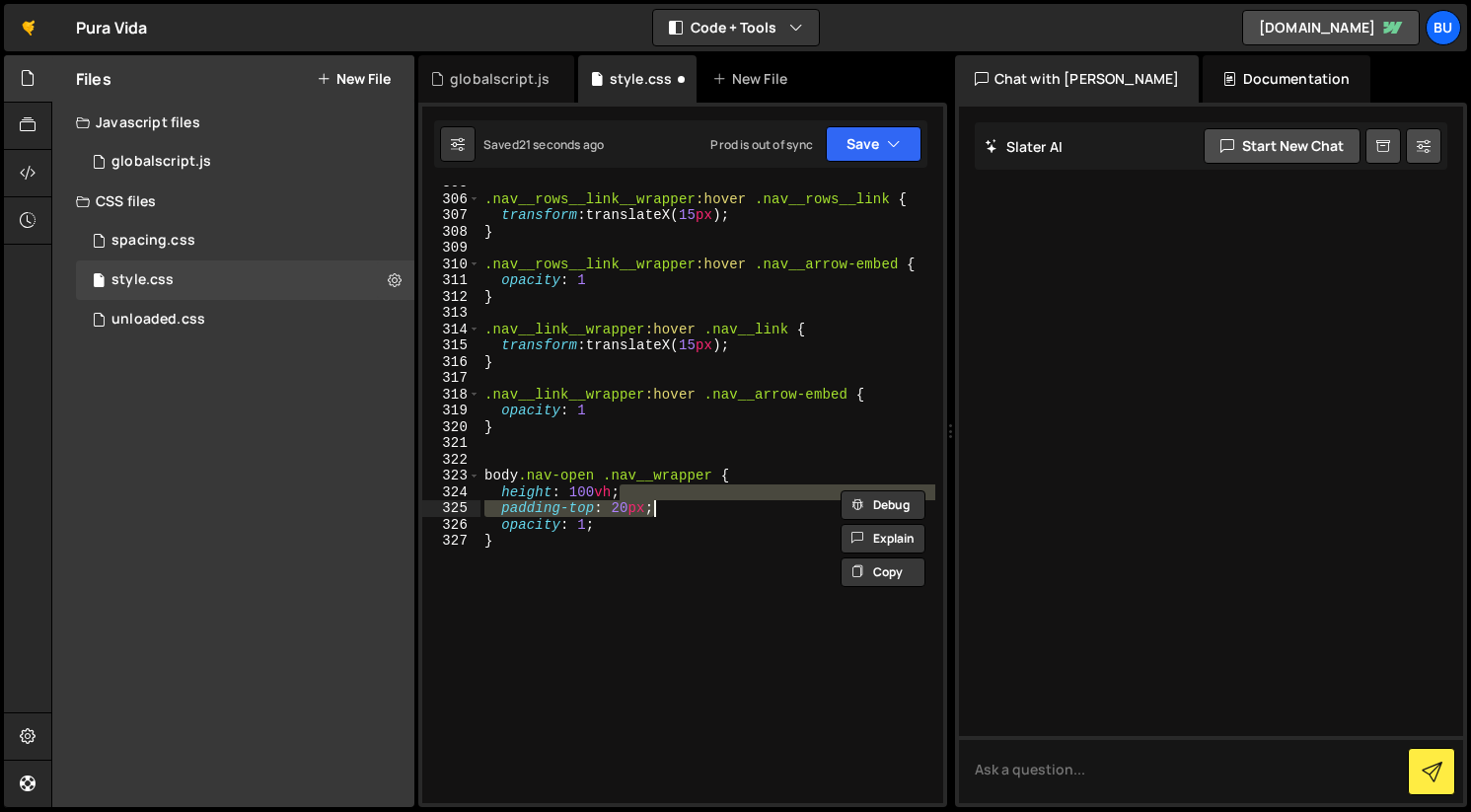 click on ".nav__rows__link__wrapper :hover   .nav__rows__link   {    transform :  translateX( 15 px ) ; } .nav__rows__link__wrapper :hover   .nav__arrow-embed   {    opacity :   1 } .nav__link__wrapper :hover   .nav__link   {    transform :  translateX( 15 px ) ; } .nav__link__wrapper :hover   .nav__arrow-embed   {    opacity :   1 } body .nav-open   .nav__wrapper   {    height :   100 vh ;    padding-top :   20 px ;    opacity :   1 ; }" at bounding box center (707, 494) 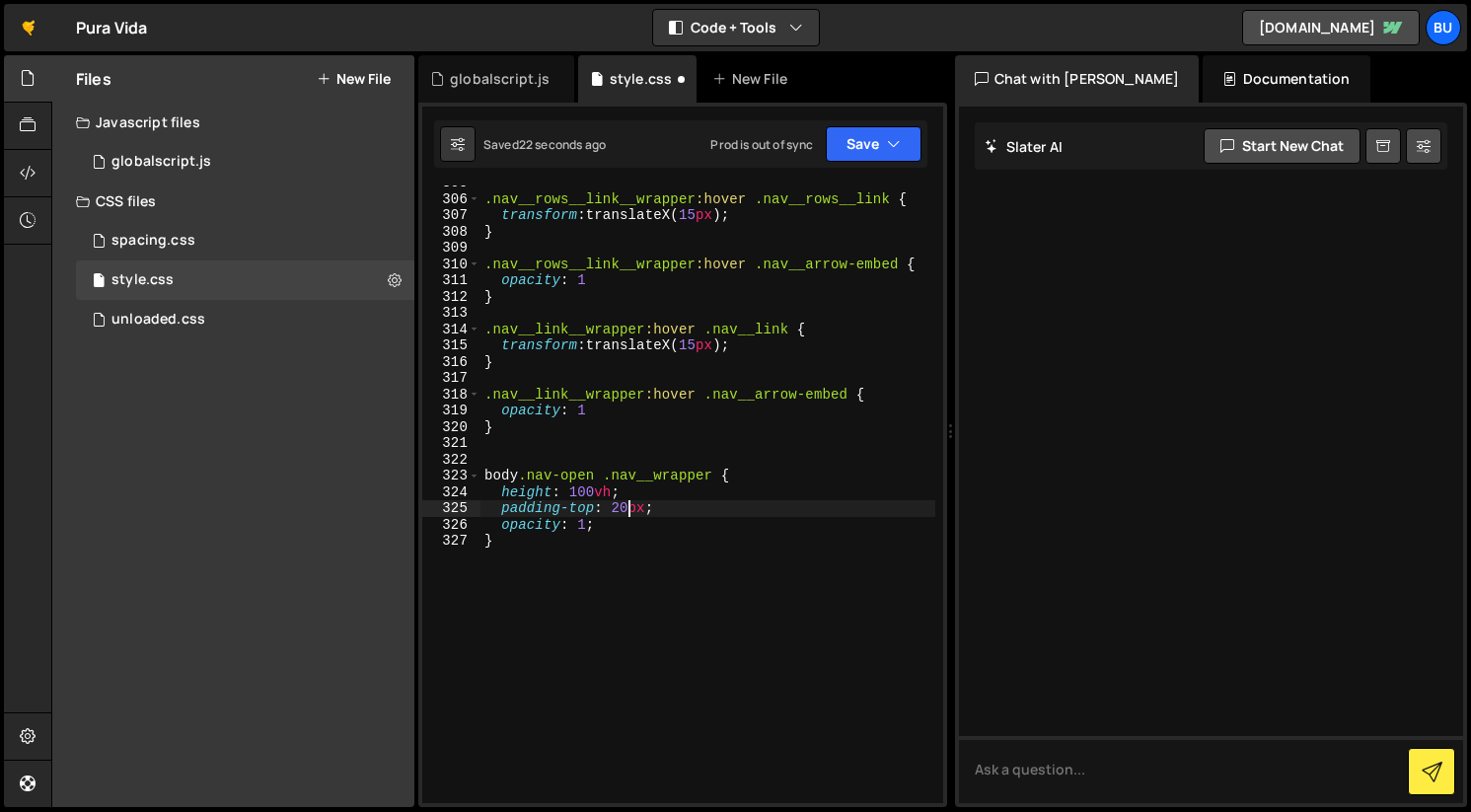 click on ".nav__rows__link__wrapper :hover   .nav__rows__link   {    transform :  translateX( 15 px ) ; } .nav__rows__link__wrapper :hover   .nav__arrow-embed   {    opacity :   1 } .nav__link__wrapper :hover   .nav__link   {    transform :  translateX( 15 px ) ; } .nav__link__wrapper :hover   .nav__arrow-embed   {    opacity :   1 } body .nav-open   .nav__wrapper   {    height :   100 vh ;    padding-top :   20 px ;    opacity :   1 ; }" at bounding box center (707, 499) 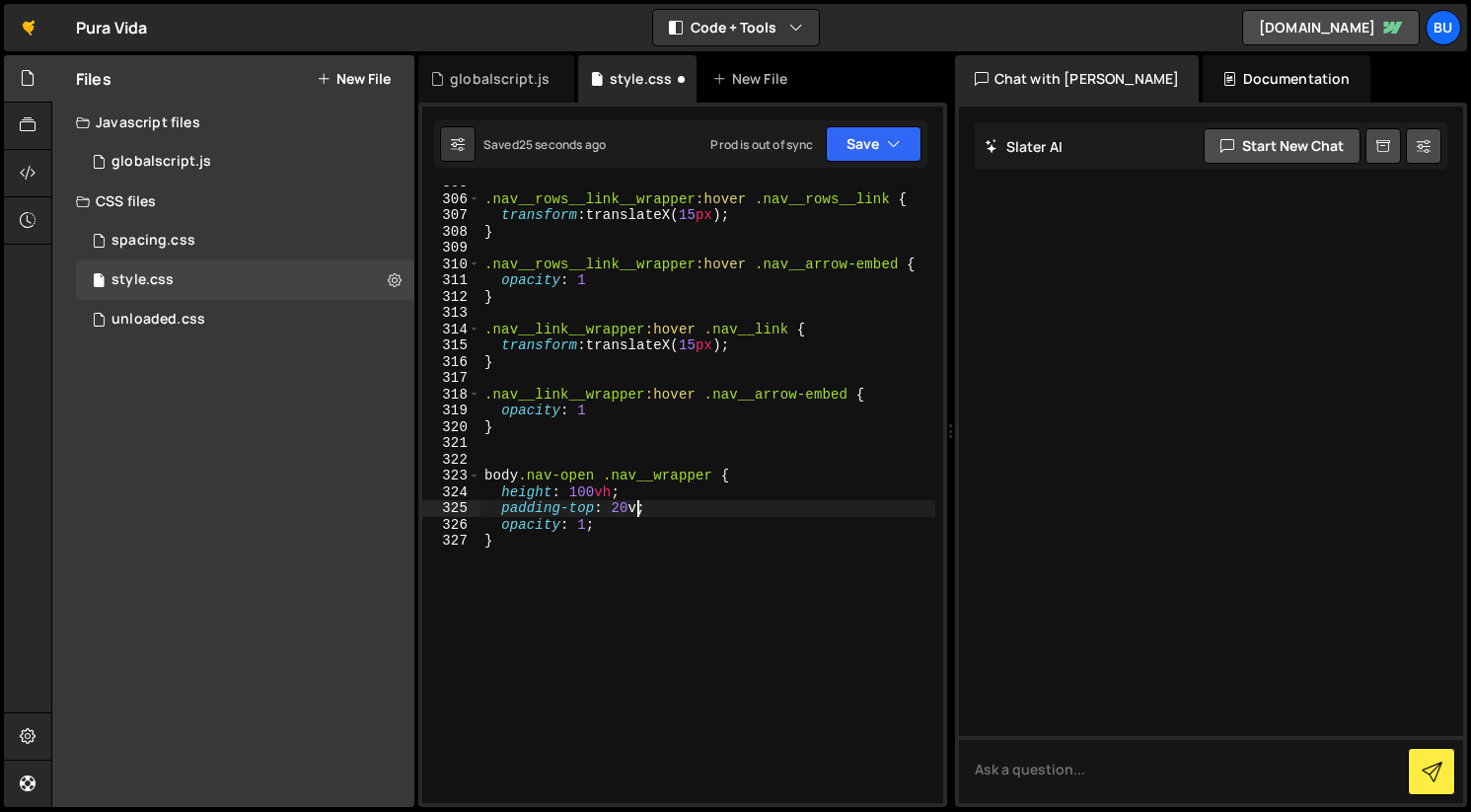 scroll, scrollTop: 0, scrollLeft: 11, axis: horizontal 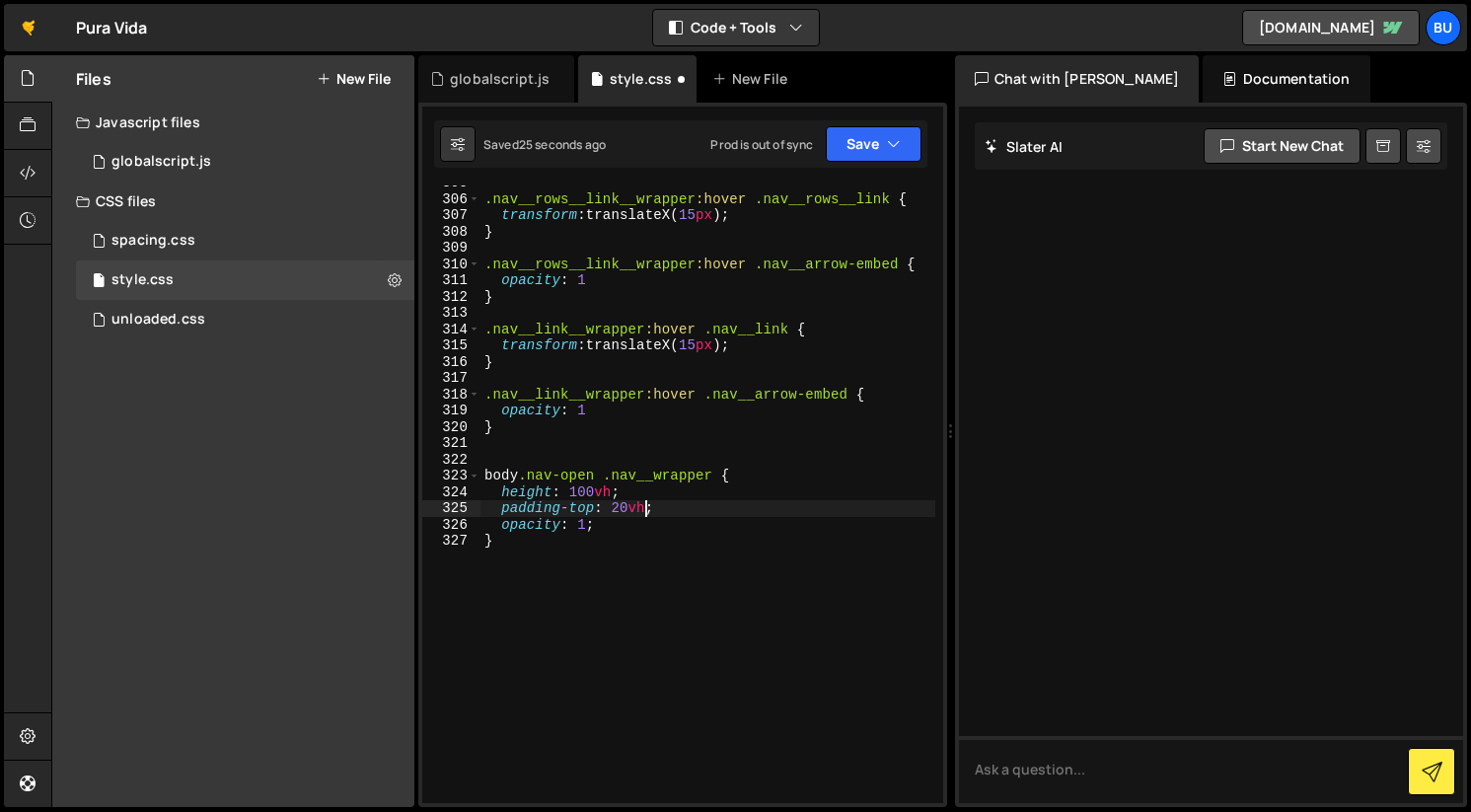 click on ".nav__rows__link__wrapper :hover   .nav__rows__link   {    transform :  translateX( 15 px ) ; } .nav__rows__link__wrapper :hover   .nav__arrow-embed   {    opacity :   1 } .nav__link__wrapper :hover   .nav__link   {    transform :  translateX( 15 px ) ; } .nav__link__wrapper :hover   .nav__arrow-embed   {    opacity :   1 } body .nav-open   .nav__wrapper   {    height :   100 vh ;    padding-top :   20 vh ;    opacity :   1 ; }" at bounding box center [707, 499] 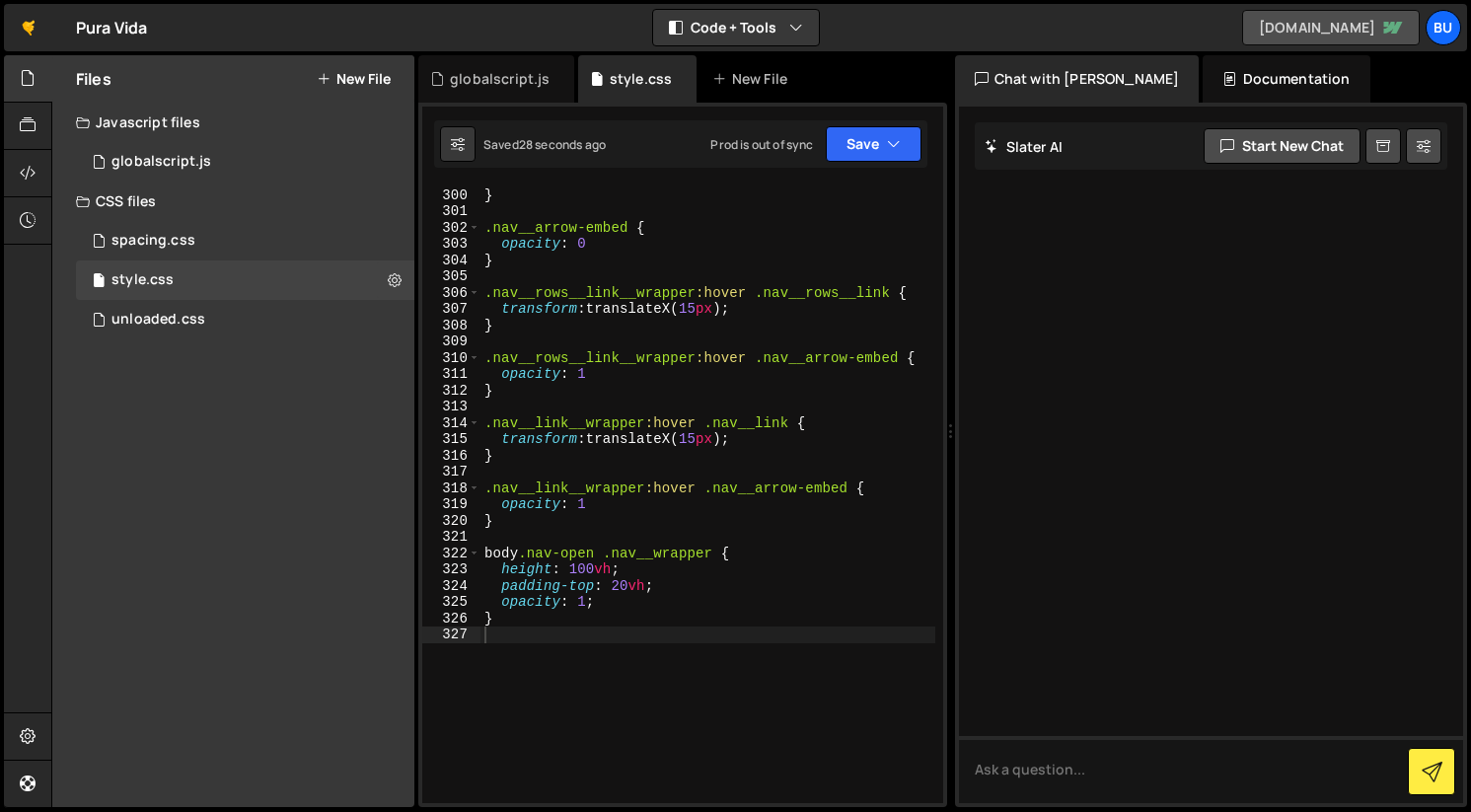 scroll, scrollTop: 5278, scrollLeft: 0, axis: vertical 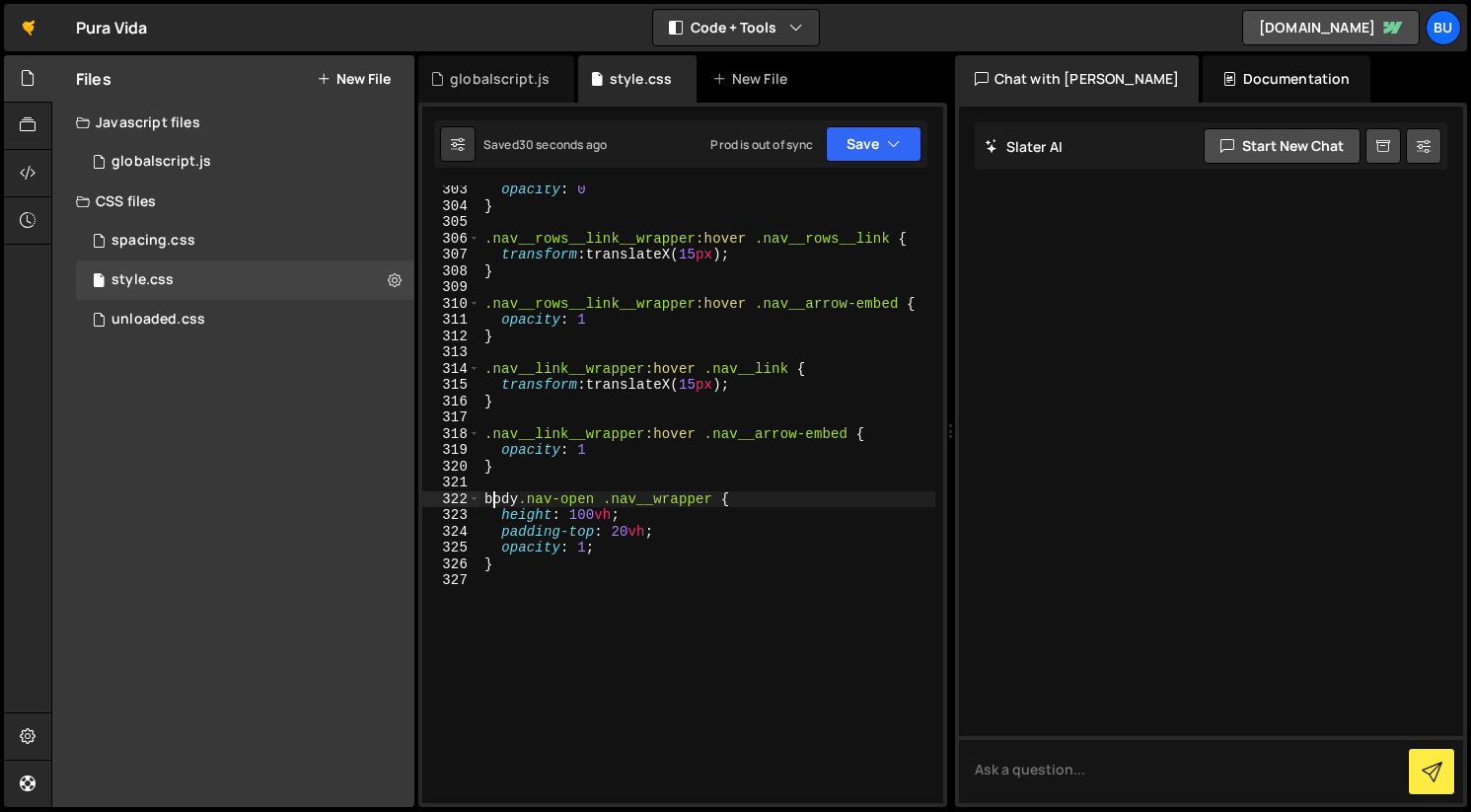 click on "opacity :   0 } .nav__rows__link__wrapper :hover   .nav__rows__link   {    transform :  translateX( 15 px ) ; } .nav__rows__link__wrapper :hover   .nav__arrow-embed   {    opacity :   1 } .nav__link__wrapper :hover   .nav__link   {    transform :  translateX( 15 px ) ; } .nav__link__wrapper :hover   .nav__arrow-embed   {    opacity :   1 } body .nav-open   .nav__wrapper   {    height :   100 vh ;    padding-top :   20 vh ;    opacity :   1 ; }" at bounding box center (707, 506) 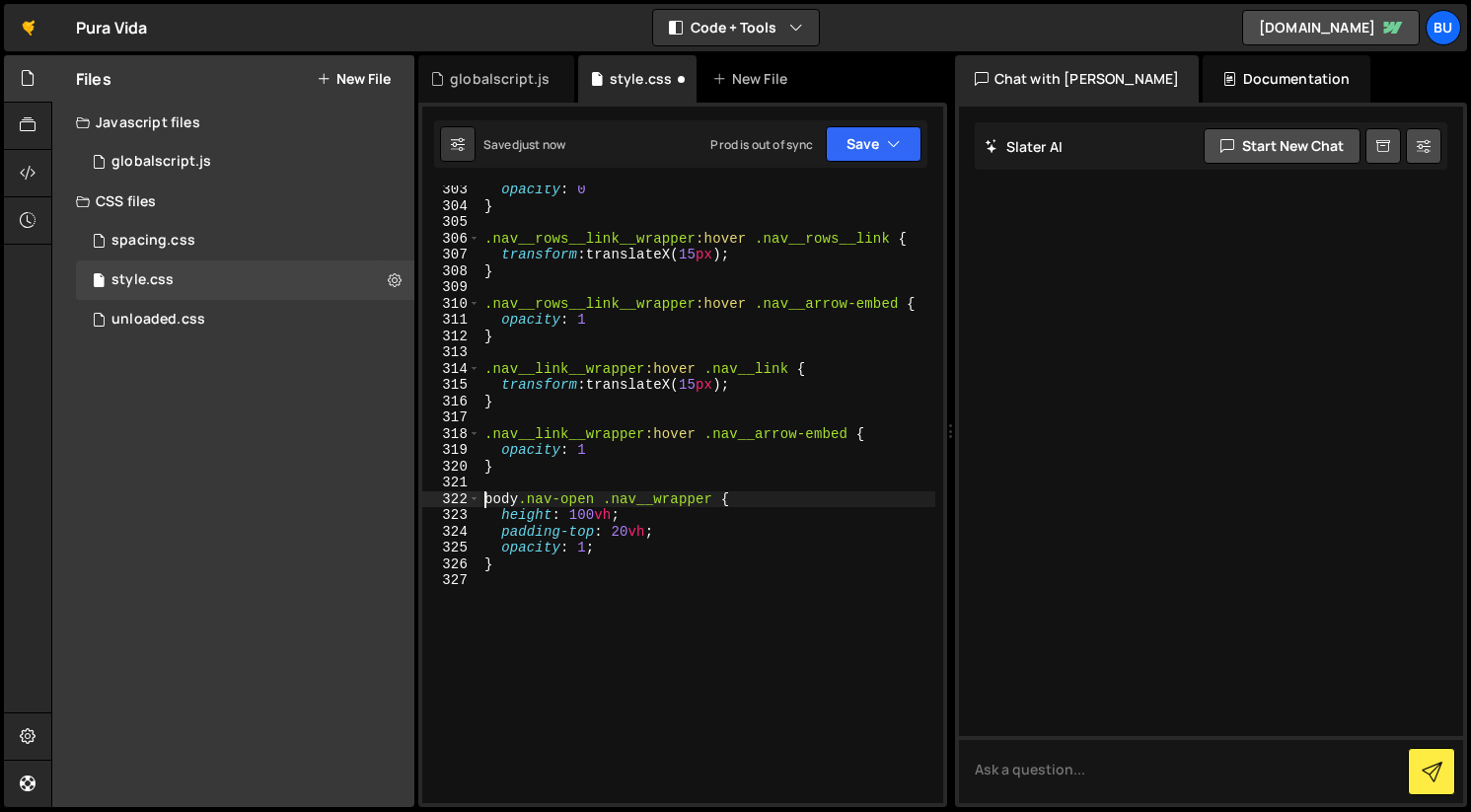 click on "opacity :   0 } .nav__rows__link__wrapper :hover   .nav__rows__link   {    transform :  translateX( 15 px ) ; } .nav__rows__link__wrapper :hover   .nav__arrow-embed   {    opacity :   1 } .nav__link__wrapper :hover   .nav__link   {    transform :  translateX( 15 px ) ; } .nav__link__wrapper :hover   .nav__arrow-embed   {    opacity :   1 } body .nav-open   .nav__wrapper   {    height :   100 vh ;    padding-top :   20 vh ;    opacity :   1 ; }" at bounding box center [707, 506] 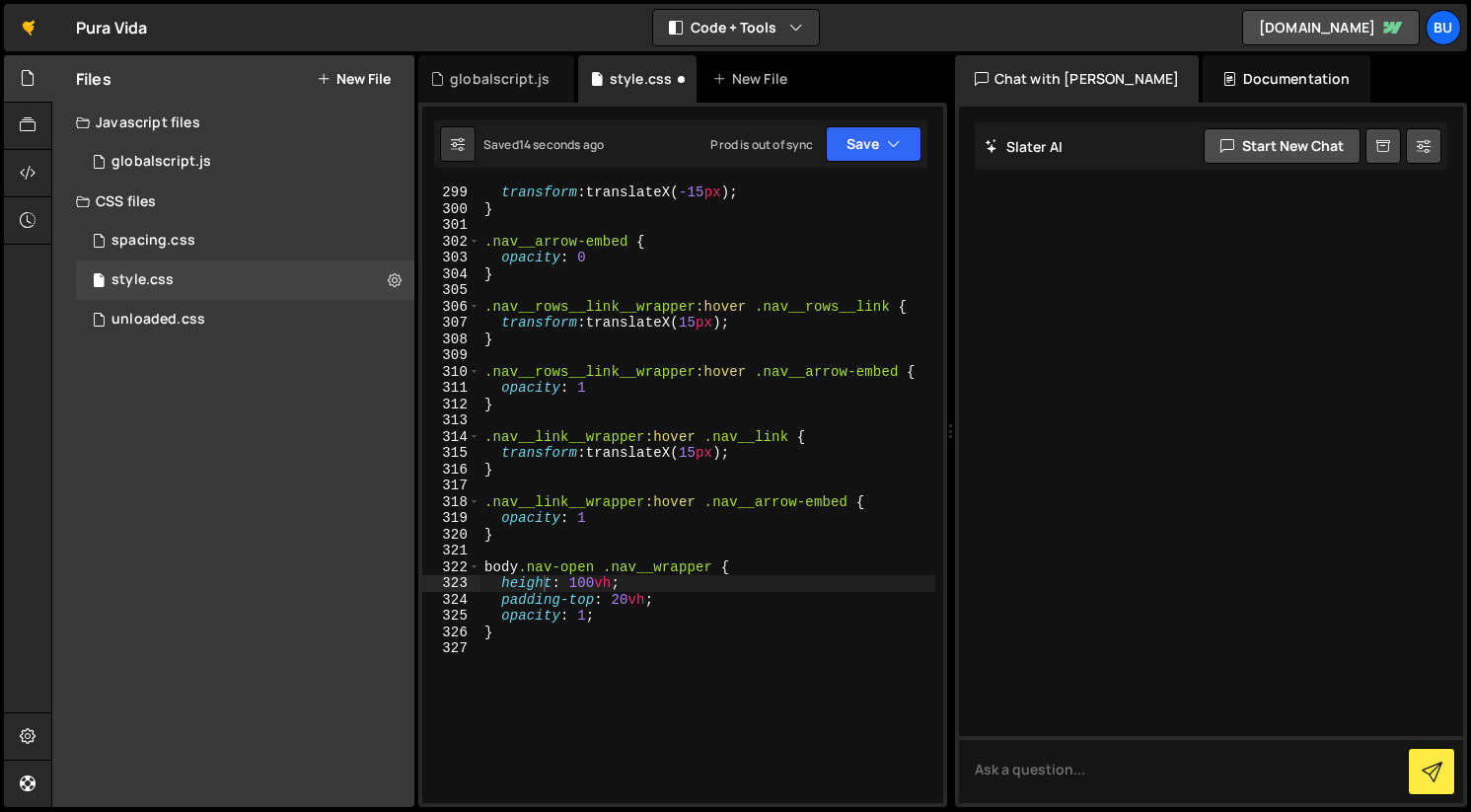 scroll, scrollTop: 5285, scrollLeft: 0, axis: vertical 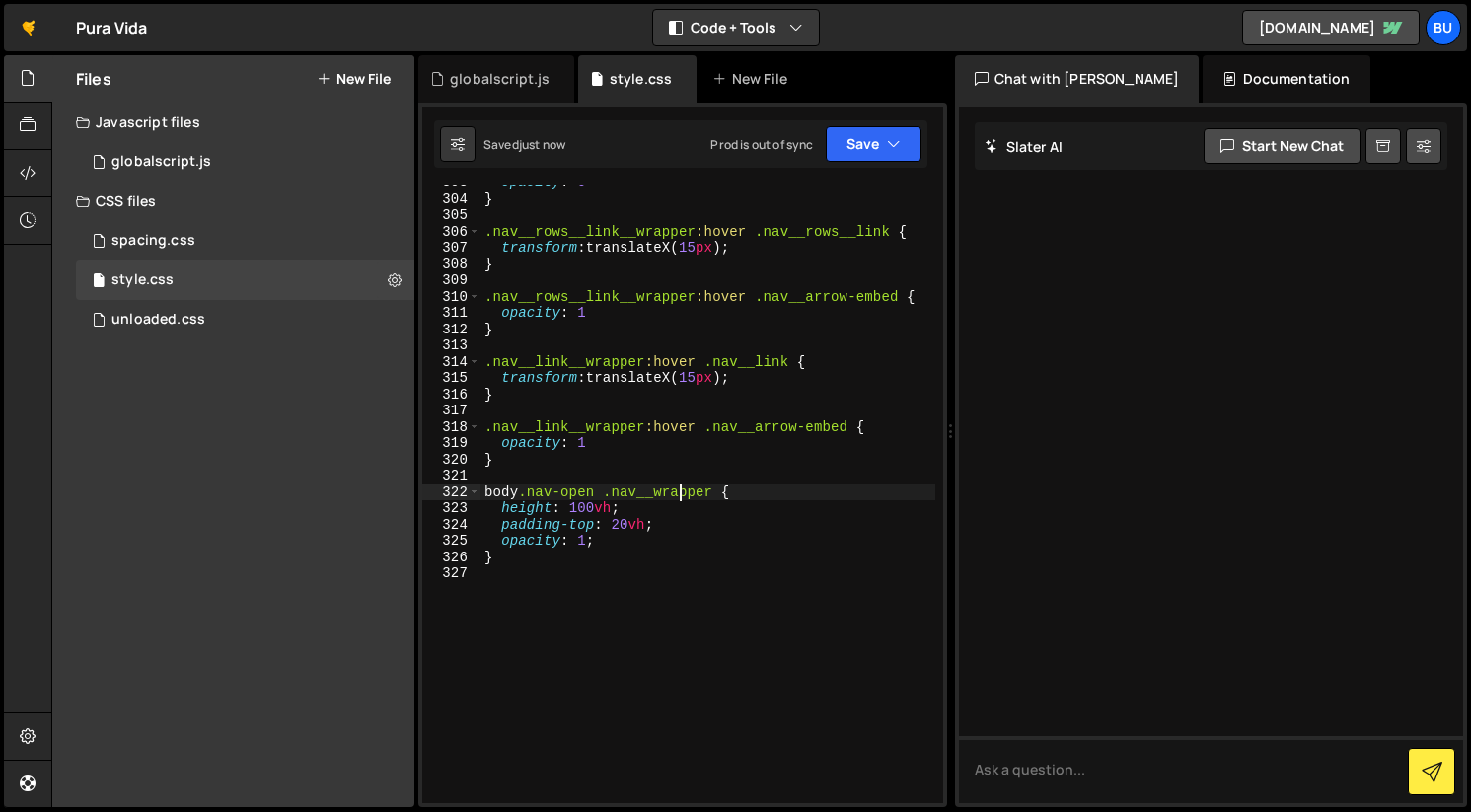 click on "opacity :   0 } .nav__rows__link__wrapper :hover   .nav__rows__link   {    transform :  translateX( 15 px ) ; } .nav__rows__link__wrapper :hover   .nav__arrow-embed   {    opacity :   1 } .nav__link__wrapper :hover   .nav__link   {    transform :  translateX( 15 px ) ; } .nav__link__wrapper :hover   .nav__arrow-embed   {    opacity :   1 } body .nav-open   .nav__wrapper   {    height :   100 vh ;    padding-top :   20 vh ;    opacity :   1 ; }" at bounding box center (707, 499) 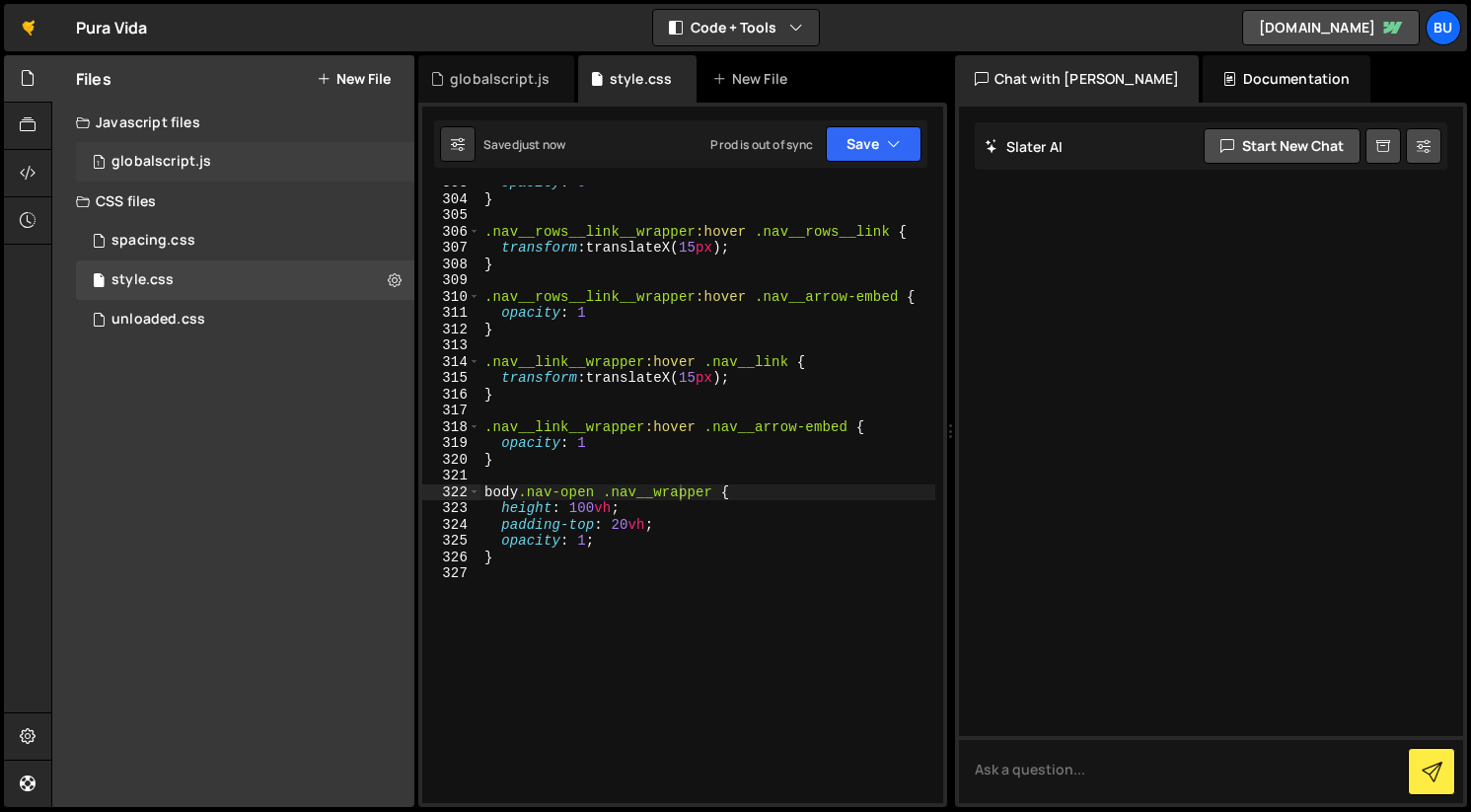 click on "1
globalscript.js
0" at bounding box center (245, 162) 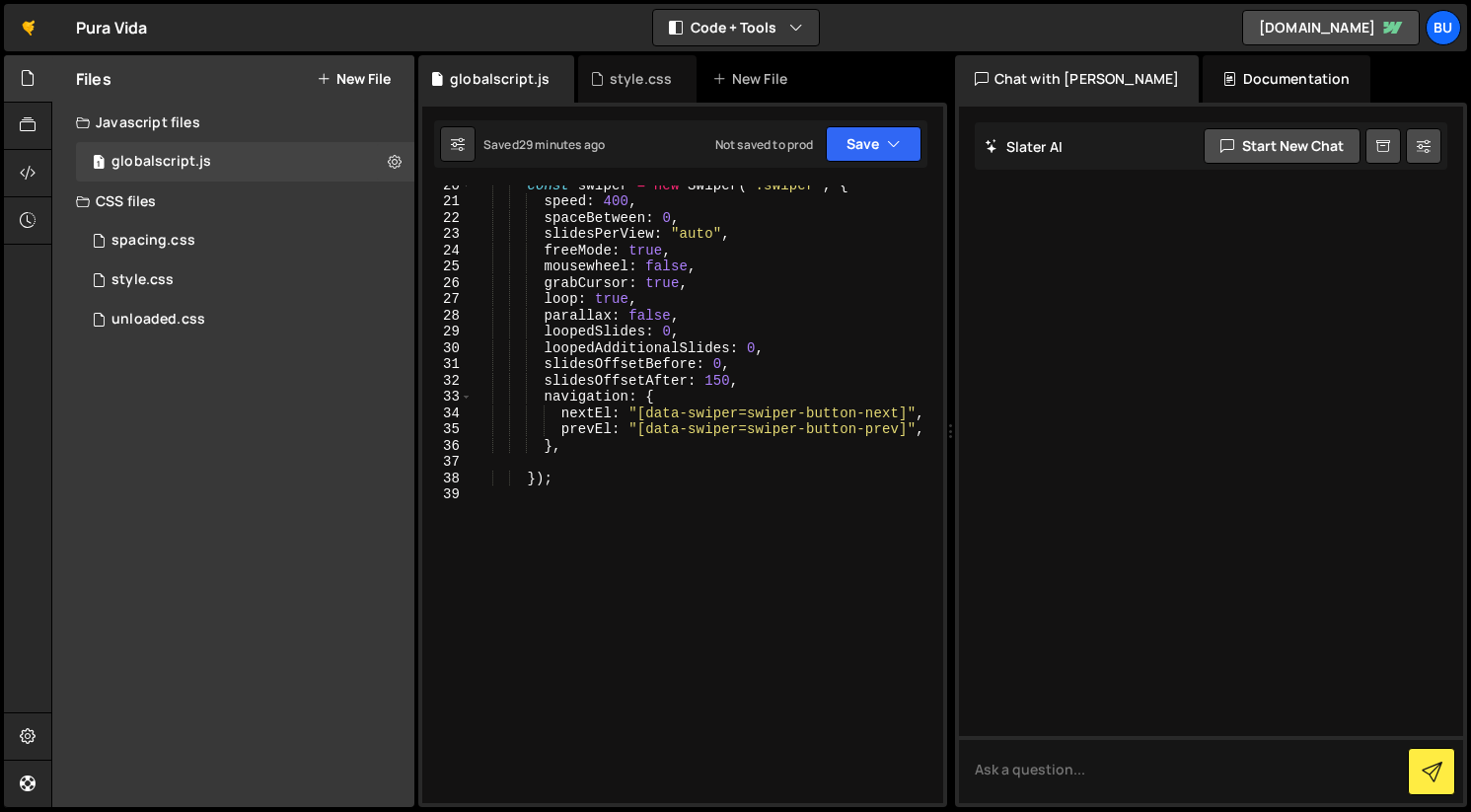 scroll, scrollTop: 0, scrollLeft: 0, axis: both 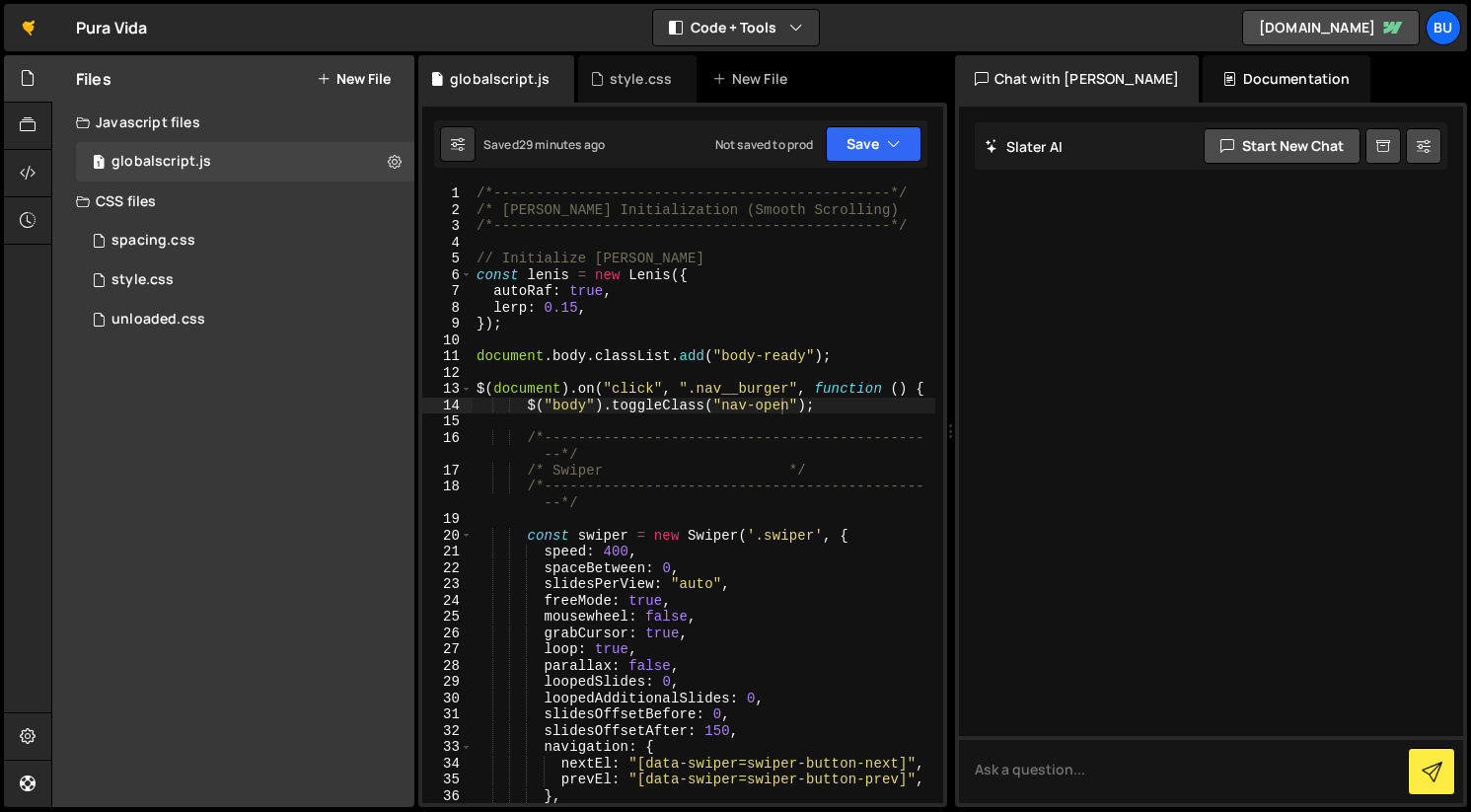click on "/*-----------------------------------------------*/ /* [PERSON_NAME] Initialization (Smooth Scrolling)       */ /*-----------------------------------------------*/ // Initialize [PERSON_NAME] const   [PERSON_NAME]   =   new   [PERSON_NAME] ({    autoRaf :   true ,    lerp :   0.15 , }) ; document . body . classList . add ( "body-ready" ) ; $ ( document ) . on ( "click" ,   ".nav__burger" ,   function   ( )   {          $ ( "body" ) . toggleClass ( "nav-open" ) ;          /*---------------------------------------------          --*/          /* Swiper                      */          /*---------------------------------------------          --*/          const   swiper   =   new   Swiper ( '.swiper' ,   {             speed :   400 ,             spaceBetween :   0 ,             slidesPerView :   "auto" ,             freeMode :   true ,             mousewheel :   false ,             grabCursor :   true ,             loop :   true ,             parallax :   false ,             loopedSlides :   0 ,             :   0 ," at bounding box center [703, 510] 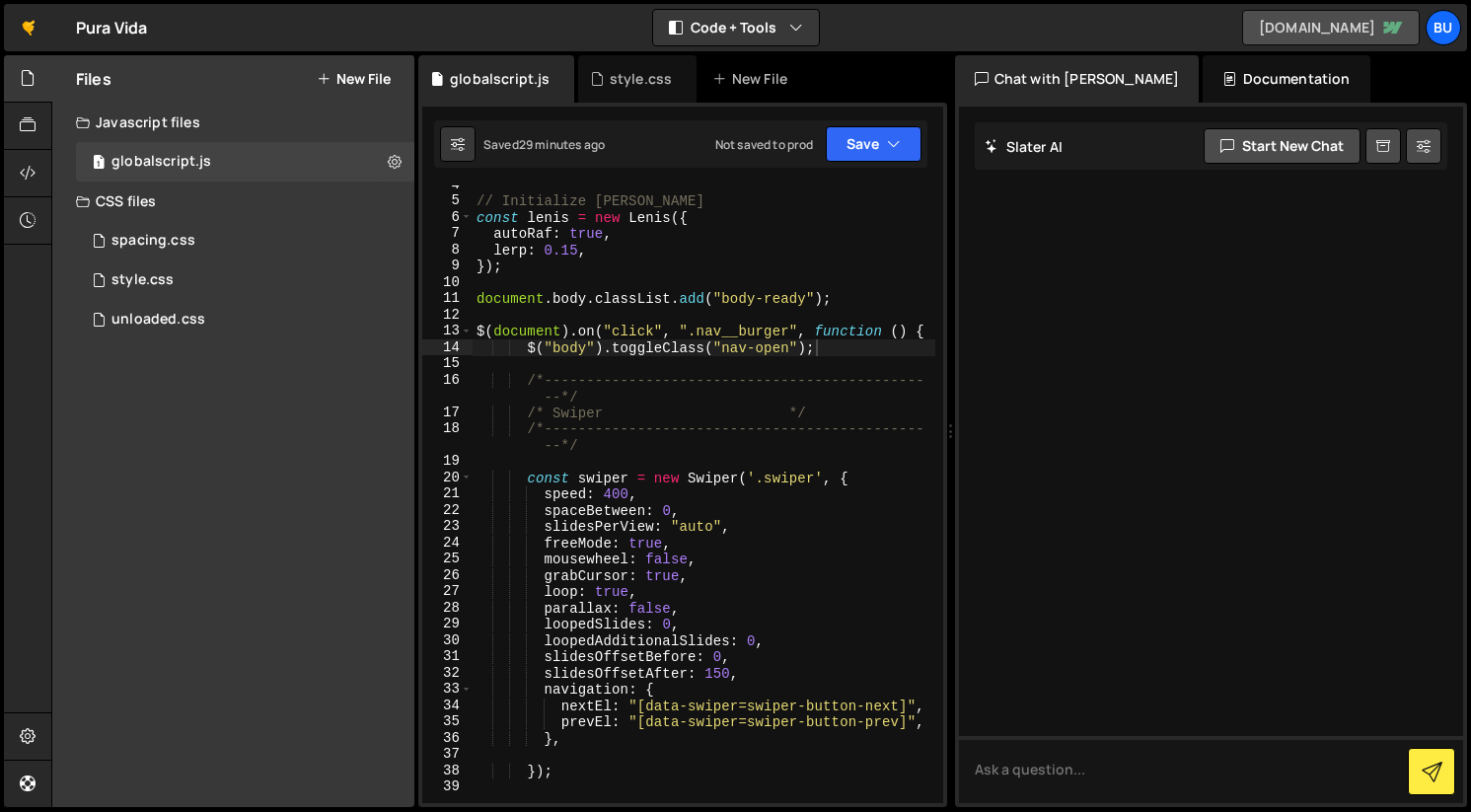 scroll, scrollTop: 58, scrollLeft: 0, axis: vertical 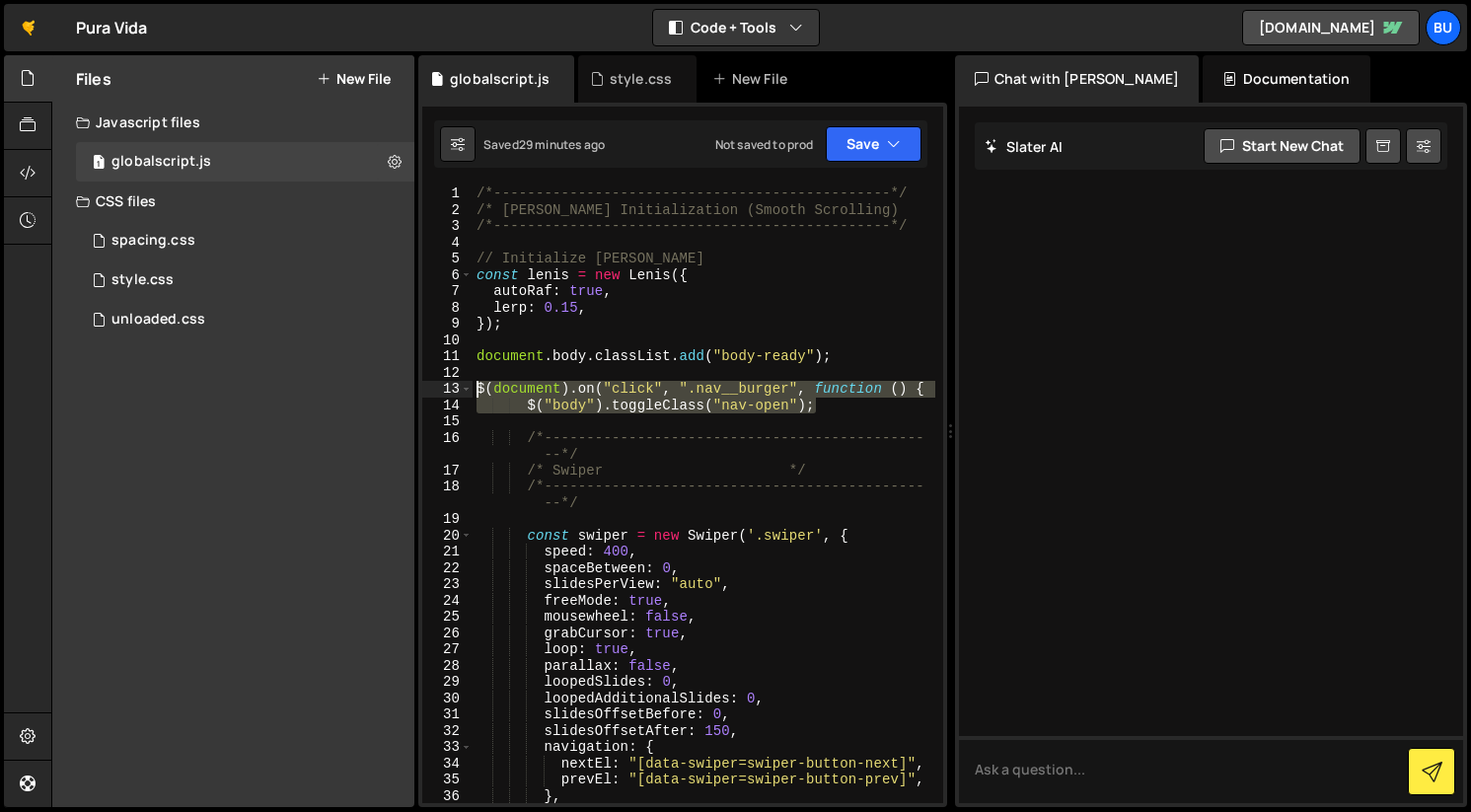 drag, startPoint x: 837, startPoint y: 408, endPoint x: 415, endPoint y: 394, distance: 422.2322 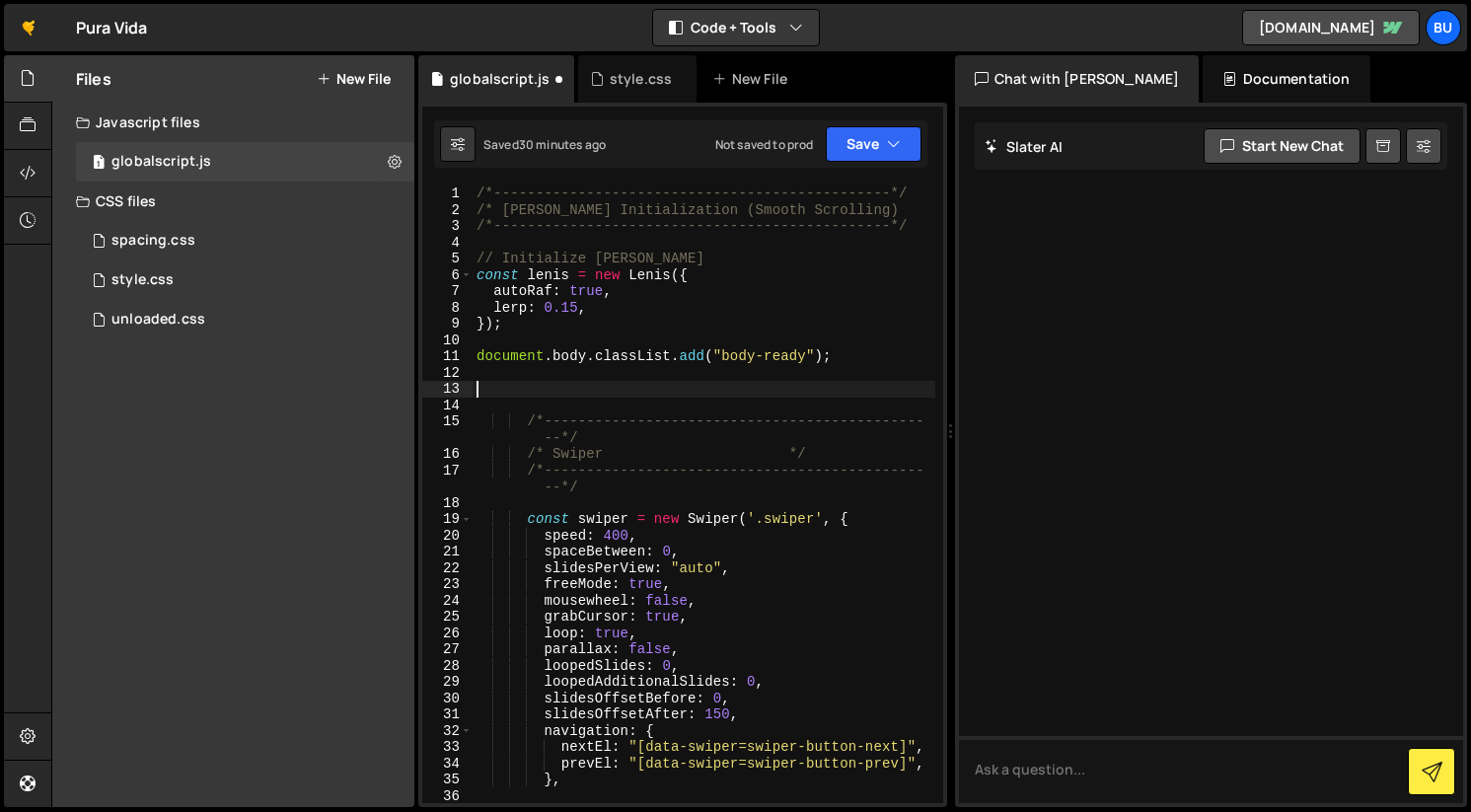 click on "/*-----------------------------------------------*/ /* [PERSON_NAME] Initialization (Smooth Scrolling)       */ /*-----------------------------------------------*/ // Initialize [PERSON_NAME] const   [PERSON_NAME]   =   new   [PERSON_NAME] ({    autoRaf :   true ,    lerp :   0.15 , }) ; document . body . classList . add ( "body-ready" ) ;          /*---------------------------------------------          --*/          /* Swiper                      */          /*---------------------------------------------          --*/          const   swiper   =   new   Swiper ( '.swiper' ,   {             speed :   400 ,             spaceBetween :   0 ,             slidesPerView :   "auto" ,             freeMode :   true ,             mousewheel :   false ,             grabCursor :   true ,             loop :   true ,             parallax :   false ,             loopedSlides :   0 ,             loopedAdditionalSlides :   0 ,             slidesOffsetBefore :   0 ,             slidesOffsetAfter :   150 ,             navigation :   {" at bounding box center (703, 510) 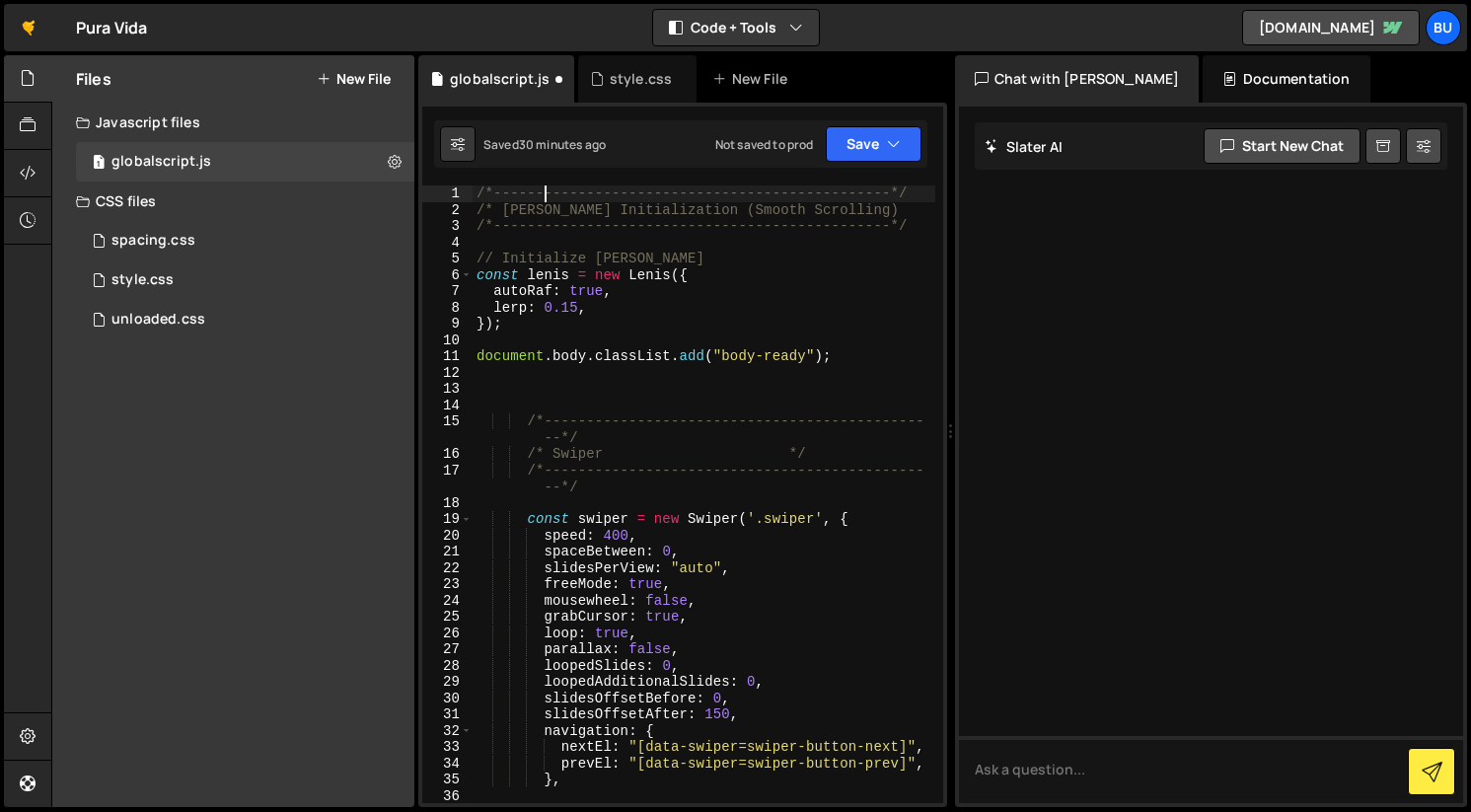 type on "});" 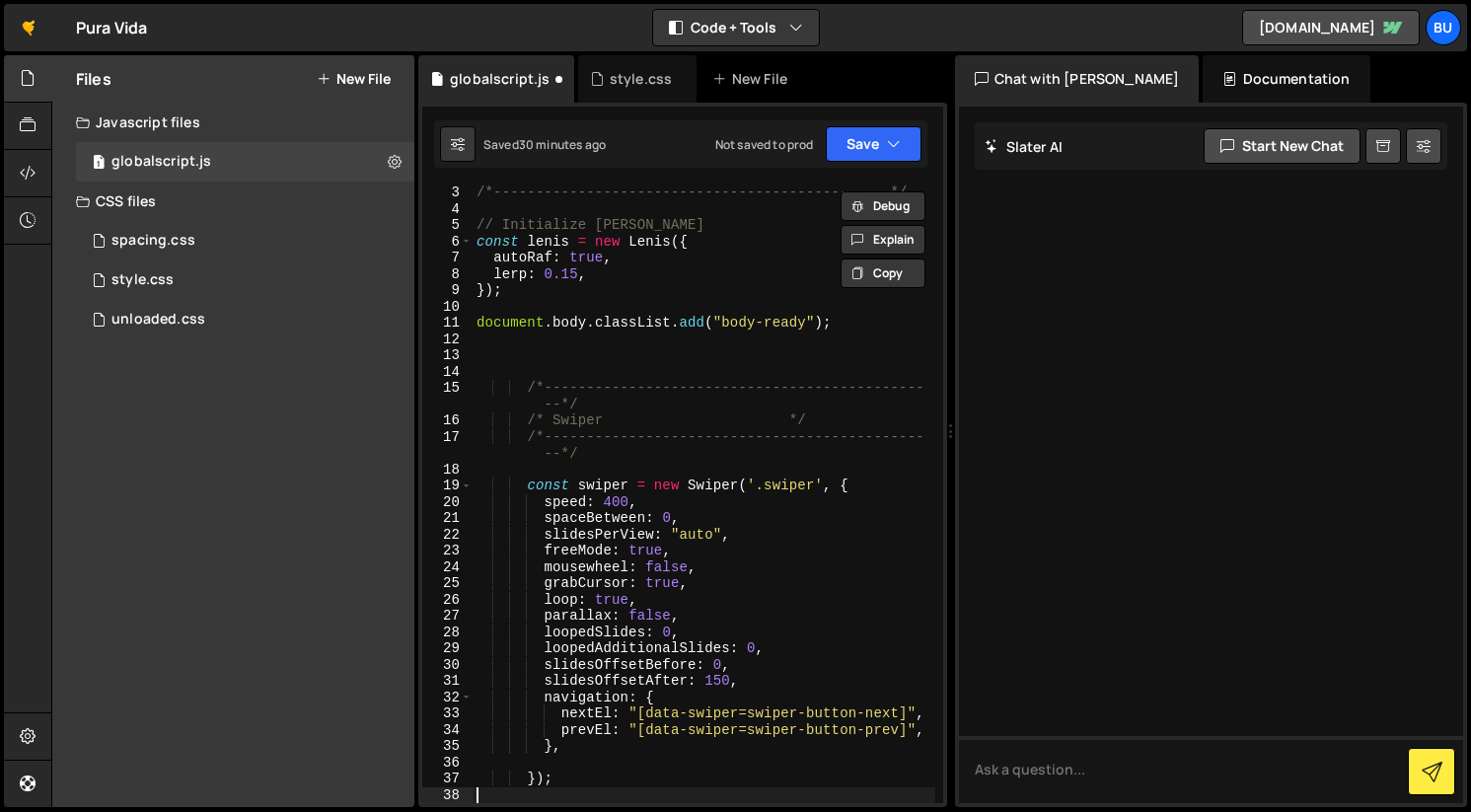 scroll, scrollTop: 66, scrollLeft: 0, axis: vertical 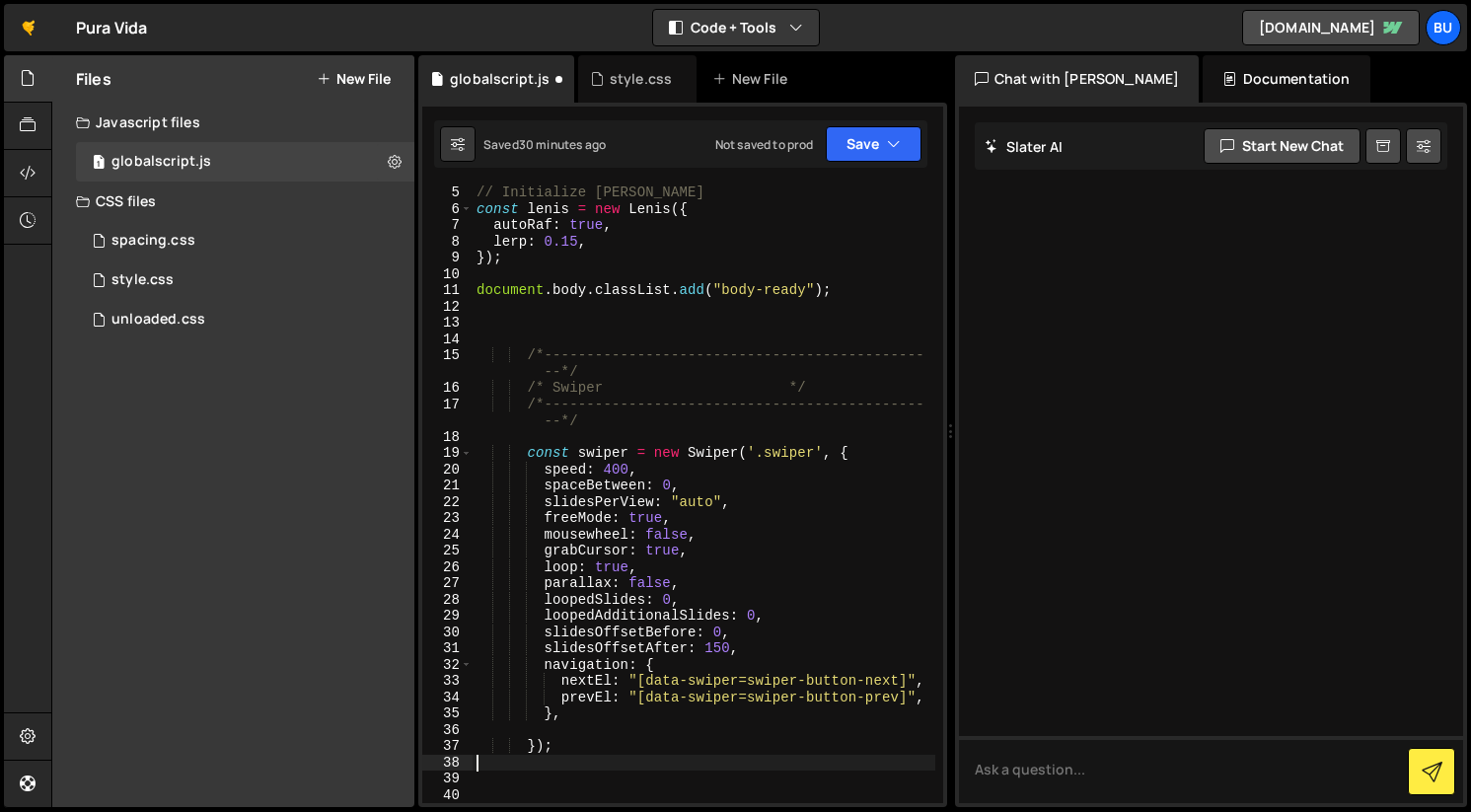 paste on "$("body").toggleClass("nav-open");" 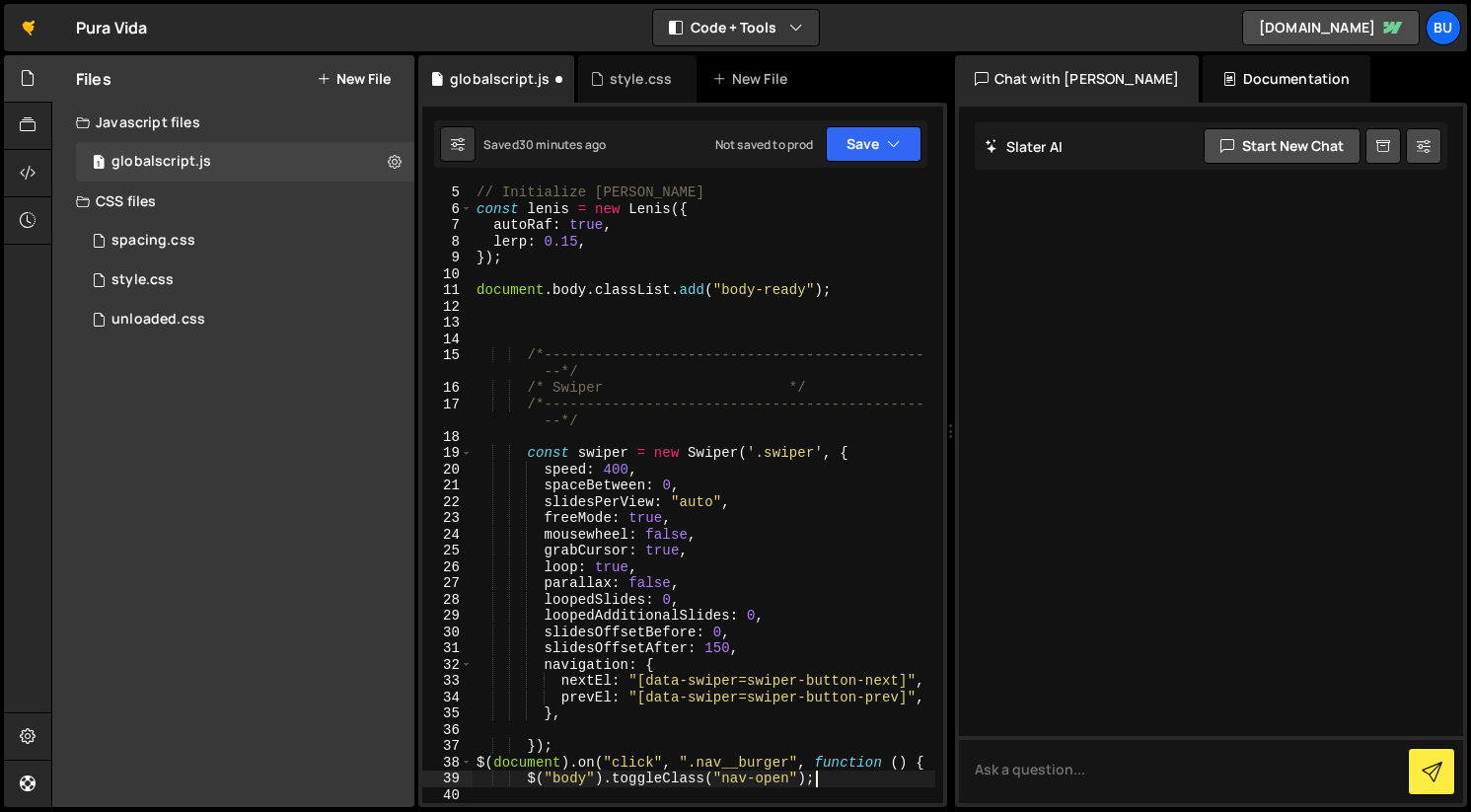 scroll, scrollTop: 0, scrollLeft: 0, axis: both 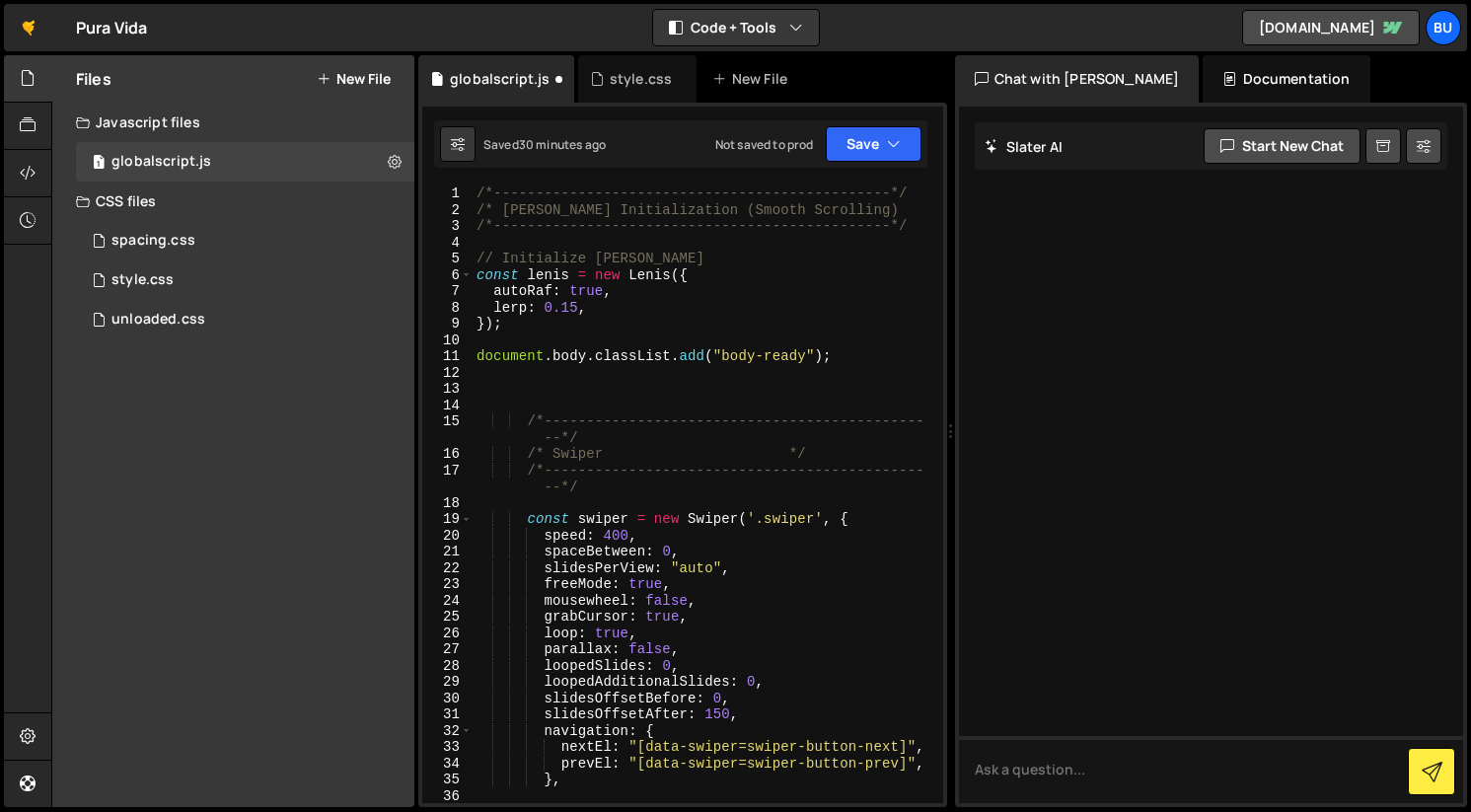 click on "1 Type cmd + s to save your Javascript file.     הההההההההההההההההההההההההההההההההההההההההההההההההההההההההההההההההההההההההההההההההההההההההההההההההההההההההההההההההההההההההההההההההההההההההההההההההההההההההההההההההההההההההההההההההההההההההההההההההההההההההההההההההההההההההההההההההההההההההההההההההההההההההה XXXXXXXXXXXXXXXXXXXXXXXXXXXXXXXXXXXXXXXXXXXXXXXXXXXXXXXXXXXXXXXXXXXXXXXXXXXXXXXXXXXXXXXXXXXXXXXXXXXXXXXXXXXXXXXXXXXXXXXXXXXXXXXXXXXXXXXXXXXXXXXXXXXXXXXXXXXXXXXXXXXXXXXXXXXXXXXXXXXXXXXXXXXXXXXXXXXXXXXXXXXXXXXXXXXXXXXXXXXXXXXXXXXXXXXXXXXXXXXXXXXXXXXXXX
body.nav-open .nav__wrapper { 303 304 305 306 307 308 309 310 311 312 313 314 315 316 317 318 319 320 321 322 323 324 325 326 327    opacity :   0 } .nav__rows__link__wrapper" at bounding box center [683, 455] 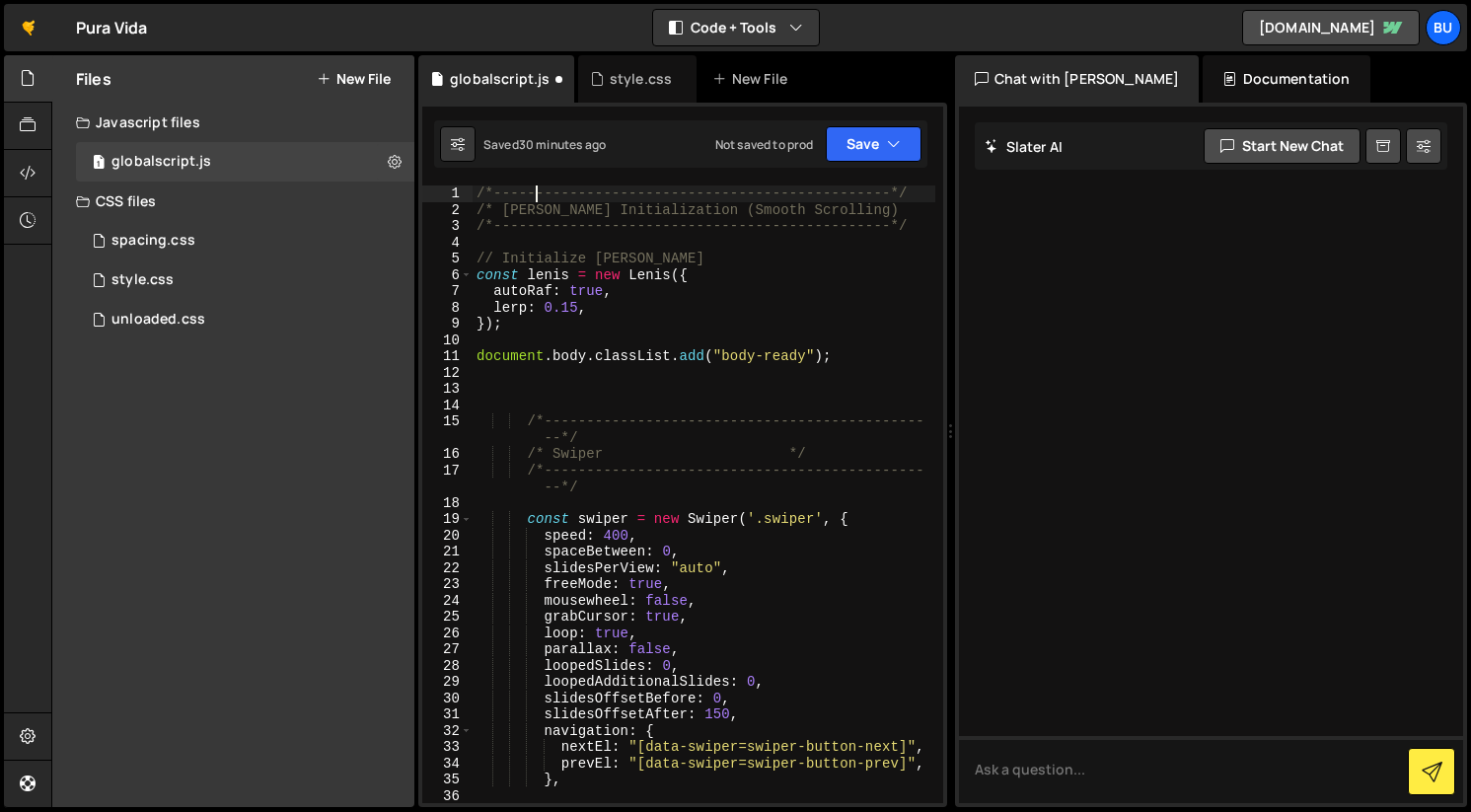 click on "/*-----------------------------------------------*/ /* [PERSON_NAME] Initialization (Smooth Scrolling)       */ /*-----------------------------------------------*/ // Initialize [PERSON_NAME] const   [PERSON_NAME]   =   new   [PERSON_NAME] ({    autoRaf :   true ,    lerp :   0.15 , }) ; document . body . classList . add ( "body-ready" ) ;          /*---------------------------------------------          --*/          /* Swiper                      */          /*---------------------------------------------          --*/          const   swiper   =   new   Swiper ( '.swiper' ,   {             speed :   400 ,             spaceBetween :   0 ,             slidesPerView :   "auto" ,             freeMode :   true ,             mousewheel :   false ,             grabCursor :   true ,             loop :   true ,             parallax :   false ,             loopedSlides :   0 ,             loopedAdditionalSlides :   0 ,             slidesOffsetBefore :   0 ,             slidesOffsetAfter :   150 ,             navigation :   {" at bounding box center [703, 510] 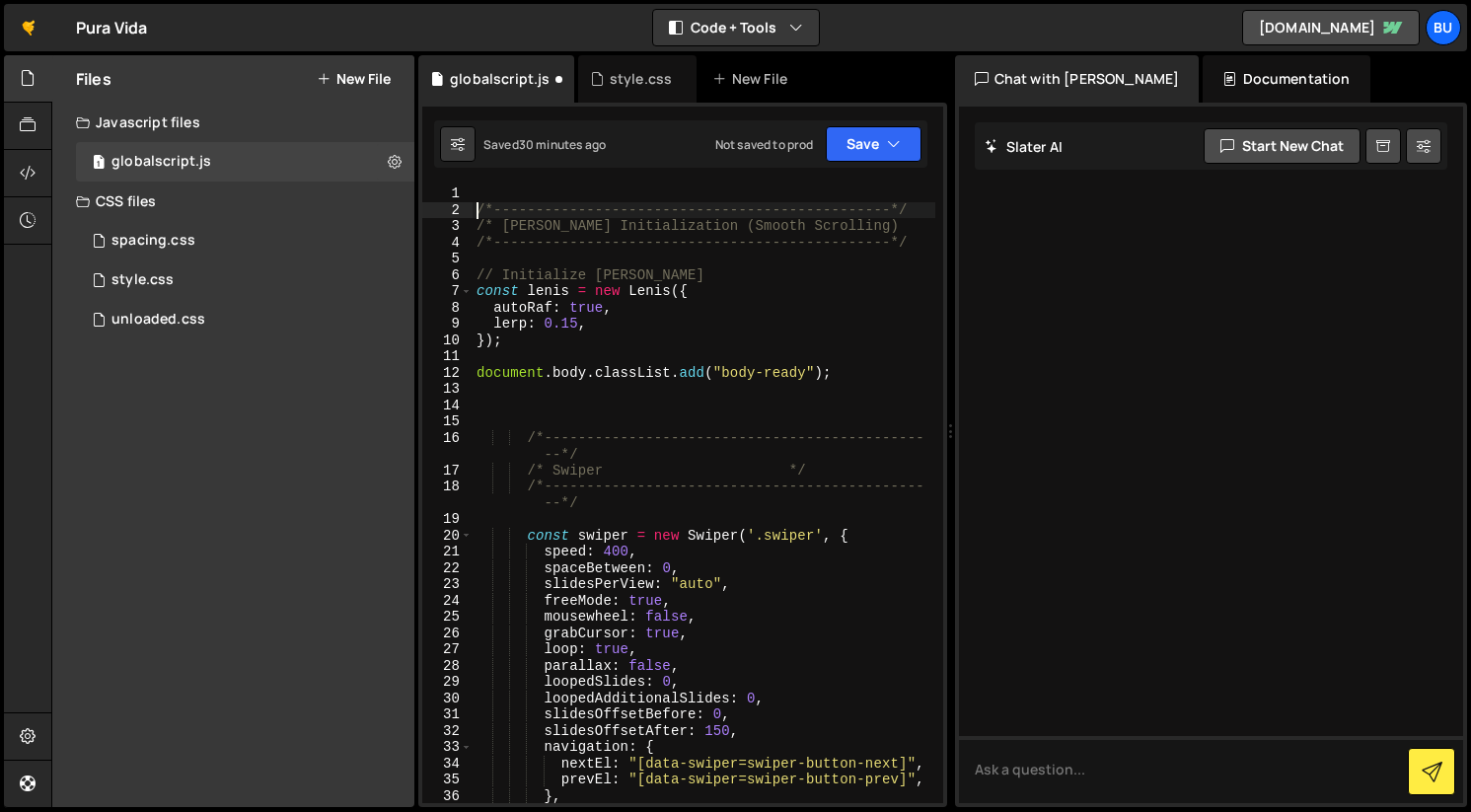 type on "/*-----------------------------------------------*/" 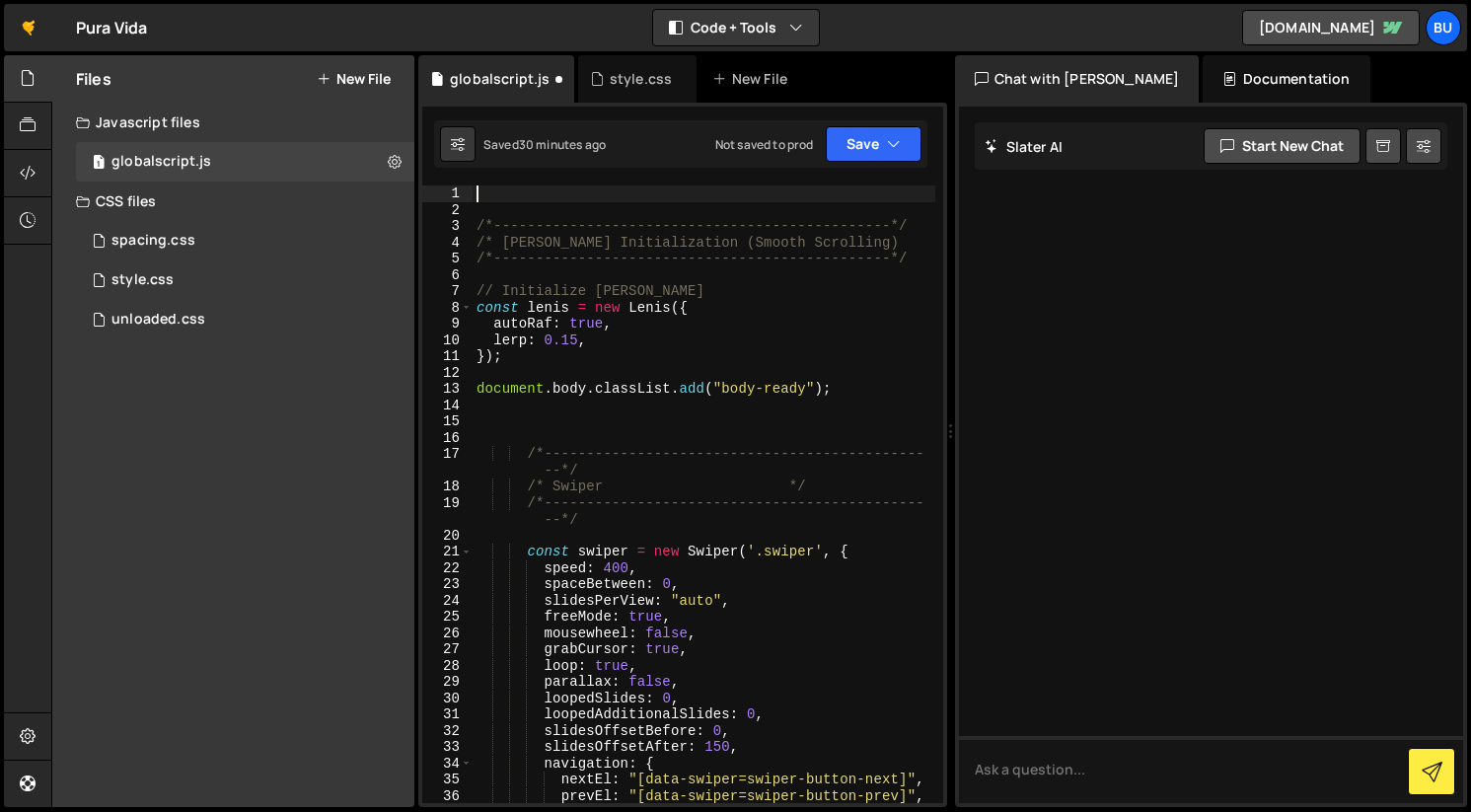 paste on "$("body").toggleClass("nav-open");" 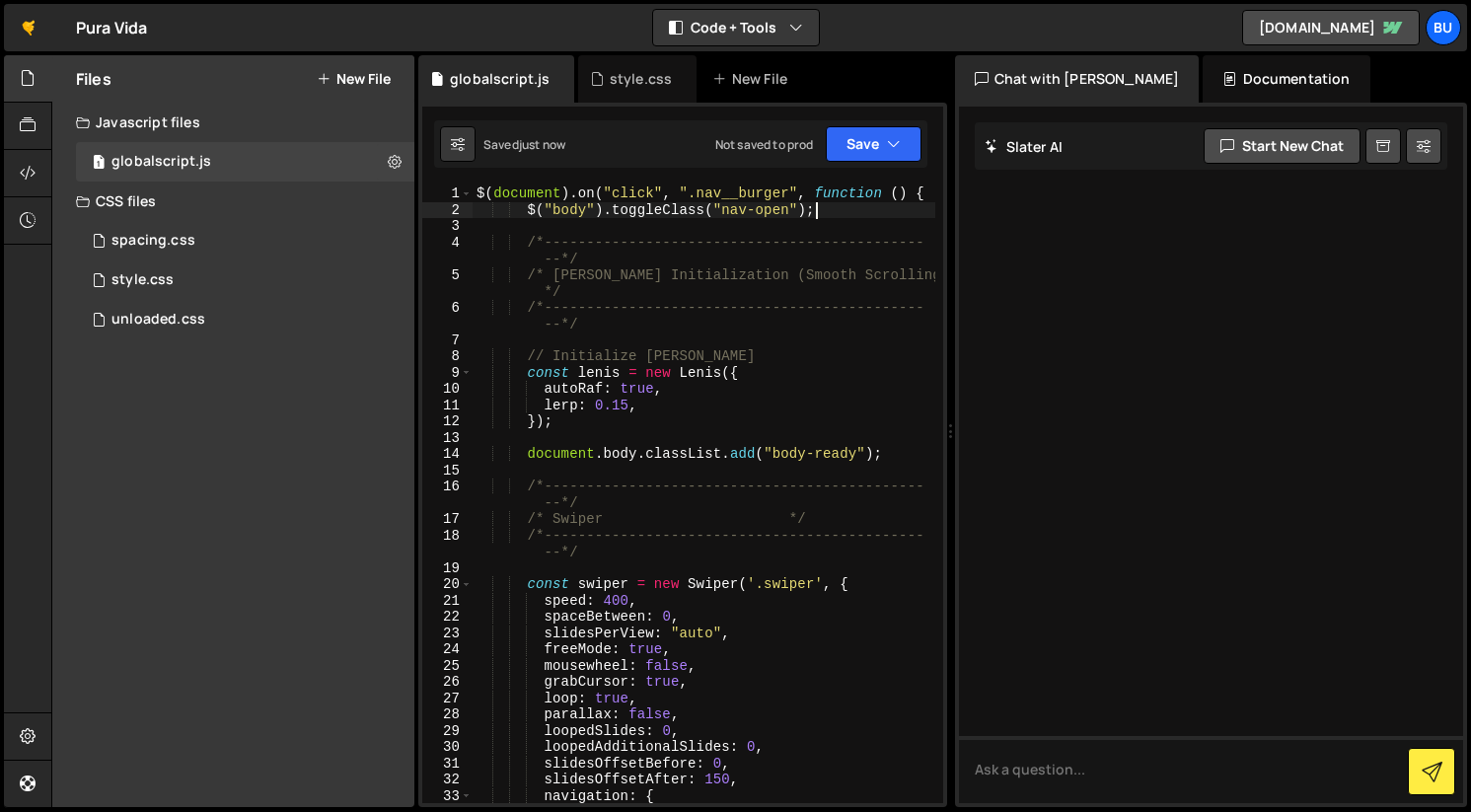 type on "$("body").toggleClass("nav-open");" 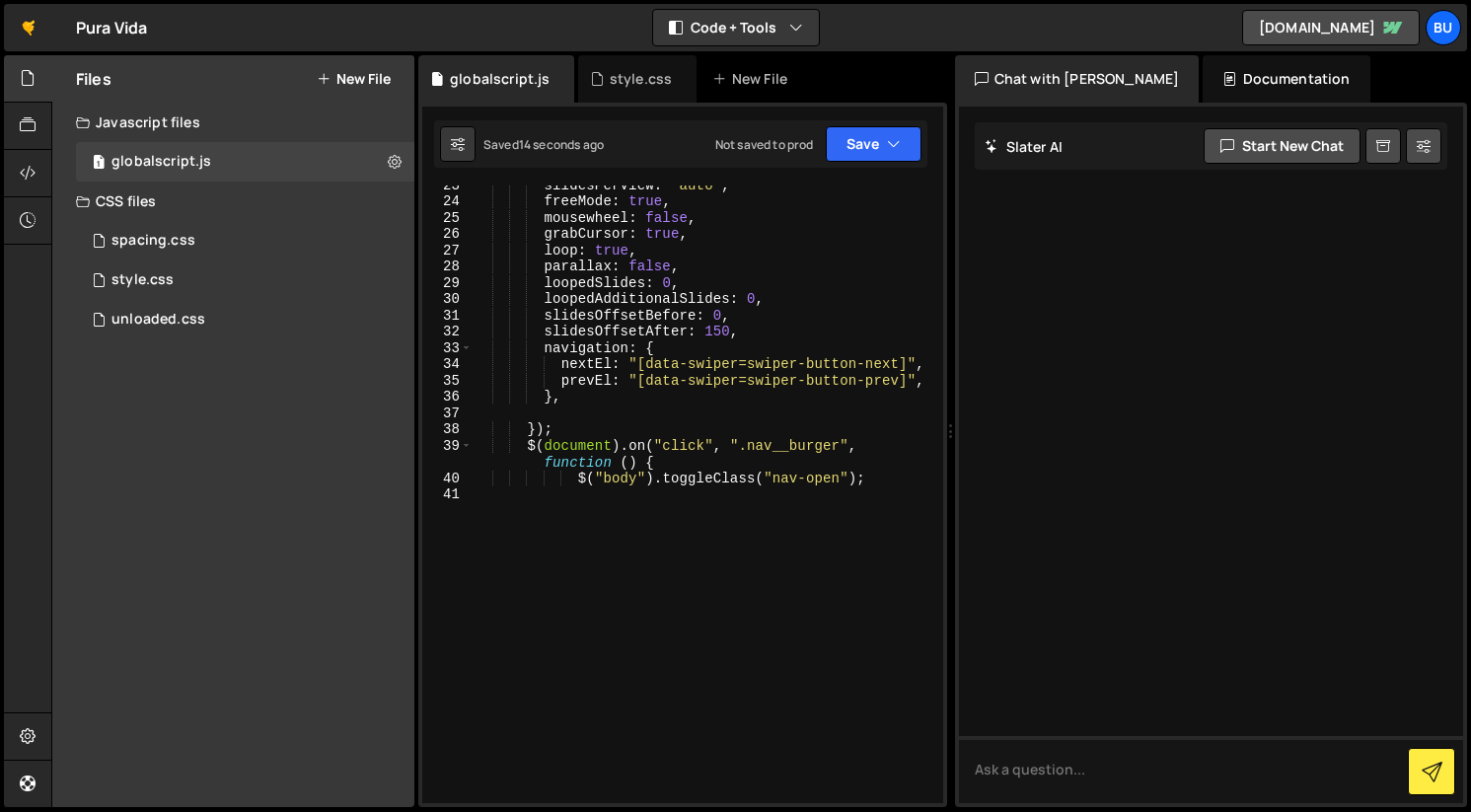 scroll, scrollTop: 448, scrollLeft: 0, axis: vertical 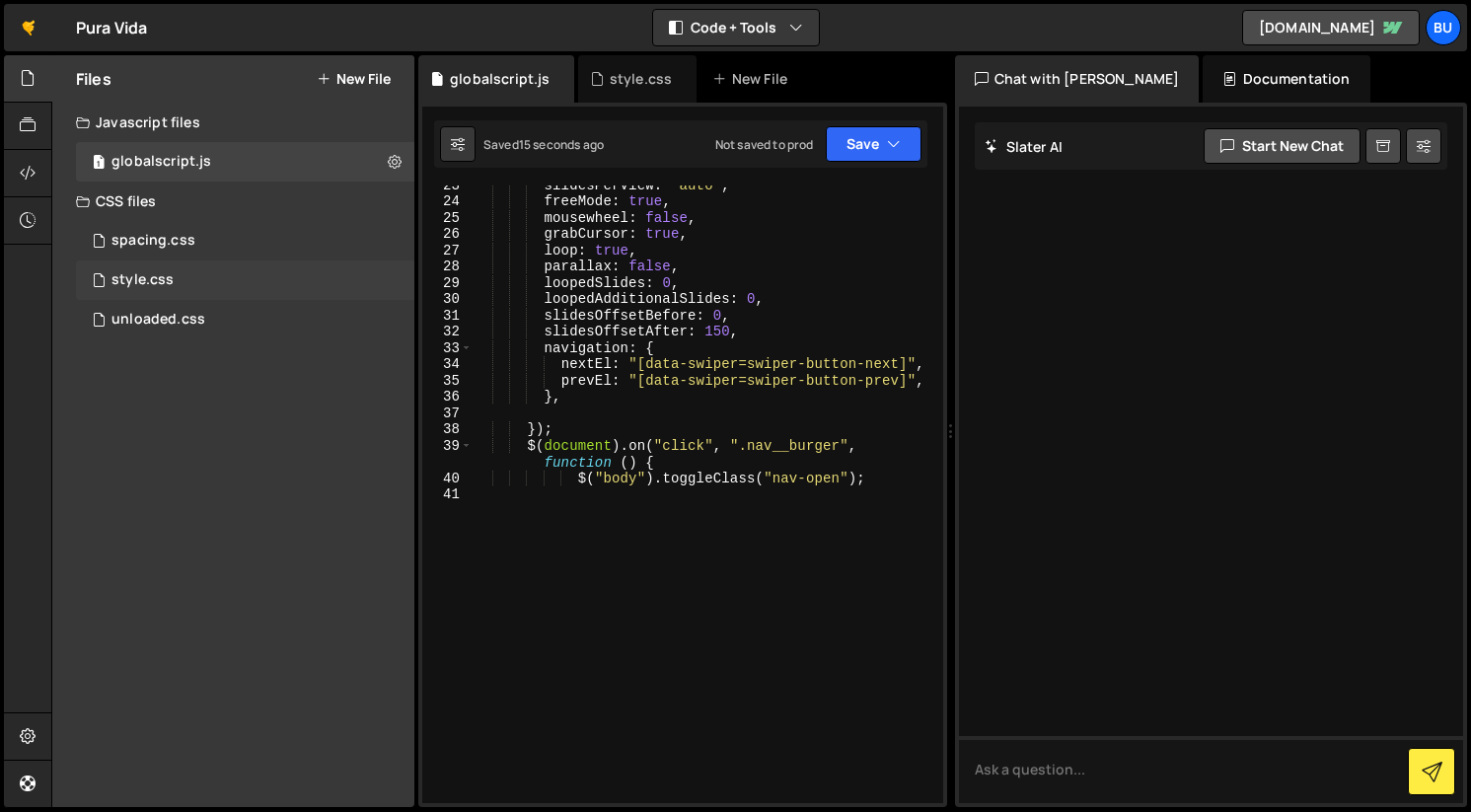 click on "style.css
0" at bounding box center (245, 280) 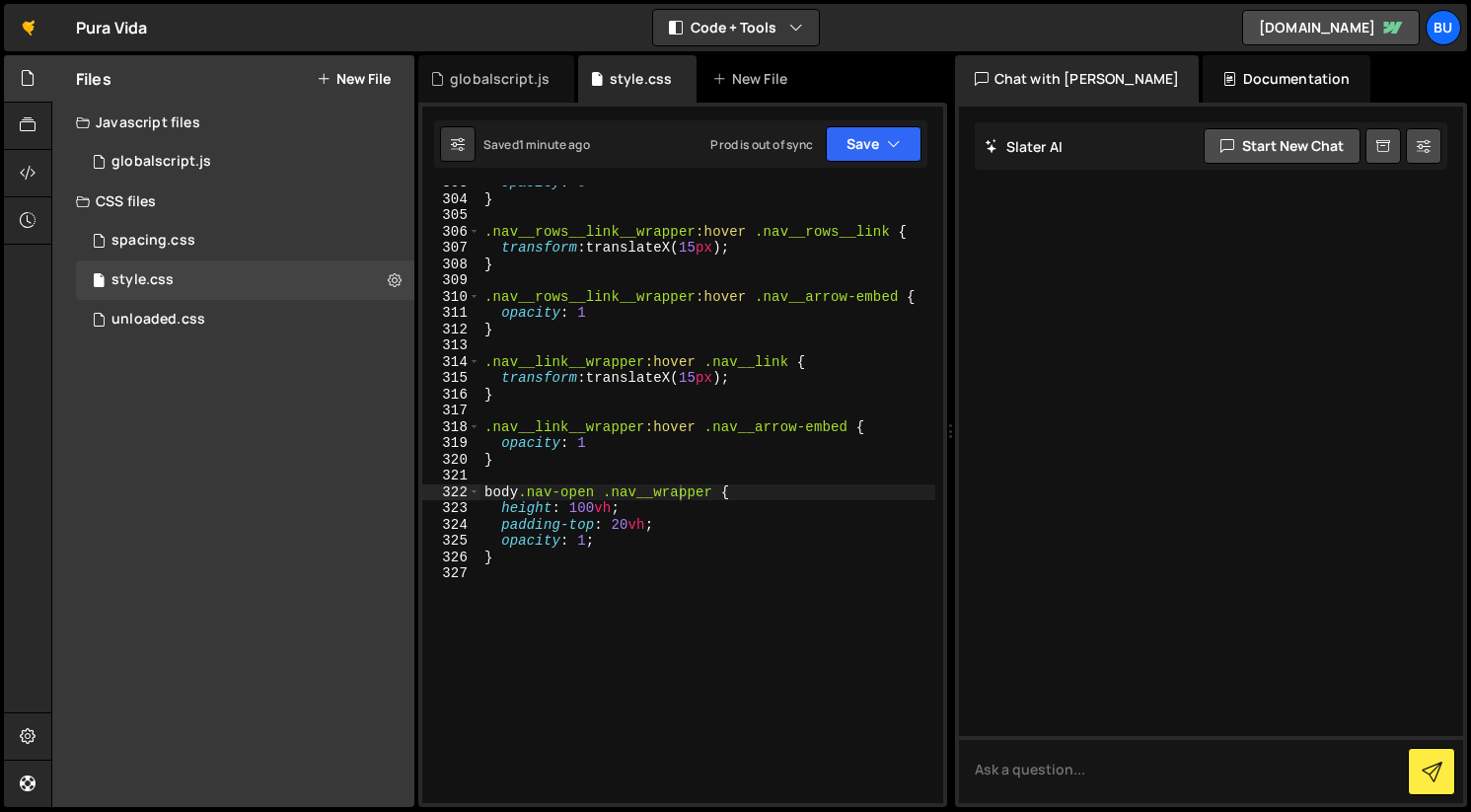 scroll, scrollTop: 5364, scrollLeft: 0, axis: vertical 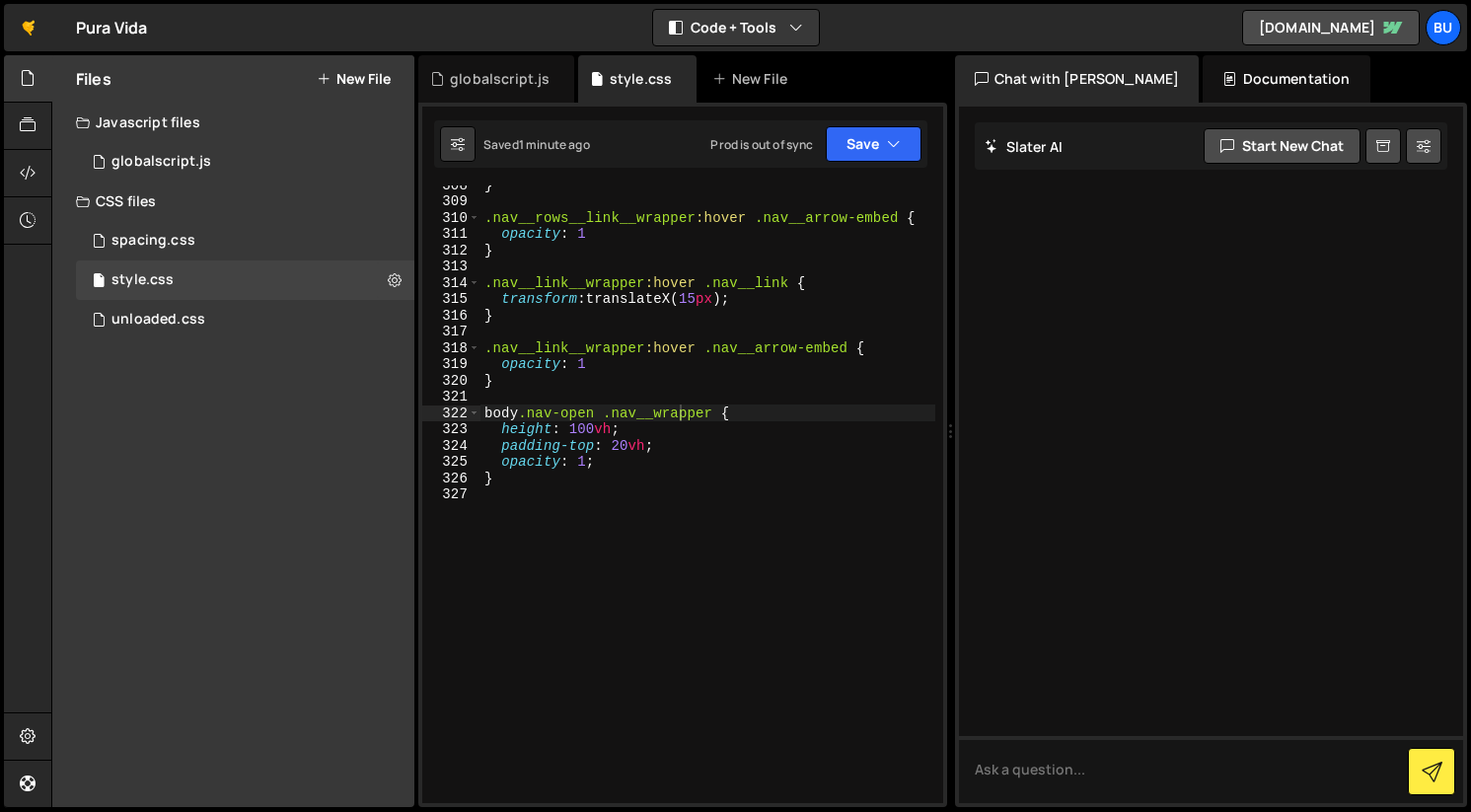 click on "} .nav__rows__link__wrapper :hover   .nav__arrow-embed   {    opacity :   1 } .nav__link__wrapper :hover   .nav__link   {    transform :  translateX( 15 px ) ; } .nav__link__wrapper :hover   .nav__arrow-embed   {    opacity :   1 } body .nav-open   .nav__wrapper   {    height :   100 vh ;    padding-top :   20 vh ;    opacity :   1 ; }" at bounding box center (707, 501) 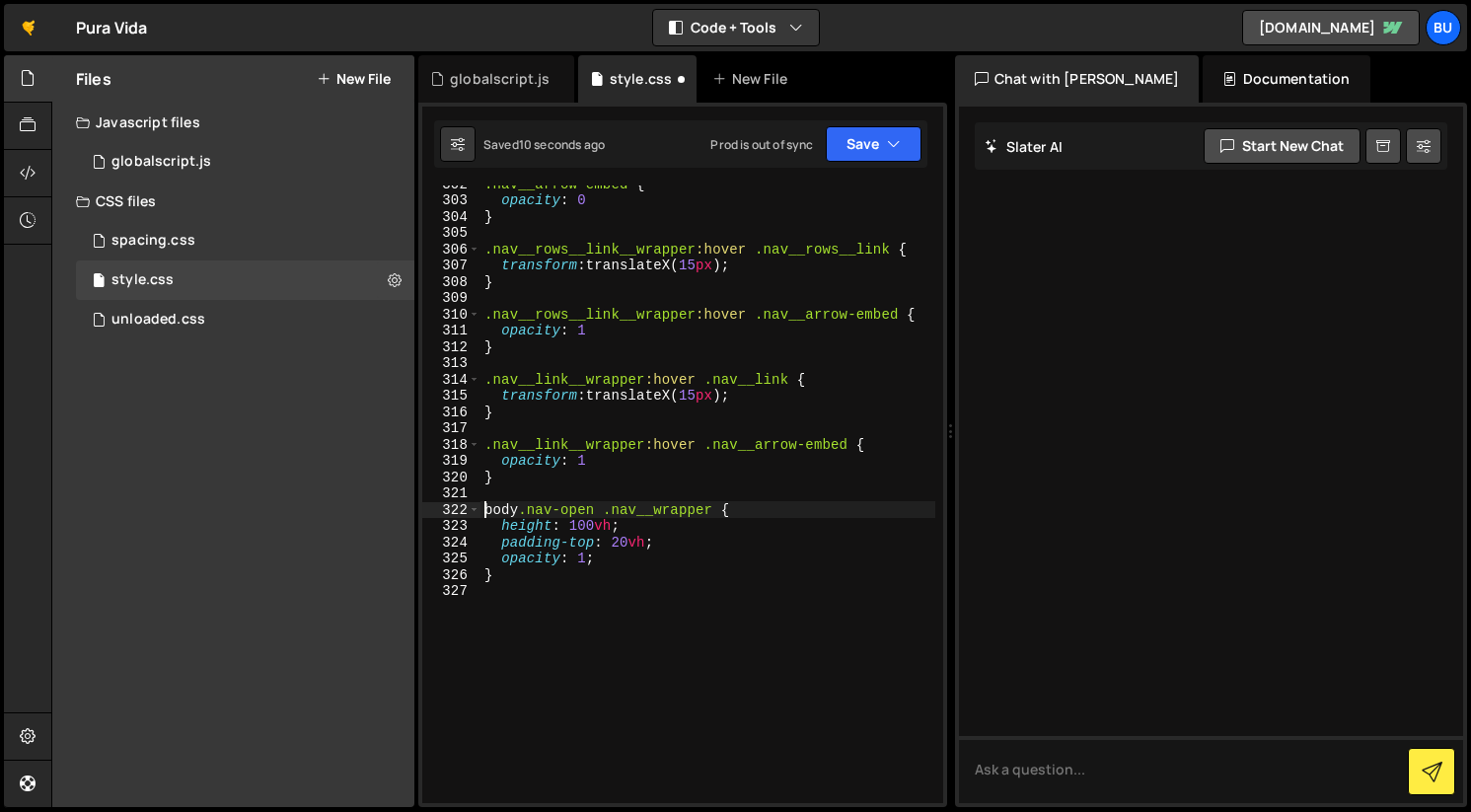 scroll, scrollTop: 5271, scrollLeft: 0, axis: vertical 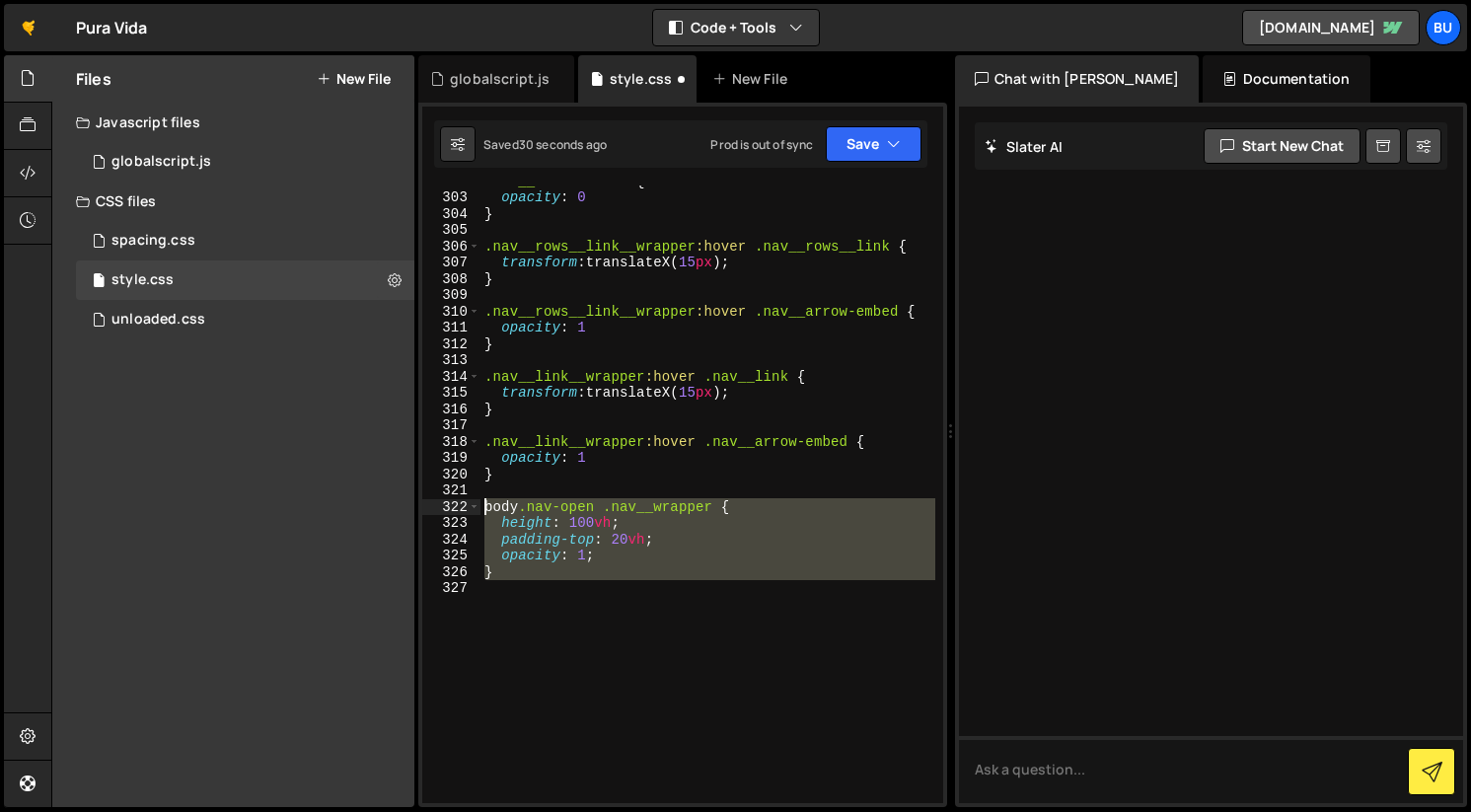 drag, startPoint x: 534, startPoint y: 579, endPoint x: 456, endPoint y: 500, distance: 111.018017 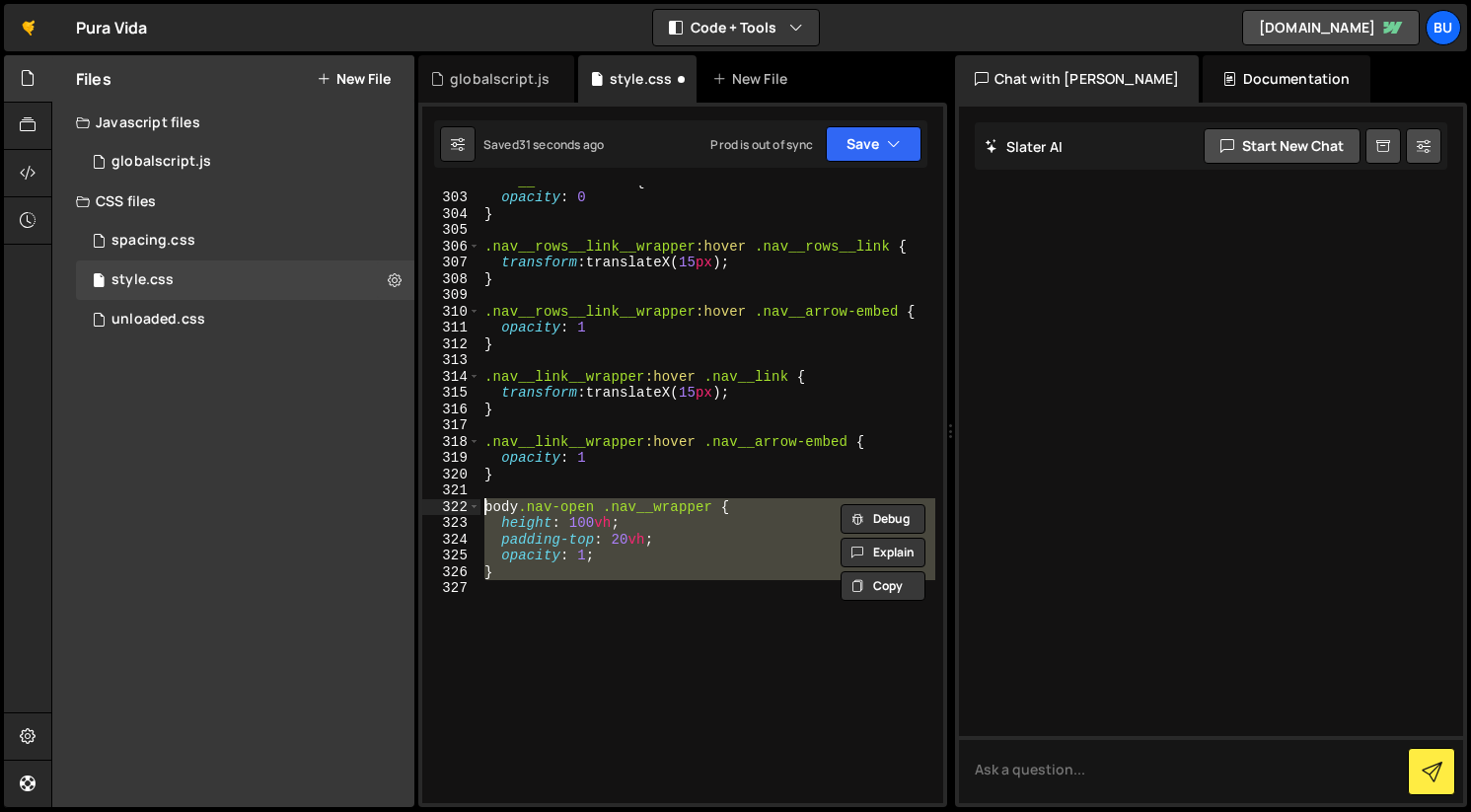 paste on "}" 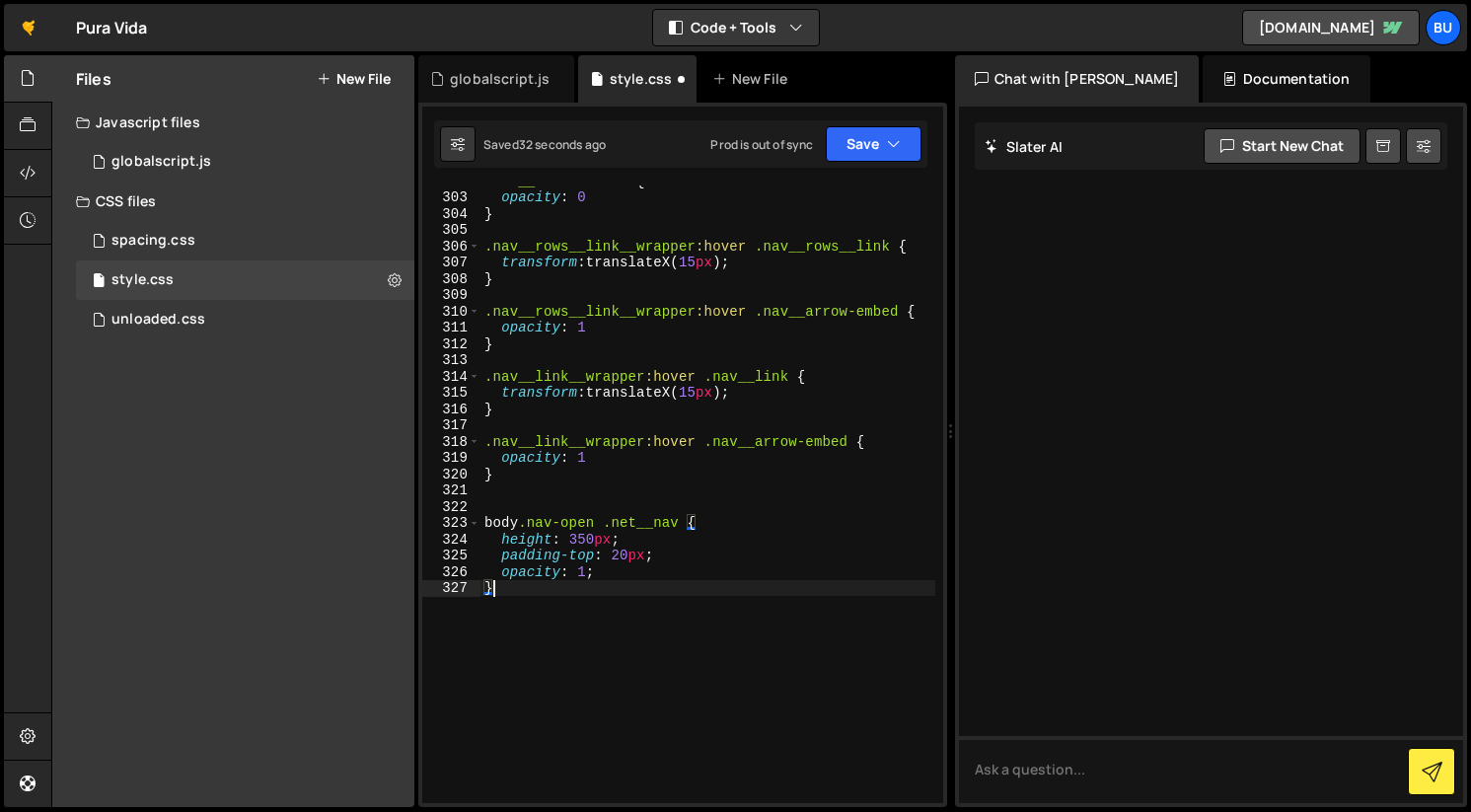 click on ".nav__arrow-embed   {    opacity :   0 } .nav__rows__link__wrapper :hover   .nav__rows__link   {    transform :  translateX( 15 px ) ; } .nav__rows__link__wrapper :hover   .nav__arrow-embed   {    opacity :   1 } .nav__link__wrapper :hover   .nav__link   {    transform :  translateX( 15 px ) ; } .nav__link__wrapper :hover   .nav__arrow-embed   {    opacity :   1 } body .nav-open   .net__nav   {    height :   350 px ;    padding-top :   20 px ;    opacity :   1 ; }" at bounding box center (707, 497) 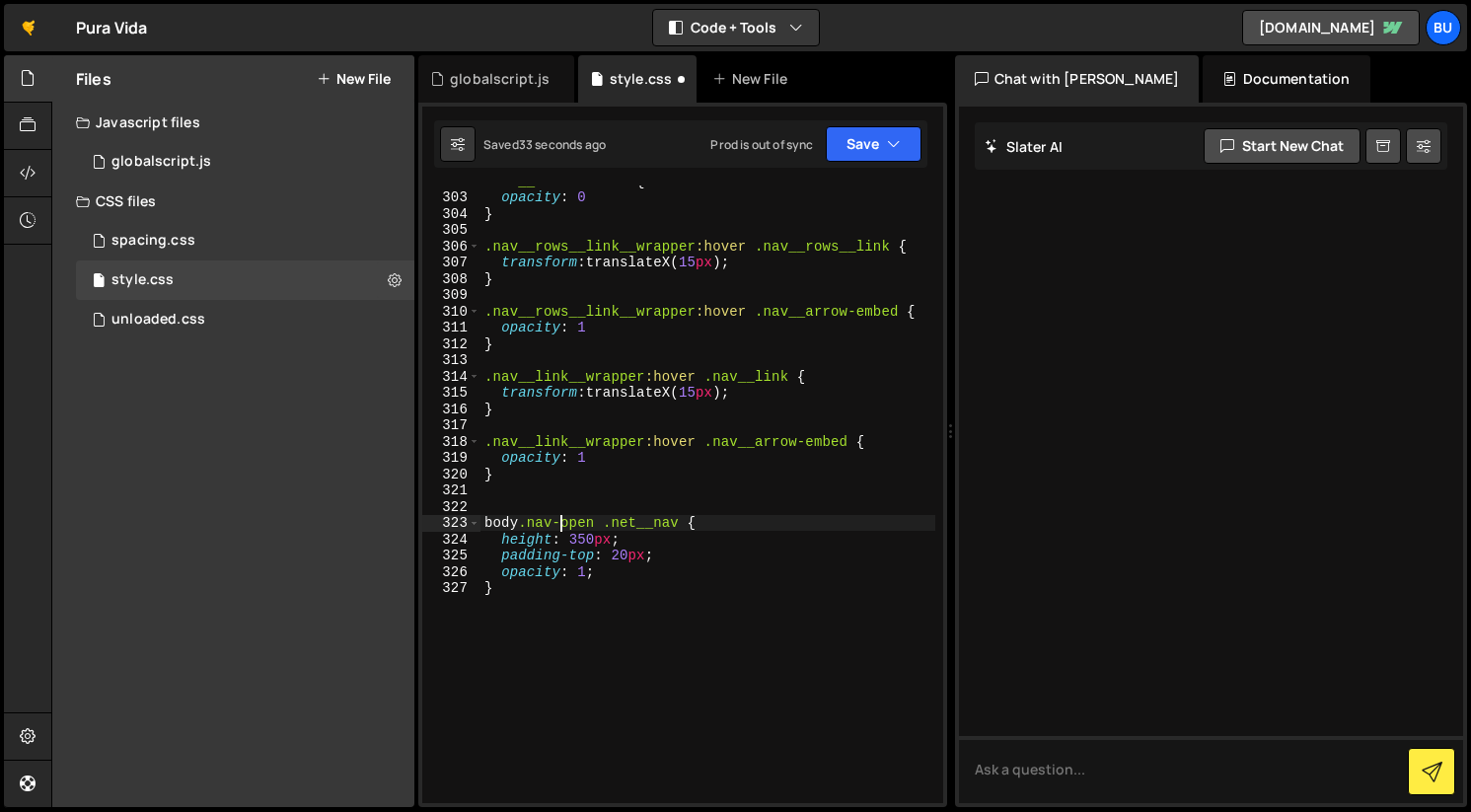 click on ".nav__arrow-embed   {    opacity :   0 } .nav__rows__link__wrapper :hover   .nav__rows__link   {    transform :  translateX( 15 px ) ; } .nav__rows__link__wrapper :hover   .nav__arrow-embed   {    opacity :   1 } .nav__link__wrapper :hover   .nav__link   {    transform :  translateX( 15 px ) ; } .nav__link__wrapper :hover   .nav__arrow-embed   {    opacity :   1 } body .nav-open   .net__nav   {    height :   350 px ;    padding-top :   20 px ;    opacity :   1 ; }" at bounding box center [707, 497] 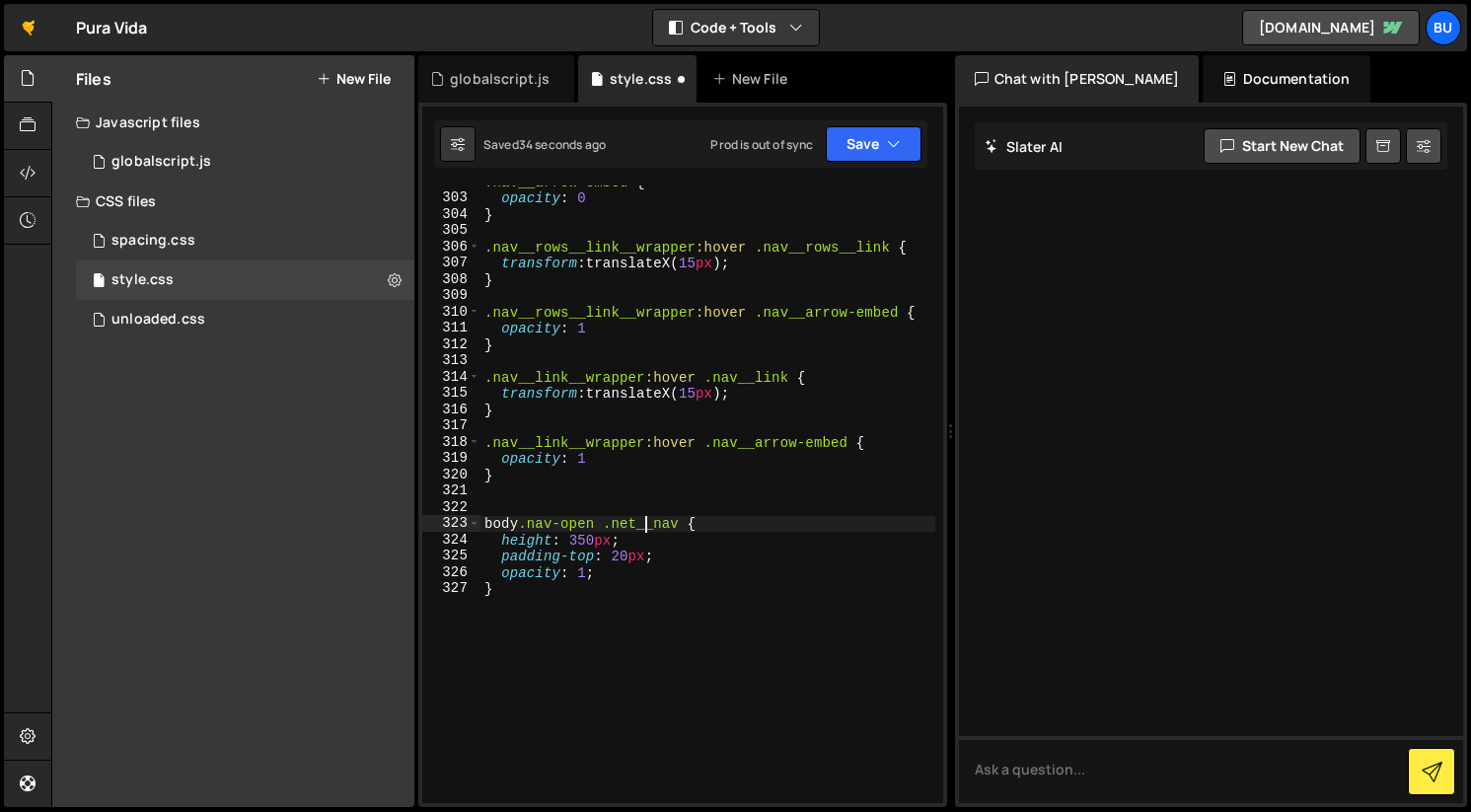 scroll, scrollTop: 5271, scrollLeft: 0, axis: vertical 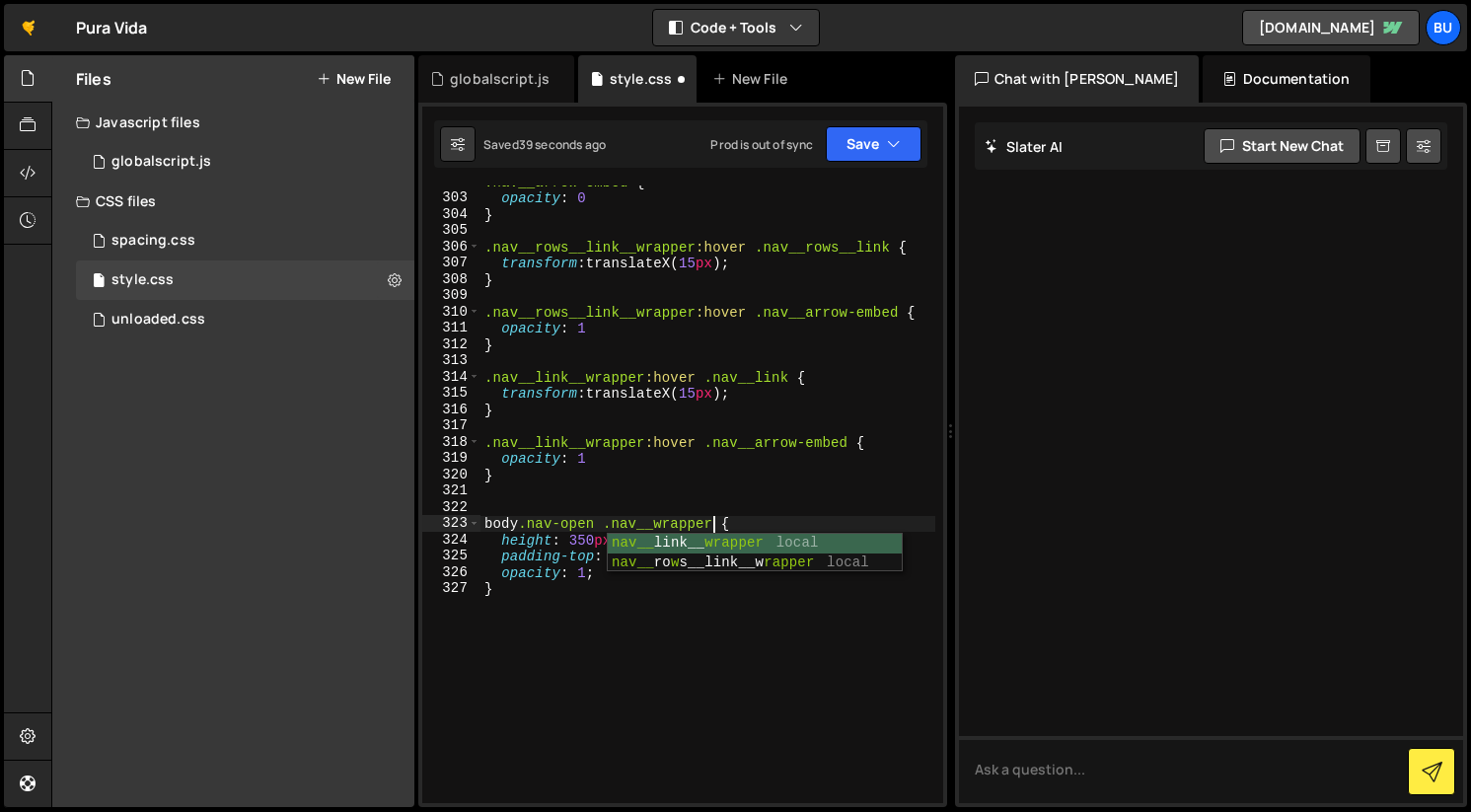 click on ".nav__arrow-embed   {    opacity :   0 } .nav__rows__link__wrapper :hover   .nav__rows__link   {    transform :  translateX( 15 px ) ; } .nav__rows__link__wrapper :hover   .nav__arrow-embed   {    opacity :   1 } .nav__link__wrapper :hover   .nav__link   {    transform :  translateX( 15 px ) ; } .nav__link__wrapper :hover   .nav__arrow-embed   {    opacity :   1 } body .nav-open   .nav__wrapper   {    height :   350 px ;    padding-top :   20 px ;    opacity :   1 ; }" at bounding box center [707, 498] 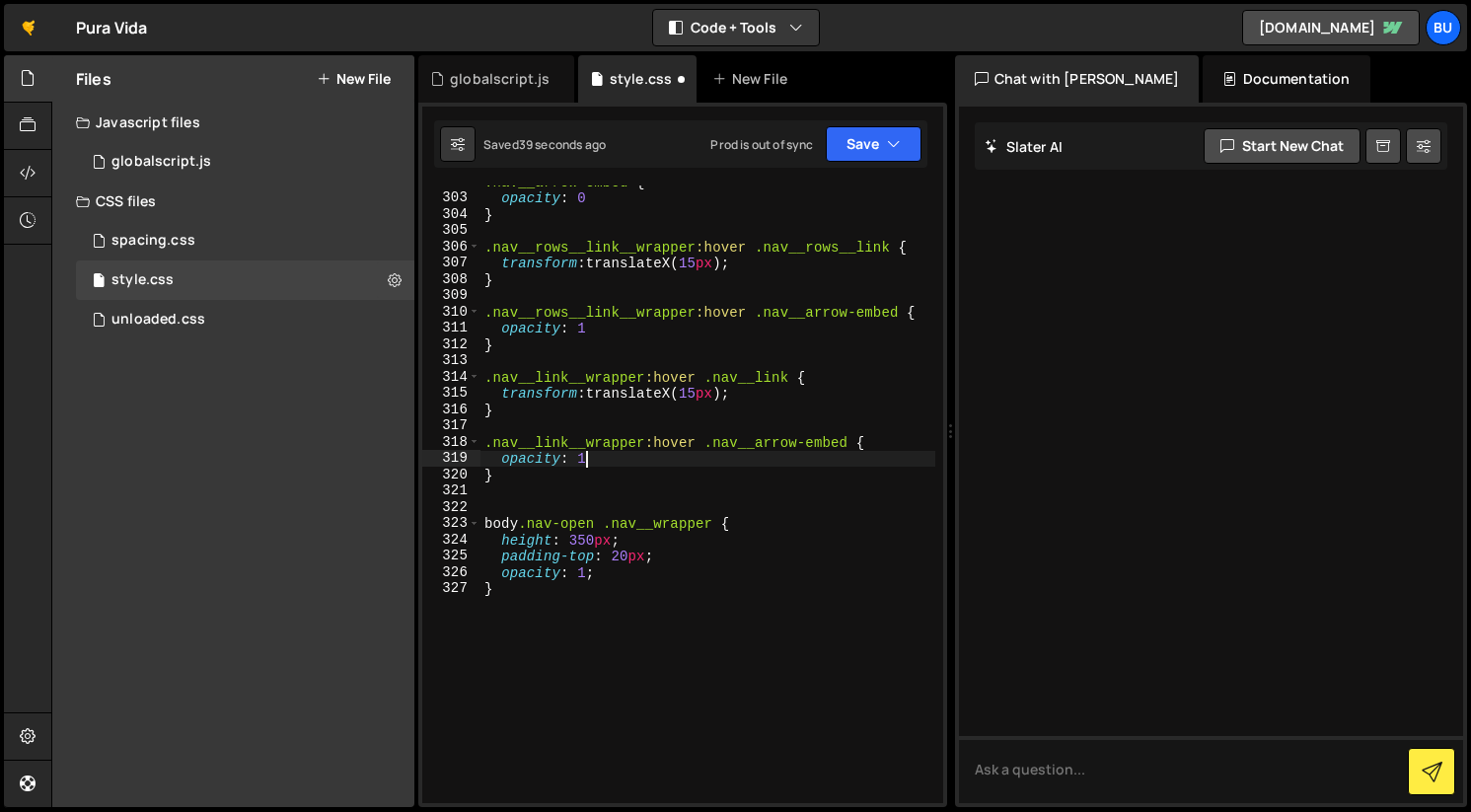 scroll, scrollTop: 0, scrollLeft: 6, axis: horizontal 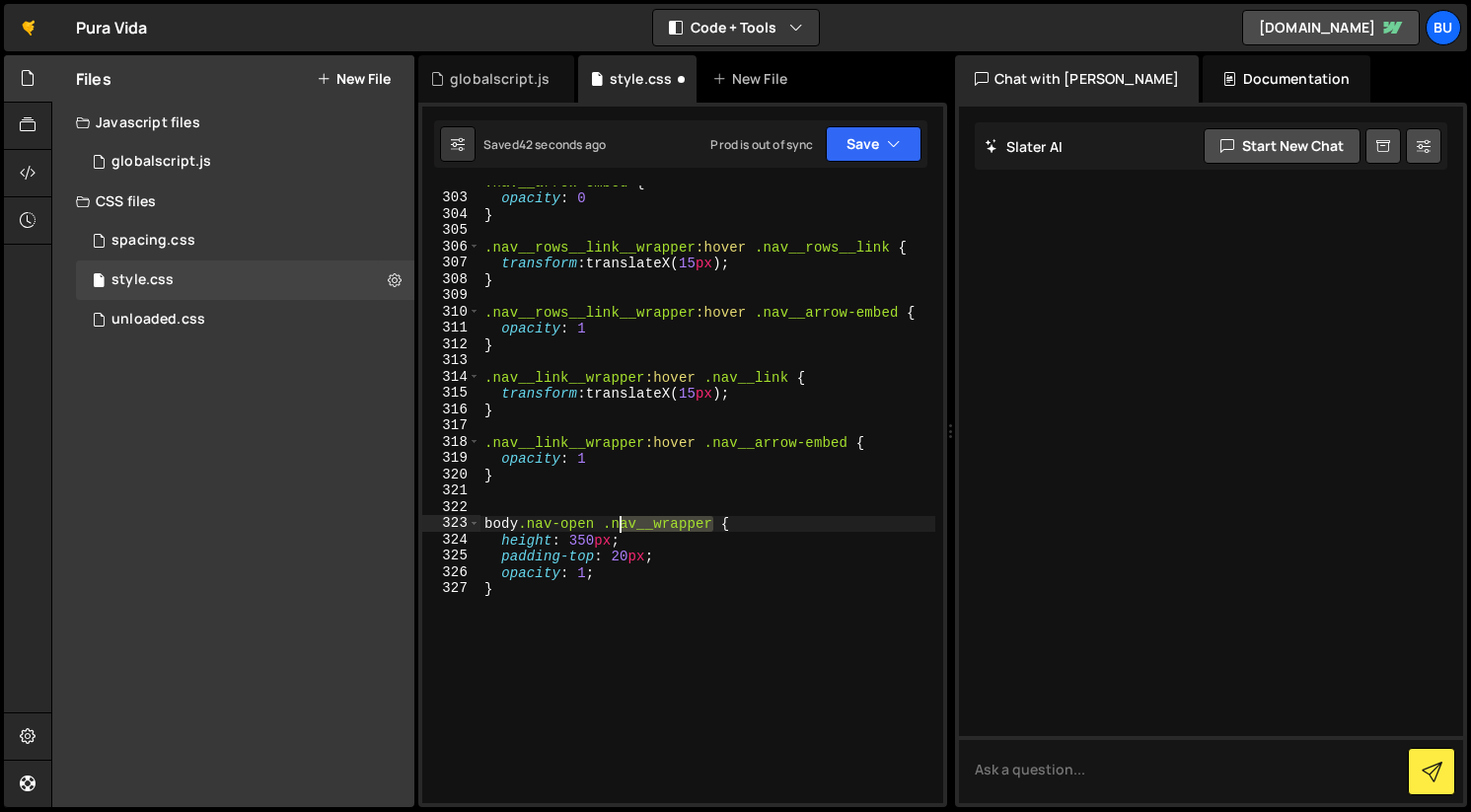 drag, startPoint x: 714, startPoint y: 522, endPoint x: 620, endPoint y: 521, distance: 94.00532 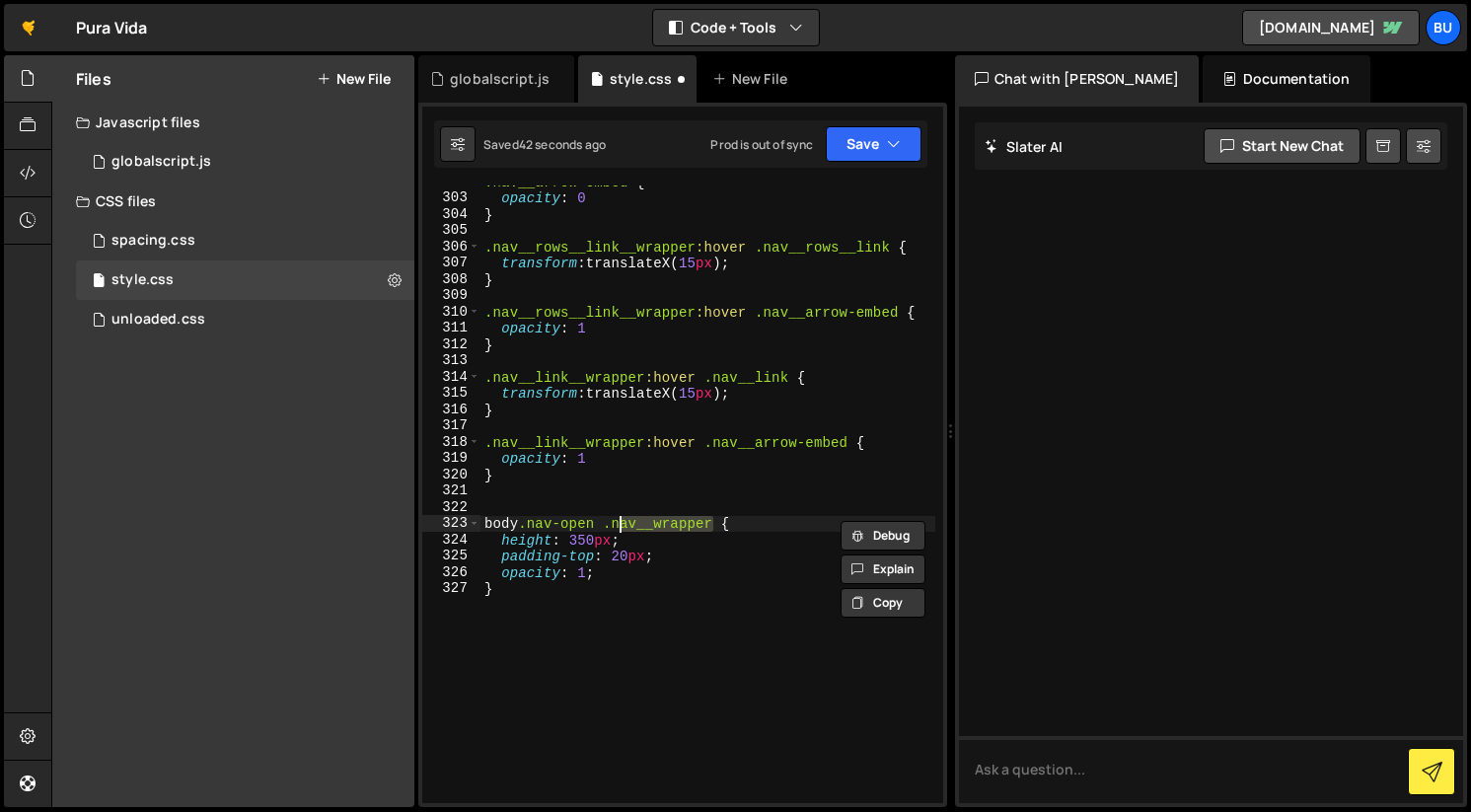 click on ".nav__arrow-embed   {    opacity :   0 } .nav__rows__link__wrapper :hover   .nav__rows__link   {    transform :  translateX( 15 px ) ; } .nav__rows__link__wrapper :hover   .nav__arrow-embed   {    opacity :   1 } .nav__link__wrapper :hover   .nav__link   {    transform :  translateX( 15 px ) ; } .nav__link__wrapper :hover   .nav__arrow-embed   {    opacity :   1 } body .nav-open   .nav__wrapper   {    height :   350 px ;    padding-top :   20 px ;    opacity :   1 ; }" at bounding box center [707, 498] 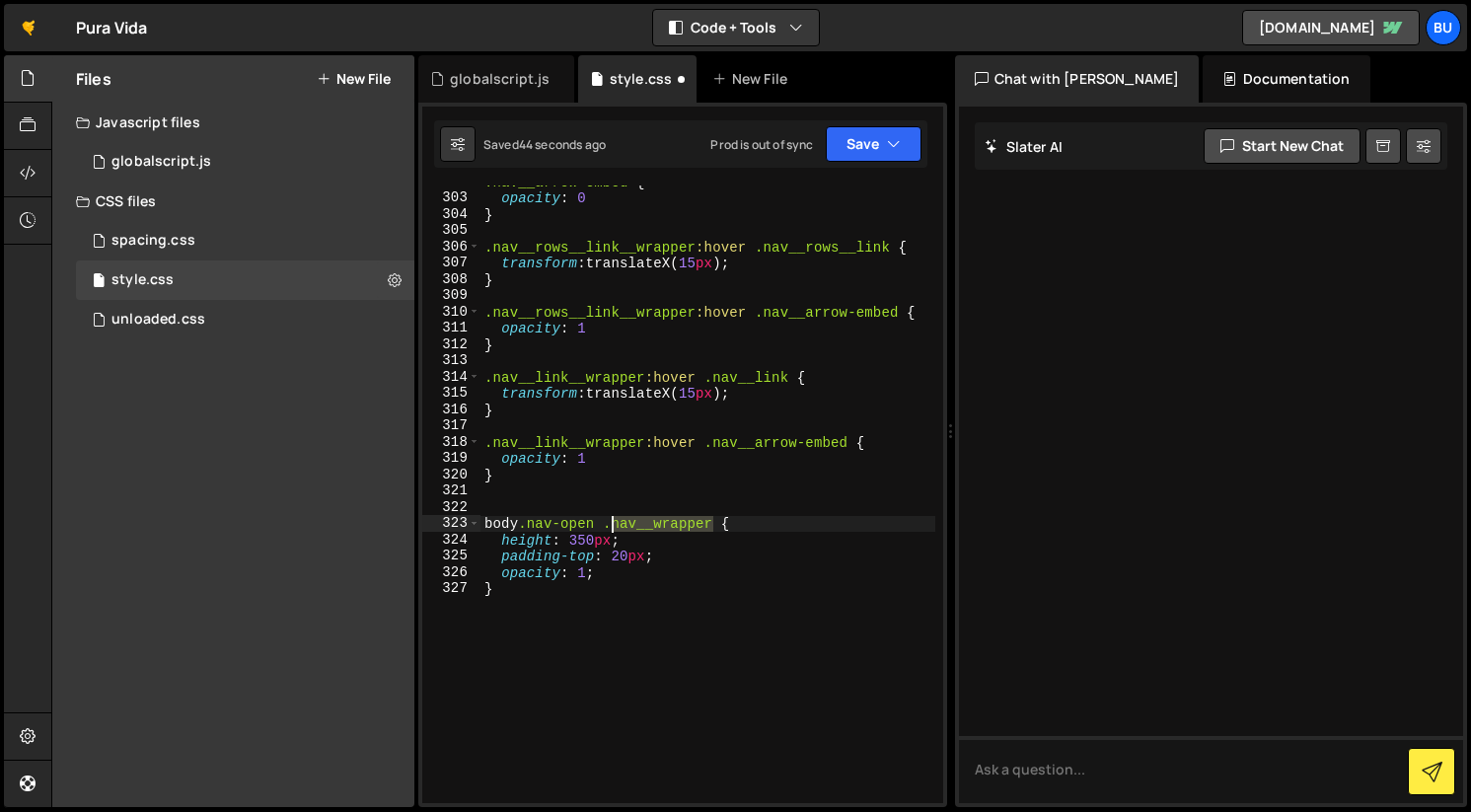 drag, startPoint x: 713, startPoint y: 521, endPoint x: 611, endPoint y: 520, distance: 102.0049 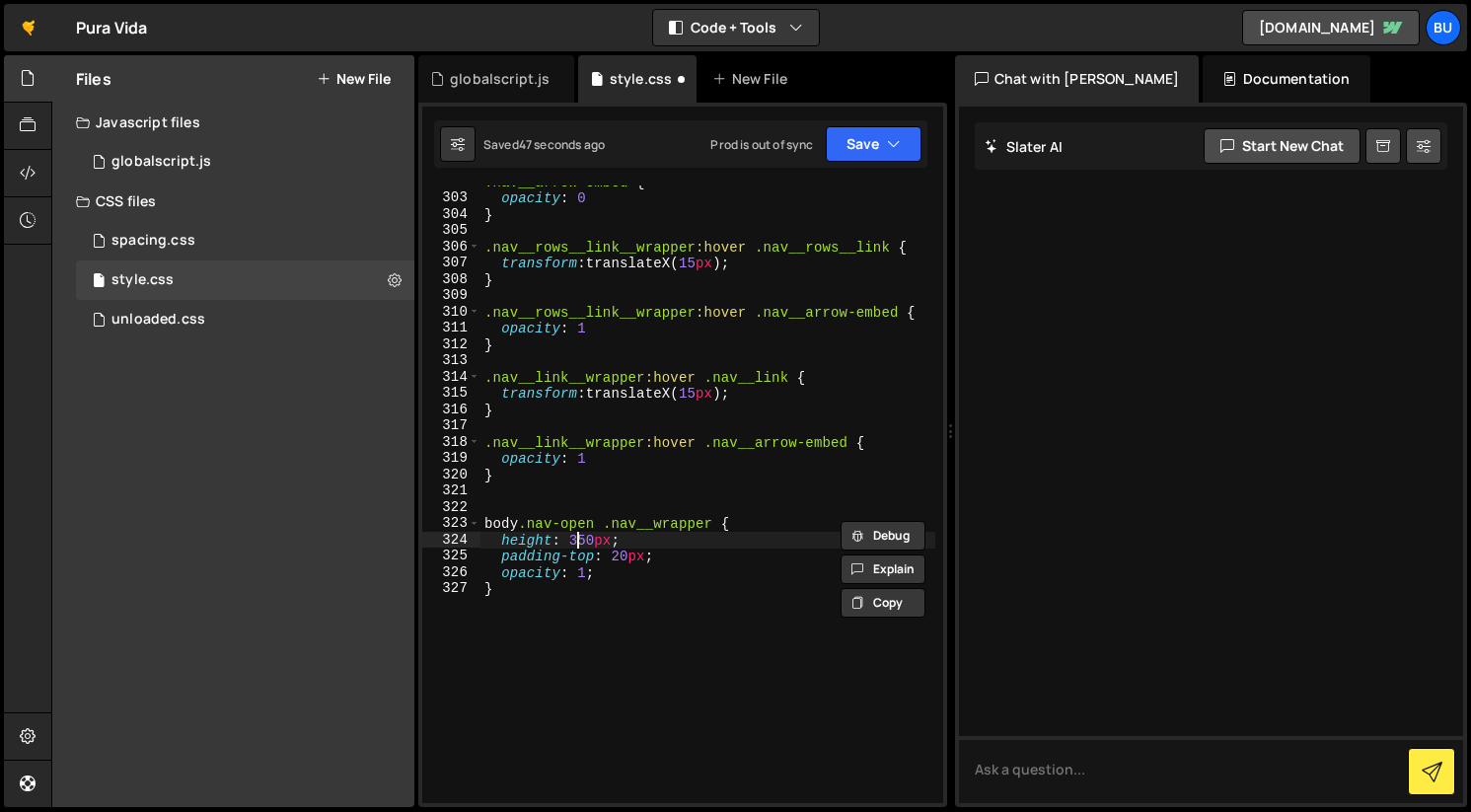 click on ".nav__arrow-embed   {    opacity :   0 } .nav__rows__link__wrapper :hover   .nav__rows__link   {    transform :  translateX( 15 px ) ; } .nav__rows__link__wrapper :hover   .nav__arrow-embed   {    opacity :   1 } .nav__link__wrapper :hover   .nav__link   {    transform :  translateX( 15 px ) ; } .nav__link__wrapper :hover   .nav__arrow-embed   {    opacity :   1 } body .nav-open   .nav__wrapper   {    height :   350 px ;    padding-top :   20 px ;    opacity :   1 ; }" at bounding box center [707, 498] 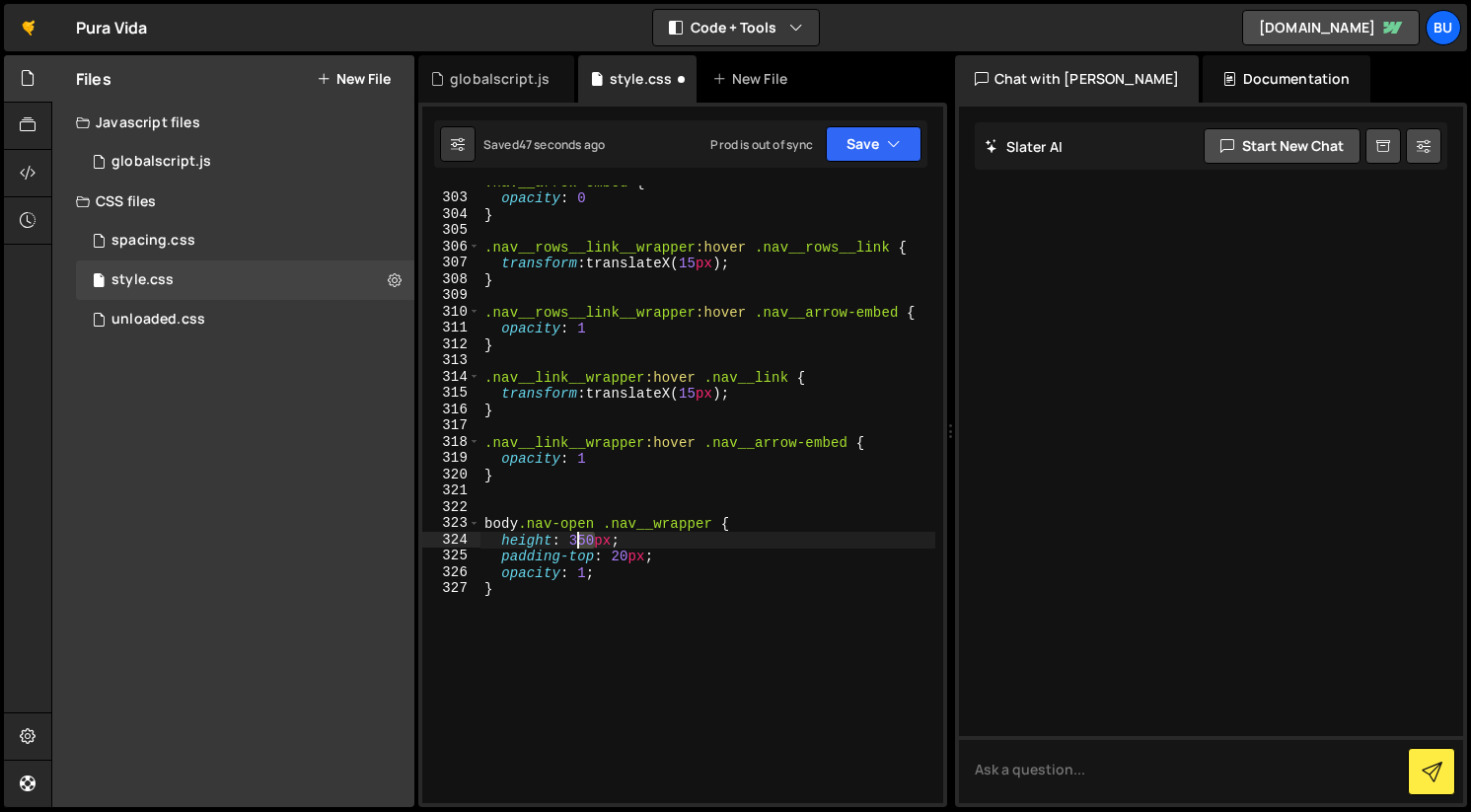drag, startPoint x: 592, startPoint y: 536, endPoint x: 574, endPoint y: 537, distance: 18.027756 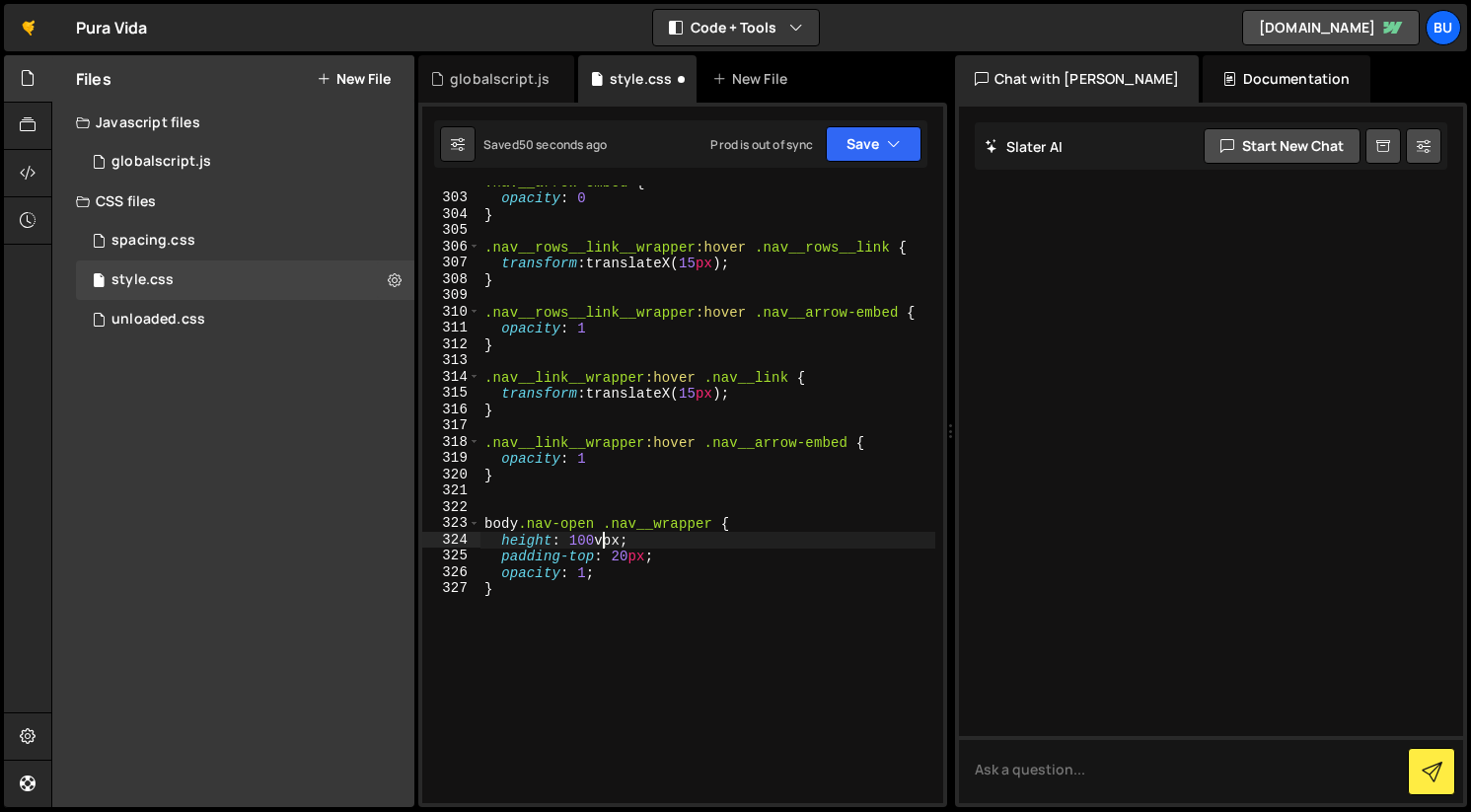 scroll, scrollTop: 0, scrollLeft: 8, axis: horizontal 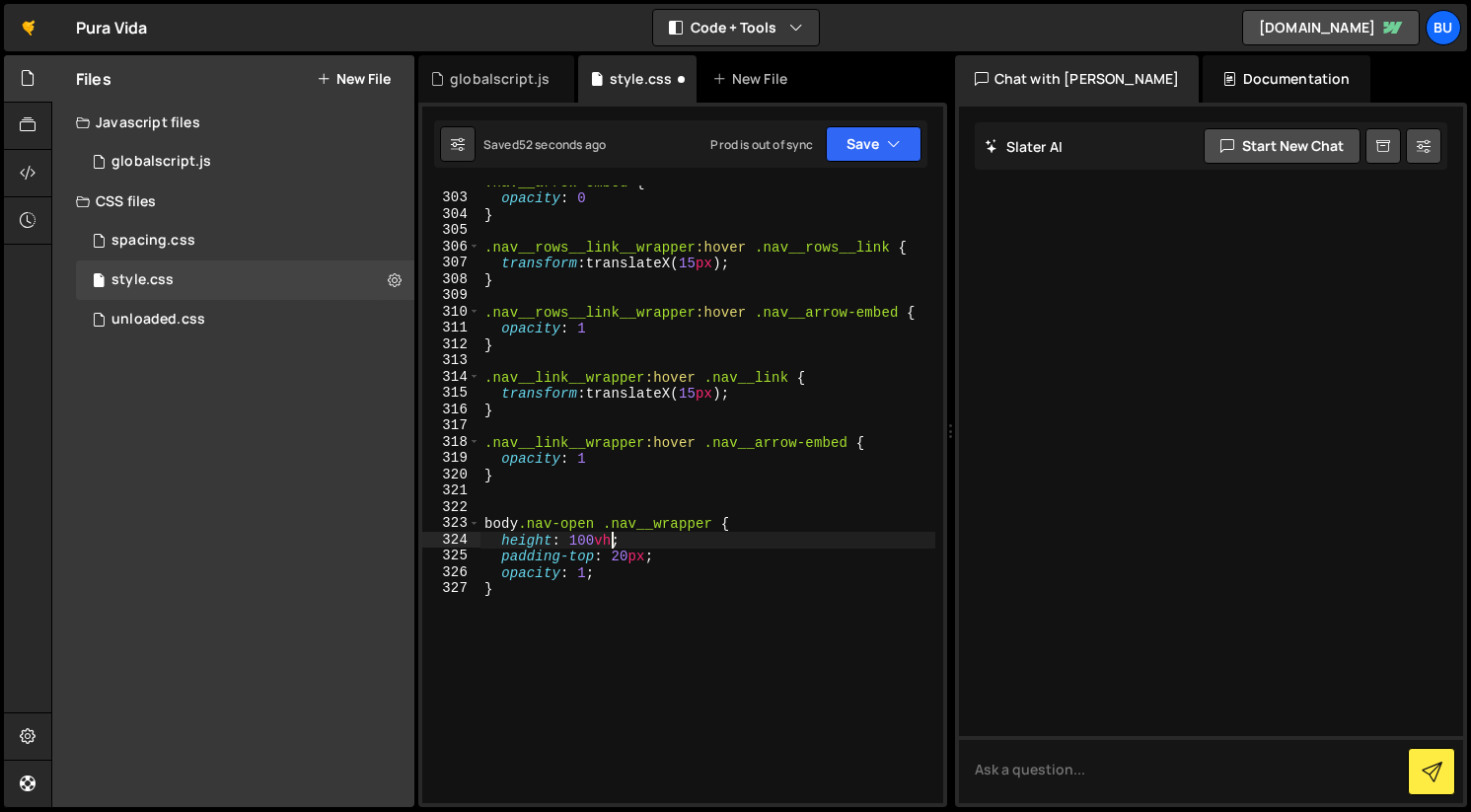 click on ".nav__arrow-embed   {    opacity :   0 } .nav__rows__link__wrapper :hover   .nav__rows__link   {    transform :  translateX( 15 px ) ; } .nav__rows__link__wrapper :hover   .nav__arrow-embed   {    opacity :   1 } .nav__link__wrapper :hover   .nav__link   {    transform :  translateX( 15 px ) ; } .nav__link__wrapper :hover   .nav__arrow-embed   {    opacity :   1 } body .nav-open   .nav__wrapper   {    height :   100 vh ;    padding-top :   20 px ;    opacity :   1 ; }" at bounding box center [707, 498] 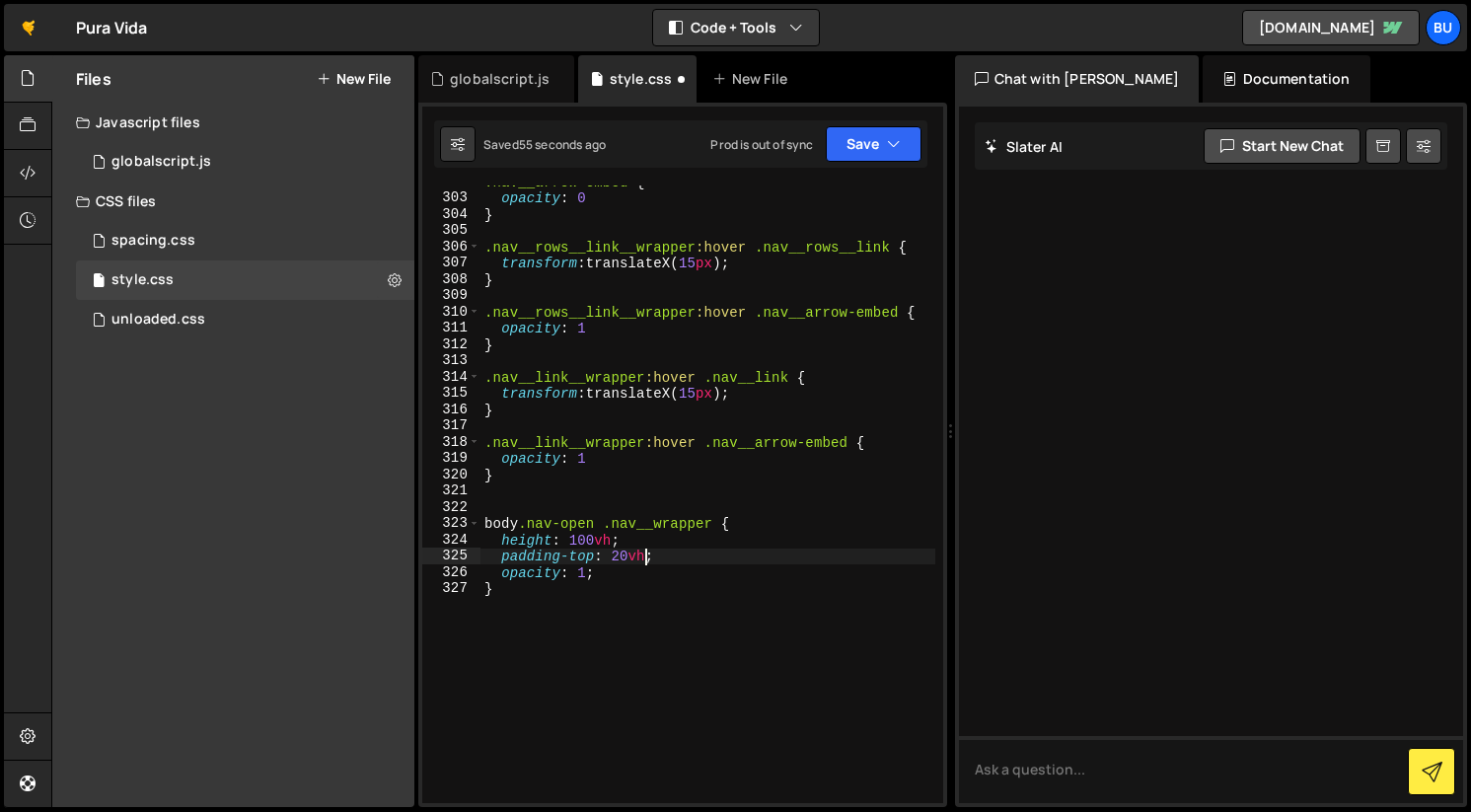 click on ".nav__arrow-embed   {    opacity :   0 } .nav__rows__link__wrapper :hover   .nav__rows__link   {    transform :  translateX( 15 px ) ; } .nav__rows__link__wrapper :hover   .nav__arrow-embed   {    opacity :   1 } .nav__link__wrapper :hover   .nav__link   {    transform :  translateX( 15 px ) ; } .nav__link__wrapper :hover   .nav__arrow-embed   {    opacity :   1 } body .nav-open   .nav__wrapper   {    height :   100 vh ;    padding-top :   20 vh ;    opacity :   1 ; }" at bounding box center [707, 498] 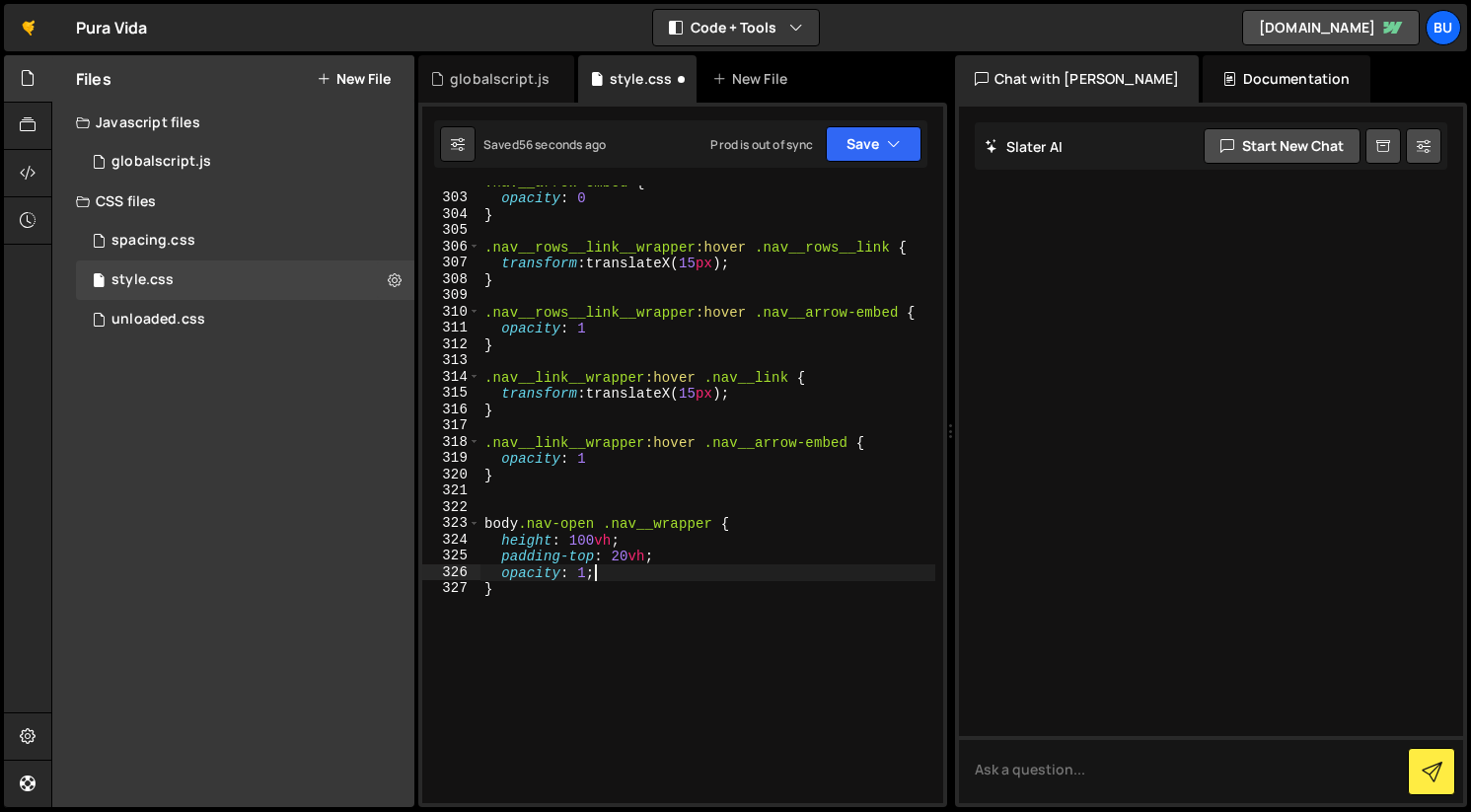 scroll, scrollTop: 0, scrollLeft: 0, axis: both 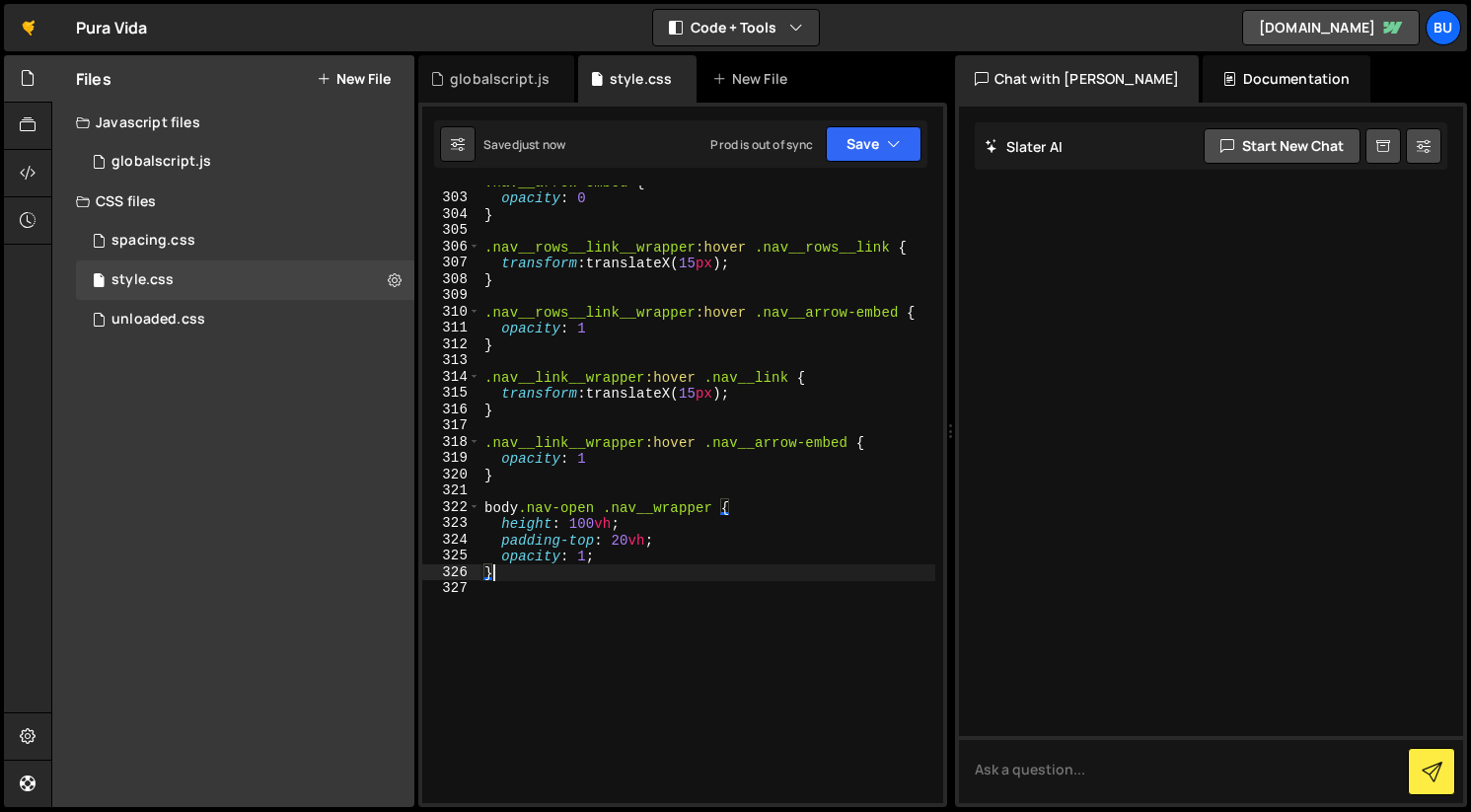 type on "}" 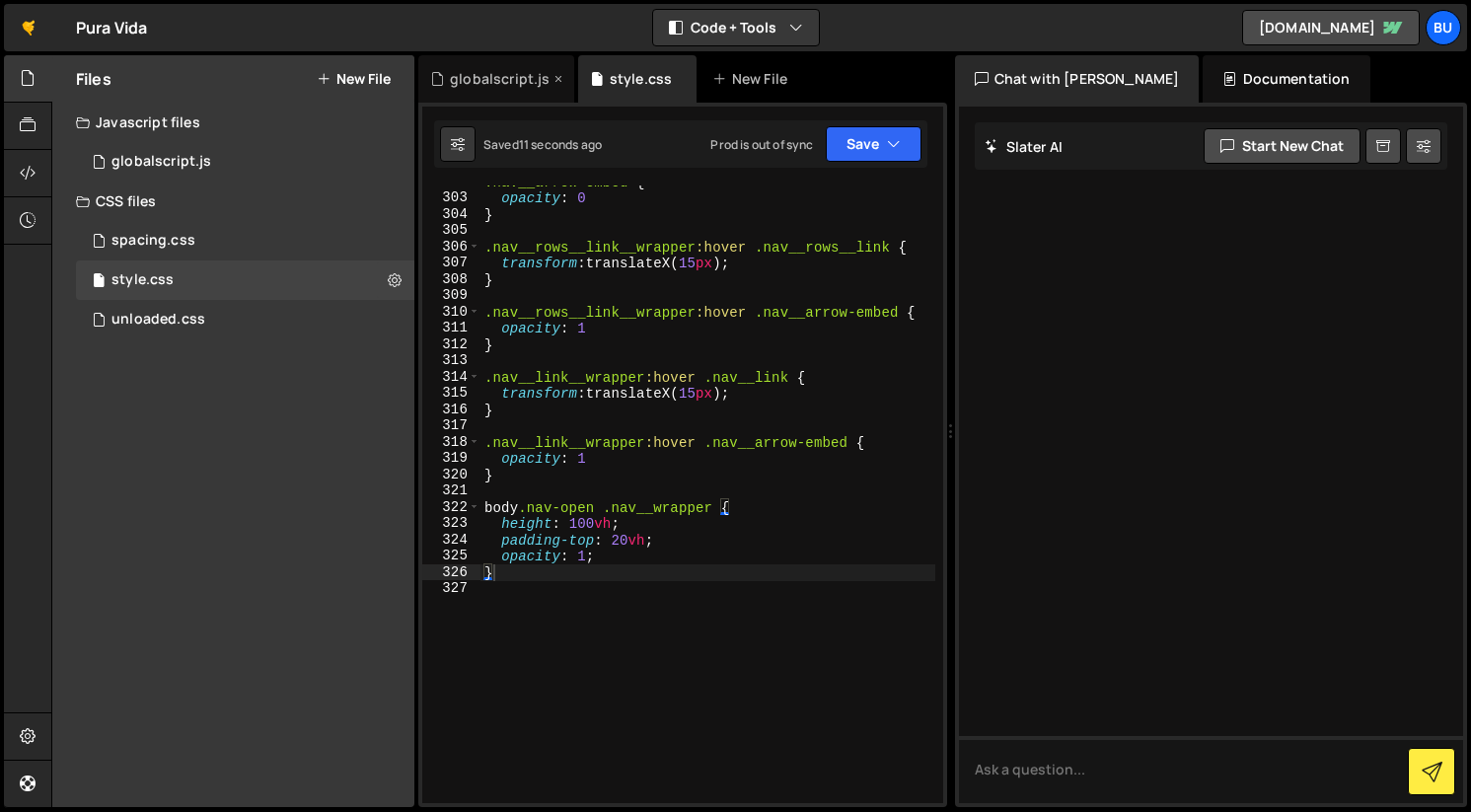 click on "globalscript.js" at bounding box center (499, 79) 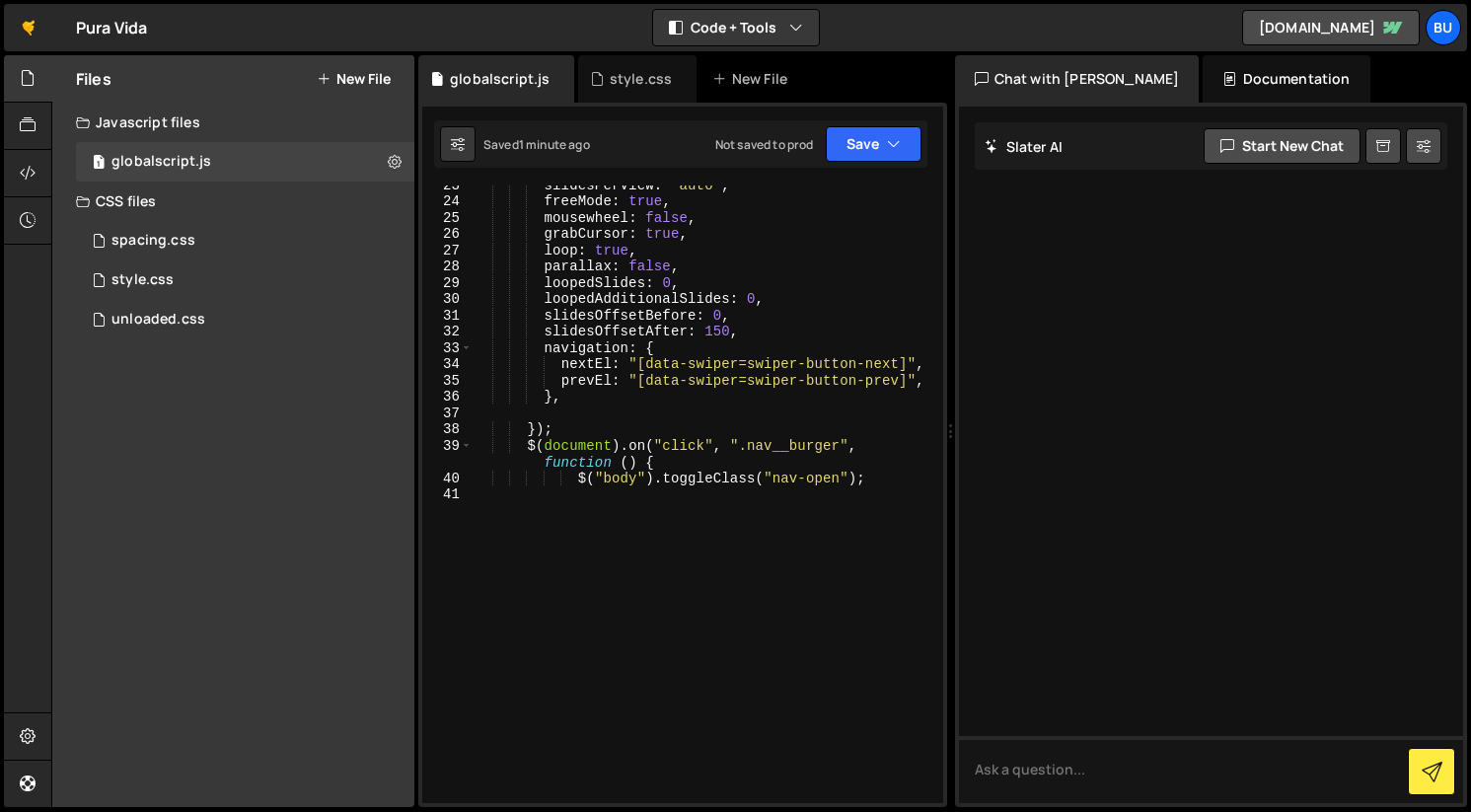 type on "});" 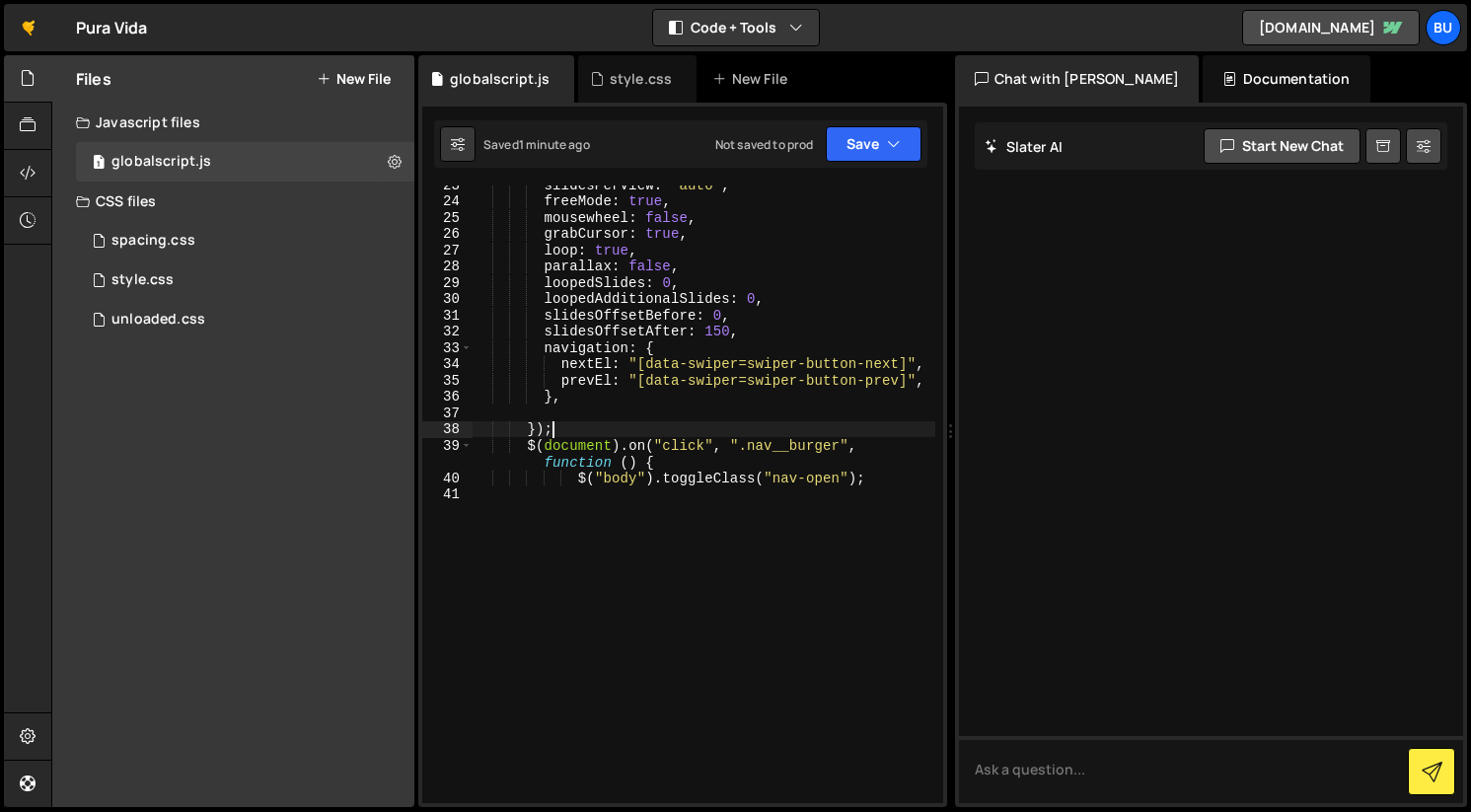 scroll, scrollTop: 0, scrollLeft: 2, axis: horizontal 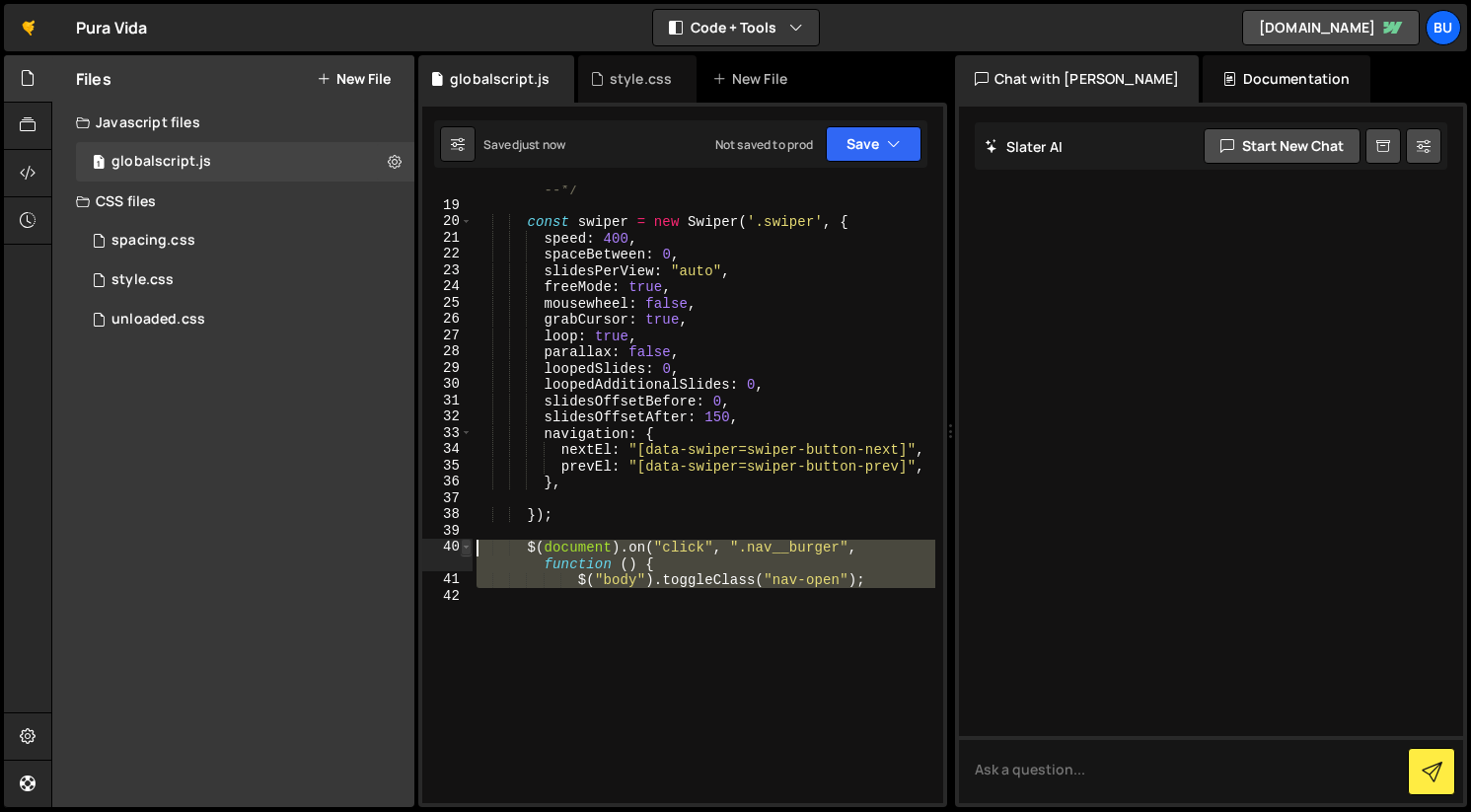 drag, startPoint x: 584, startPoint y: 627, endPoint x: 464, endPoint y: 544, distance: 145.9075 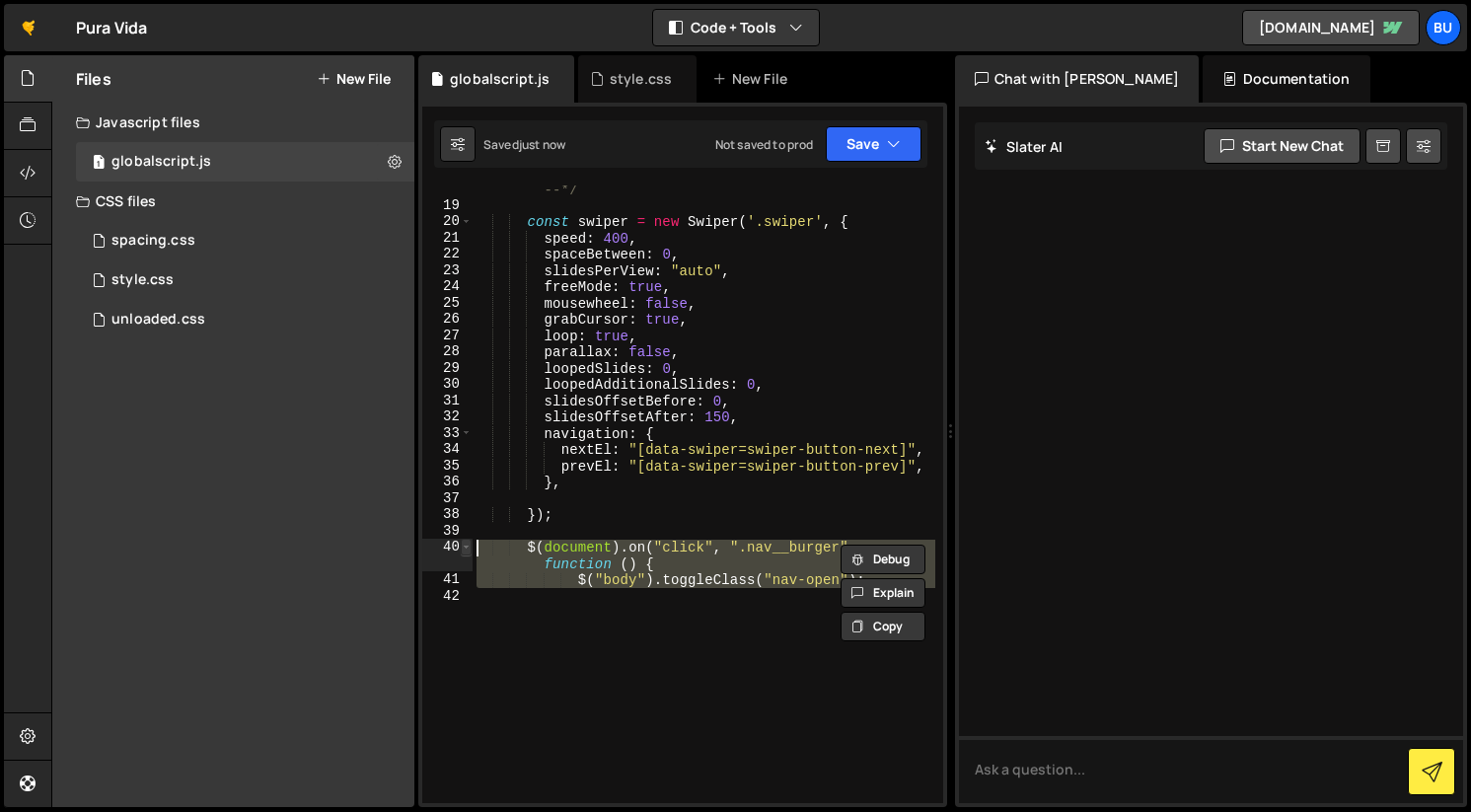 scroll, scrollTop: 0, scrollLeft: 0, axis: both 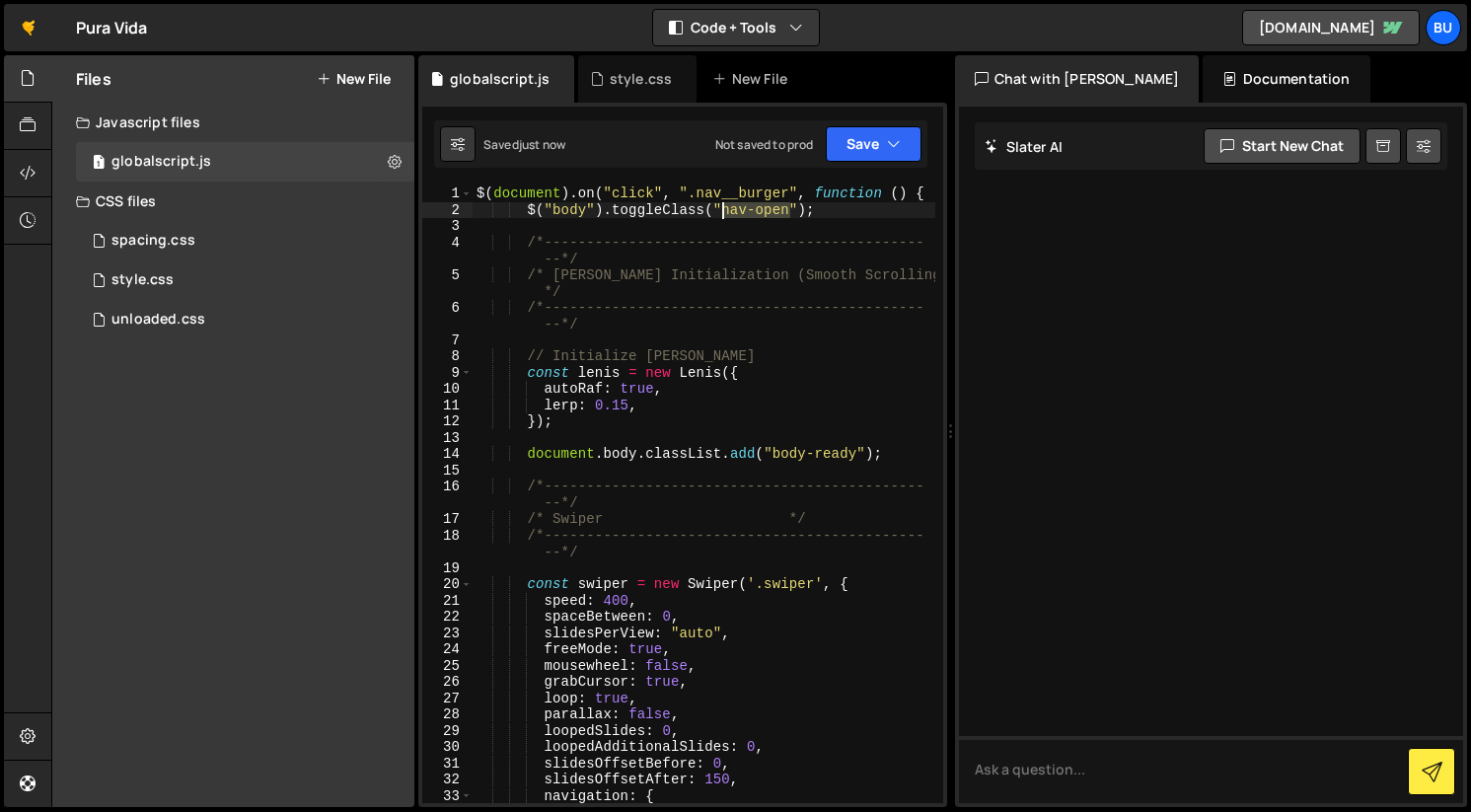 drag, startPoint x: 789, startPoint y: 206, endPoint x: 721, endPoint y: 205, distance: 68.00735 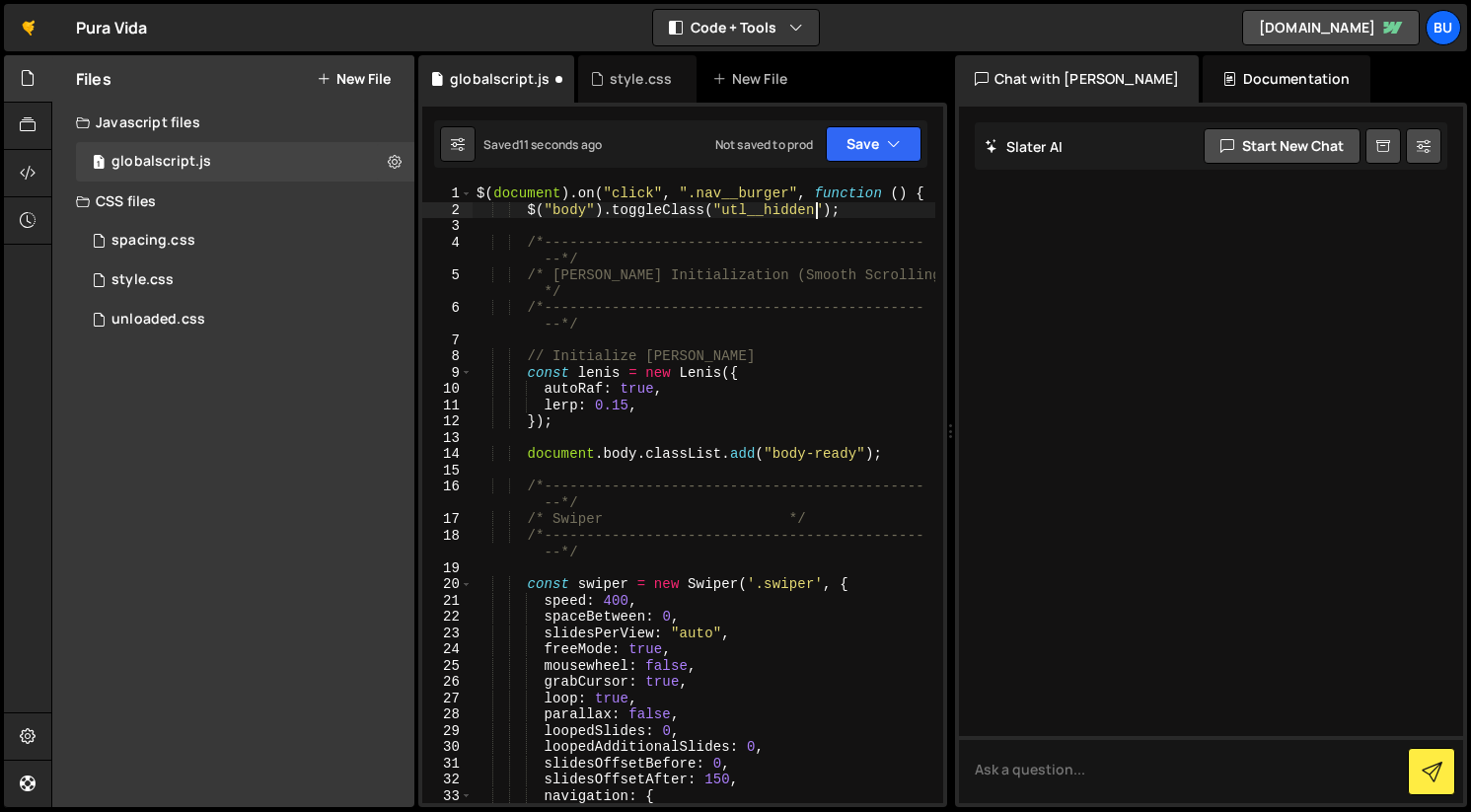 scroll, scrollTop: 0, scrollLeft: 24, axis: horizontal 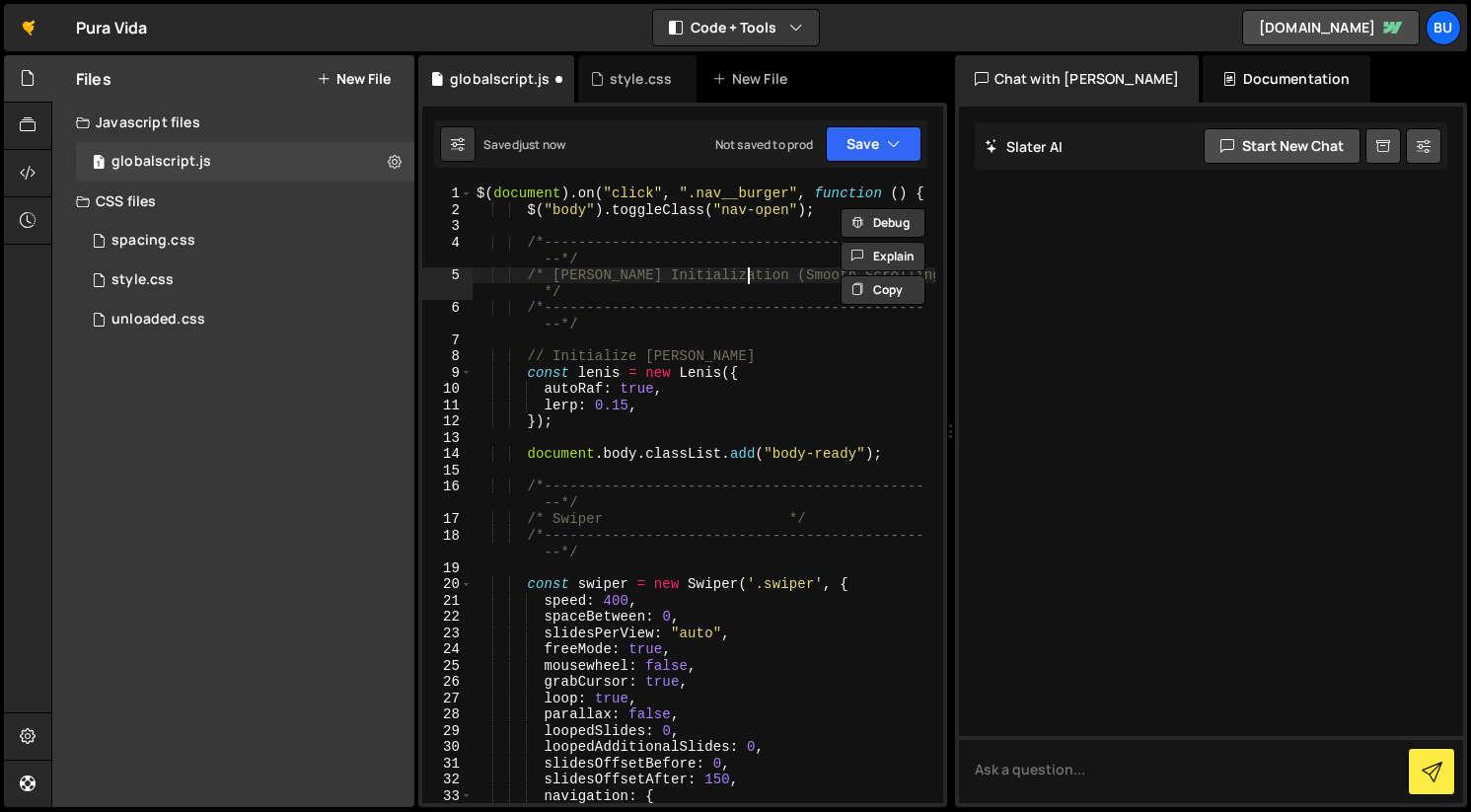 click on "$ ( document ) . on ( "click" ,   ".nav__burger" ,   function   ( )   {          $ ( "body" ) . toggleClass ( "nav-open" ) ;          /*---------------------------------------------          --*/          /* [PERSON_NAME] Initialization (Smooth Scrolling)                 */          /*---------------------------------------------          --*/          // Initialize [PERSON_NAME]          const   [PERSON_NAME]   =   new   [PERSON_NAME] ({             autoRaf :   true ,             lerp :   0.15 ,          }) ;          document . body . classList . add ( "body-ready" ) ;          /*---------------------------------------------          --*/          /* Swiper                      */          /*---------------------------------------------          --*/          const   swiper   =   new   Swiper ( '.swiper' ,   {             speed :   400 ,             spaceBetween :   0 ,             slidesPerView :   "auto" ,             freeMode :   true ,             mousewheel :   false ,             grabCursor :" at bounding box center [703, 510] 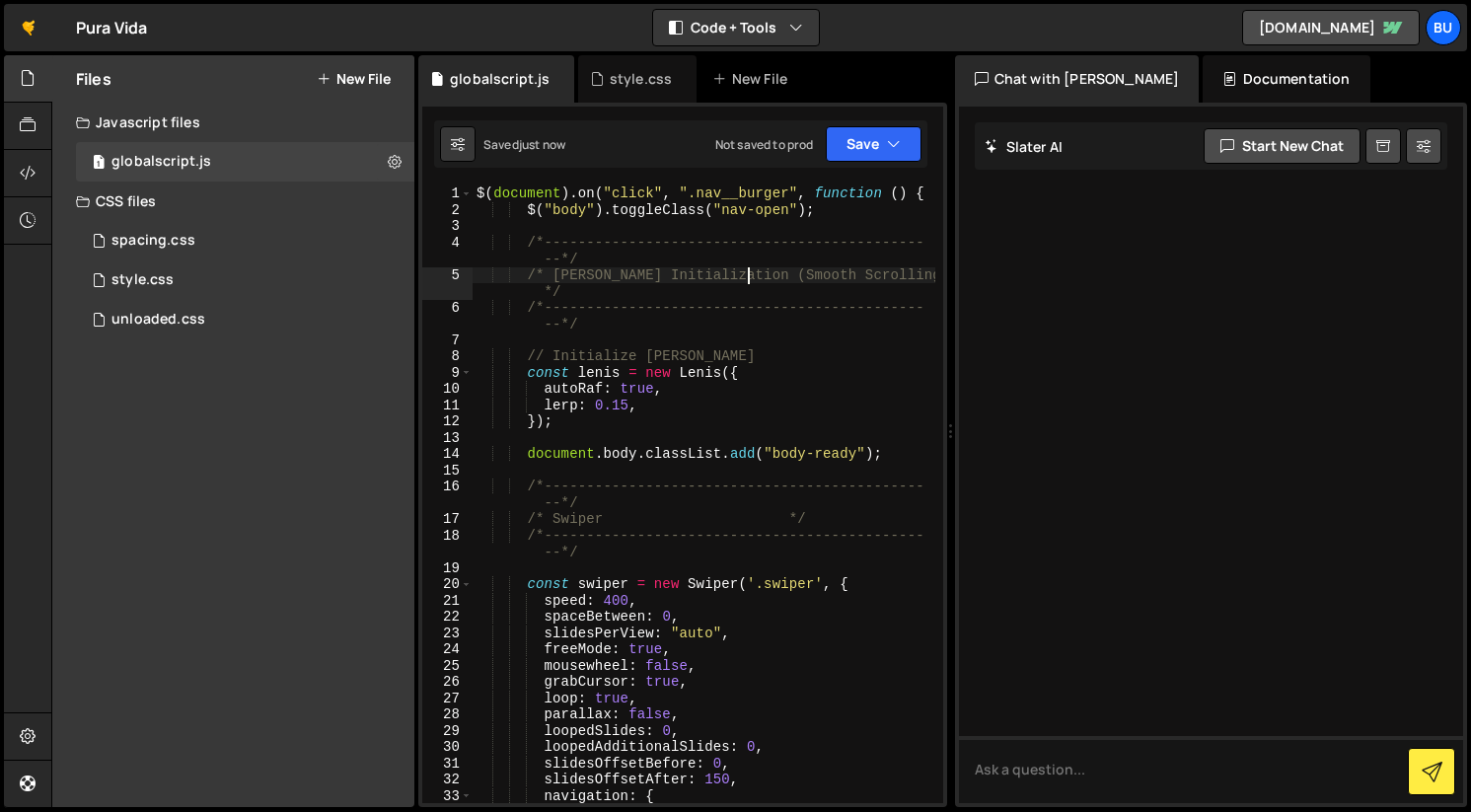 click on "$ ( document ) . on ( "click" ,   ".nav__burger" ,   function   ( )   {          $ ( "body" ) . toggleClass ( "nav-open" ) ;          /*---------------------------------------------          --*/          /* [PERSON_NAME] Initialization (Smooth Scrolling)                 */          /*---------------------------------------------          --*/          // Initialize [PERSON_NAME]          const   [PERSON_NAME]   =   new   [PERSON_NAME] ({             autoRaf :   true ,             lerp :   0.15 ,          }) ;          document . body . classList . add ( "body-ready" ) ;          /*---------------------------------------------          --*/          /* Swiper                      */          /*---------------------------------------------          --*/          const   swiper   =   new   Swiper ( '.swiper' ,   {             speed :   400 ,             spaceBetween :   0 ,             slidesPerView :   "auto" ,             freeMode :   true ,             mousewheel :   false ,             grabCursor :" at bounding box center [703, 510] 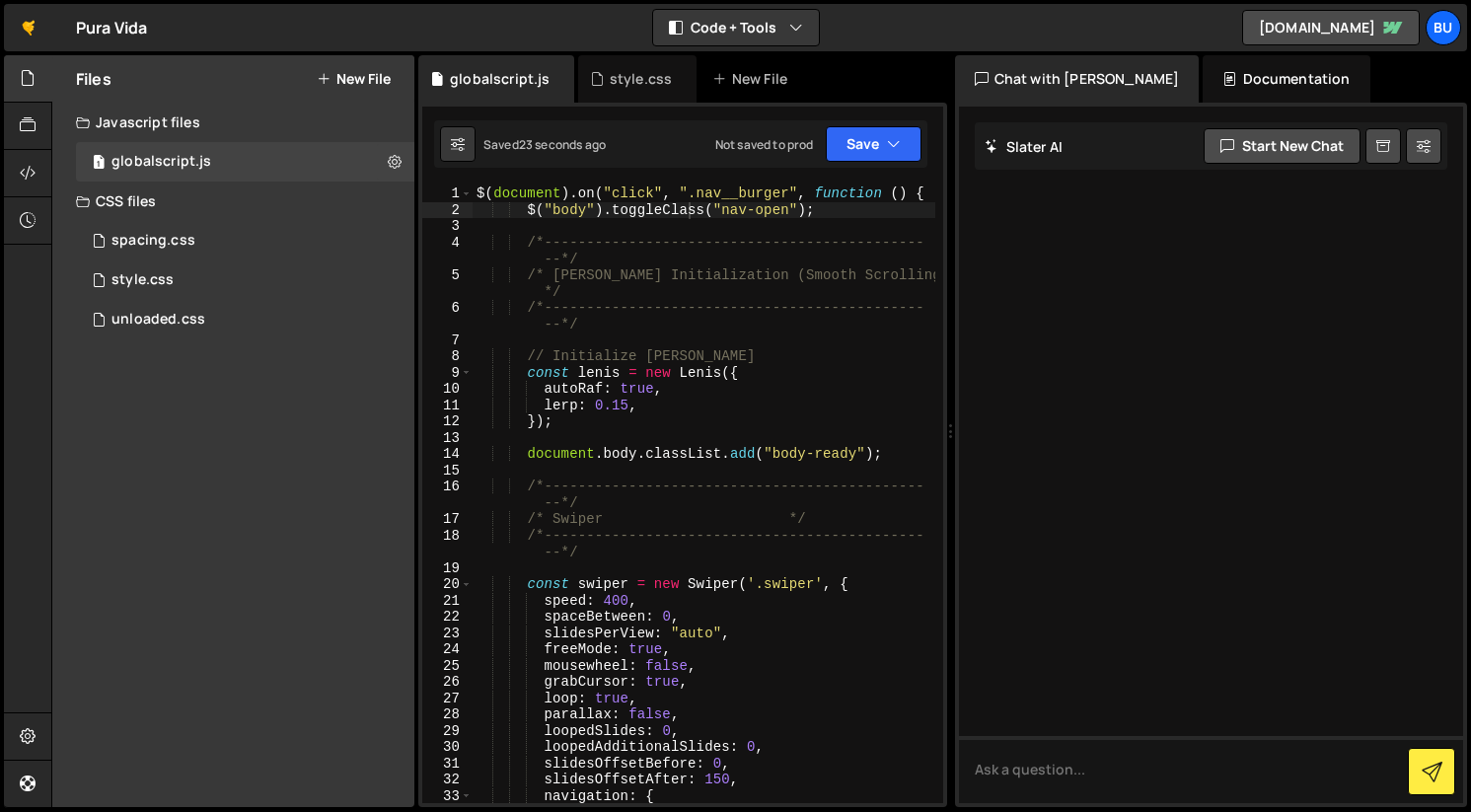 scroll, scrollTop: 0, scrollLeft: 0, axis: both 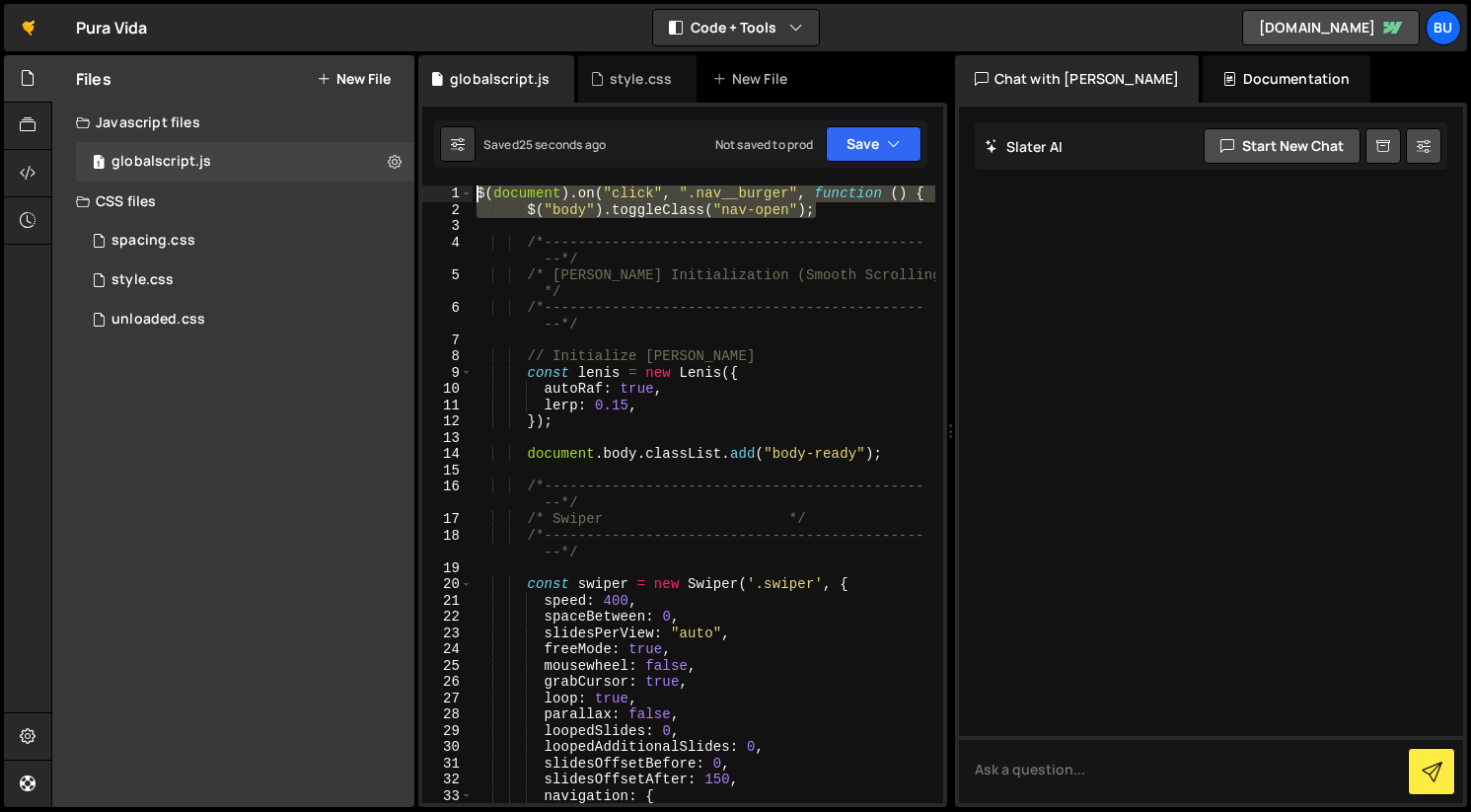 drag, startPoint x: 849, startPoint y: 217, endPoint x: 448, endPoint y: 197, distance: 401.49844 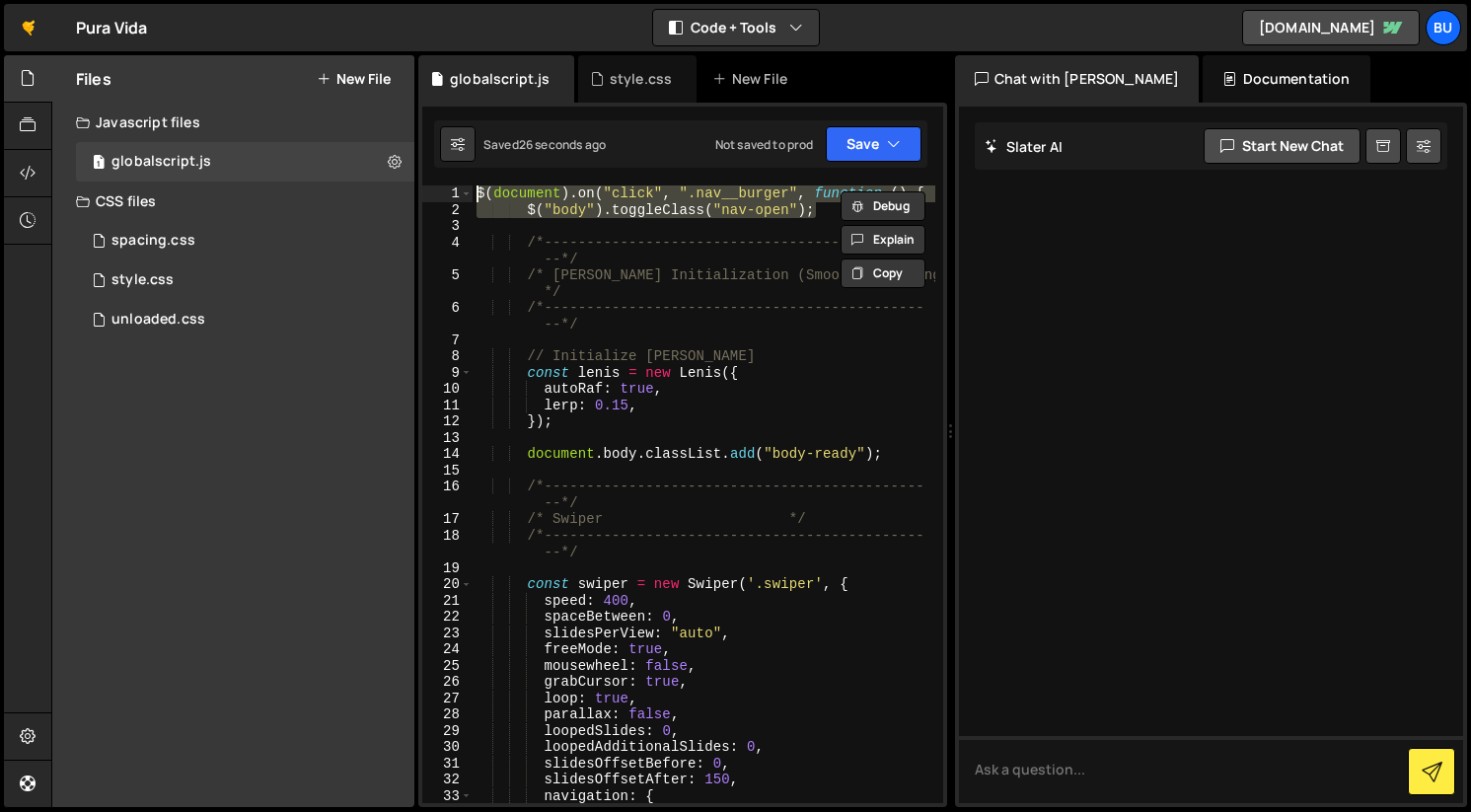 scroll, scrollTop: 0, scrollLeft: 0, axis: both 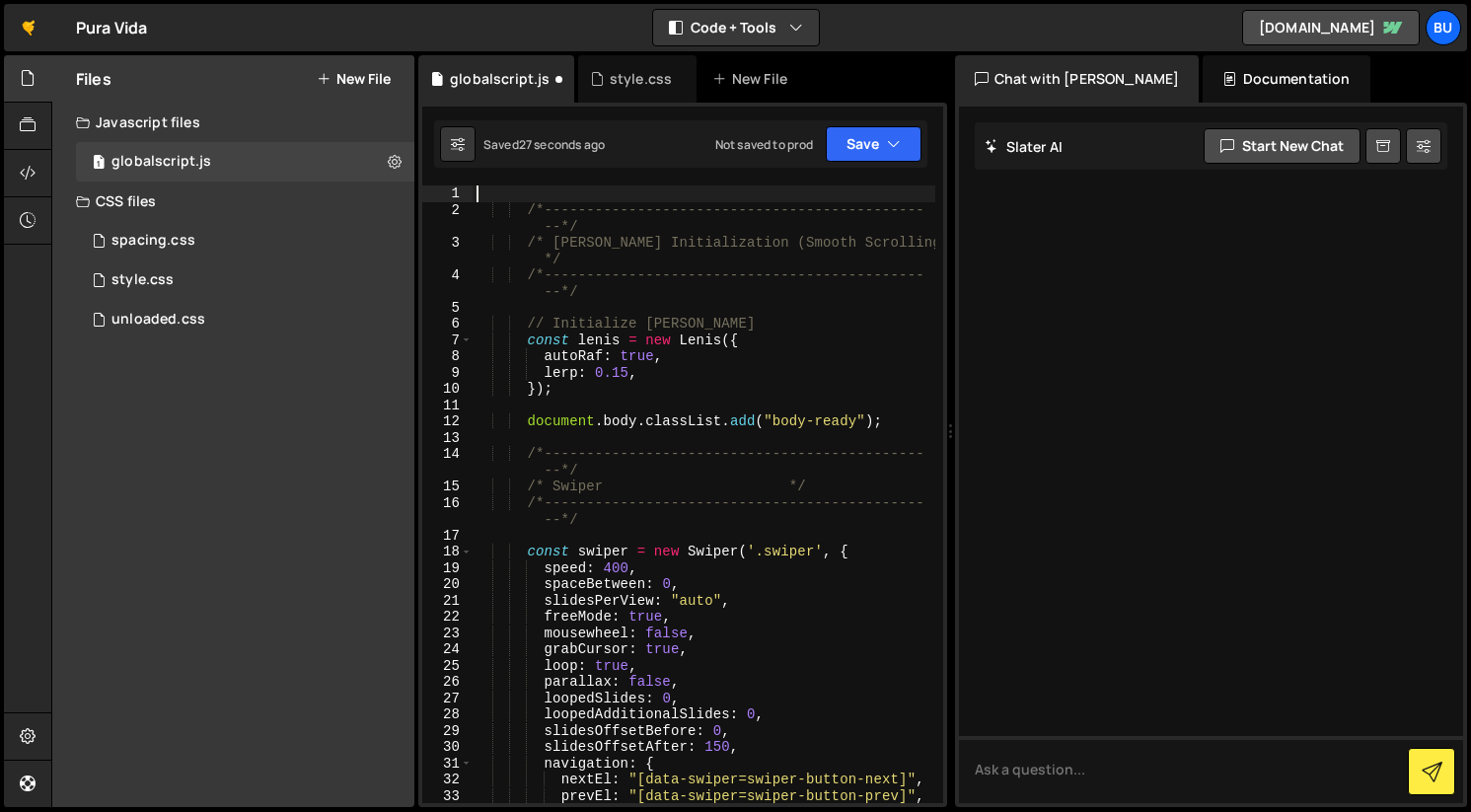 type on "/*-----------------------------------------------*/" 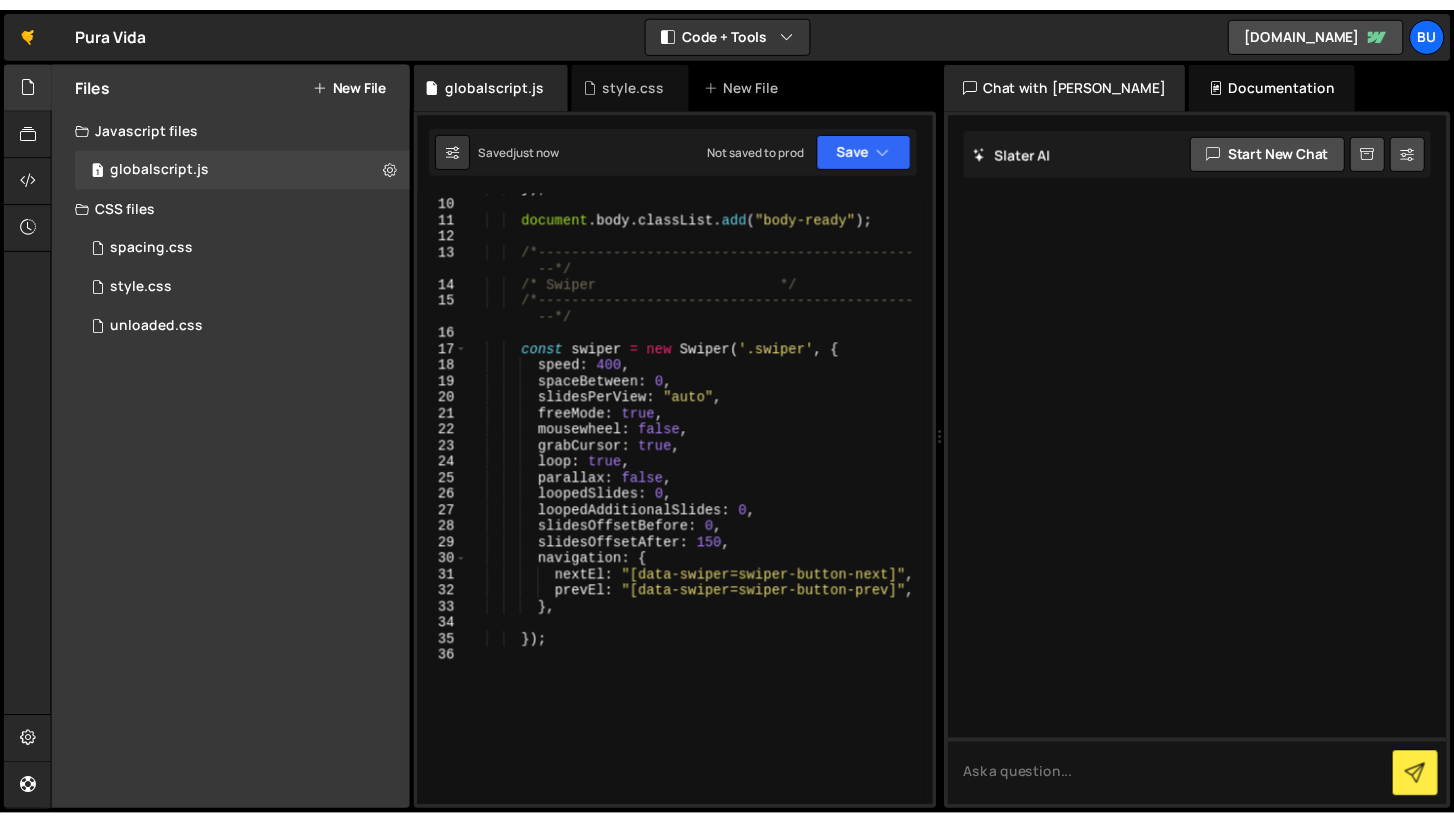 scroll, scrollTop: 0, scrollLeft: 0, axis: both 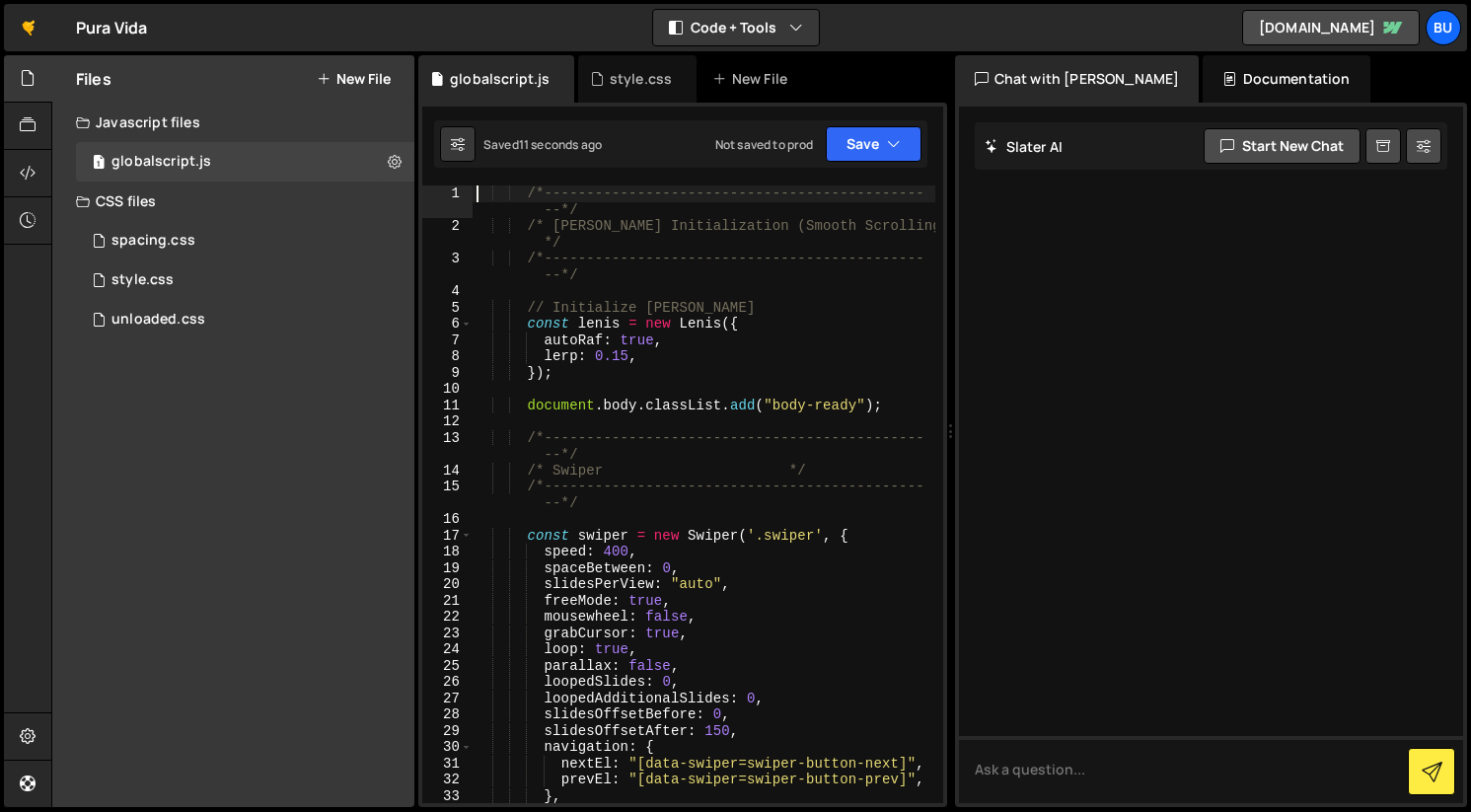 click on "/*---------------------------------------------          --*/          /* [PERSON_NAME] Initialization (Smooth Scrolling)                 */          /*---------------------------------------------          --*/          // Initialize [PERSON_NAME]          const   [PERSON_NAME]   =   new   [PERSON_NAME] ({             autoRaf :   true ,             lerp :   0.15 ,          }) ;          document . body . classList . add ( "body-ready" ) ;          /*---------------------------------------------          --*/          /* Swiper                      */          /*---------------------------------------------          --*/          const   swiper   =   new   Swiper ( '.swiper' ,   {             speed :   400 ,             spaceBetween :   0 ,             slidesPerView :   "auto" ,             freeMode :   true ,             mousewheel :   false ,             grabCursor :   true ,             loop :   true ,             parallax :   false ,             loopedSlides :   0 ,             :   0 ," at bounding box center [703, 519] 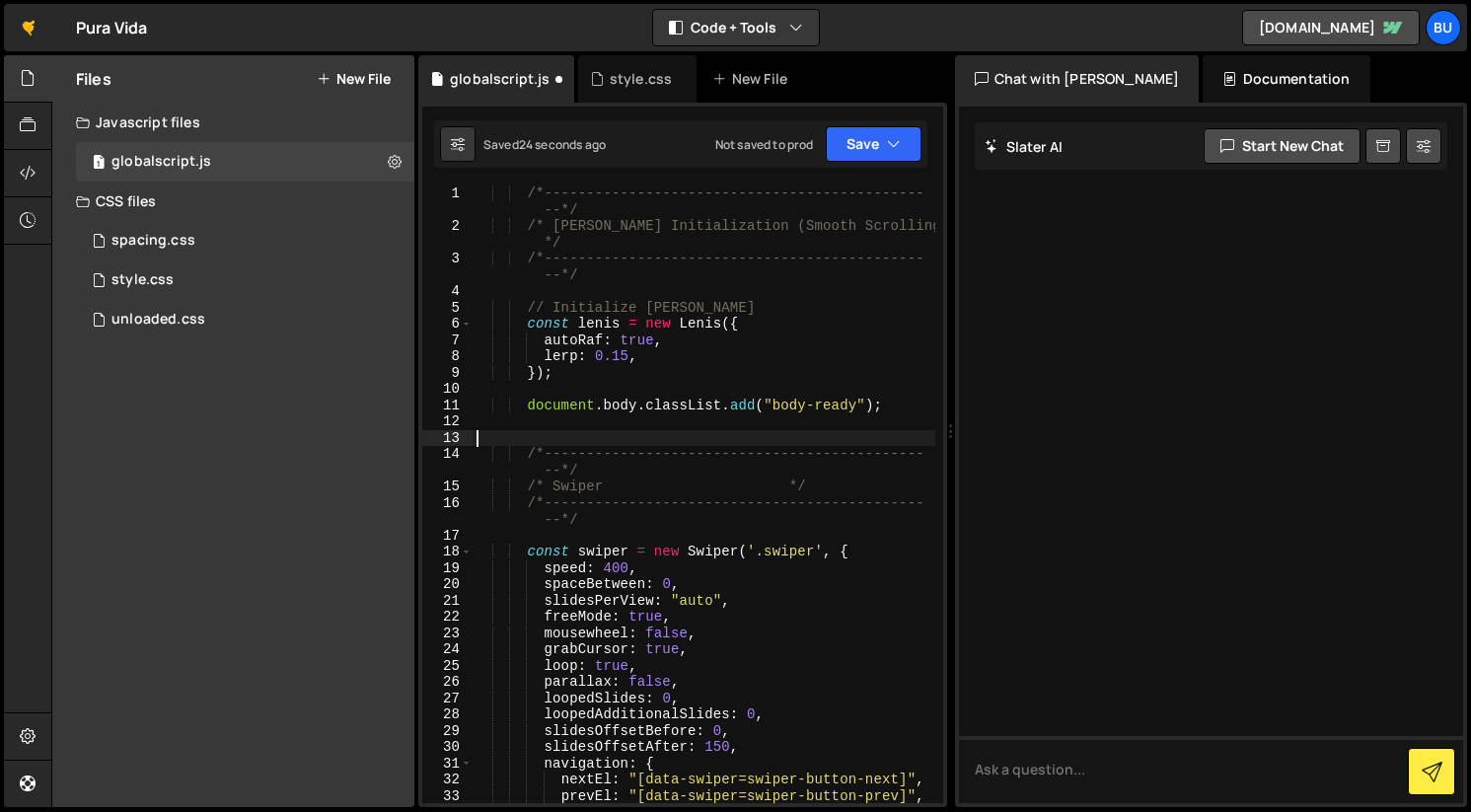 paste on "$("body").toggleClass("nav-open");" 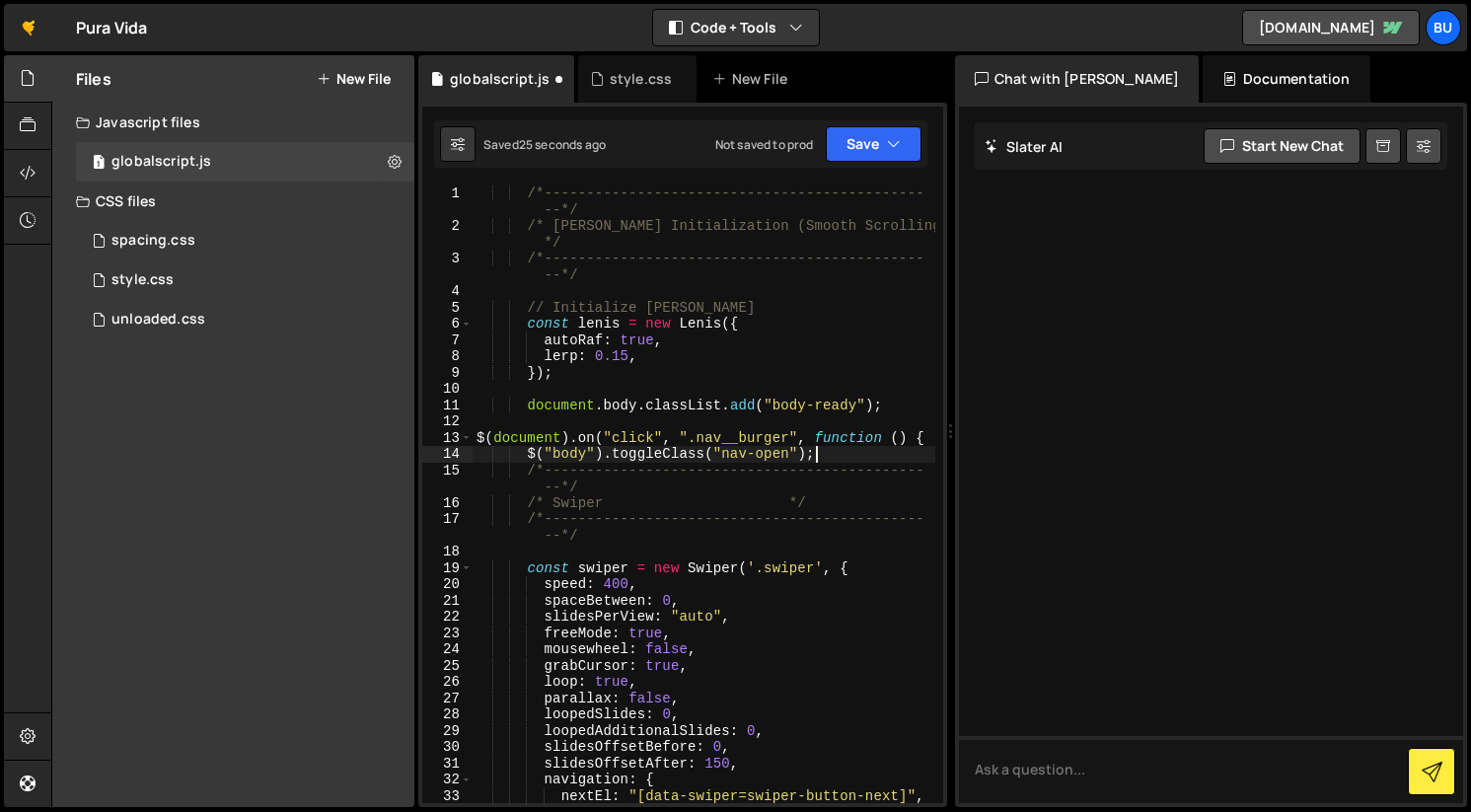 click on "/*---------------------------------------------          --*/          /* [PERSON_NAME] Initialization (Smooth Scrolling)                 */          /*---------------------------------------------          --*/          // Initialize [PERSON_NAME]          const   [PERSON_NAME]   =   new   [PERSON_NAME] ({             autoRaf :   true ,             lerp :   0.15 ,          }) ;          document . body . classList . add ( "body-ready" ) ; $ ( document ) . on ( "click" ,   ".nav__burger" ,   function   ( )   {          $ ( "body" ) . toggleClass ( "nav-open" ) ;          /*---------------------------------------------          --*/          /* Swiper                      */          /*---------------------------------------------          --*/          const   swiper   =   new   Swiper ( '.swiper' ,   {             speed :   400 ,             spaceBetween :   0 ,             slidesPerView :   "auto" ,             freeMode :   true ,             mousewheel :   false ,             grabCursor :" at bounding box center [703, 519] 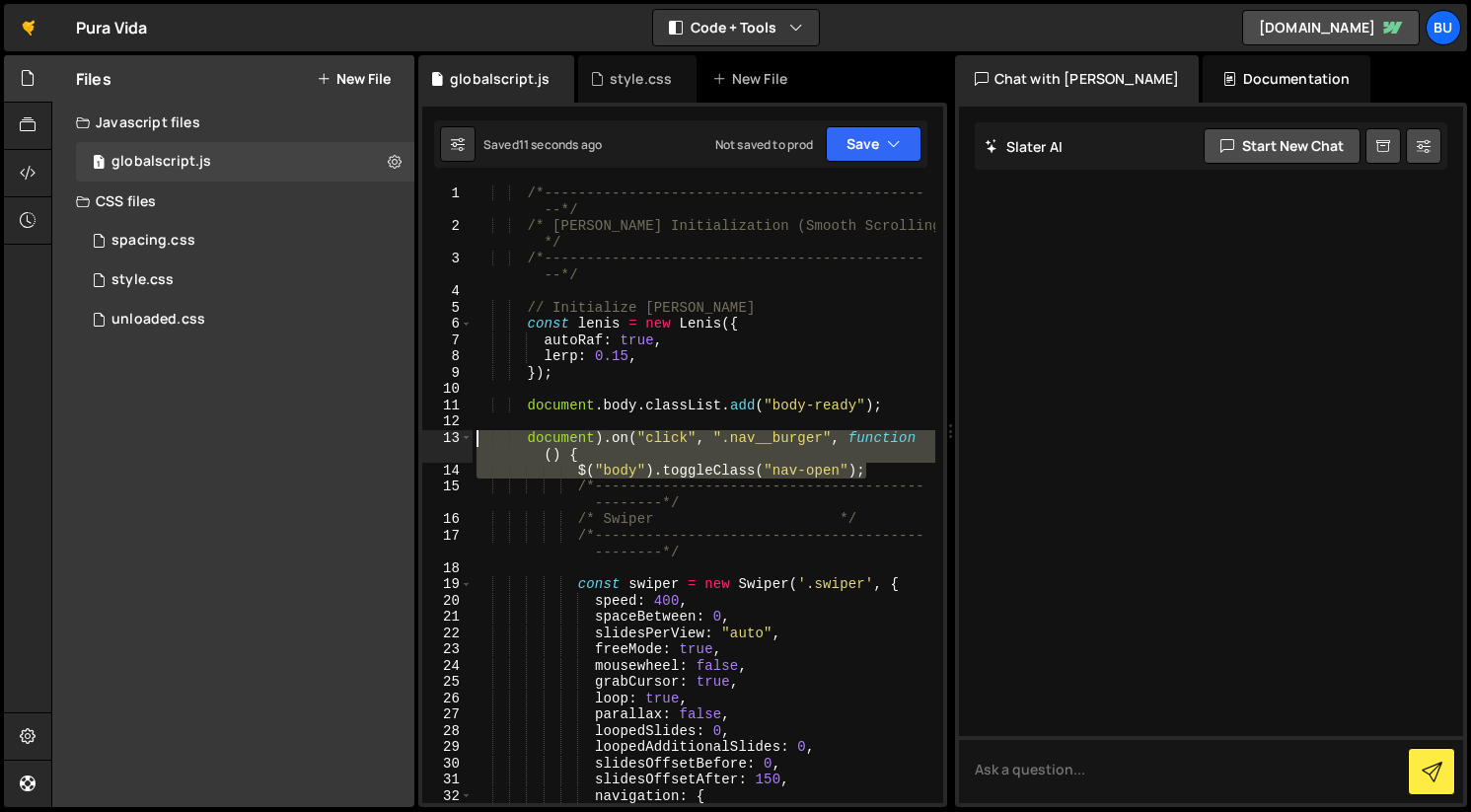 drag, startPoint x: 887, startPoint y: 468, endPoint x: 427, endPoint y: 438, distance: 460.97722 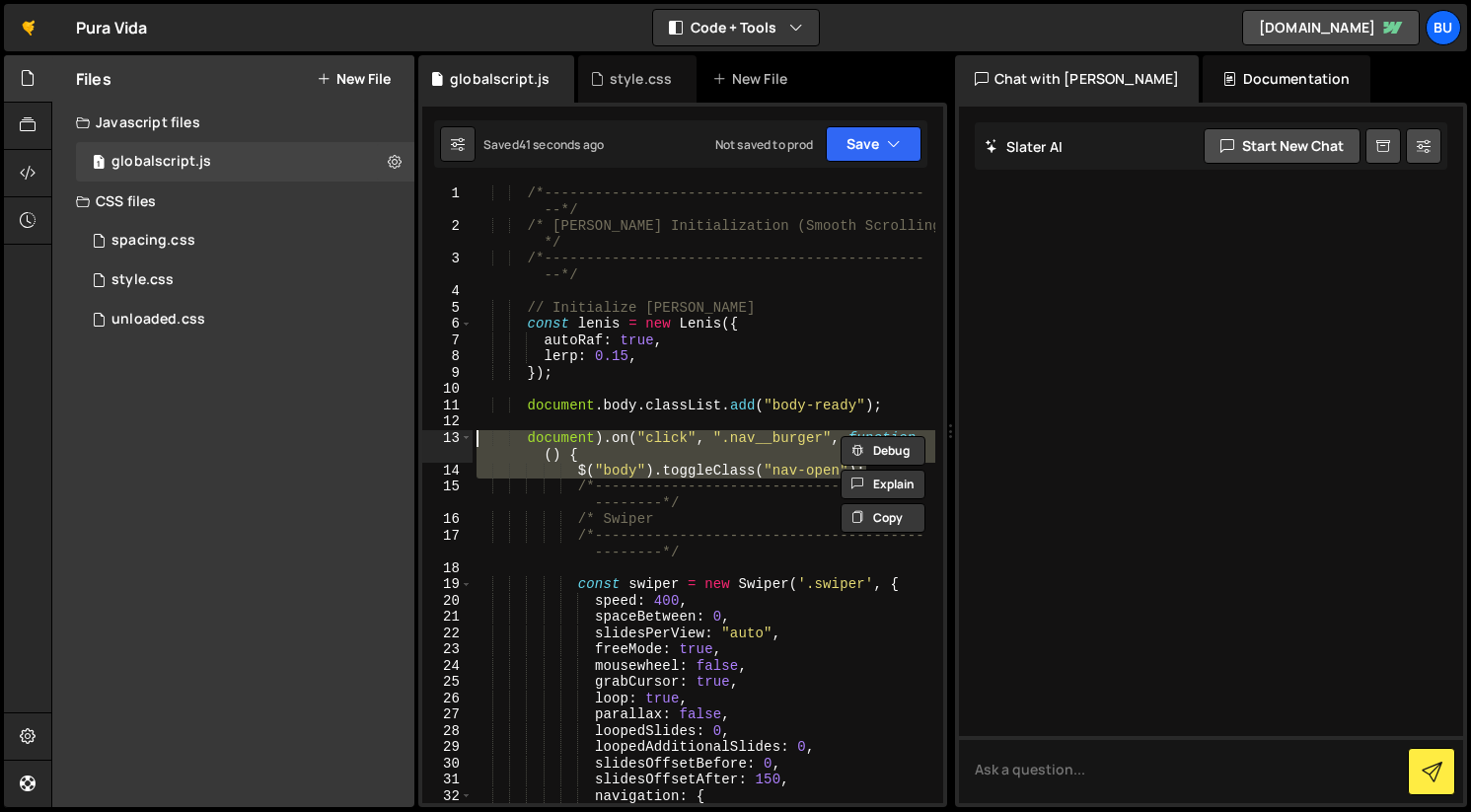 paste on "}" 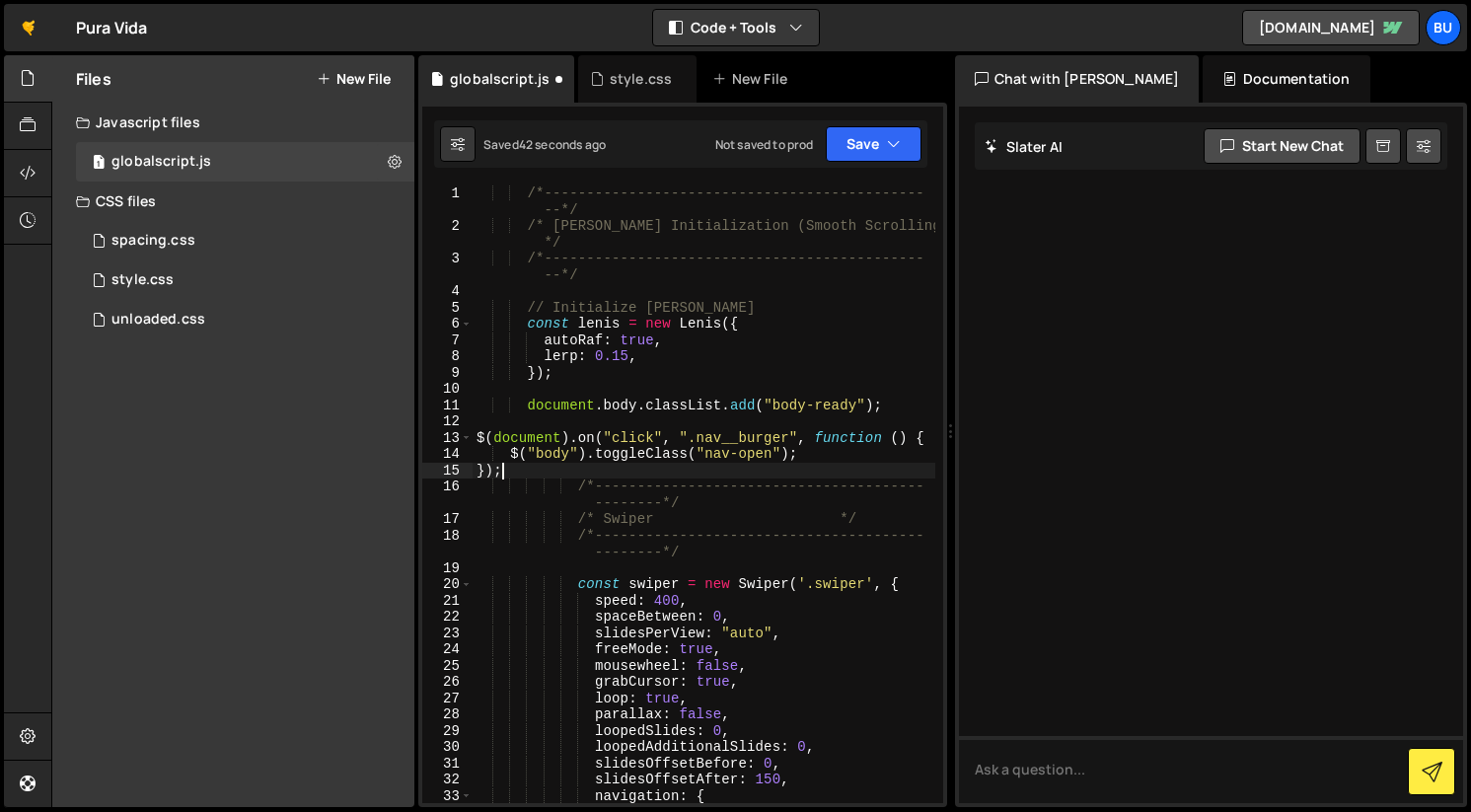 type on "});" 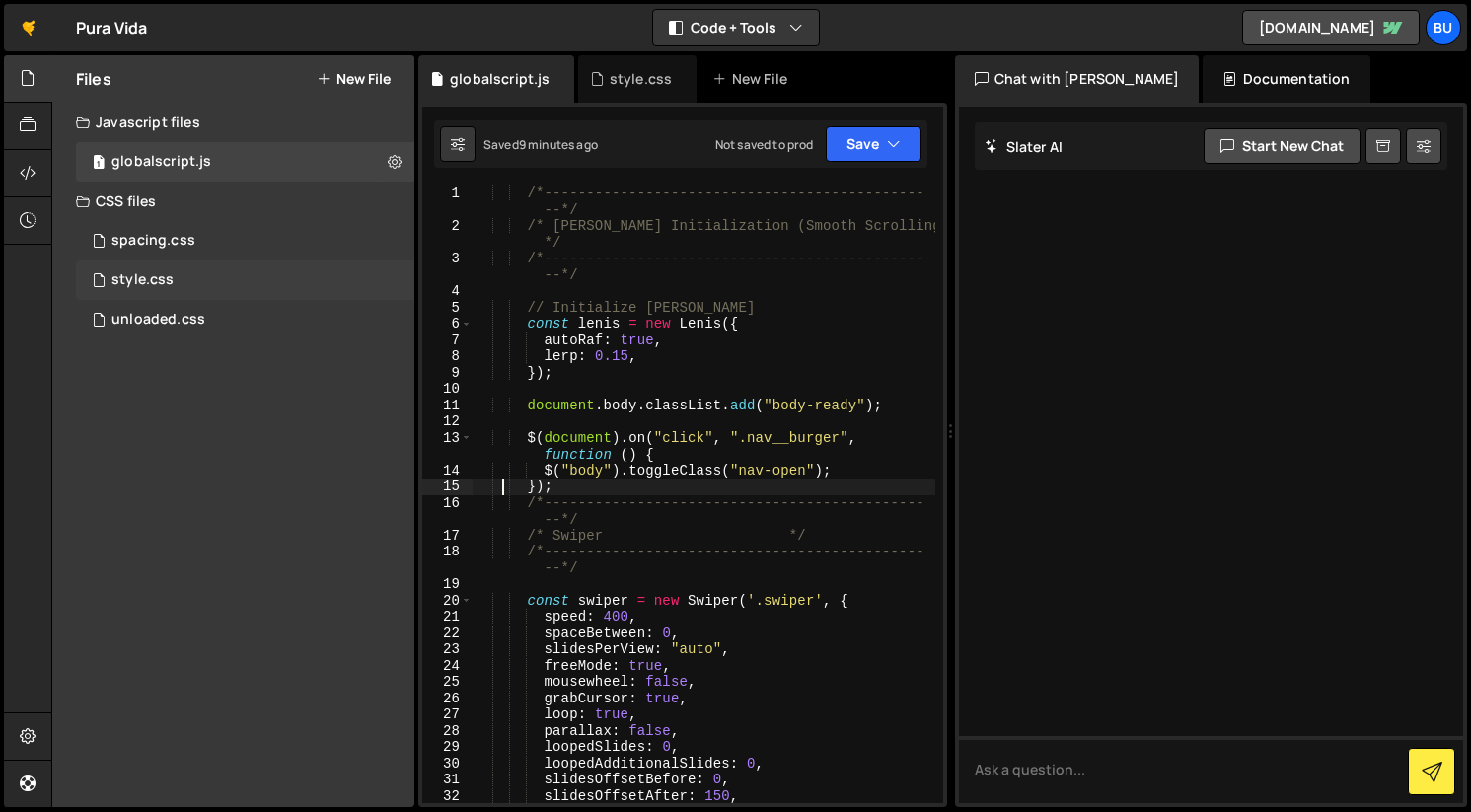 click on "style.css
0" at bounding box center (245, 280) 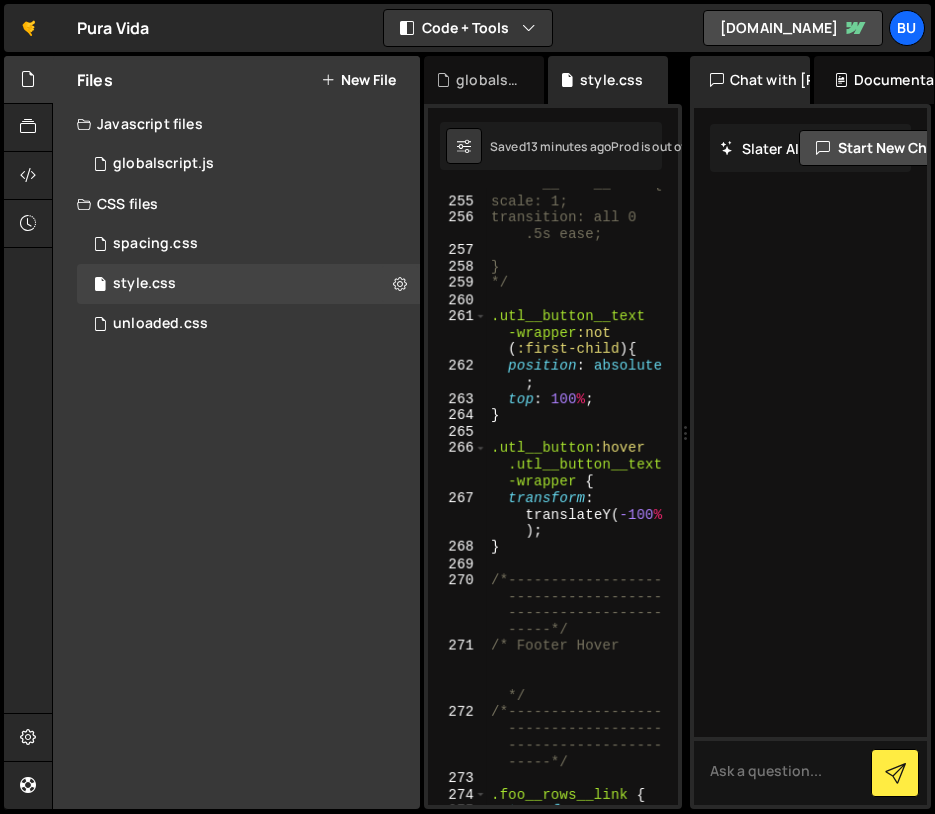 scroll, scrollTop: 6909, scrollLeft: 0, axis: vertical 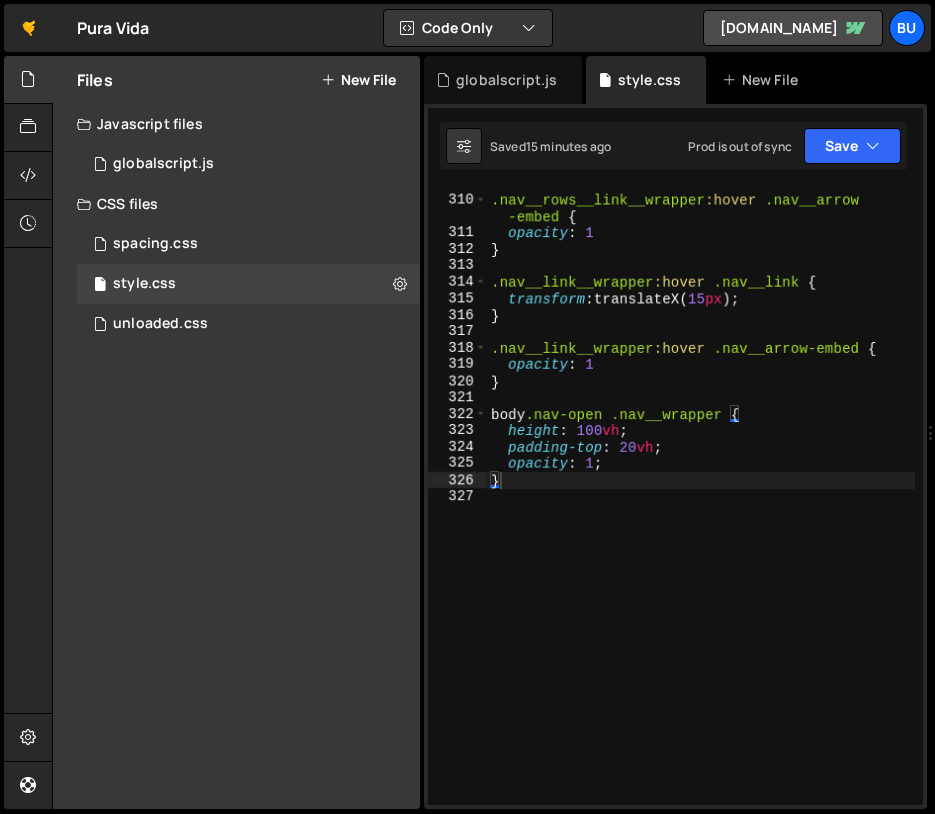 drag, startPoint x: 688, startPoint y: 426, endPoint x: 887, endPoint y: 385, distance: 203.17972 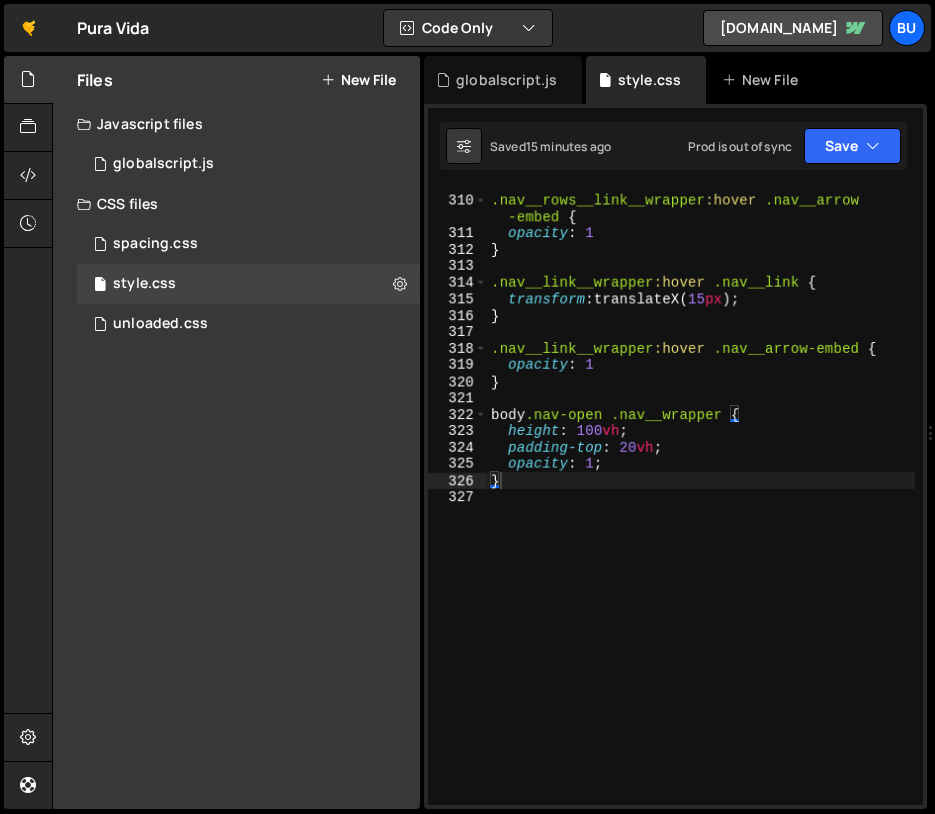 scroll, scrollTop: 5620, scrollLeft: 0, axis: vertical 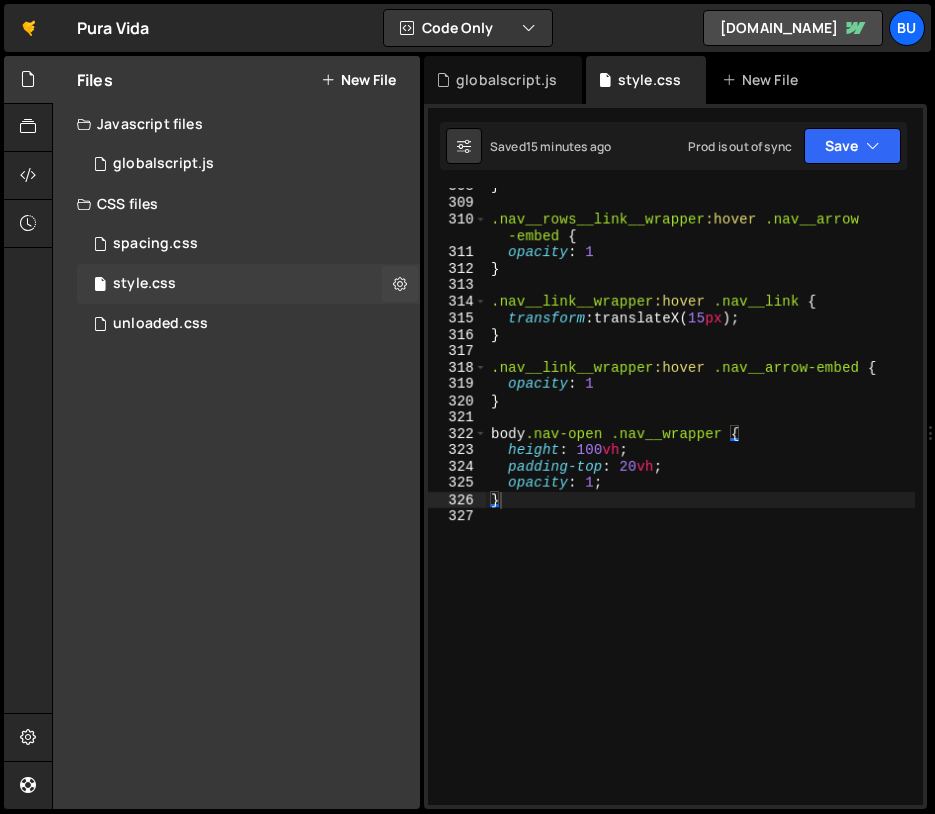 click on "style.css
0" at bounding box center (248, 284) 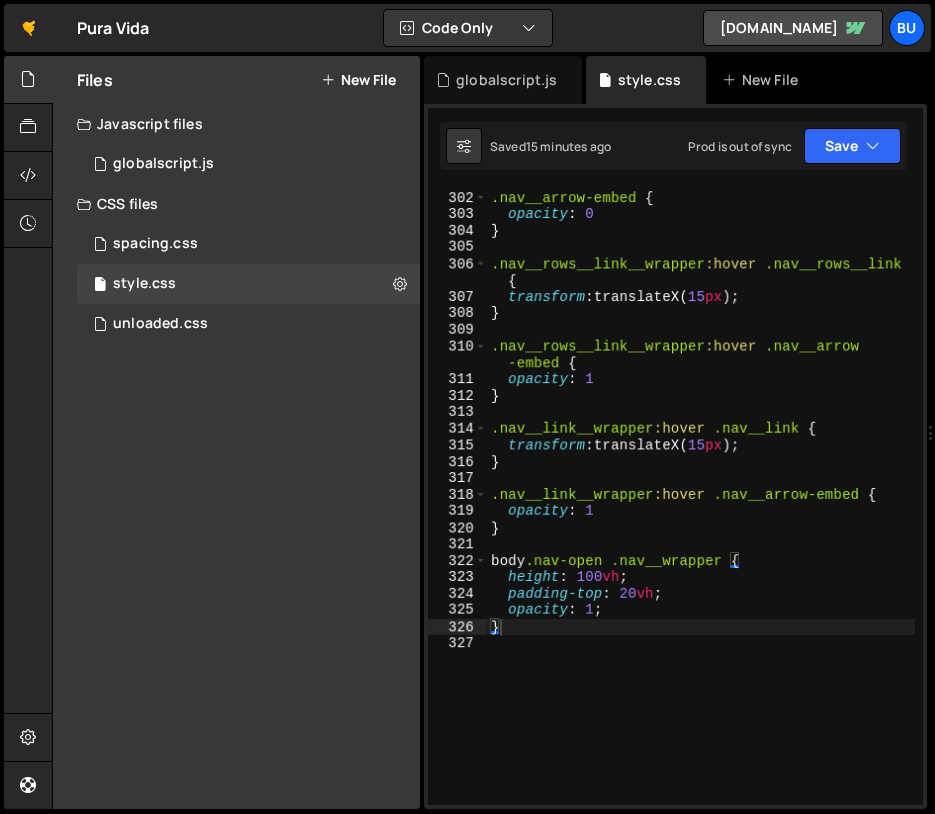scroll, scrollTop: 5611, scrollLeft: 0, axis: vertical 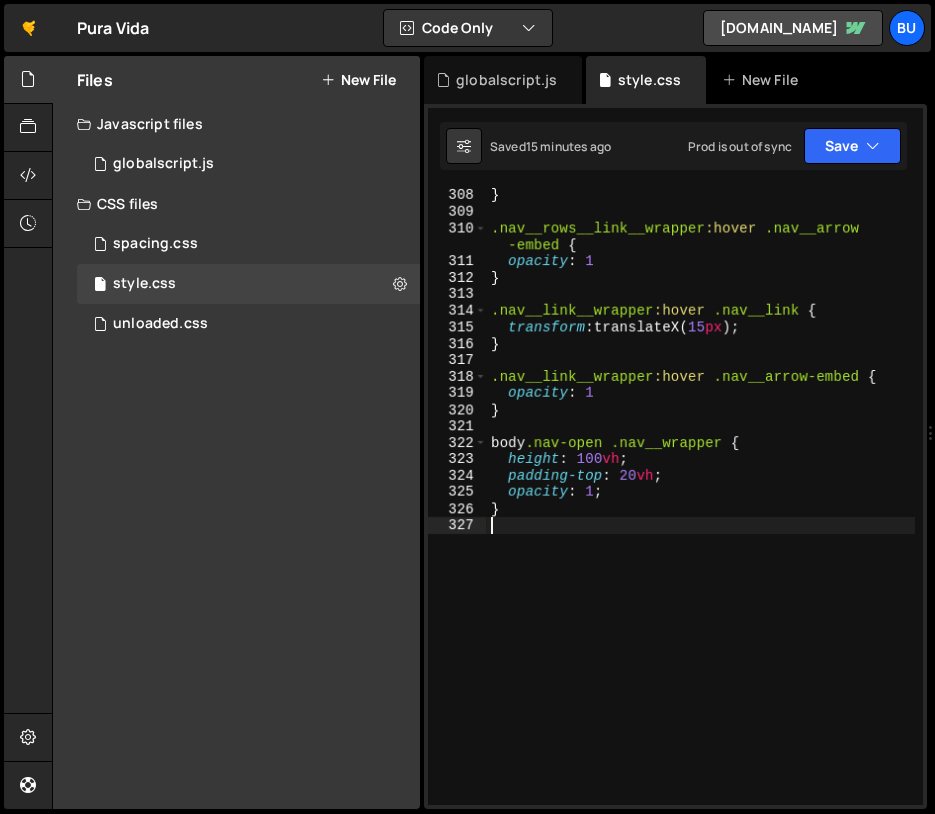 click on "} .nav__rows__link__wrapper :hover   .nav__arrow    -embed   {    opacity :   1 } .nav__link__wrapper :hover   .nav__link   {    transform :  translateX( 15 px ) ; } .nav__link__wrapper :hover   .nav__arrow-embed   {    opacity :   1 } body .nav-open   .nav__wrapper   {    height :   100 vh ;    padding-top :   20 vh ;    opacity :   1 ; }" at bounding box center [701, 512] 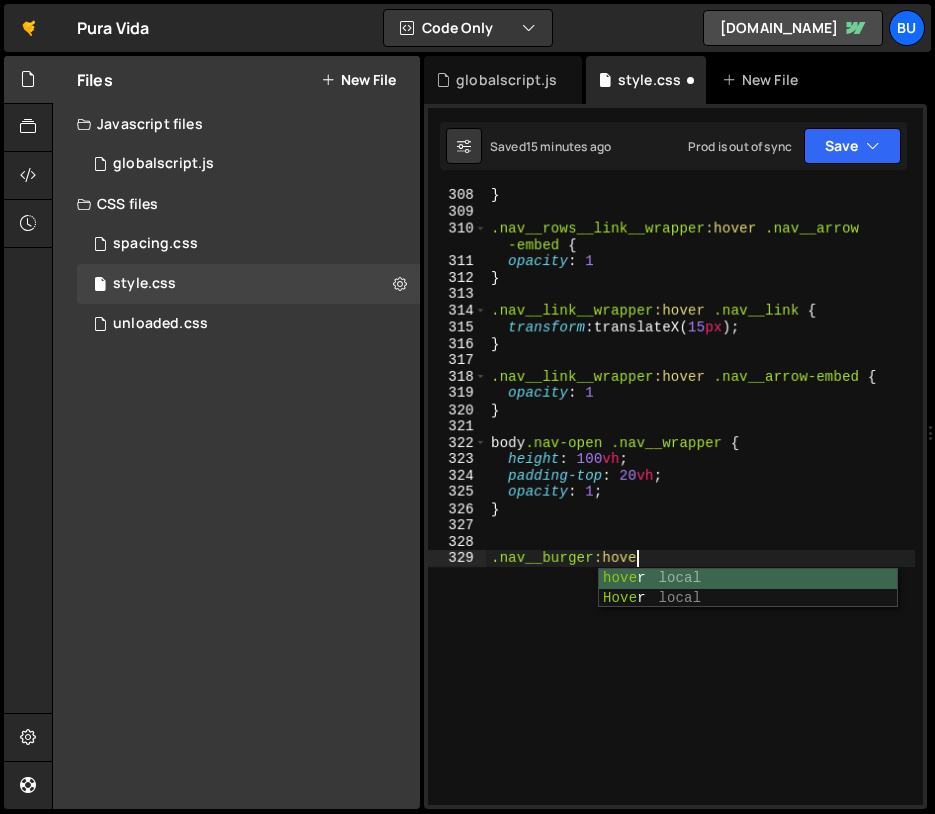 scroll, scrollTop: 0, scrollLeft: 9, axis: horizontal 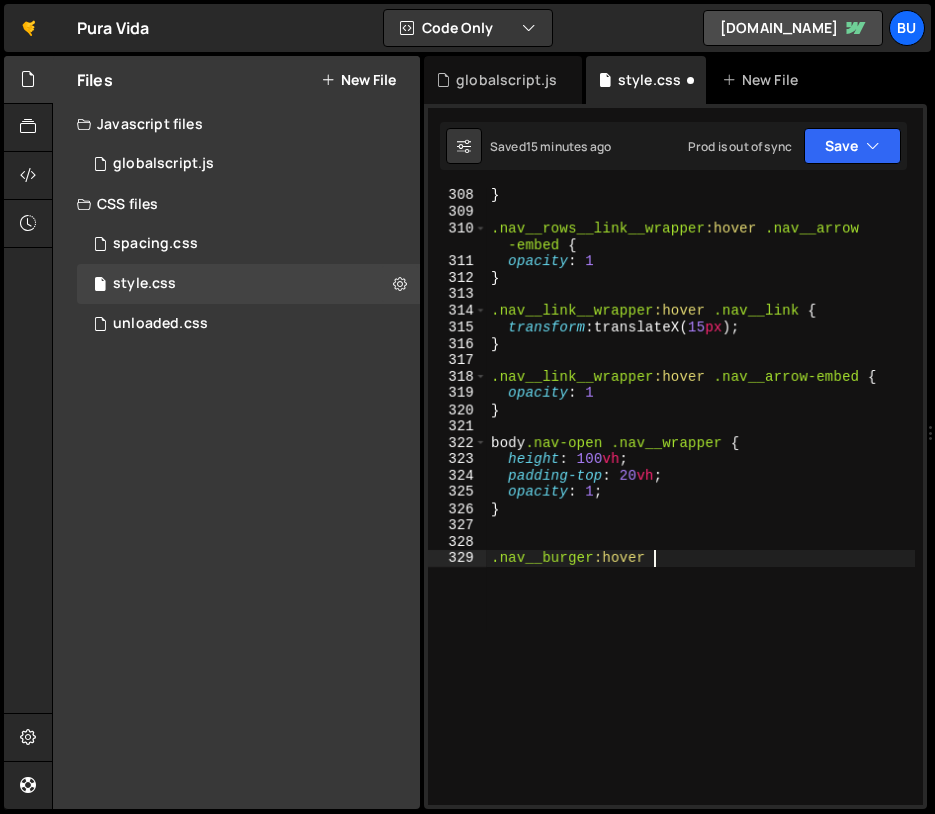 type on ".nav__burger:hover {}" 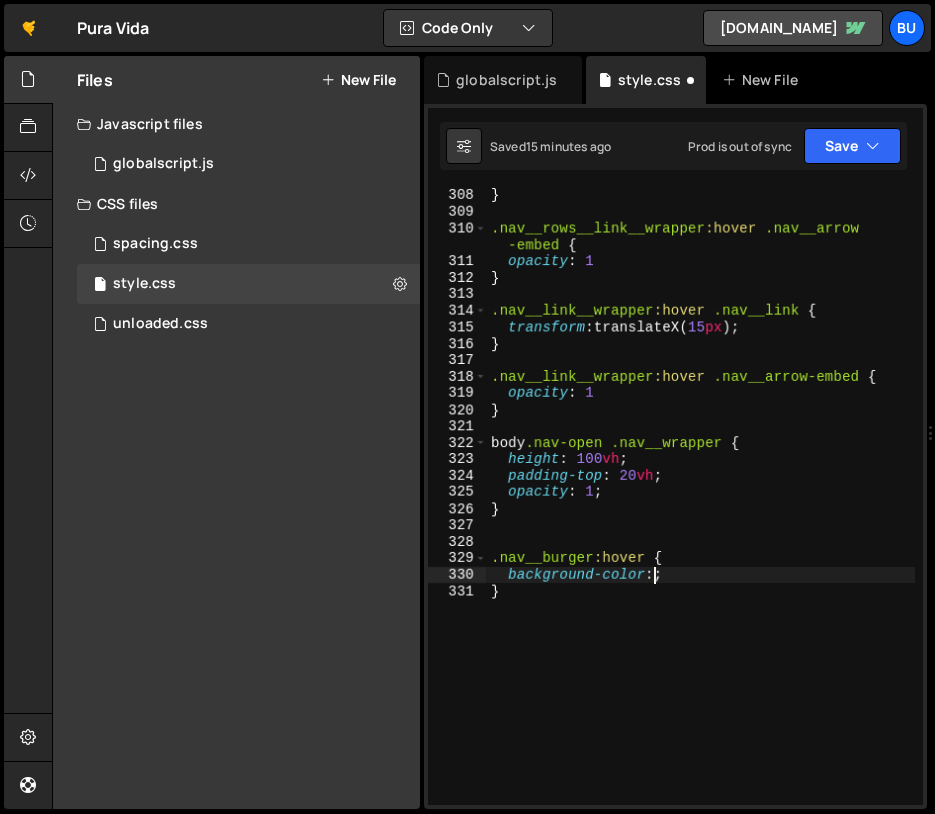 scroll, scrollTop: 0, scrollLeft: 11, axis: horizontal 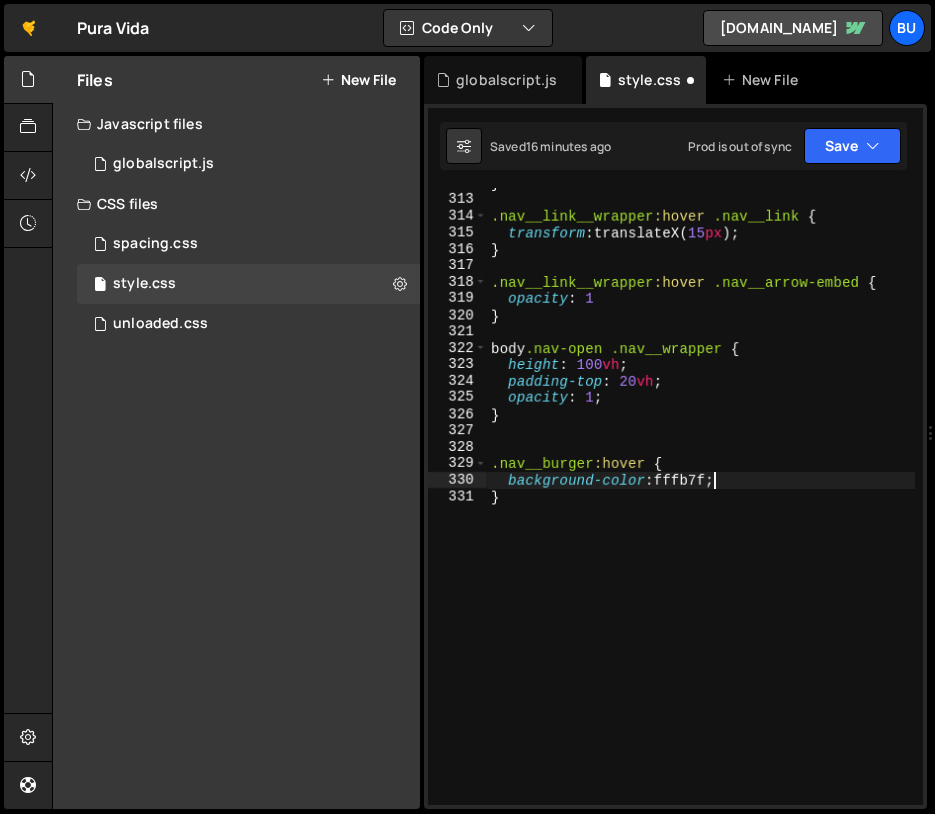click on "} .nav__link__wrapper :hover   .nav__link   {    transform :  translateX( 15 px ) ; } .nav__link__wrapper :hover   .nav__arrow-embed   {    opacity :   1 } body .nav-open   .nav__wrapper   {    height :   100 vh ;    padding-top :   20 vh ;    opacity :   1 ; } .nav__burger :hover   {    background-color :  fffb7f ; }" at bounding box center [701, 500] 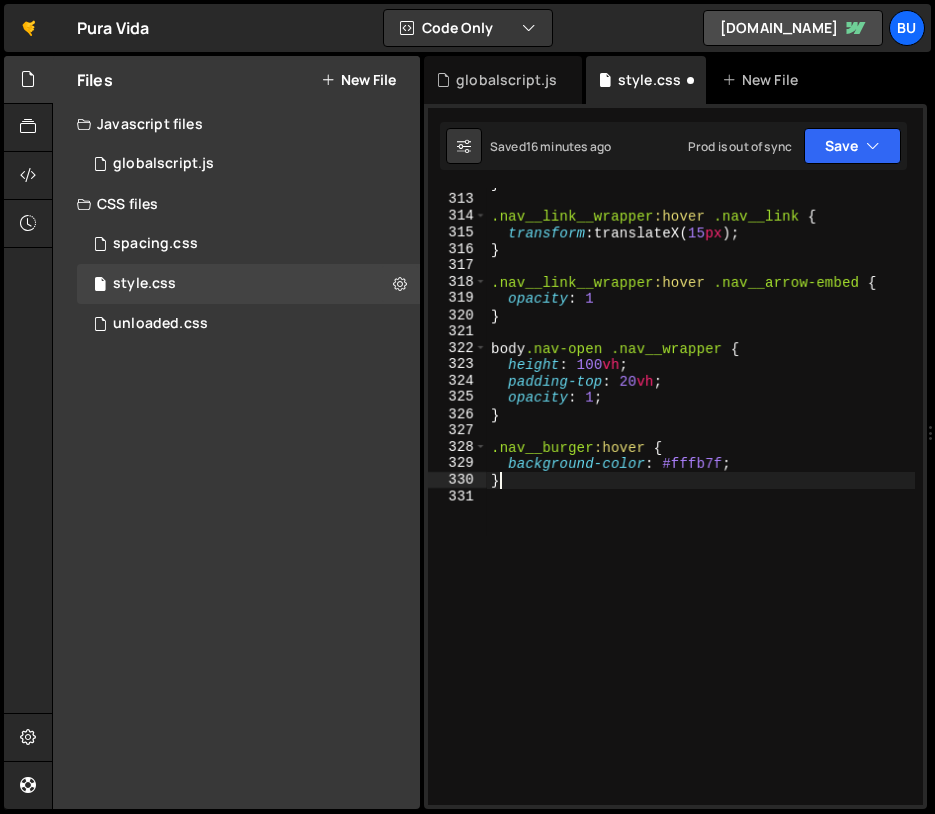 scroll, scrollTop: 0, scrollLeft: 0, axis: both 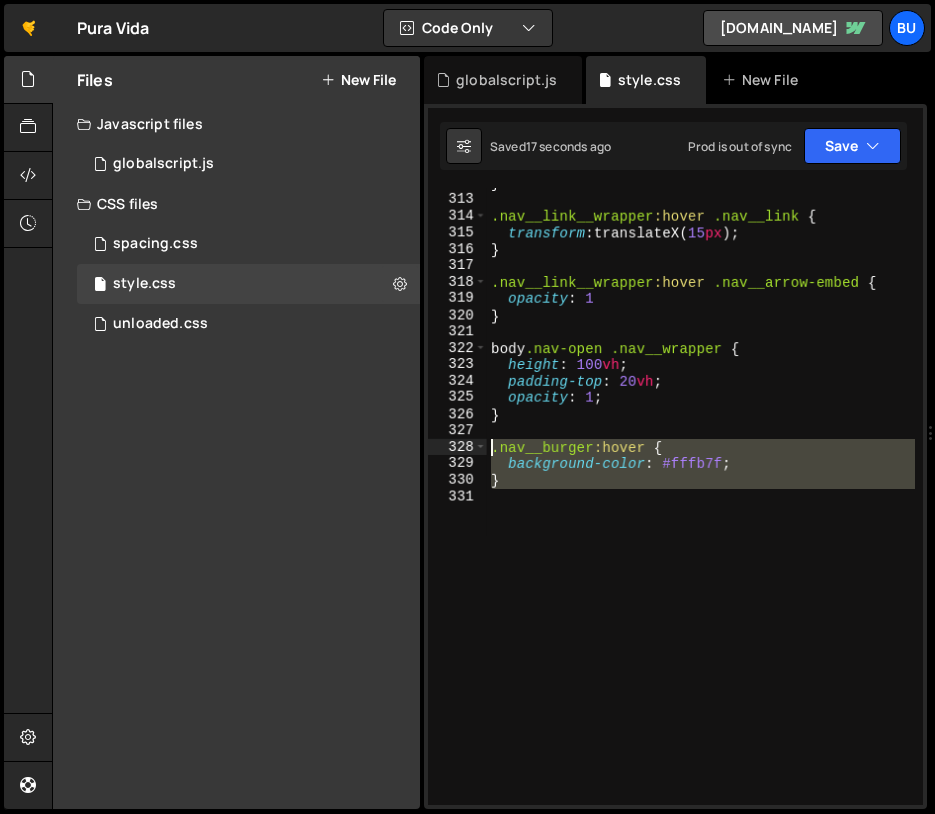 drag, startPoint x: 548, startPoint y: 495, endPoint x: 461, endPoint y: 445, distance: 100.344406 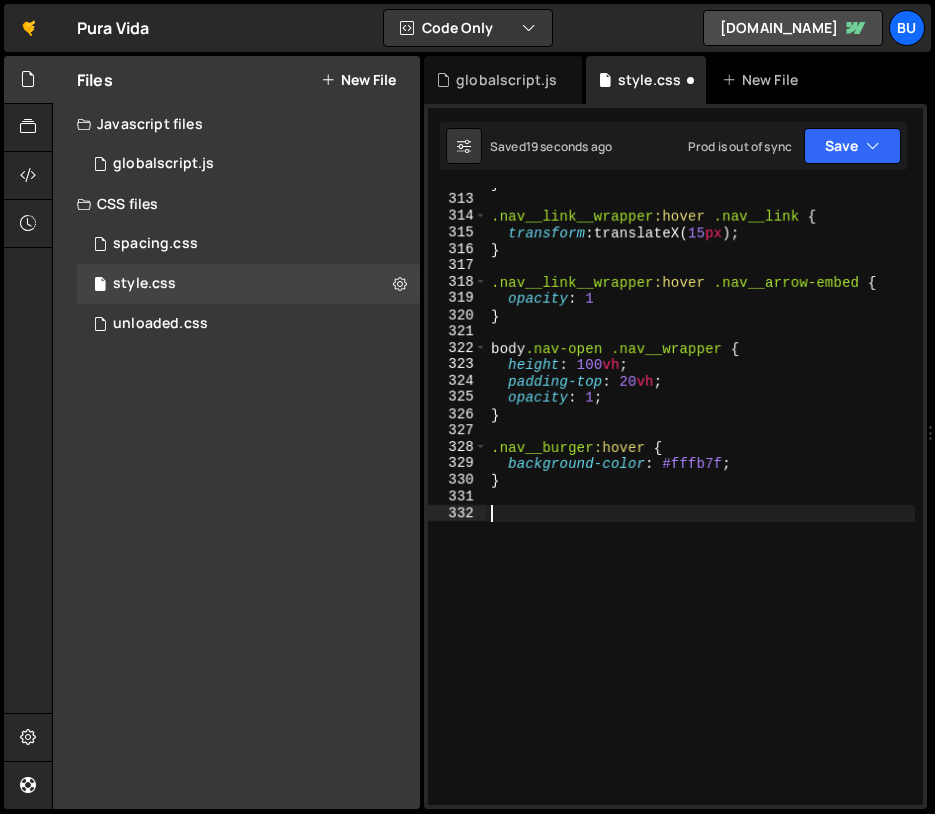 paste on ".nav__burger:hover {" 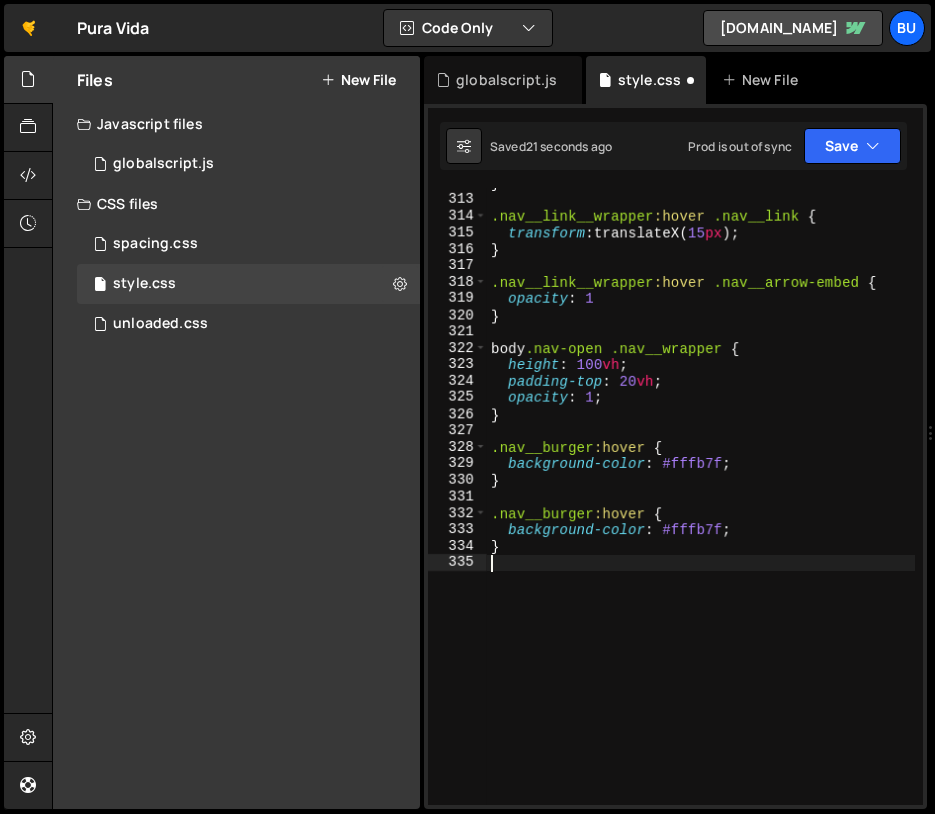 click on "} .nav__link__wrapper :hover   .nav__link   {    transform :  translateX( 15 px ) ; } .nav__link__wrapper :hover   .nav__arrow-embed   {    opacity :   1 } body .nav-open   .nav__wrapper   {    height :   100 vh ;    padding-top :   20 vh ;    opacity :   1 ; } .nav__burger :hover   {    background-color :   #fffb7f ; } .nav__burger :hover   {    background-color :   #fffb7f ; }" at bounding box center (701, 500) 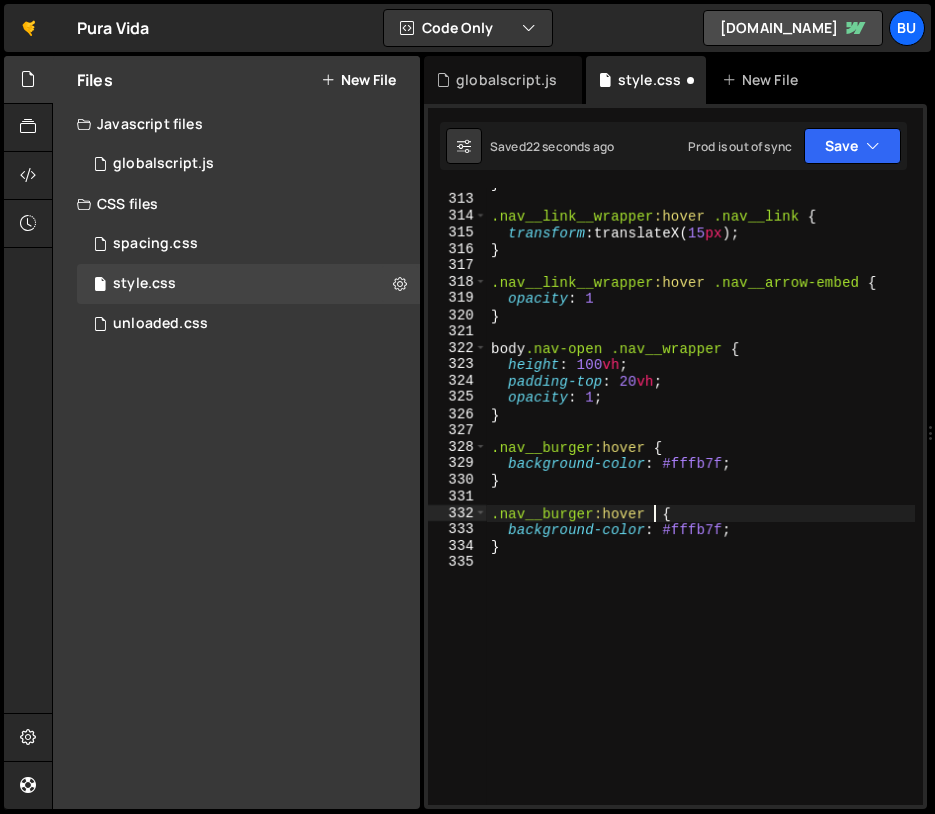 scroll, scrollTop: 0, scrollLeft: 11, axis: horizontal 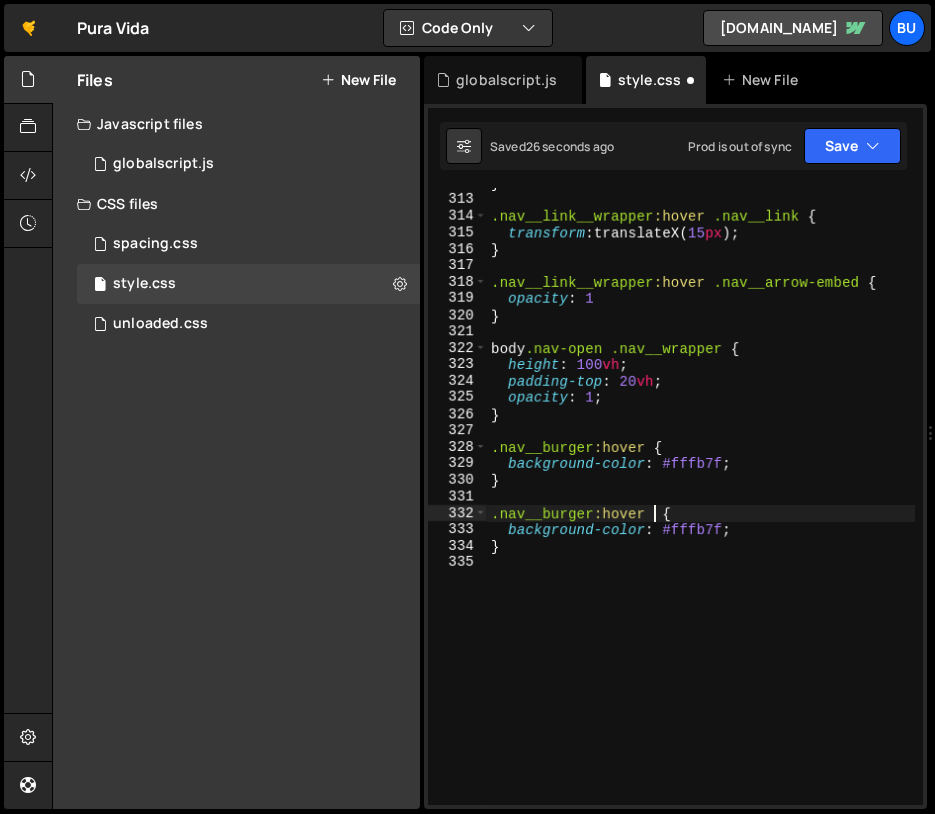 paste on "nav__burger__wrapper" 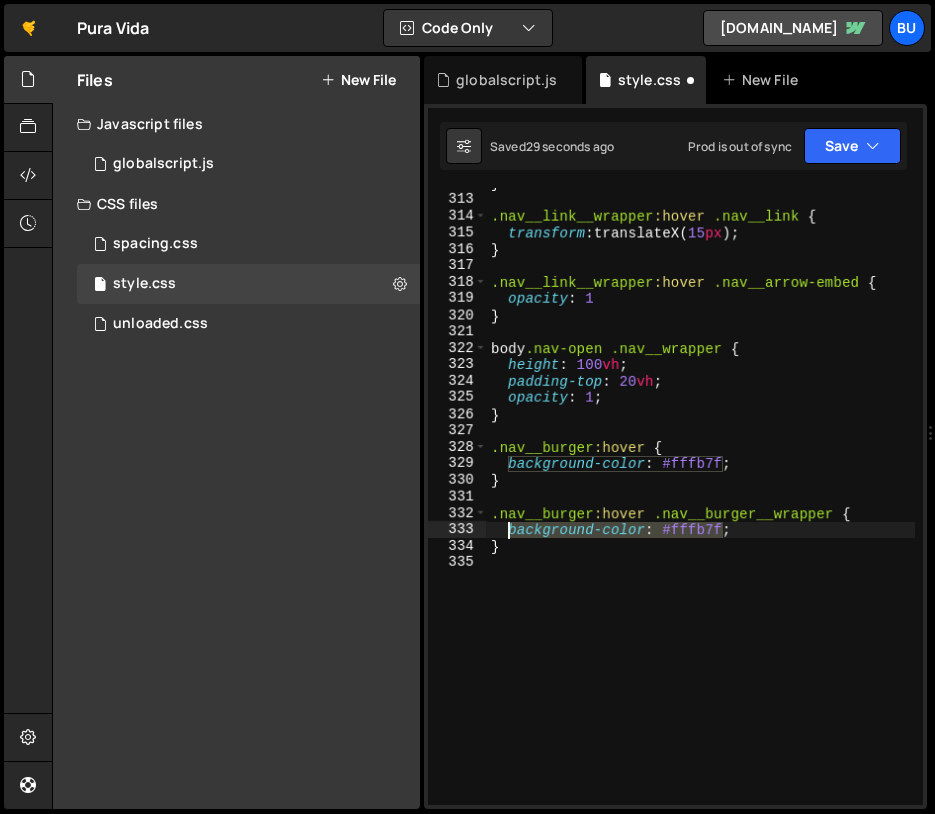 drag, startPoint x: 722, startPoint y: 529, endPoint x: 511, endPoint y: 532, distance: 211.02133 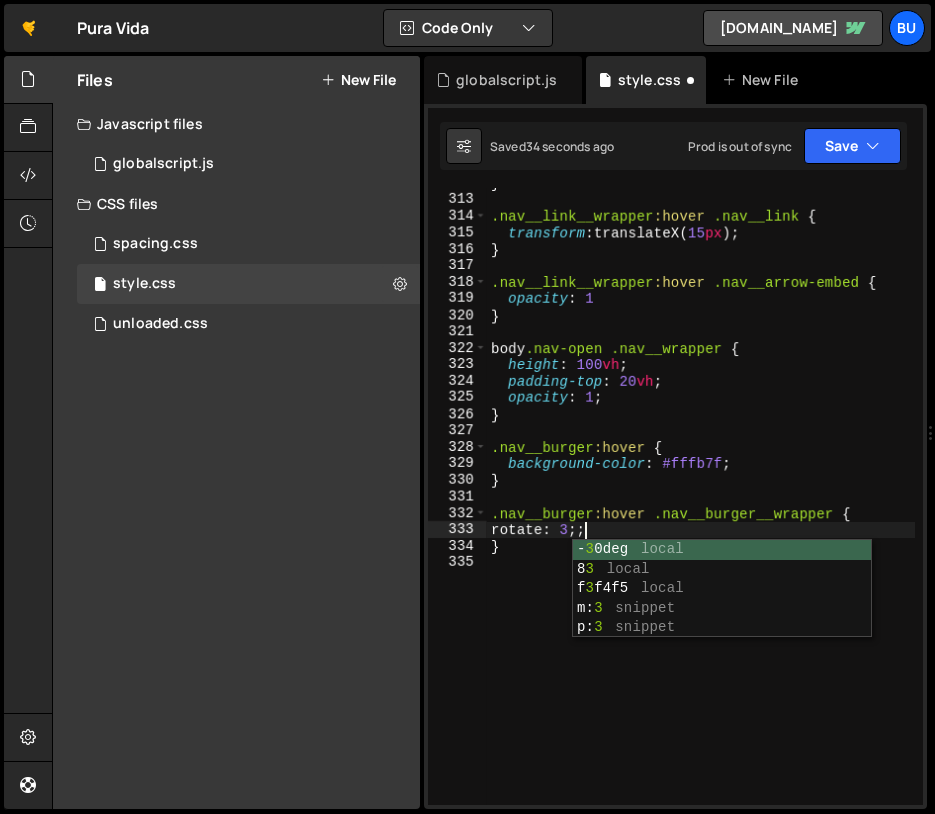 scroll, scrollTop: 0, scrollLeft: 6, axis: horizontal 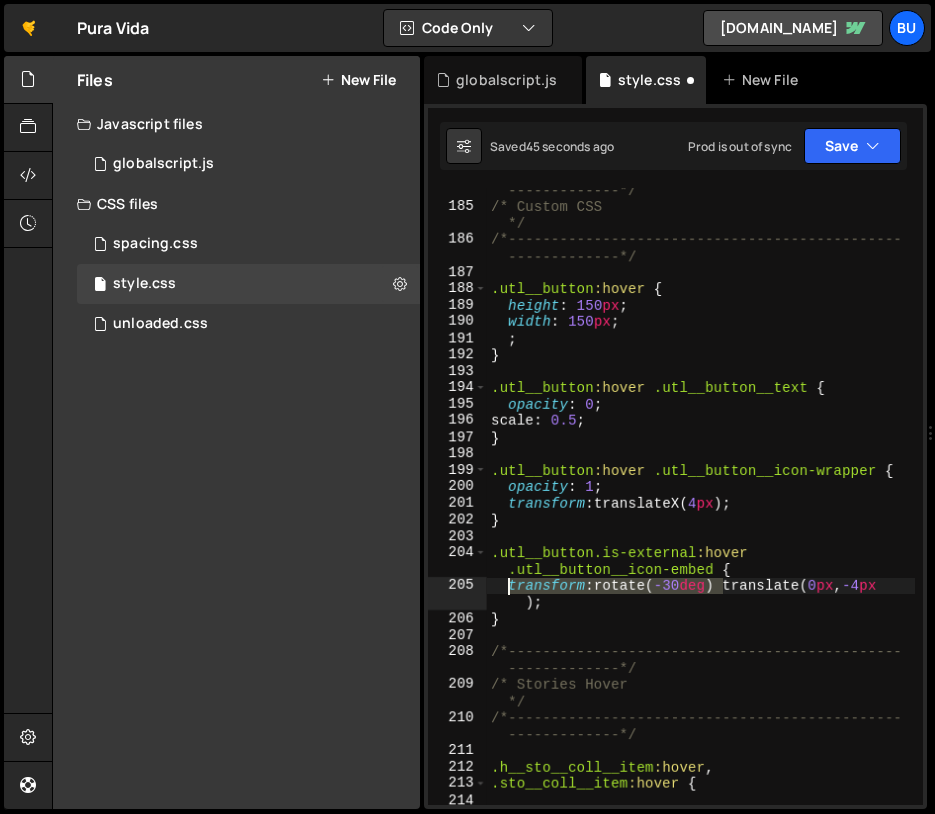 drag, startPoint x: 719, startPoint y: 584, endPoint x: 583, endPoint y: 593, distance: 136.29747 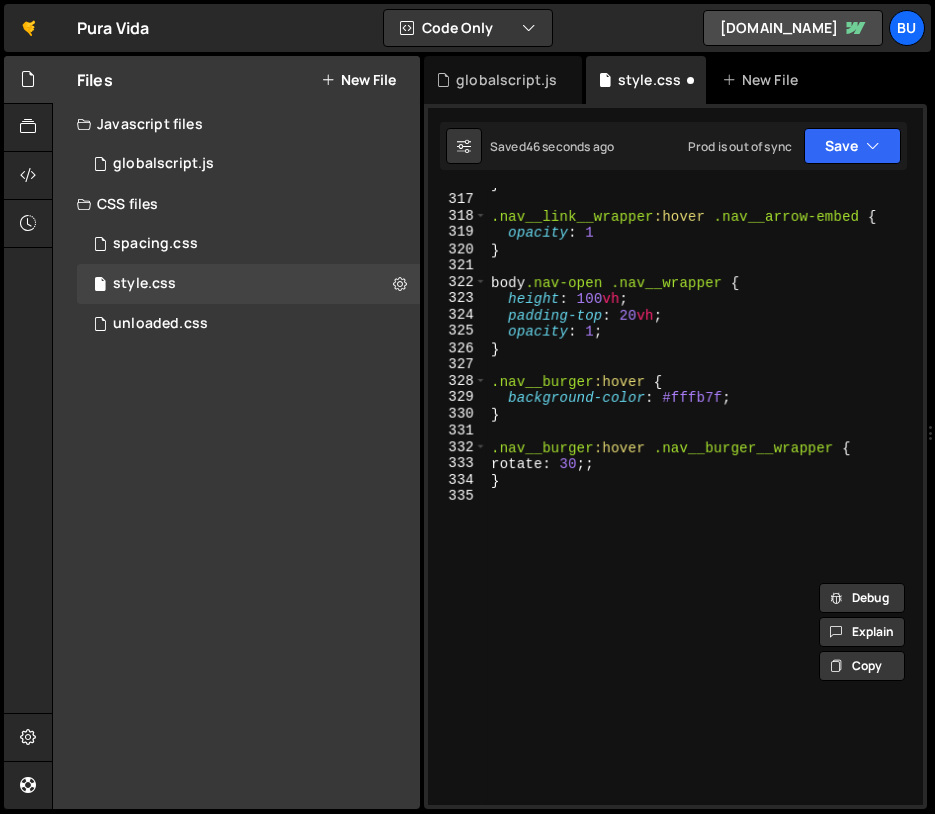scroll, scrollTop: 5772, scrollLeft: 0, axis: vertical 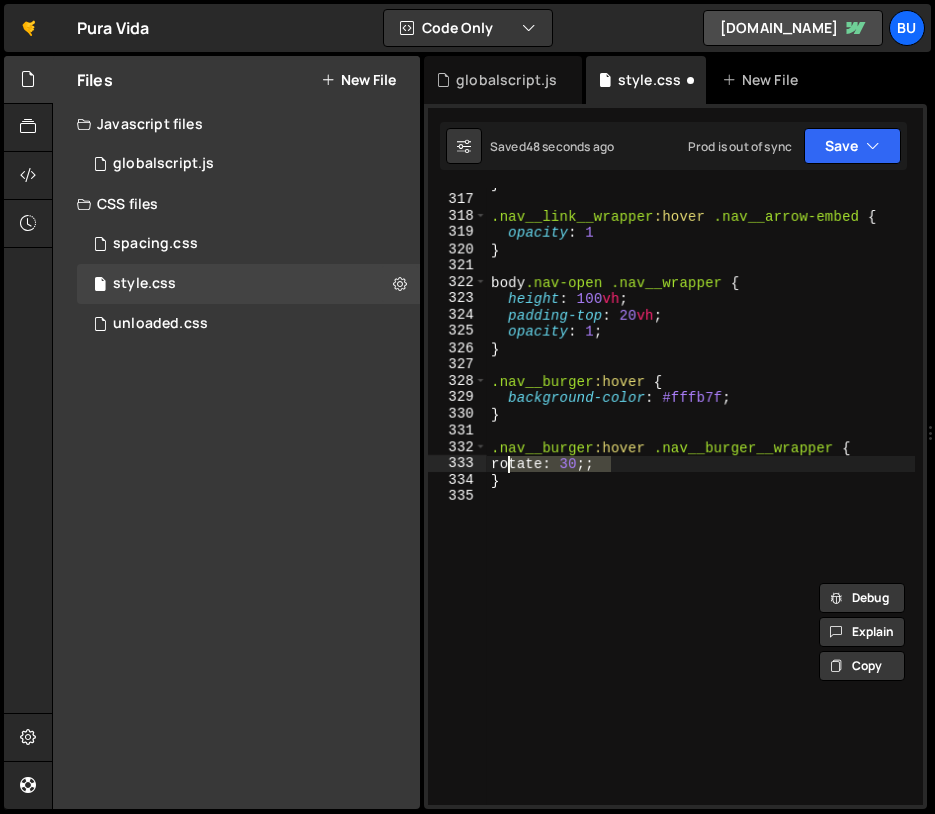 drag, startPoint x: 564, startPoint y: 465, endPoint x: 511, endPoint y: 466, distance: 53.009434 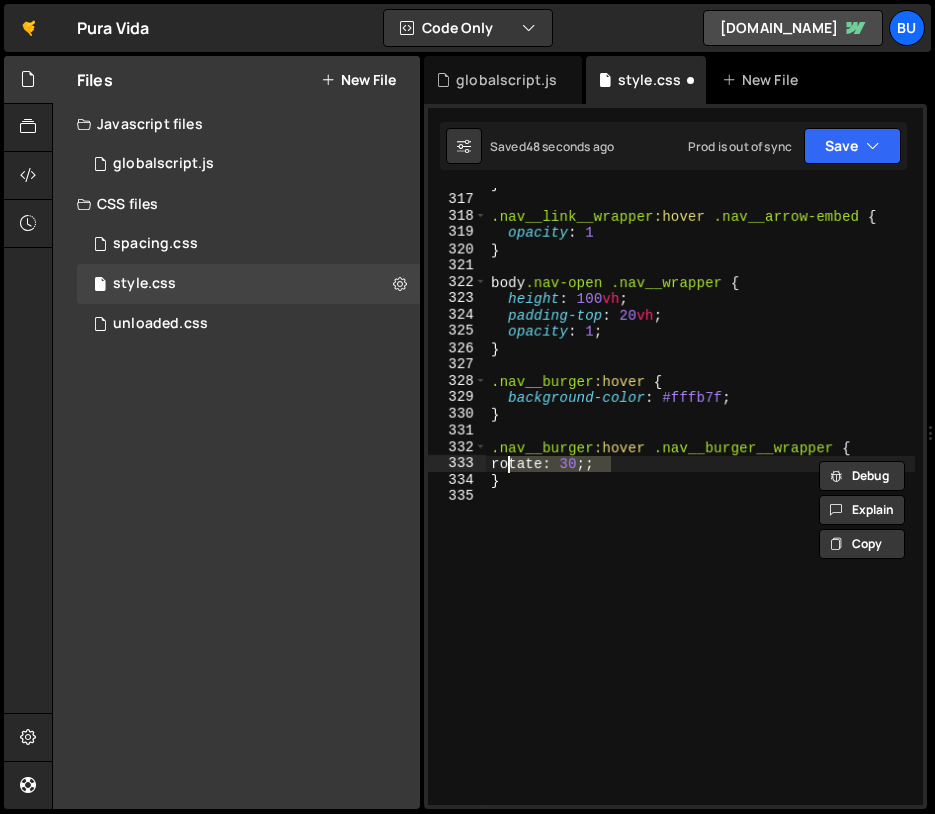 paste on "transform: rotate(-30deg)" 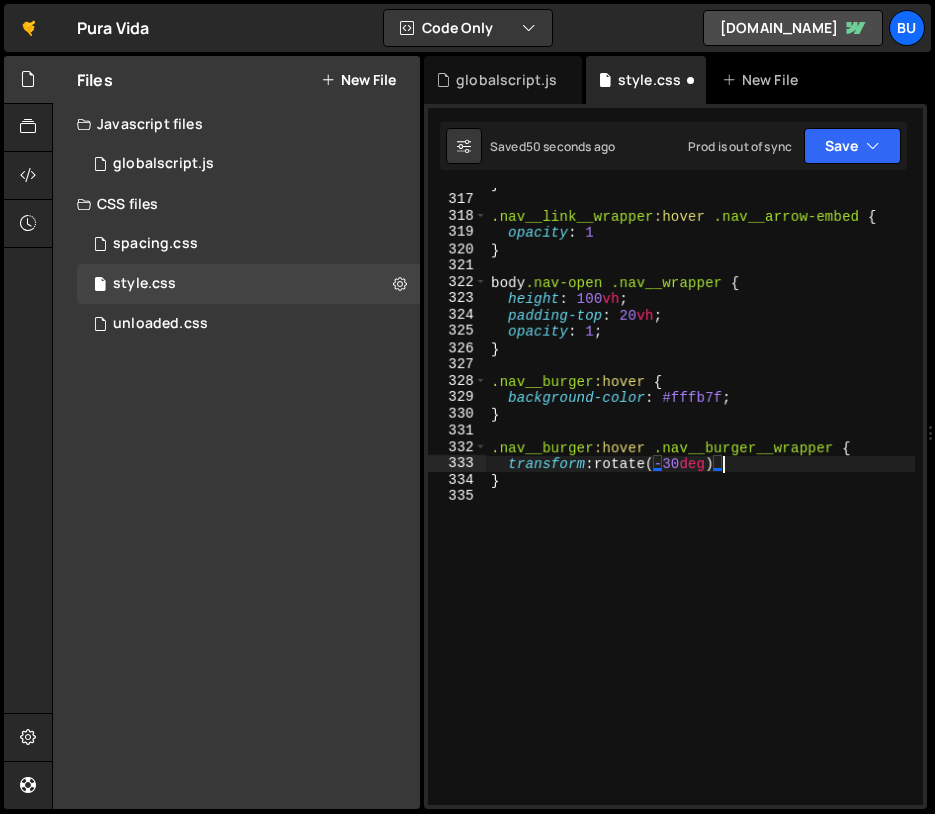 scroll, scrollTop: 0, scrollLeft: 15, axis: horizontal 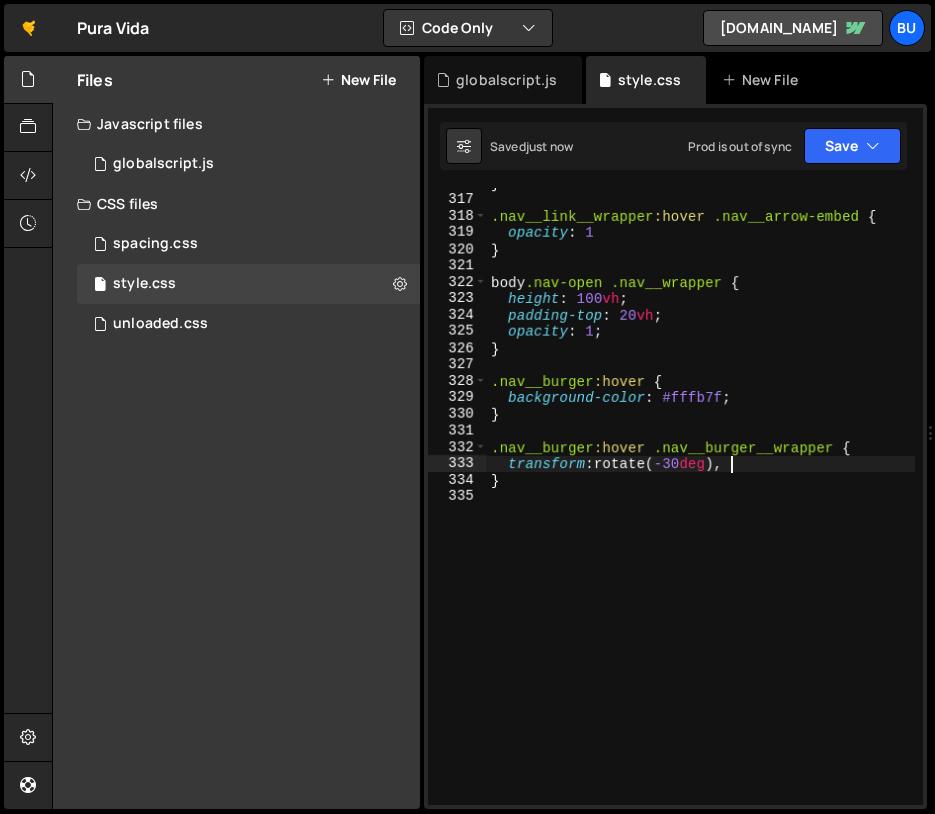 click on "} .nav__link__wrapper :hover   .nav__arrow-embed   {    opacity :   1 } body .nav-open   .nav__wrapper   {    height :   100 vh ;    padding-top :   20 vh ;    opacity :   1 ; } .nav__burger :hover   {    background-color :   #fffb7f ; } .nav__burger :hover   .nav__burger__wrapper   {    transform :  rotate( -30 deg ), }" at bounding box center [701, 500] 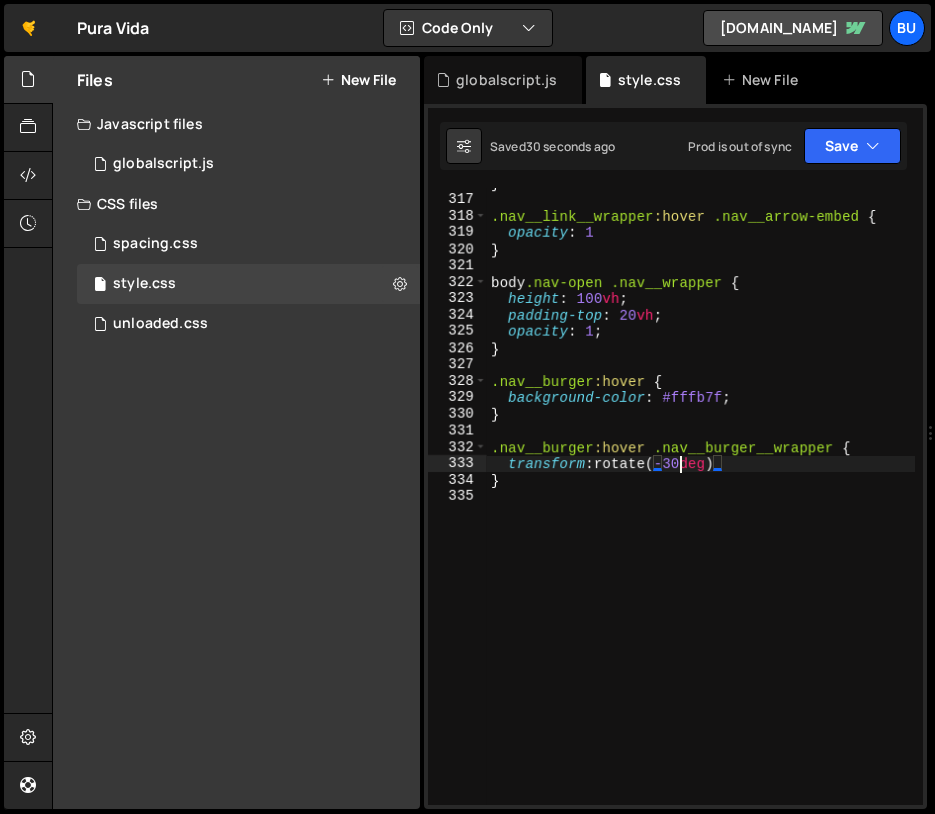 drag, startPoint x: 680, startPoint y: 462, endPoint x: 818, endPoint y: 474, distance: 138.52075 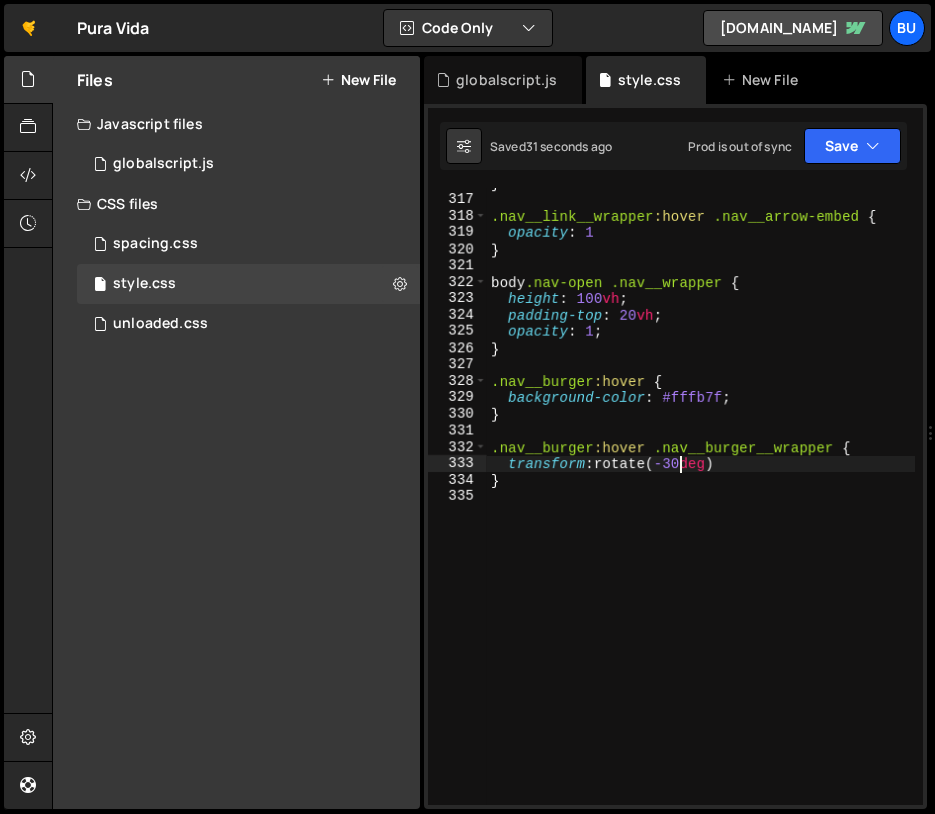scroll, scrollTop: 0, scrollLeft: 13, axis: horizontal 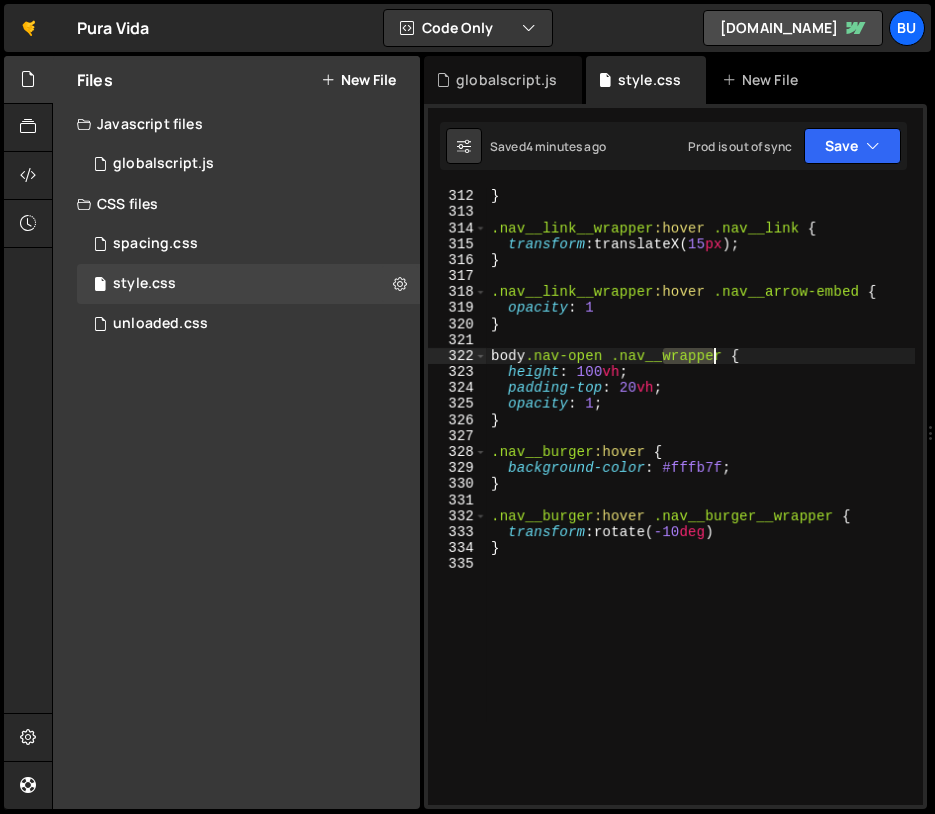 drag, startPoint x: 665, startPoint y: 360, endPoint x: 722, endPoint y: 361, distance: 57.00877 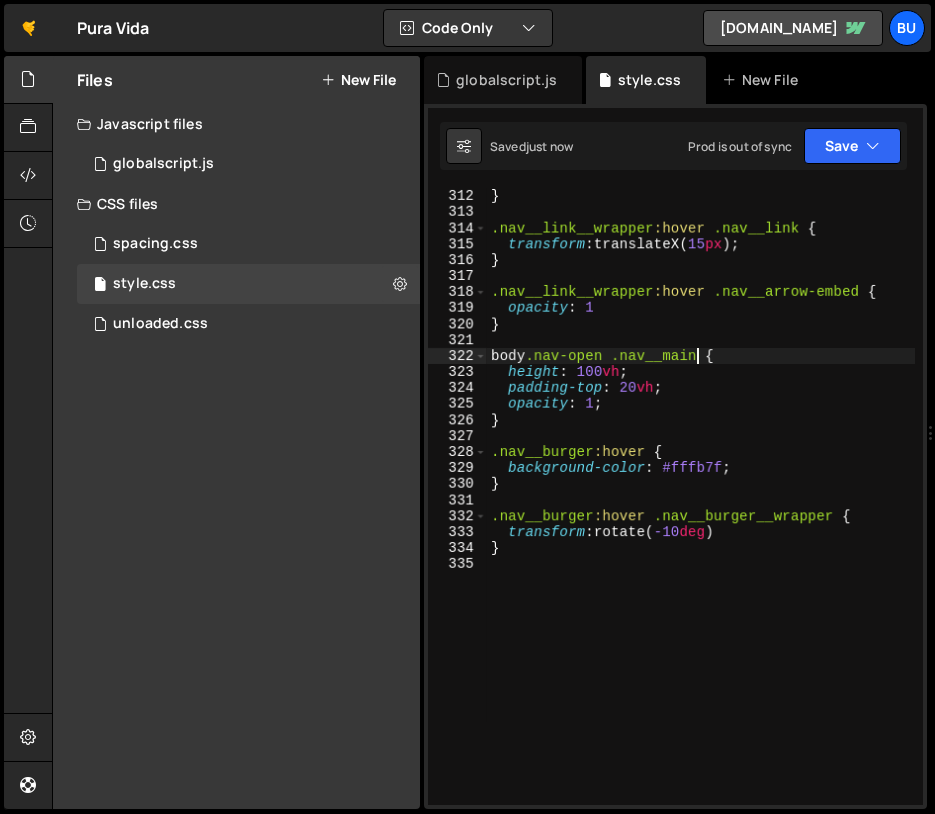 scroll, scrollTop: 0, scrollLeft: 14, axis: horizontal 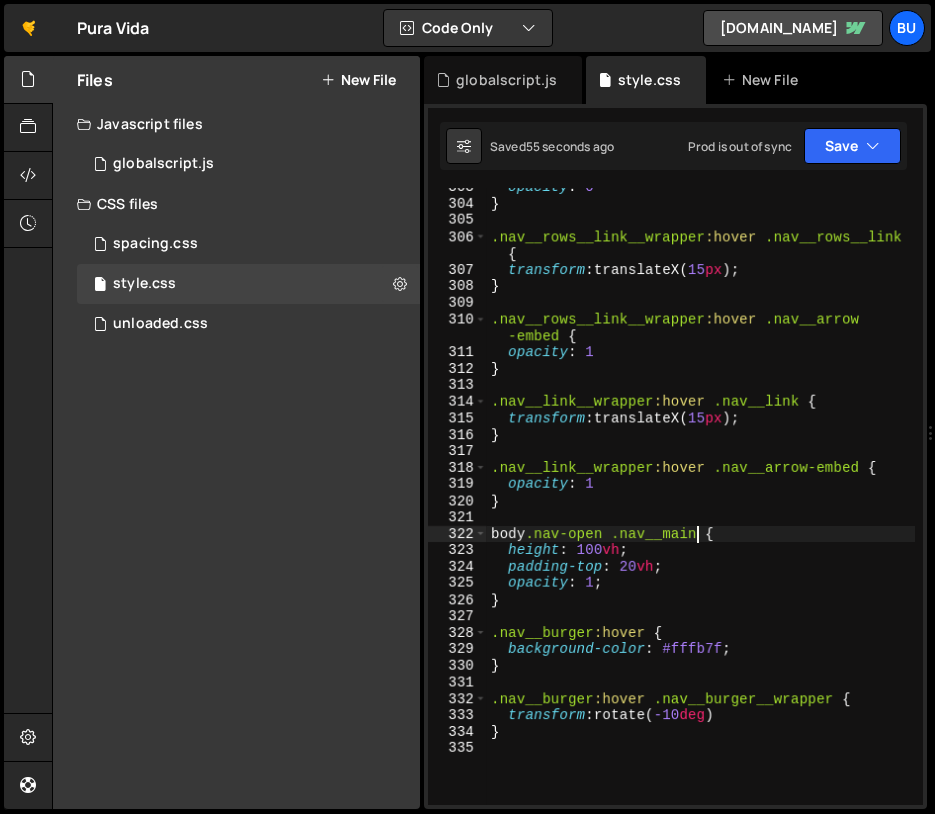 click on "opacity :   0 } .nav__rows__link__wrapper :hover   .nav__rows__link      {    transform :  translateX( 15 px ) ; } .nav__rows__link__wrapper :hover   .nav__arrow    -embed   {    opacity :   1 } .nav__link__wrapper :hover   .nav__link   {    transform :  translateX( 15 px ) ; } .nav__link__wrapper :hover   .nav__arrow-embed   {    opacity :   1 } body .nav-open   .nav__main   {    height :   100 vh ;    padding-top :   20 vh ;    opacity :   1 ; } .nav__burger :hover   {    background-color :   #fffb7f ; } .nav__burger :hover   .nav__burger__wrapper   {    transform :  rotate( -10 deg ) }" at bounding box center (701, 504) 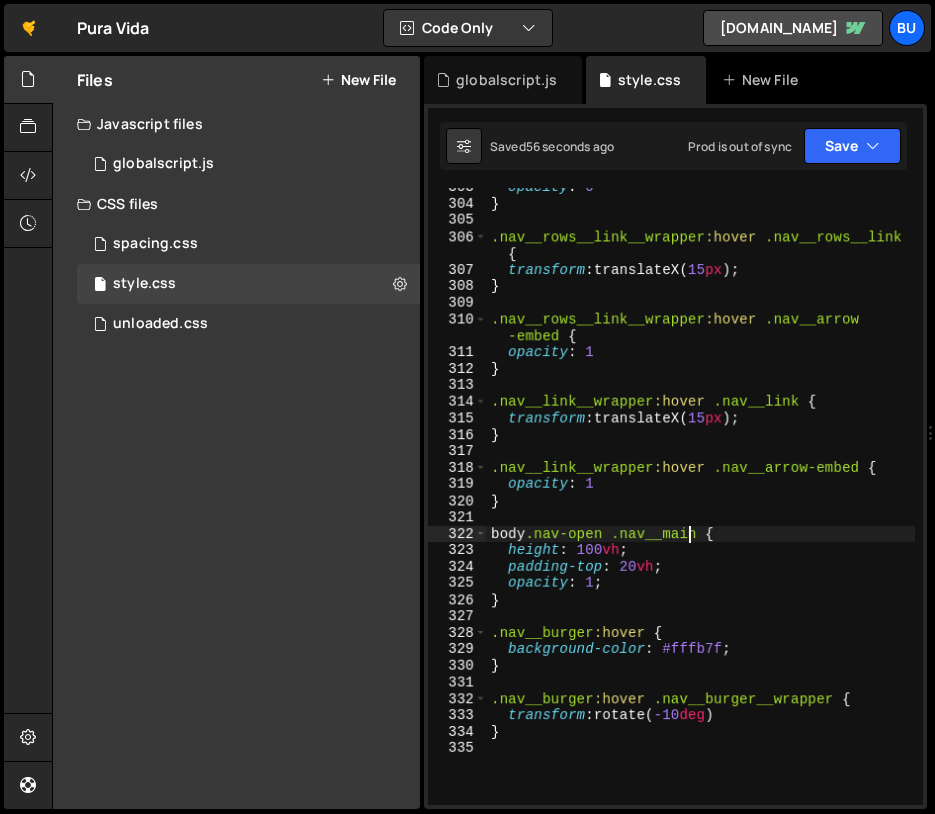 scroll, scrollTop: 0, scrollLeft: 0, axis: both 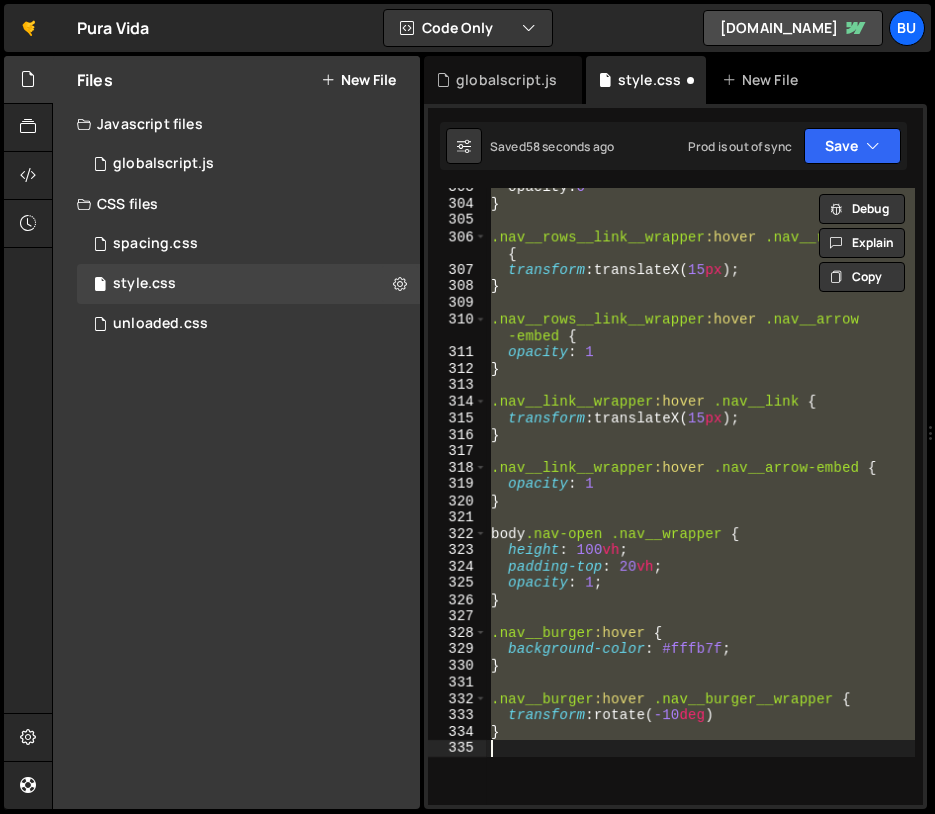 click on "opacity :  0 } .nav__rows__link__wrapper :hover   .nav__rows__link      {    transform :  translateX( 15 px ) ; } .nav__rows__link__wrapper :hover   .nav__arrow    -embed   {    opacity :   1 } .nav__link__wrapper :hover   .nav__link   {    transform :  translateX( 15 px ) ; } .nav__link__wrapper :hover   .nav__arrow-embed   {    opacity :   1 } body .nav-open   .nav__wrapper   {    height :   100 vh ;    padding-top :   20 vh ;    opacity :   1 ; } .nav__burger :hover   {    background-color :   #fffb7f ; } .nav__burger :hover   .nav__burger__wrapper   {    transform :  rotate( -10 deg ) }" at bounding box center (701, 496) 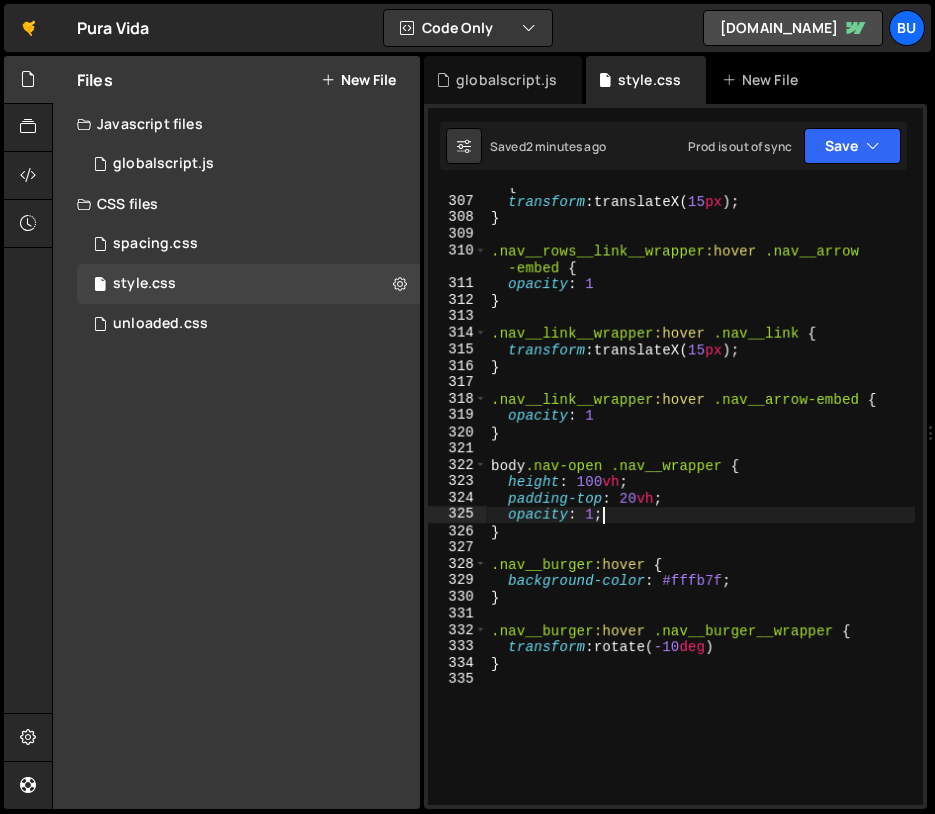 scroll, scrollTop: 5592, scrollLeft: 0, axis: vertical 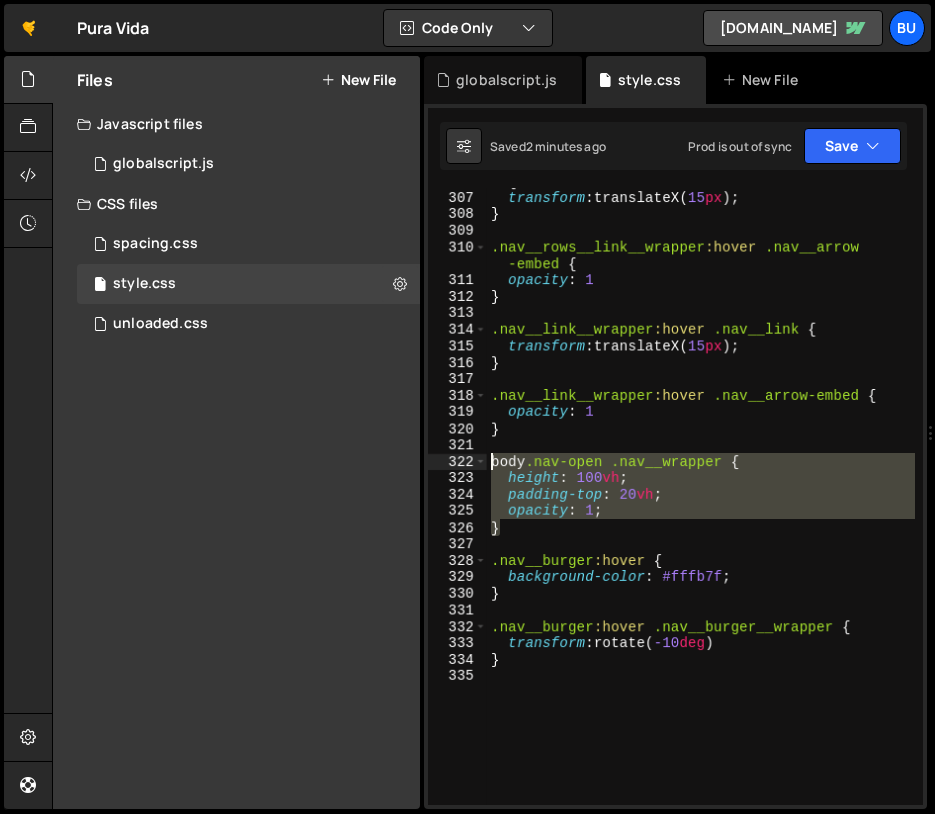 drag, startPoint x: 518, startPoint y: 533, endPoint x: 448, endPoint y: 456, distance: 104.062485 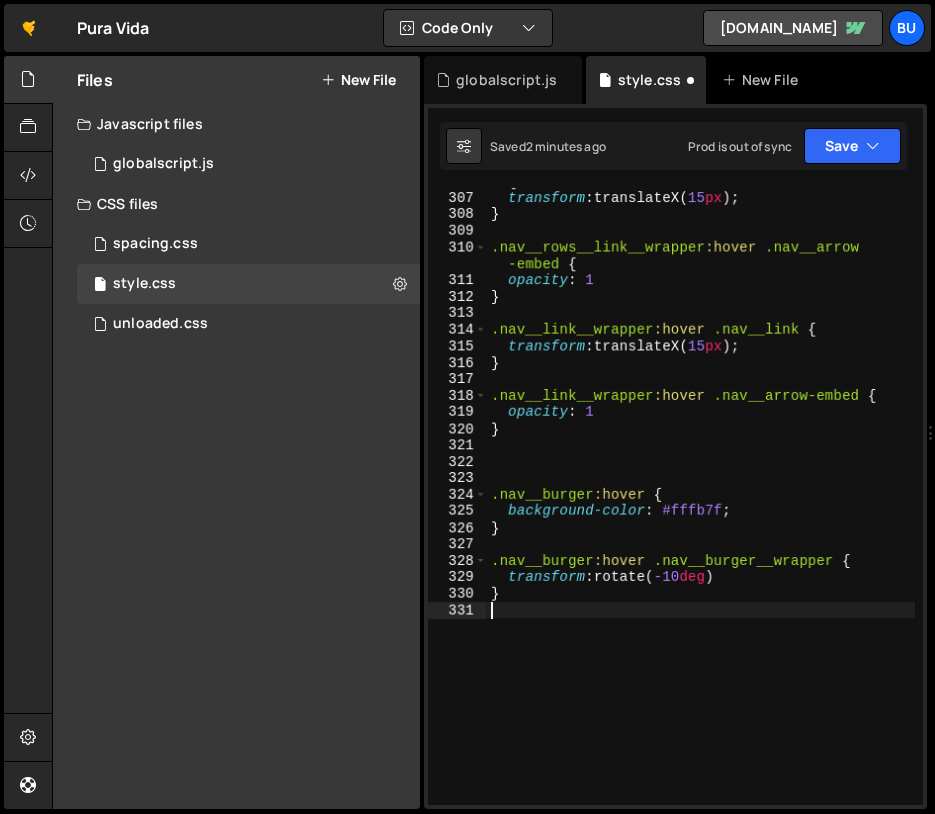 click on ".nav__rows__link__wrapper :hover   .nav__rows__link      {    transform :  translateX( 15 px ) ; } .nav__rows__link__wrapper :hover   .nav__arrow    -embed   {    opacity :   1 } .nav__link__wrapper :hover   .nav__link   {    transform :  translateX( 15 px ) ; } .nav__link__wrapper :hover   .nav__arrow-embed   {    opacity :   1 } .nav__burger :hover   {    background-color :   #fffb7f ; } .nav__burger :hover   .nav__burger__wrapper   {    transform :  rotate( -10 deg ) }" at bounding box center [701, 489] 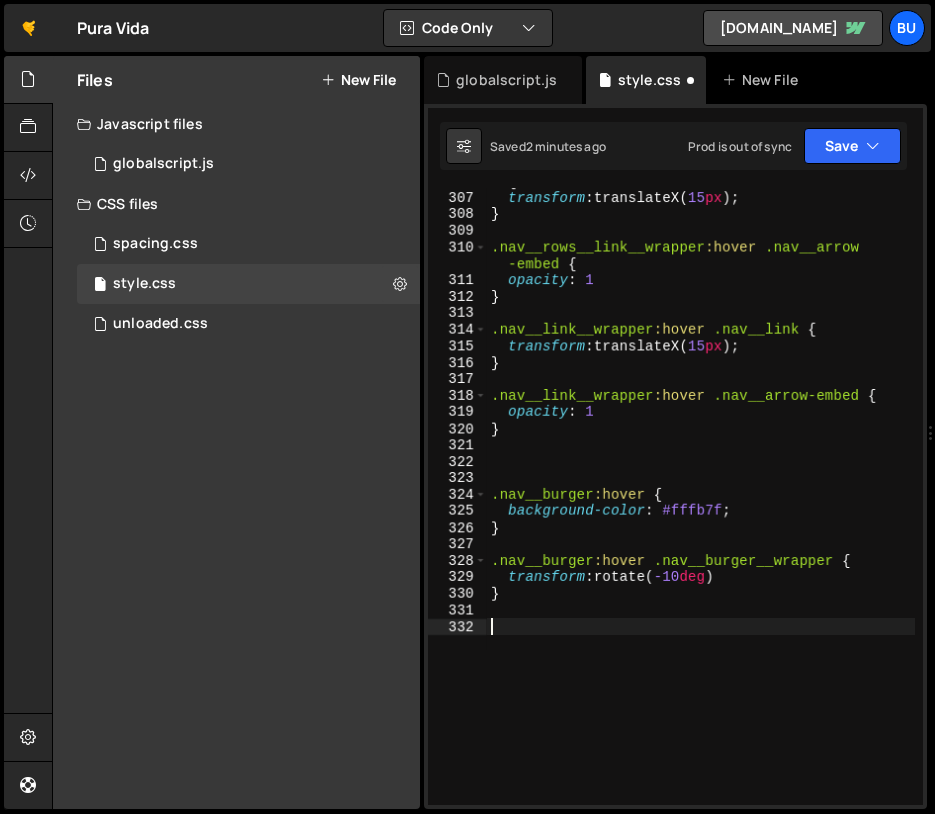 paste on "}" 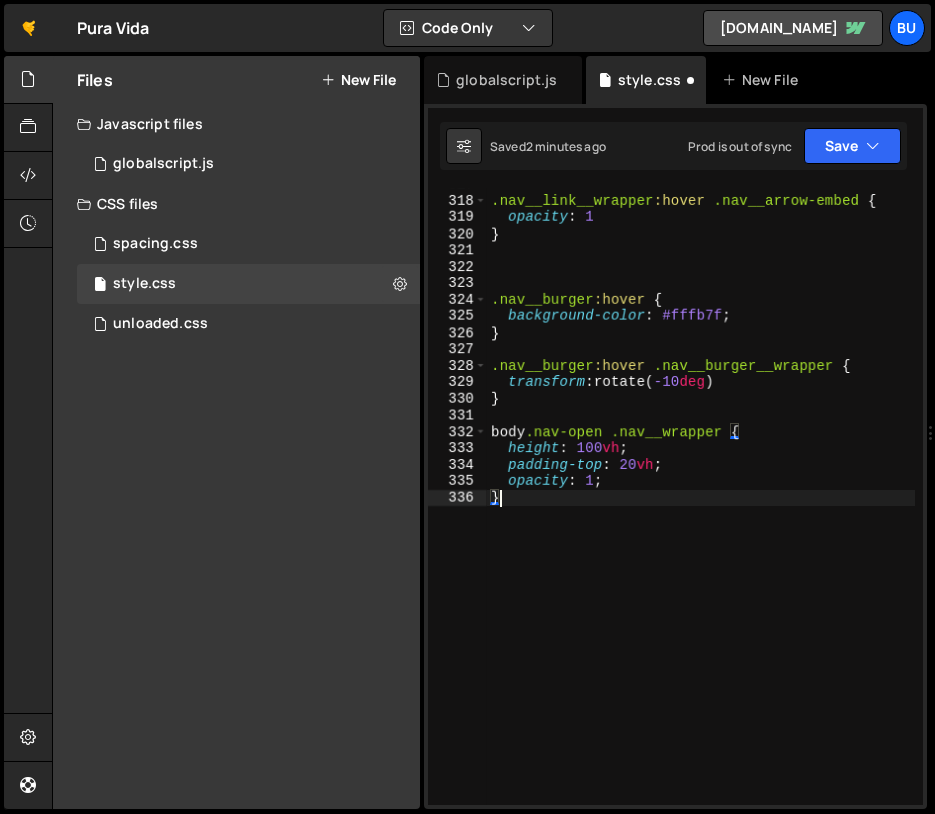 scroll, scrollTop: 5788, scrollLeft: 0, axis: vertical 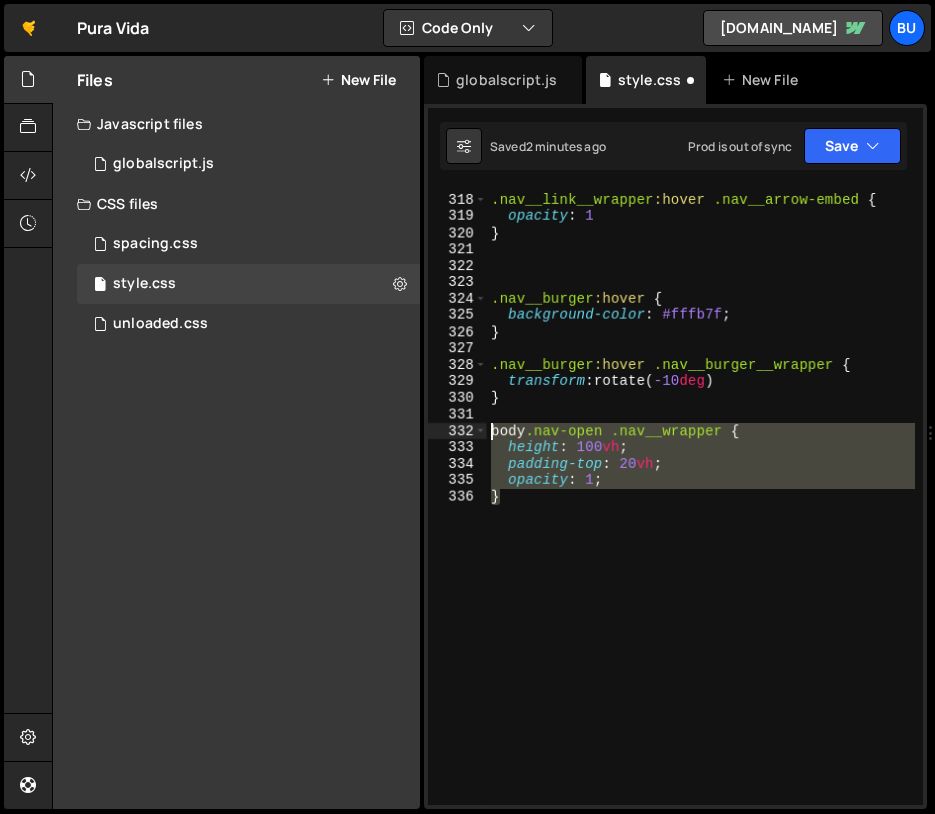 drag, startPoint x: 544, startPoint y: 557, endPoint x: 463, endPoint y: 424, distance: 155.72412 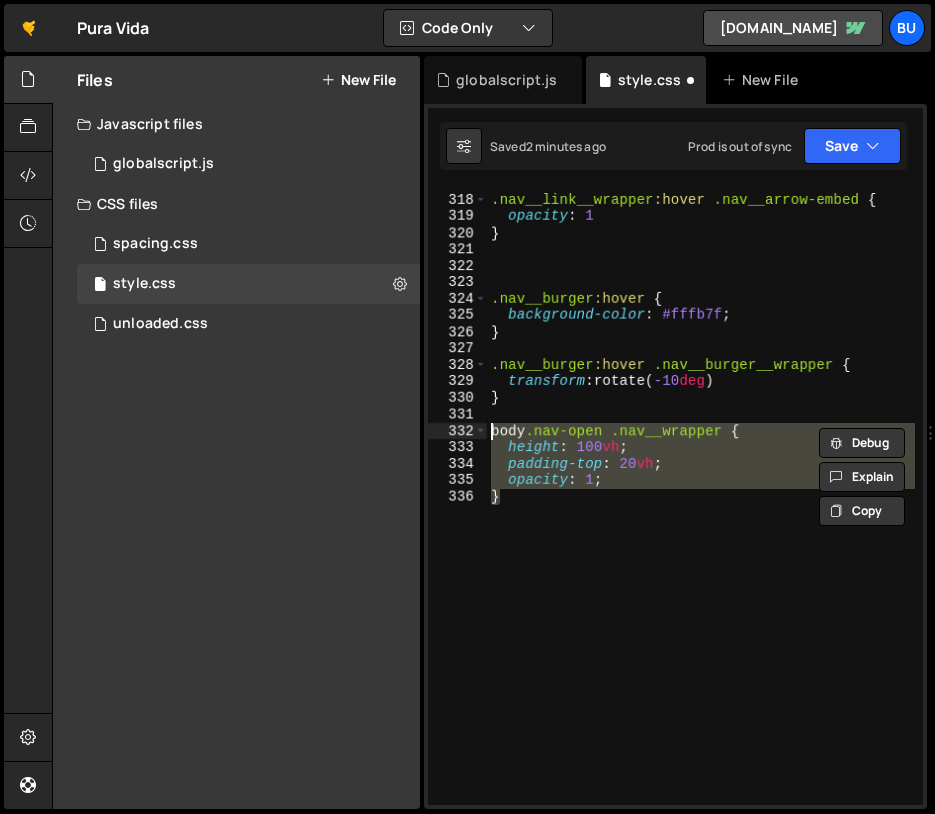 click on ".nav__link__wrapper :hover   .nav__arrow-embed   {    opacity :   1 } .nav__burger :hover   {    background-color :   #fffb7f ; } .nav__burger :hover   .nav__burger__wrapper   {    transform :  rotate( -10 deg ) } body .nav-open   .nav__wrapper   {    height :   100 vh ;    padding-top :   20 vh ;    opacity :   1 ; }" at bounding box center (701, 496) 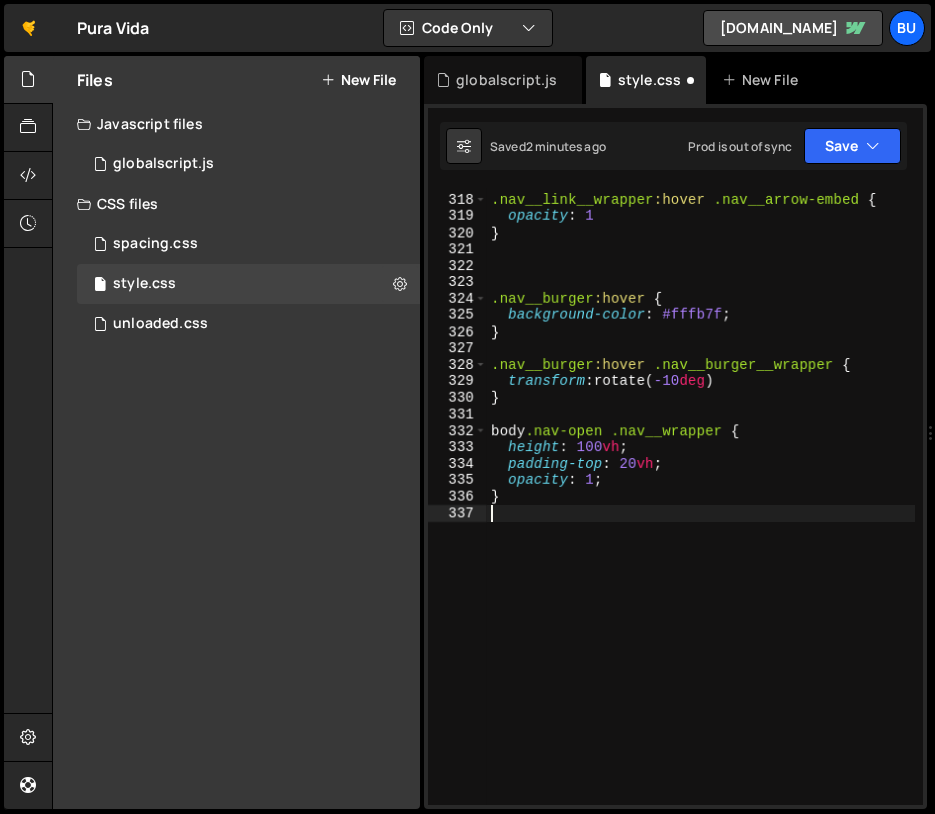 paste on "}" 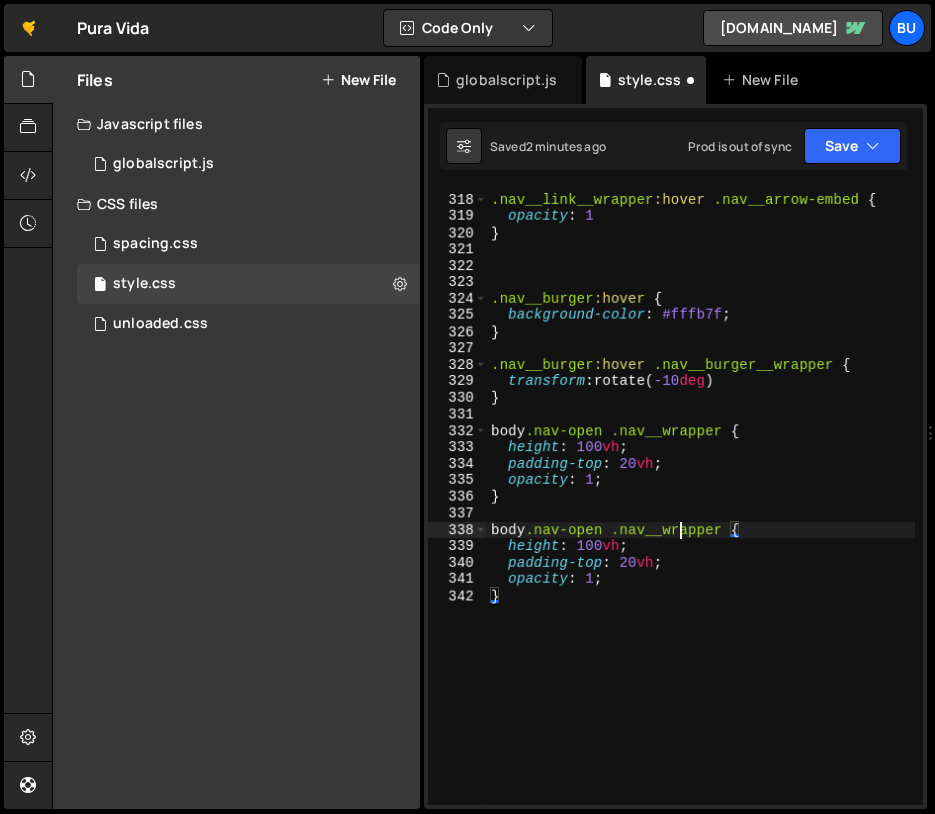 click on ".nav__link__wrapper :hover   .nav__arrow-embed   {    opacity :   1 } .nav__burger :hover   {    background-color :   #fffb7f ; } .nav__burger :hover   .nav__burger__wrapper   {    transform :  rotate( -10 deg ) } body .nav-open   .nav__wrapper   {    height :   100 vh ;    padding-top :   20 vh ;    opacity :   1 ; } body .nav-open   .nav__wrapper   {    height :   100 vh ;    padding-top :   20 vh ;    opacity :   1 ; }" at bounding box center (701, 500) 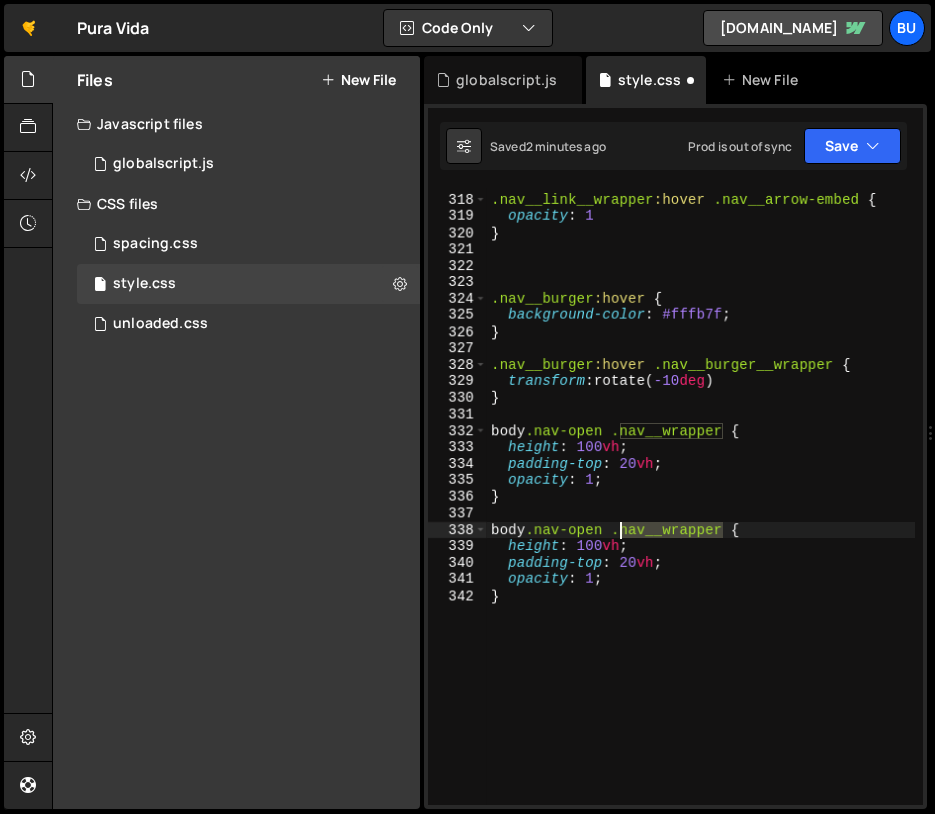 drag, startPoint x: 722, startPoint y: 528, endPoint x: 620, endPoint y: 528, distance: 102 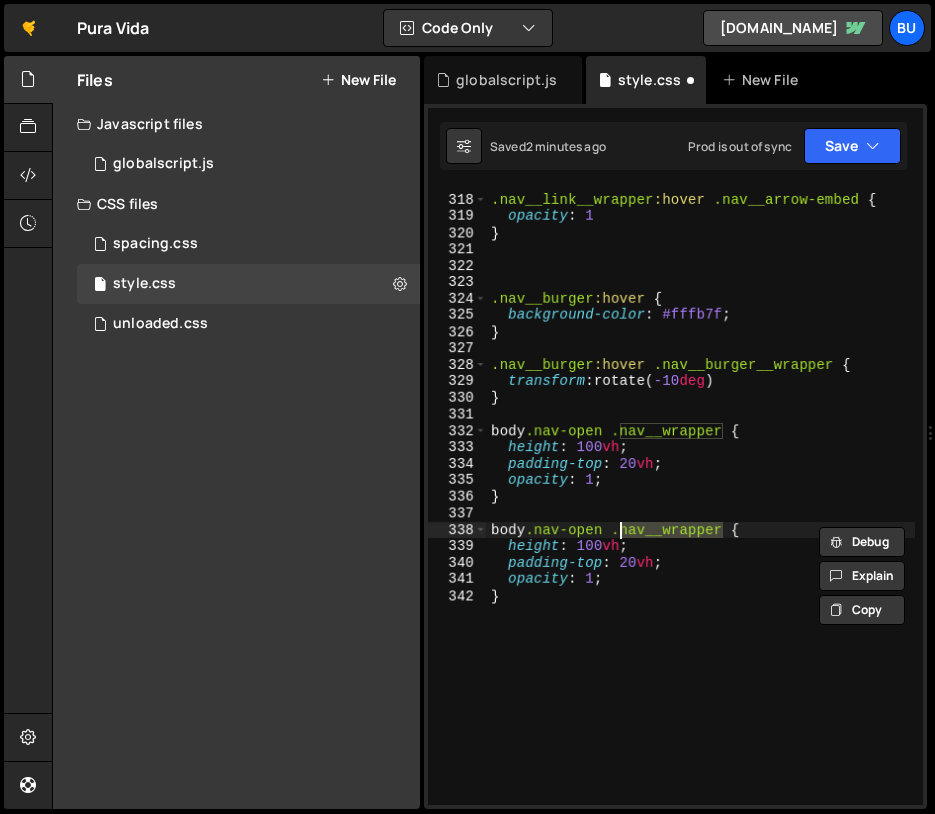 click on ".nav__link__wrapper :hover   .nav__arrow-embed   {    opacity :   1 } .nav__burger :hover   {    background-color :   #fffb7f ; } .nav__burger :hover   .nav__burger__wrapper   {    transform :  rotate( -10 deg ) } body .nav-open   .nav__wrapper   {    height :   100 vh ;    padding-top :   20 vh ;    opacity :   1 ; } body .nav-open   .nav__wrapper   {    height :   100 vh ;    padding-top :   20 vh ;    opacity :   1 ; }" at bounding box center (701, 496) 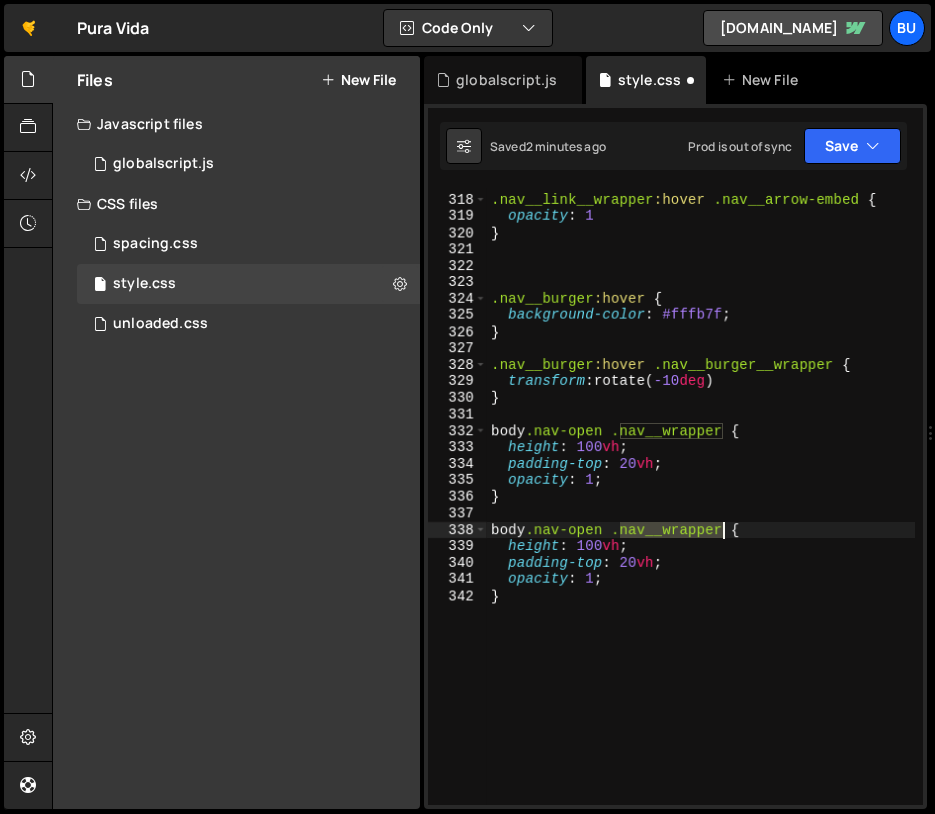 click on ".nav__link__wrapper :hover   .nav__arrow-embed   {    opacity :   1 } .nav__burger :hover   {    background-color :   #fffb7f ; } .nav__burger :hover   .nav__burger__wrapper   {    transform :  rotate( -10 deg ) } body .nav-open   .nav__wrapper   {    height :   100 vh ;    padding-top :   20 vh ;    opacity :   1 ; } body .nav-open   .nav__wrapper   {    height :   100 vh ;    padding-top :   20 vh ;    opacity :   1 ; }" at bounding box center (701, 500) 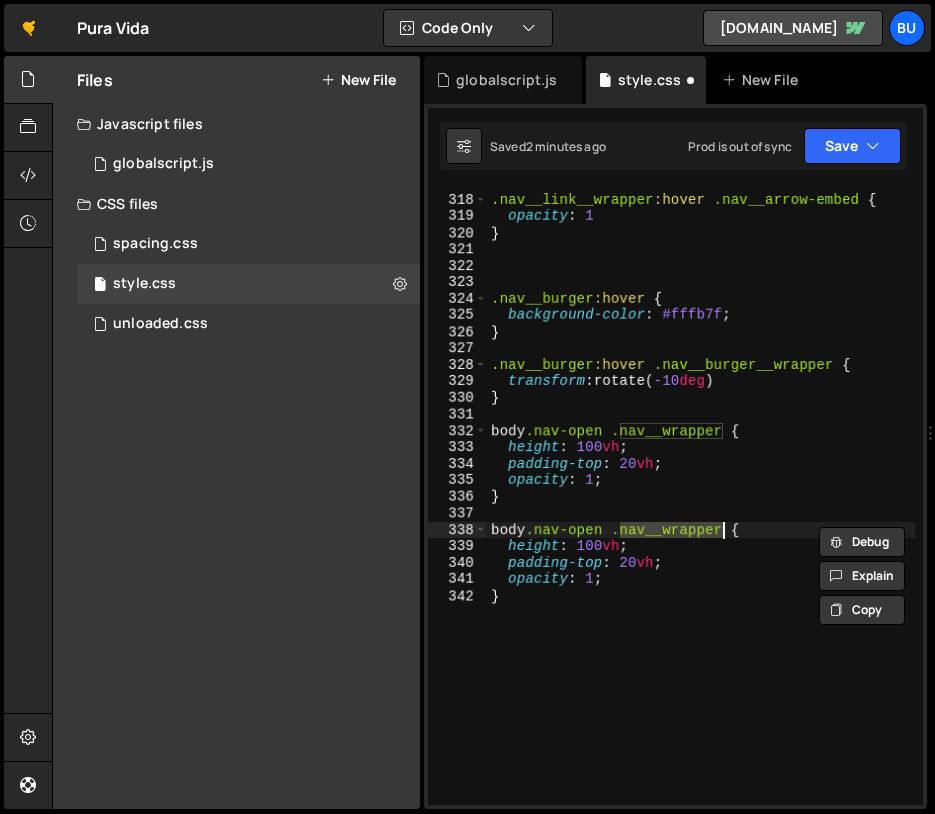 paste on "burger__line" 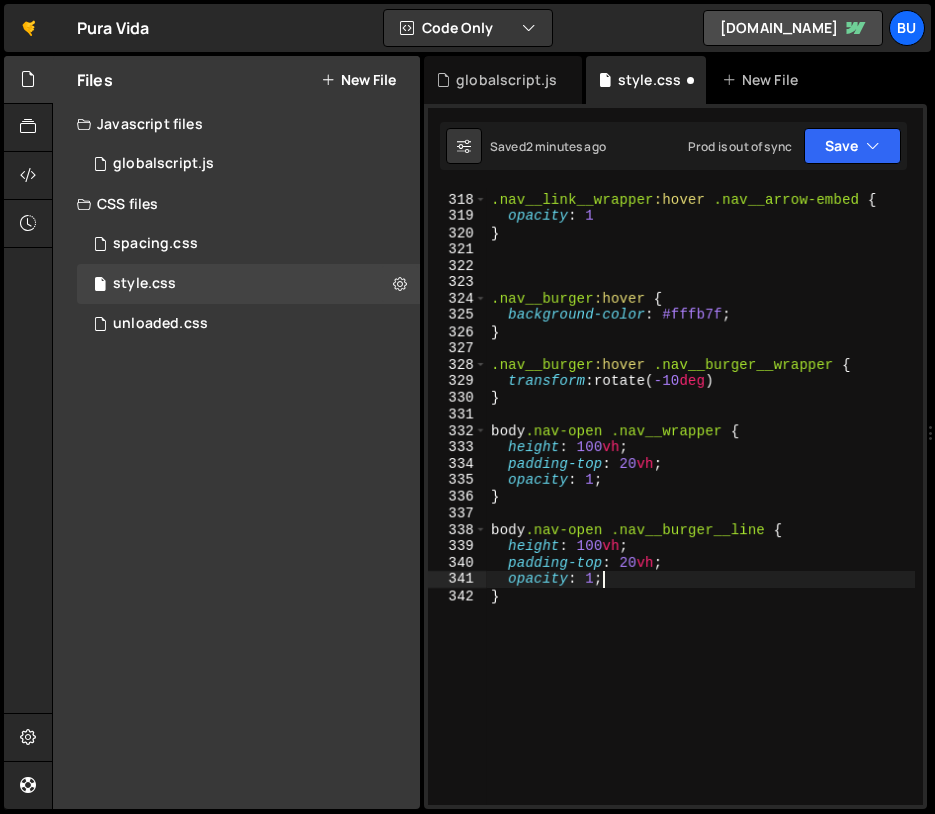 click on ".nav__link__wrapper :hover   .nav__arrow-embed   {    opacity :   1 } .nav__burger :hover   {    background-color :   #fffb7f ; } .nav__burger :hover   .nav__burger__wrapper   {    transform :  rotate( -10 deg ) } body .nav-open   .nav__wrapper   {    height :   100 vh ;    padding-top :   20 vh ;    opacity :   1 ; } body .nav-open   .nav__burger__line   {    height :   100 vh ;    padding-top :   20 vh ;    opacity :   1 ; }" at bounding box center (701, 500) 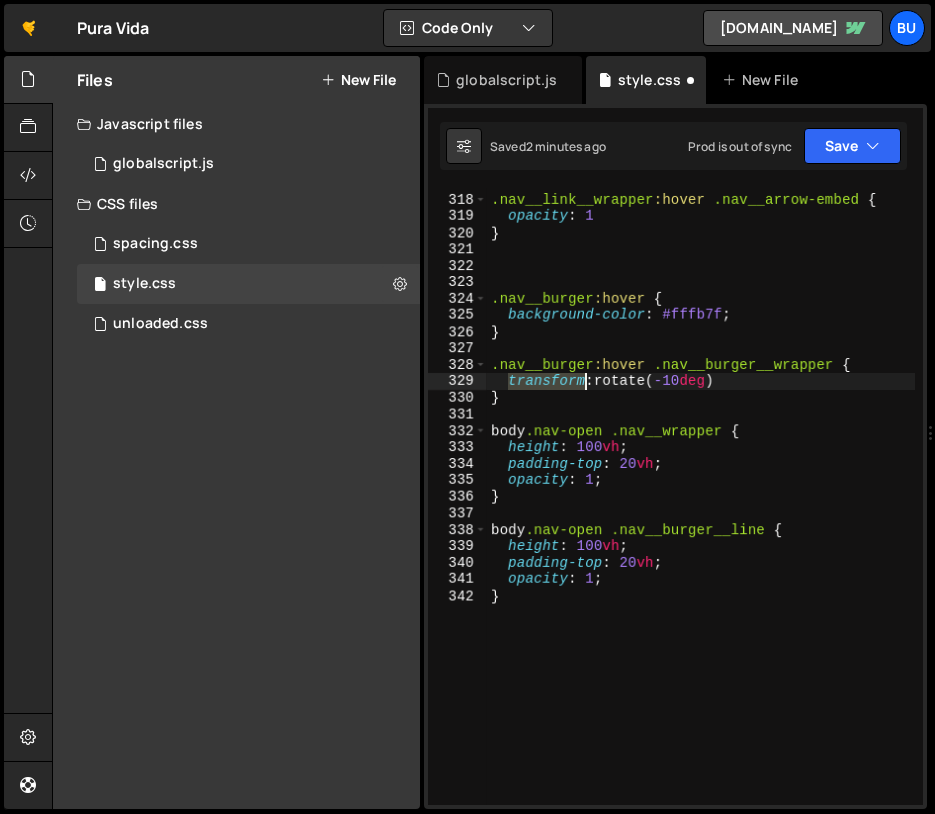 click on ".nav__link__wrapper :hover   .nav__arrow-embed   {    opacity :   1 } .nav__burger :hover   {    background-color :   #fffb7f ; } .nav__burger :hover   .nav__burger__wrapper   {    transform :  rotate( -10 deg ) } body .nav-open   .nav__wrapper   {    height :   100 vh ;    padding-top :   20 vh ;    opacity :   1 ; } body .nav-open   .nav__burger__line   {    height :   100 vh ;    padding-top :   20 vh ;    opacity :   1 ; }" at bounding box center (701, 500) 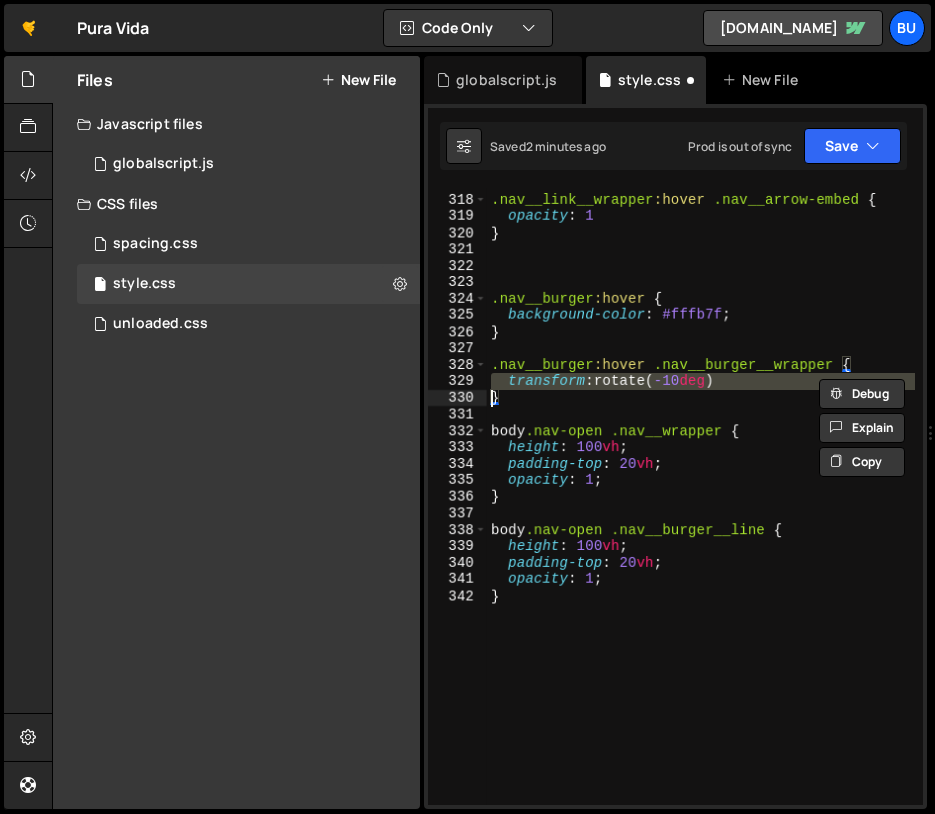click on ".nav__link__wrapper :hover   .nav__arrow-embed   {    opacity :   1 } .nav__burger :hover   {    background-color :   #fffb7f ; } .nav__burger :hover   .nav__burger__wrapper   {    transform :  rotate( -10 deg ) } body .nav-open   .nav__wrapper   {    height :   100 vh ;    padding-top :   20 vh ;    opacity :   1 ; } body .nav-open   .nav__burger__line   {    height :   100 vh ;    padding-top :   20 vh ;    opacity :   1 ; }" at bounding box center [701, 500] 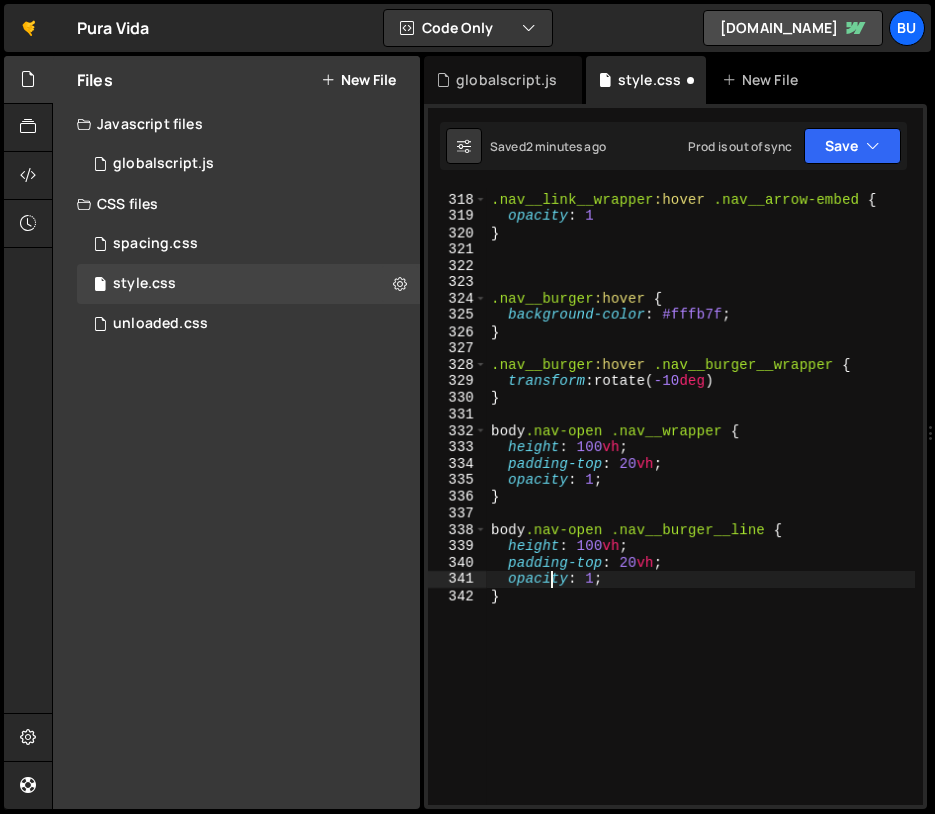 click on ".nav__link__wrapper :hover   .nav__arrow-embed   {    opacity :   1 } .nav__burger :hover   {    background-color :   #fffb7f ; } .nav__burger :hover   .nav__burger__wrapper   {    transform :  rotate( -10 deg ) } body .nav-open   .nav__wrapper   {    height :   100 vh ;    padding-top :   20 vh ;    opacity :   1 ; } body .nav-open   .nav__burger__line   {    height :   100 vh ;    padding-top :   20 vh ;    opacity :   1 ; }" at bounding box center [701, 500] 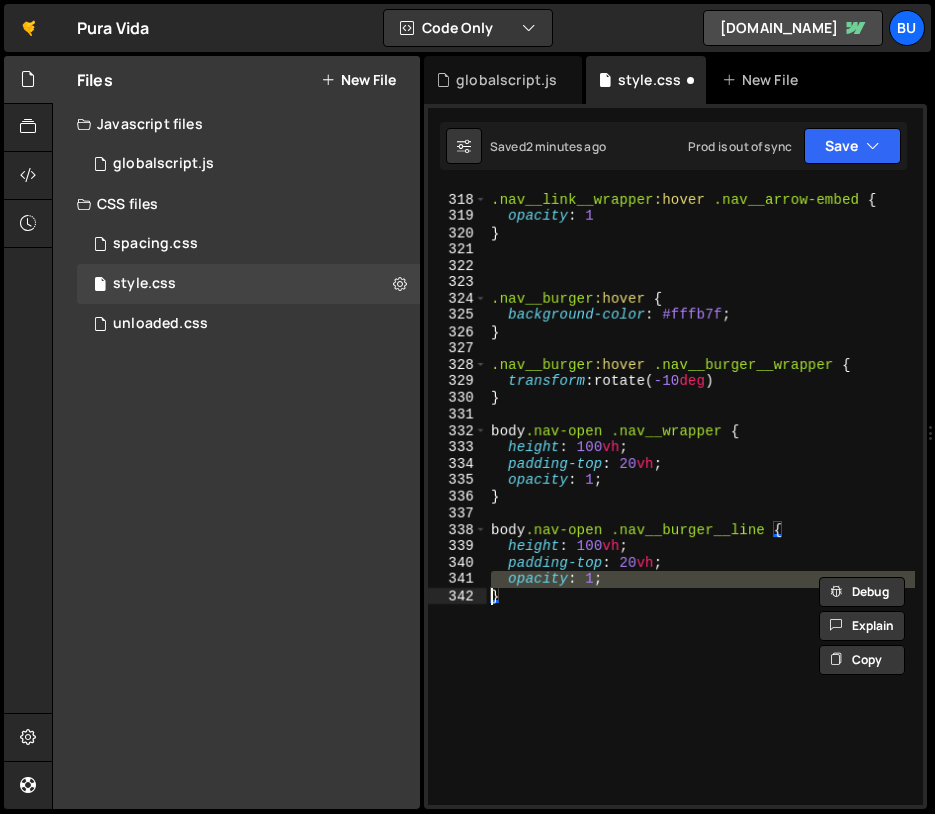 paste 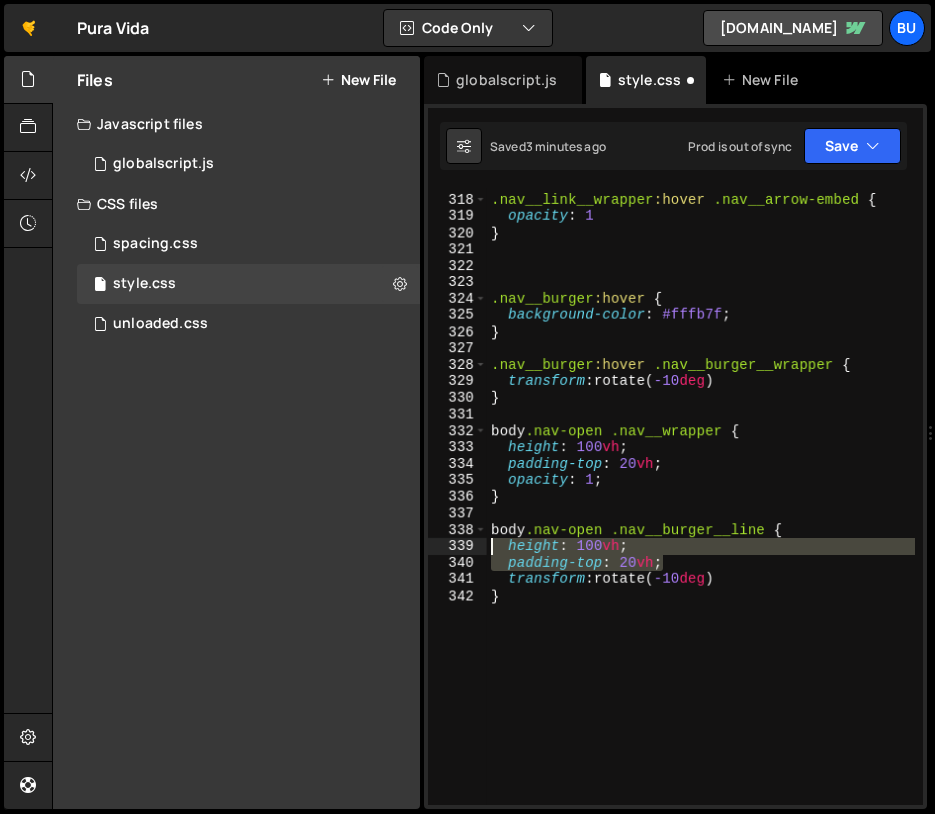 drag, startPoint x: 672, startPoint y: 565, endPoint x: 454, endPoint y: 549, distance: 218.58636 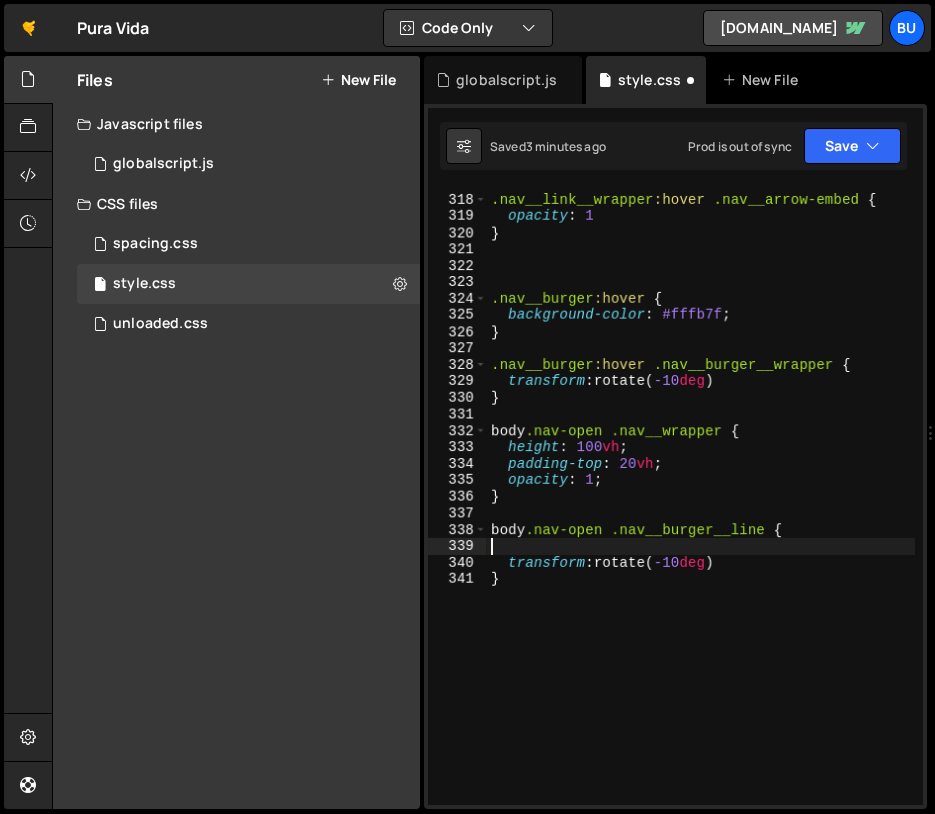 click on ".nav__link__wrapper :hover   .nav__arrow-embed   {    opacity :   1 } .nav__burger :hover   {    background-color :   #fffb7f ; } .nav__burger :hover   .nav__burger__wrapper   {    transform :  rotate( -10 deg ) } body .nav-open   .nav__wrapper   {    height :   100 vh ;    padding-top :   20 vh ;    opacity :   1 ; } body .nav-open   .nav__burger__line   {    transform :  rotate( -10 deg ) }" at bounding box center (701, 500) 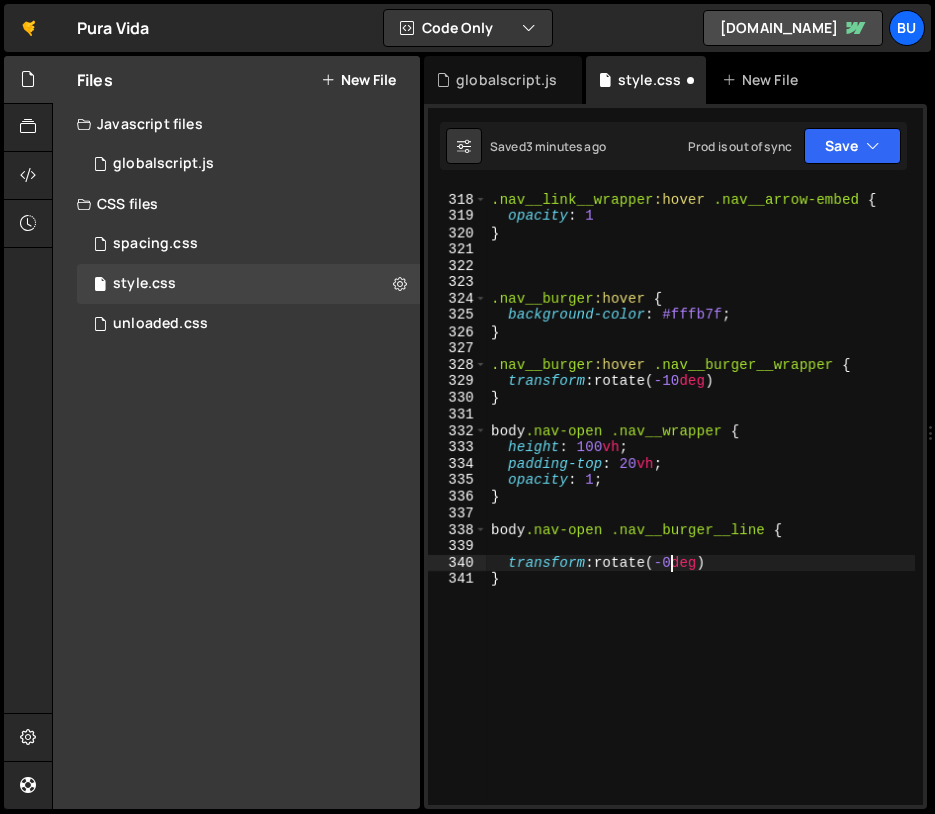 type on "transform: rotate(-40deg)" 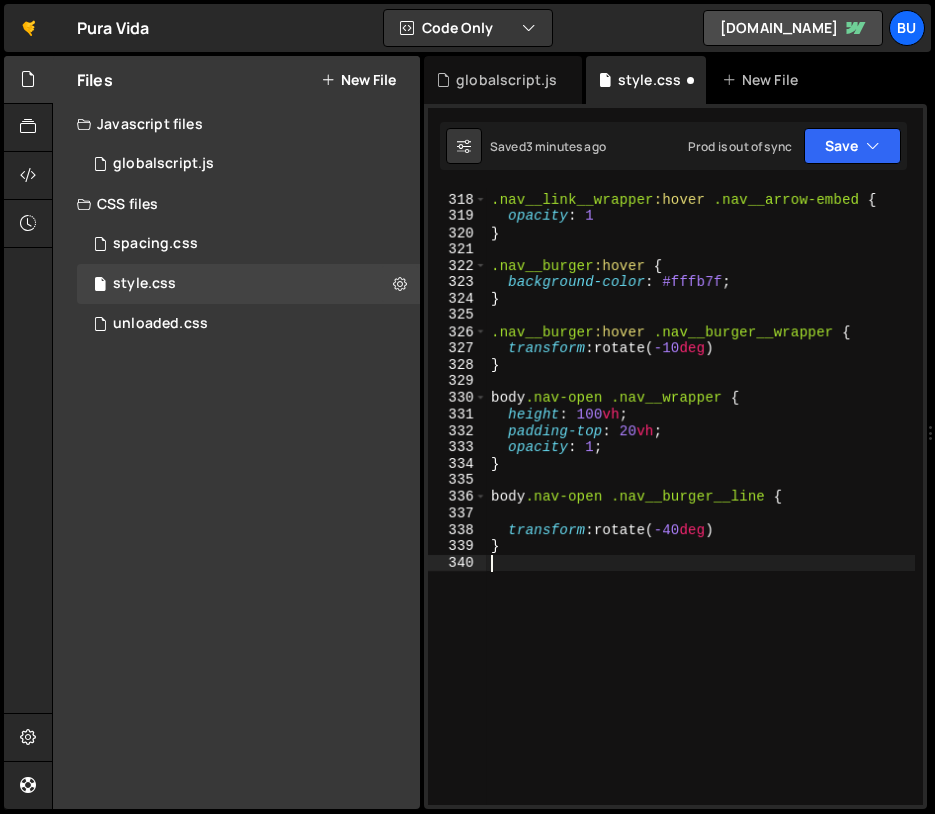 scroll, scrollTop: 0, scrollLeft: 0, axis: both 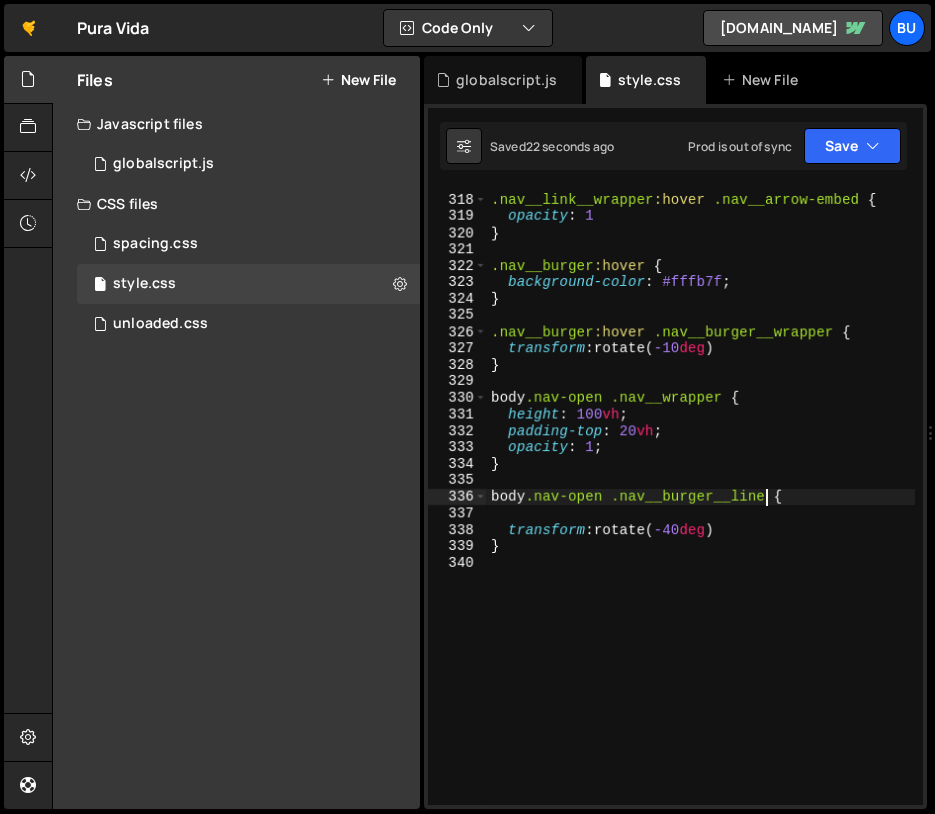 click on ".nav__link__wrapper :hover   .nav__arrow-embed   {    opacity :   1 } .nav__burger :hover   {    background-color :   #fffb7f ; } .nav__burger :hover   .nav__burger__wrapper   {    transform :  rotate( -10 deg ) } body .nav-open   .nav__wrapper   {    height :   100 vh ;    padding-top :   20 vh ;    opacity :   1 ; } body .nav-open   .nav__burger__line   {    transform :  rotate( -40 deg ) }" at bounding box center (701, 500) 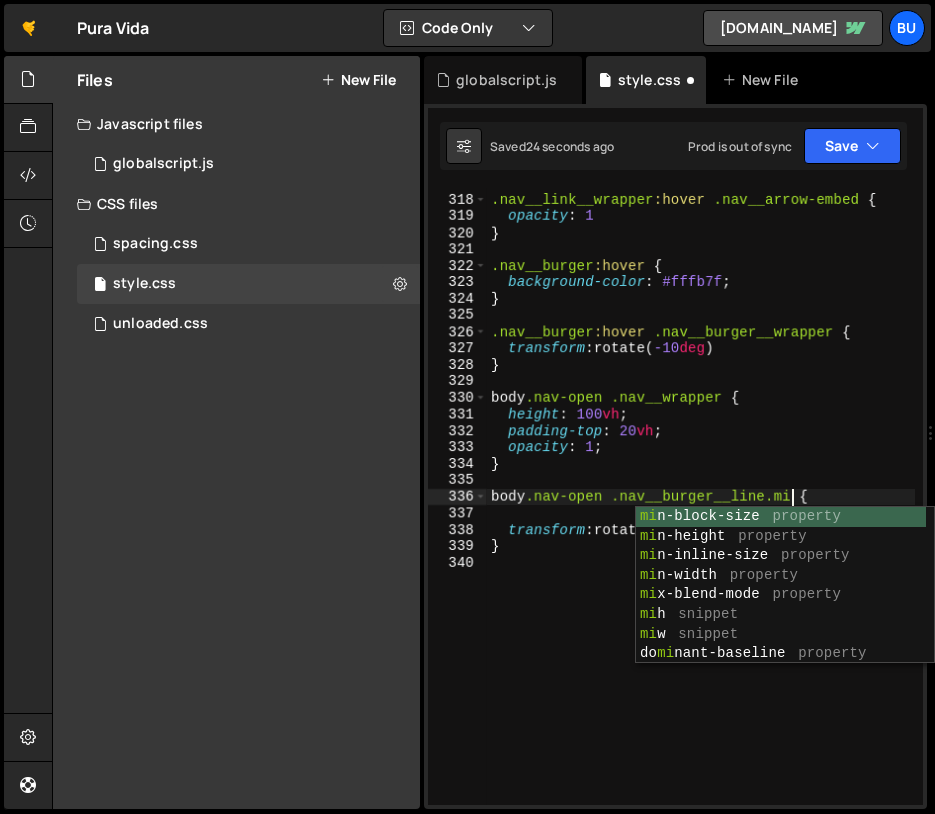 scroll, scrollTop: 0, scrollLeft: 21, axis: horizontal 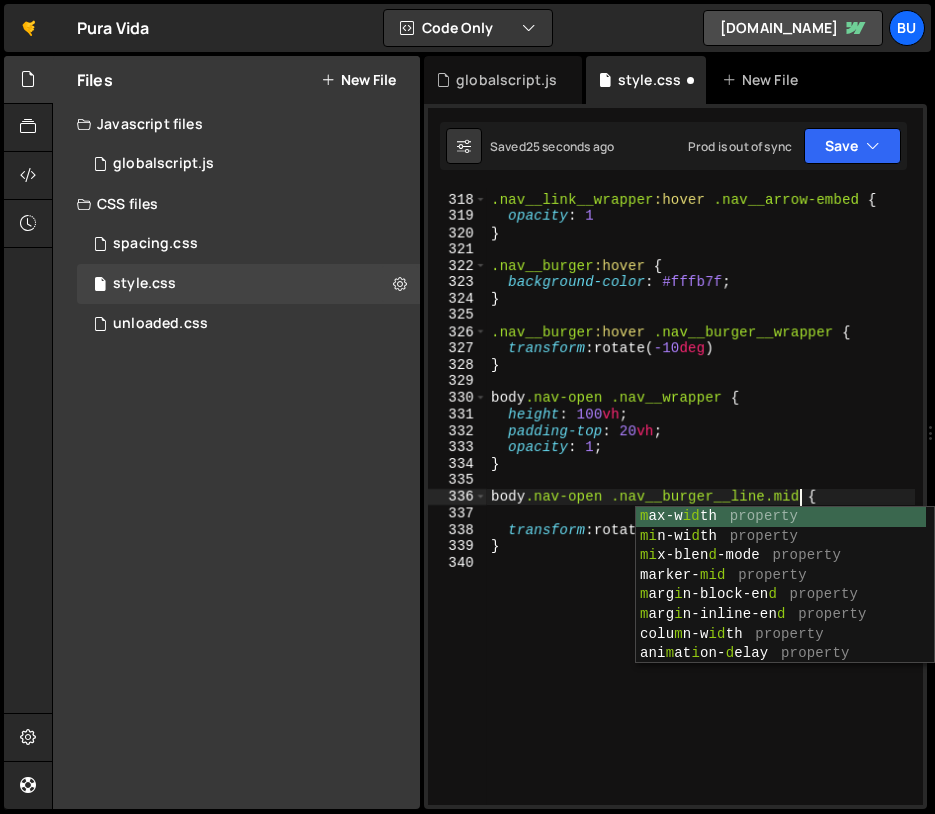click on ".nav__link__wrapper :hover   .nav__arrow-embed   {    opacity :   1 } .nav__burger :hover   {    background-color :   #fffb7f ; } .nav__burger :hover   .nav__burger__wrapper   {    transform :  rotate( -10 deg ) } body .nav-open   .nav__wrapper   {    height :   100 vh ;    padding-top :   20 vh ;    opacity :   1 ; } body .nav-open   .nav__burger__line.mid   {    transform :  rotate( -40 deg ) }" at bounding box center (701, 500) 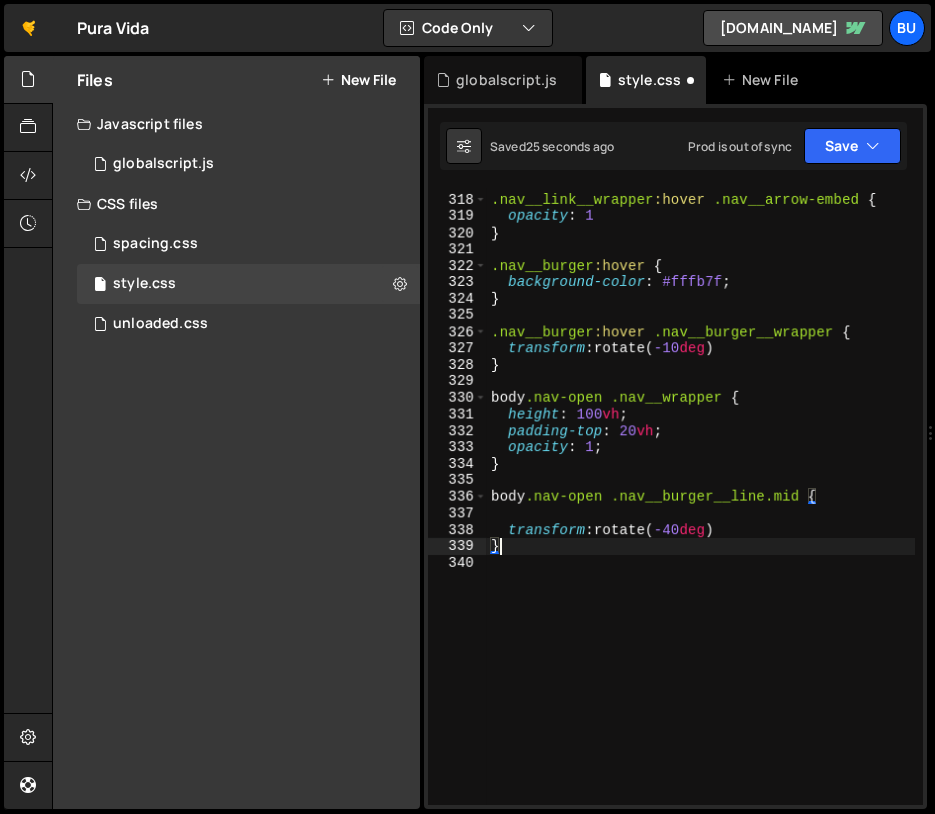scroll, scrollTop: 0, scrollLeft: 0, axis: both 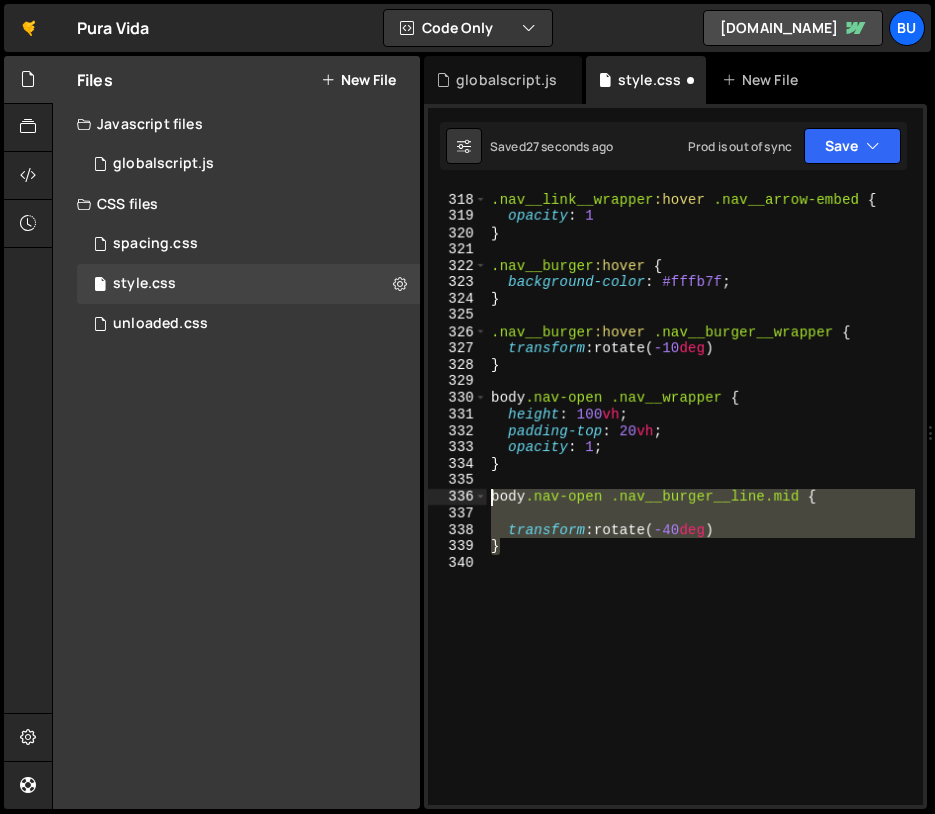 drag, startPoint x: 525, startPoint y: 545, endPoint x: 473, endPoint y: 498, distance: 70.0928 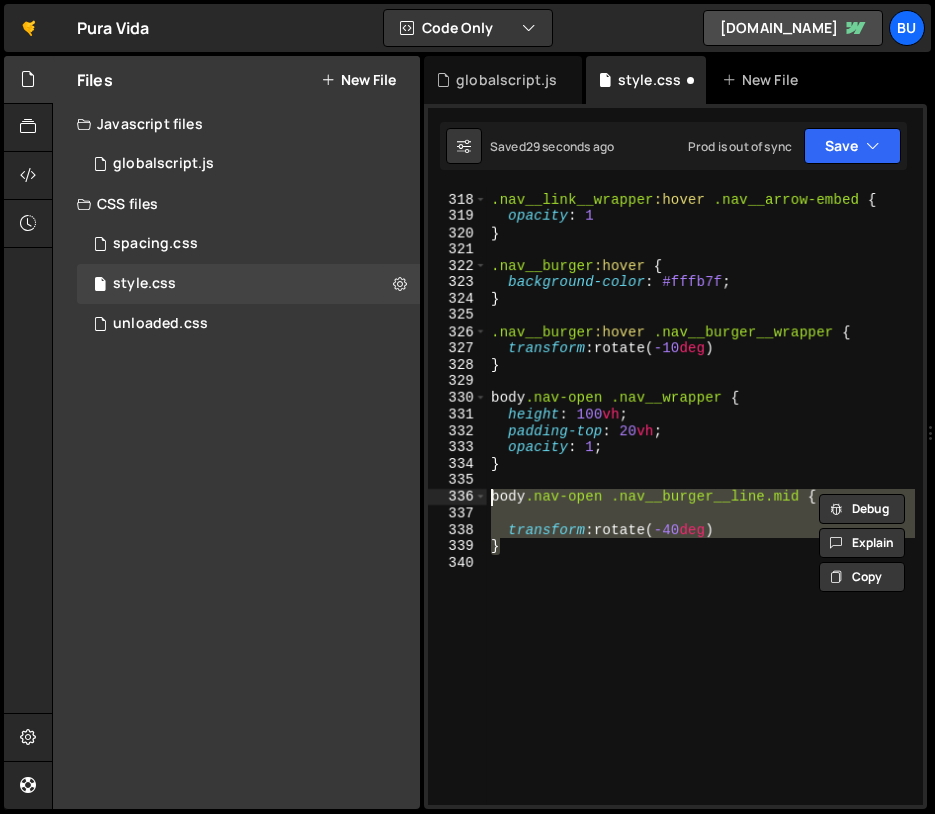 click on ".nav__link__wrapper :hover   .nav__arrow-embed   {    opacity :   1 } .nav__burger :hover   {    background-color :   #fffb7f ; } .nav__burger :hover   .nav__burger__wrapper   {    transform :  rotate( -10 deg ) } body .nav-open   .nav__wrapper   {    height :   100 vh ;    padding-top :   20 vh ;    opacity :   1 ; } body .nav-open   .nav__burger__line.mid   {    transform :  rotate( -40 deg ) }" at bounding box center [701, 496] 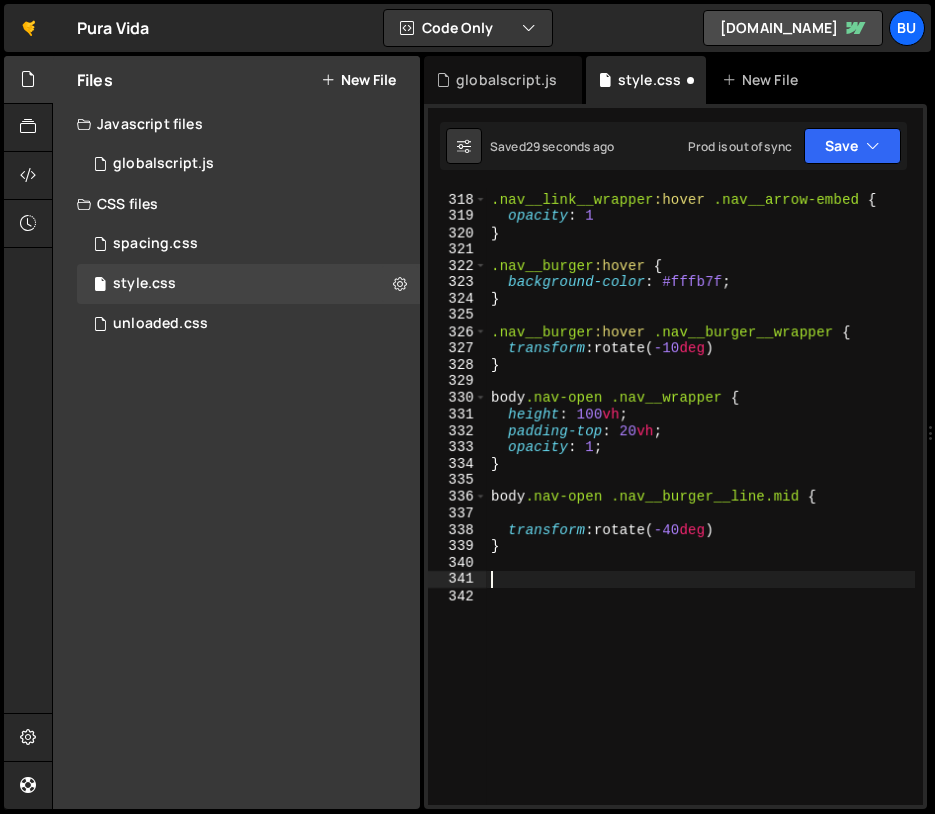 paste on "}" 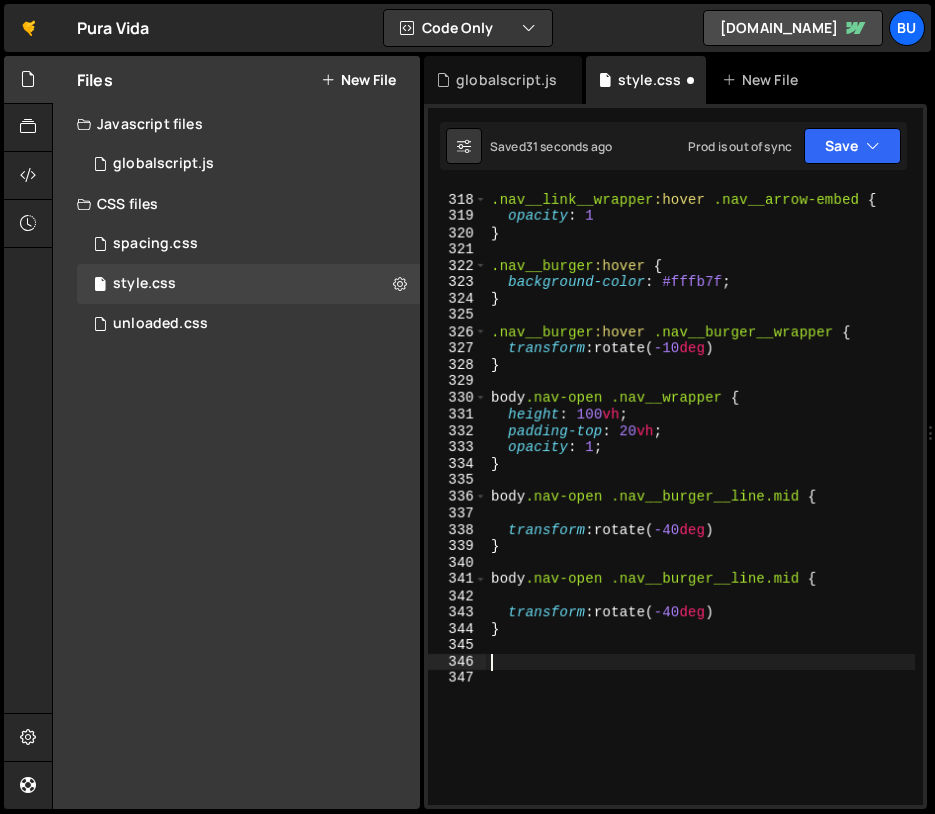paste on "}" 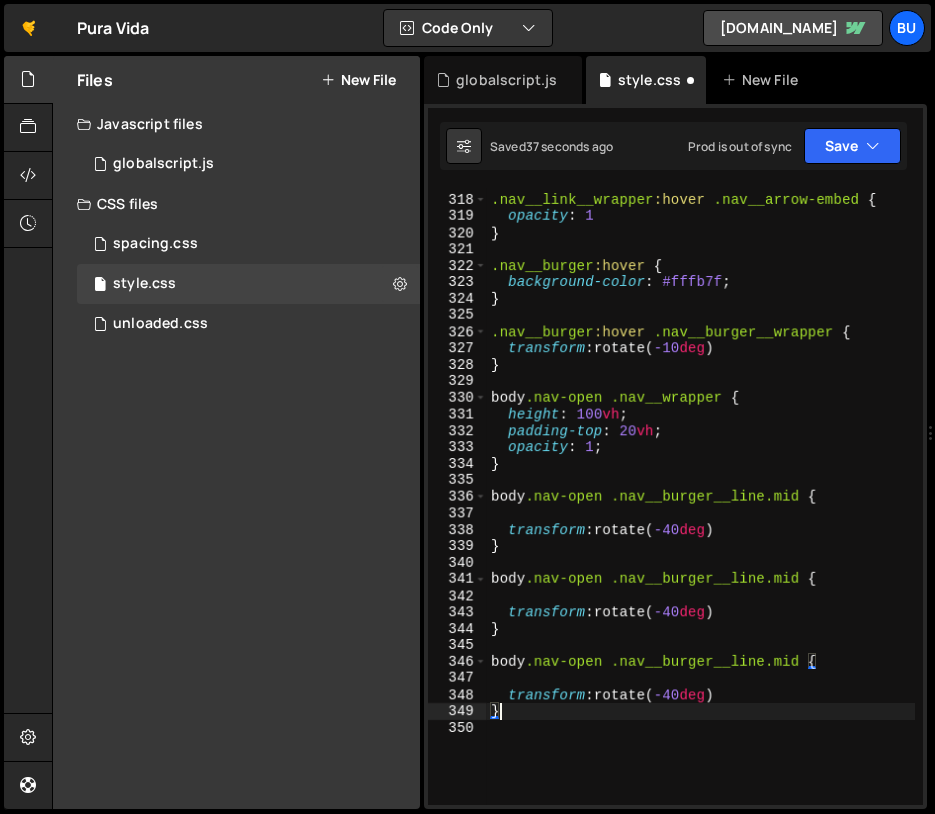 click on ".nav__link__wrapper :hover   .nav__arrow-embed   {    opacity :   1 } .nav__burger :hover   {    background-color :   #fffb7f ; } .nav__burger :hover   .nav__burger__wrapper   {    transform :  rotate( -10 deg ) } body .nav-open   .nav__wrapper   {    height :   100 vh ;    padding-top :   20 vh ;    opacity :   1 ; } body .nav-open   .nav__burger__line.mid   {    transform :  rotate( -40 deg ) } body .nav-open   .nav__burger__line.mid   {    transform :  rotate( -40 deg ) } body .nav-open   .nav__burger__line.mid   {    transform :  rotate( -40 deg ) }" at bounding box center [701, 500] 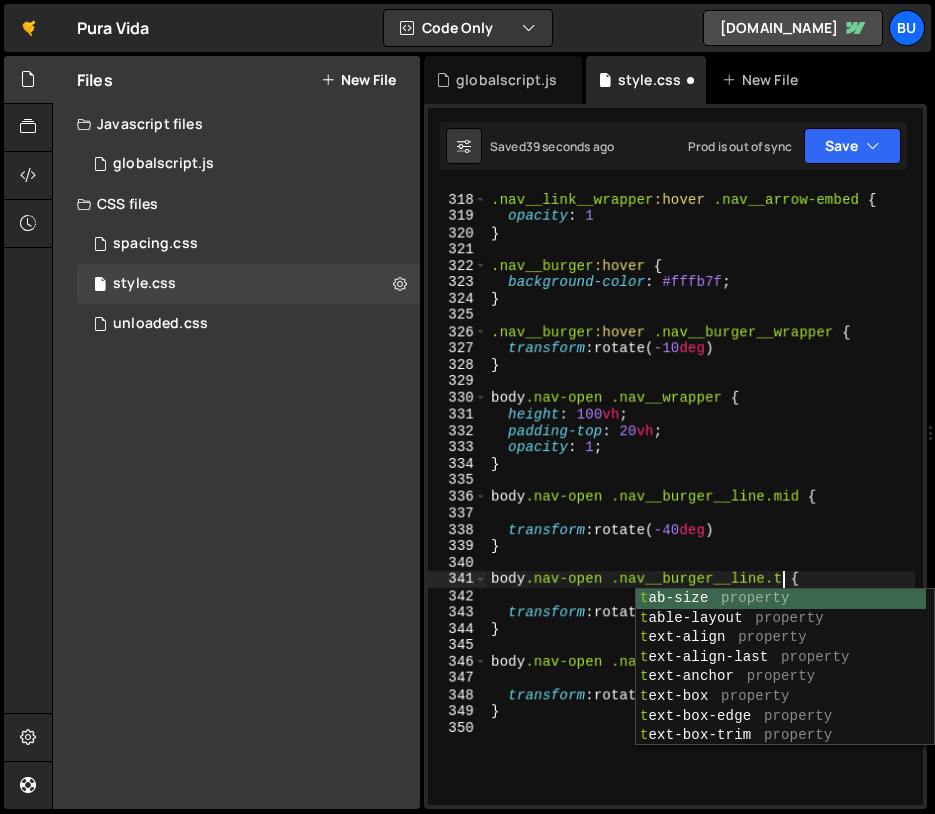 type on "body.nav-open .nav__burger__[DOMAIN_NAME] {" 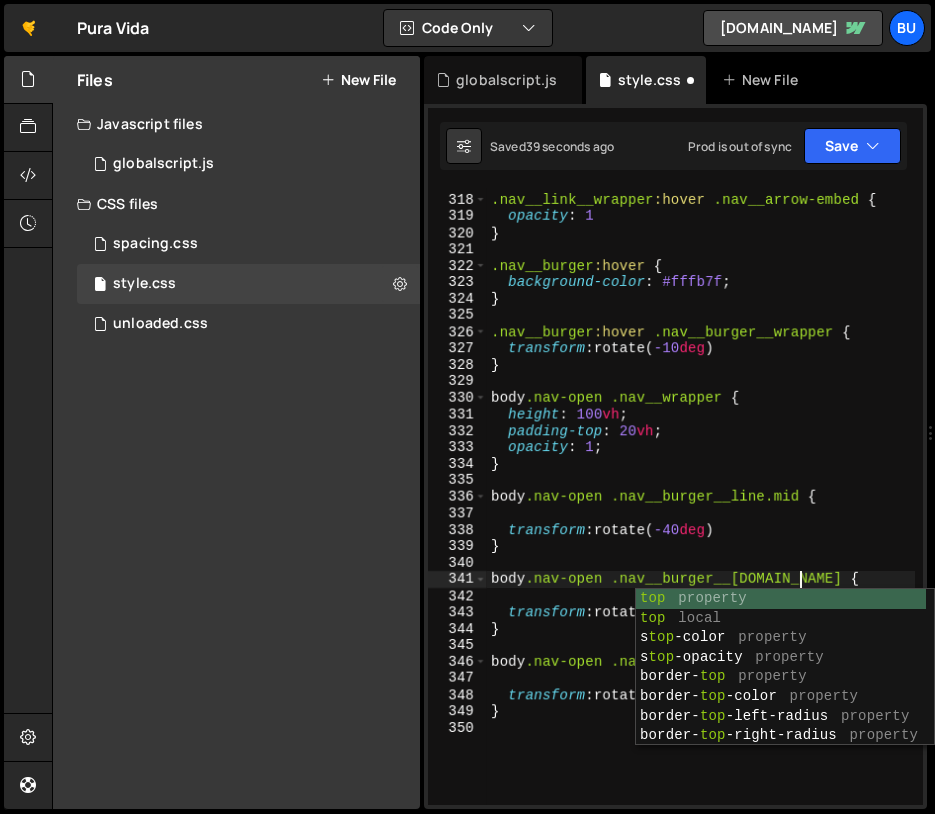 scroll, scrollTop: 0, scrollLeft: 21, axis: horizontal 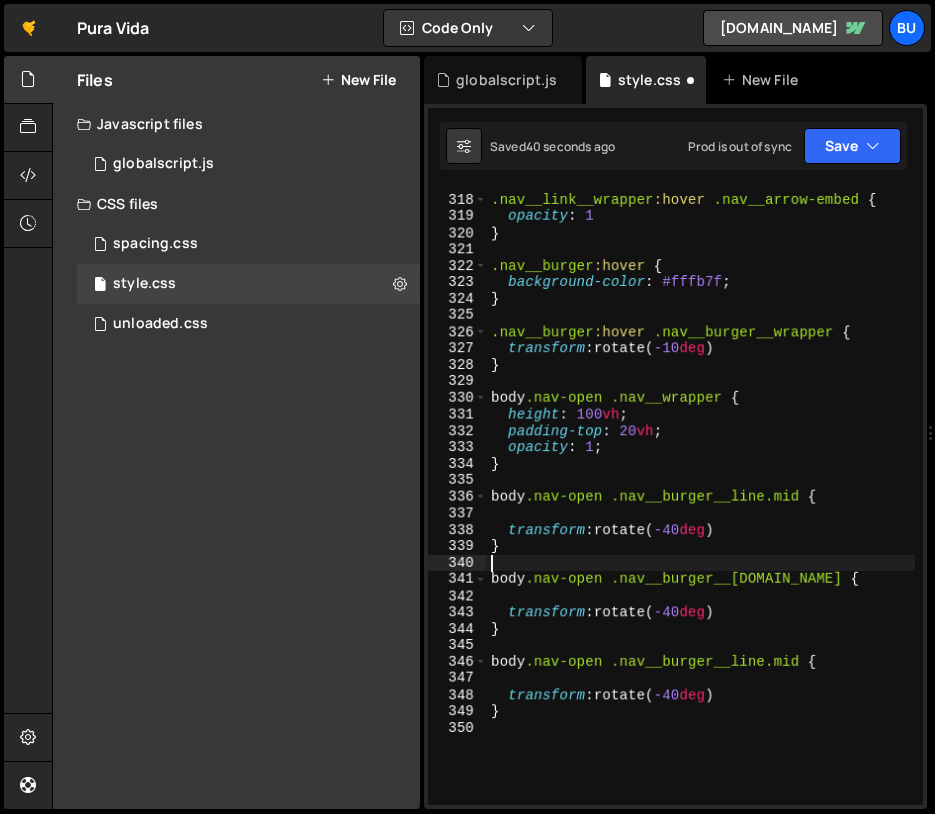 click on ".nav__link__wrapper :hover   .nav__arrow-embed   {    opacity :   1 } .nav__burger :hover   {    background-color :   #fffb7f ; } .nav__burger :hover   .nav__burger__wrapper   {    transform :  rotate( -10 deg ) } body .nav-open   .nav__wrapper   {    height :   100 vh ;    padding-top :   20 vh ;    opacity :   1 ; } body .nav-open   .nav__burger__line.mid   {    transform :  rotate( -40 deg ) } body .nav-open   .nav__burger__[DOMAIN_NAME]   {    transform :  rotate( -40 deg ) } body .nav-open   .nav__burger__line.mid   {    transform :  rotate( -40 deg ) }" at bounding box center [701, 500] 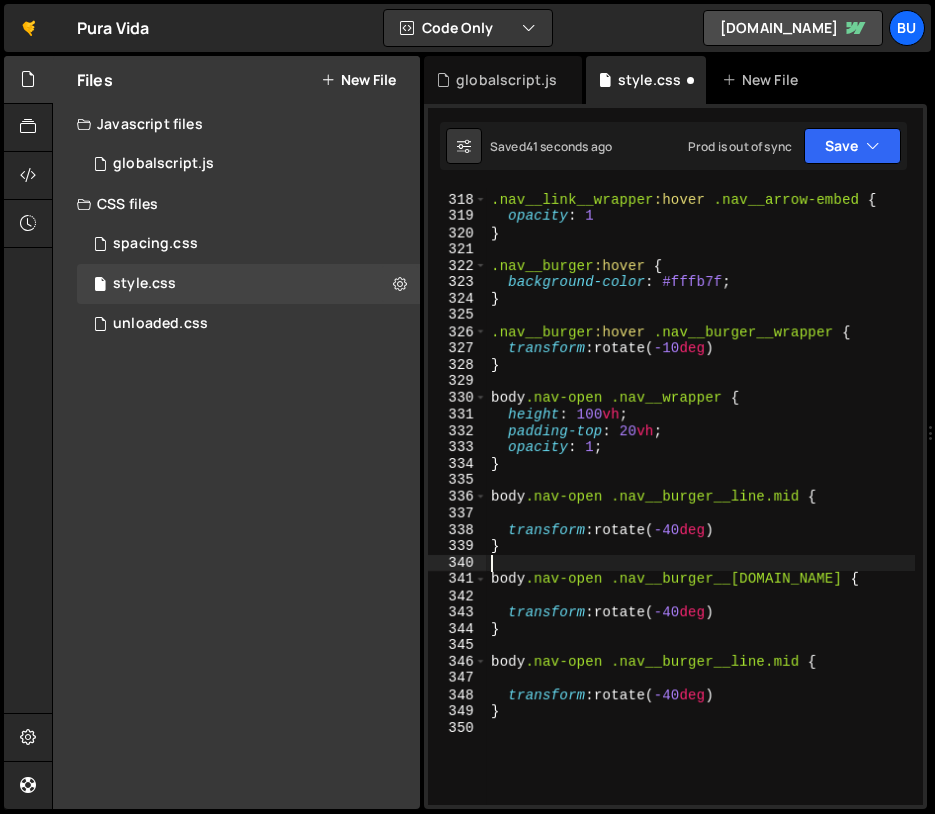 click on ".nav__link__wrapper :hover   .nav__arrow-embed   {    opacity :   1 } .nav__burger :hover   {    background-color :   #fffb7f ; } .nav__burger :hover   .nav__burger__wrapper   {    transform :  rotate( -10 deg ) } body .nav-open   .nav__wrapper   {    height :   100 vh ;    padding-top :   20 vh ;    opacity :   1 ; } body .nav-open   .nav__burger__line.mid   {    transform :  rotate( -40 deg ) } body .nav-open   .nav__burger__[DOMAIN_NAME]   {    transform :  rotate( -40 deg ) } body .nav-open   .nav__burger__line.mid   {    transform :  rotate( -40 deg ) }" at bounding box center [701, 500] 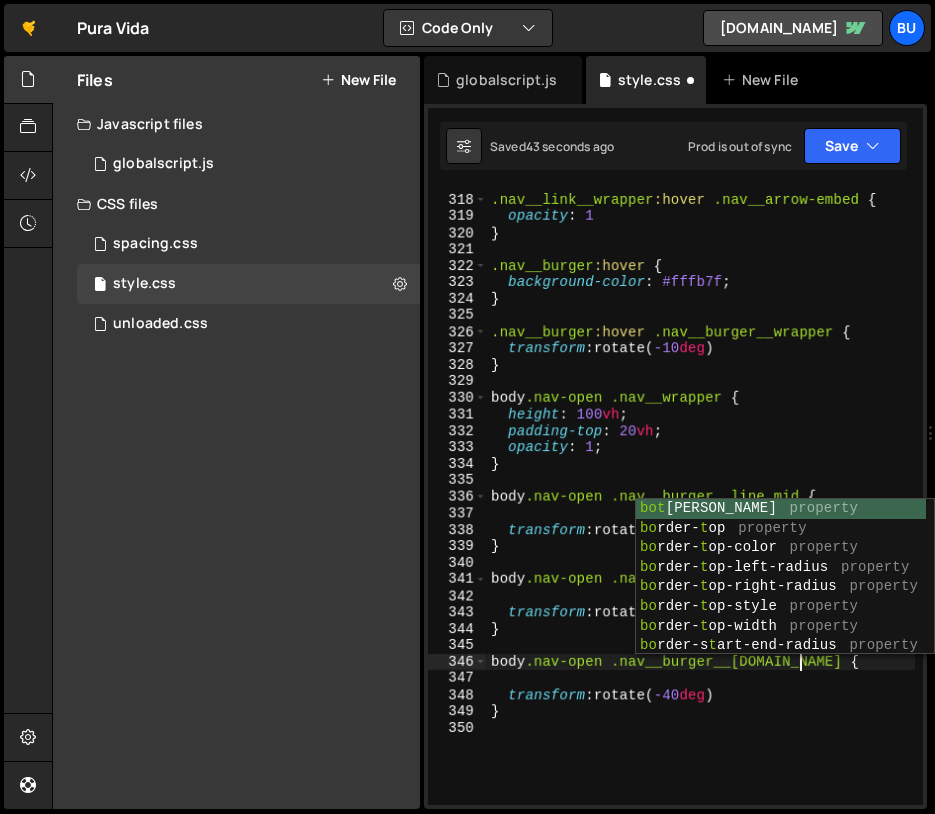 type on "body.nav-open .nav__burger__line.bottom {" 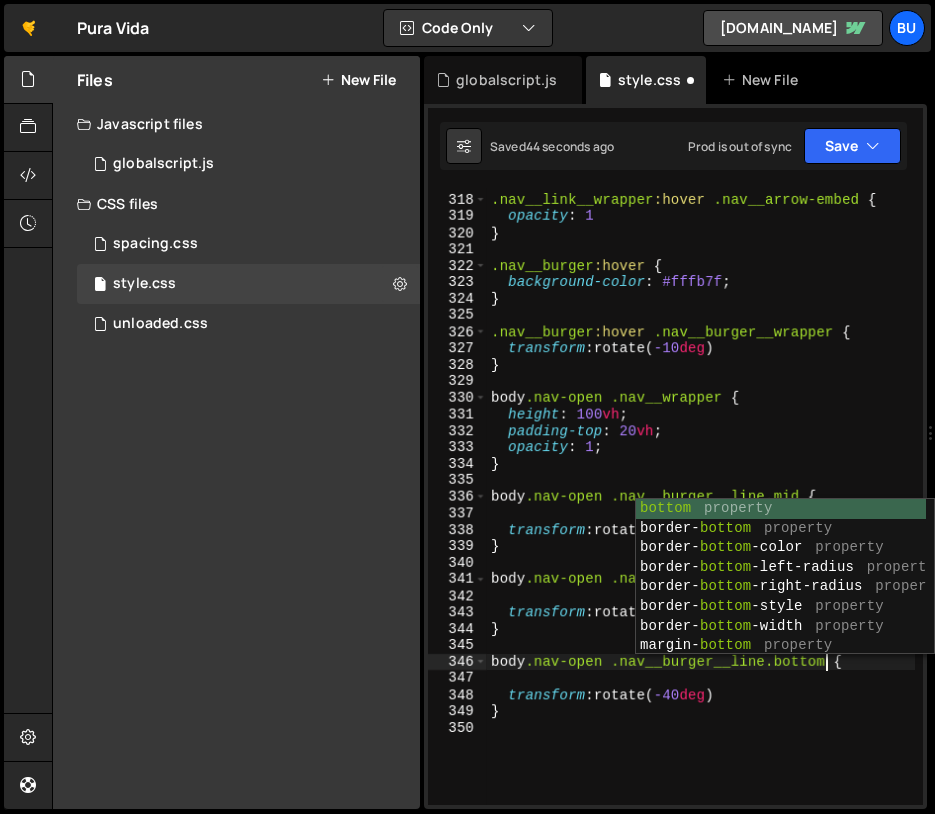 scroll, scrollTop: 0, scrollLeft: 23, axis: horizontal 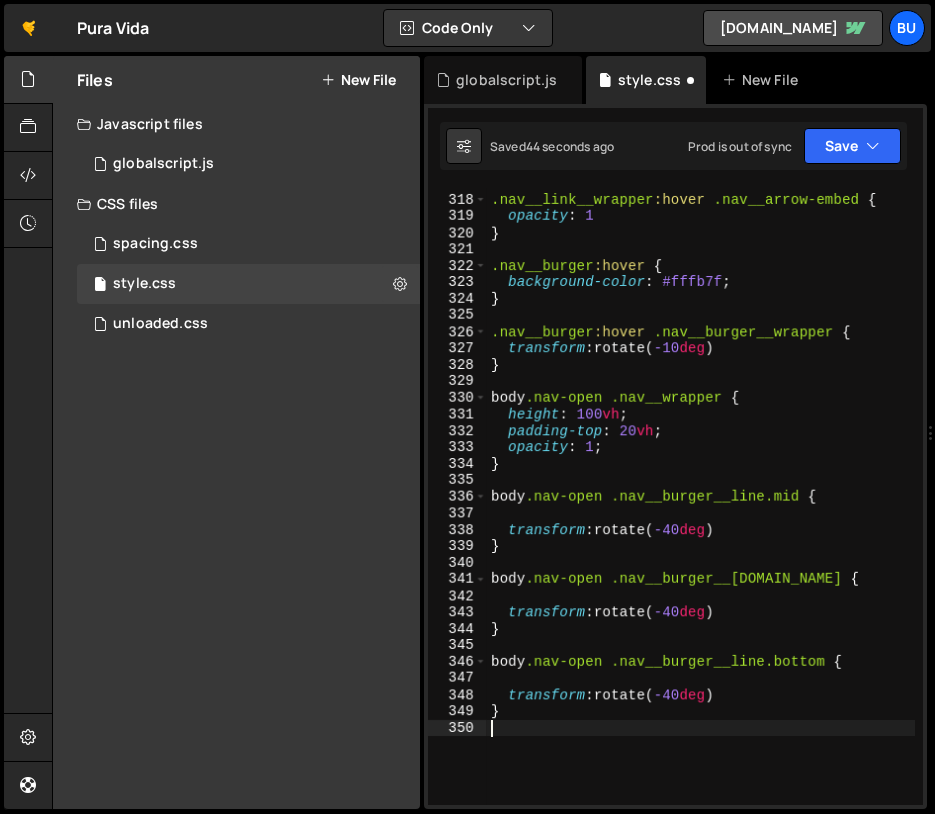 click on ".nav__link__wrapper :hover   .nav__arrow-embed   {    opacity :   1 } .nav__burger :hover   {    background-color :   #fffb7f ; } .nav__burger :hover   .nav__burger__wrapper   {    transform :  rotate( -10 deg ) } body .nav-open   .nav__wrapper   {    height :   100 vh ;    padding-top :   20 vh ;    opacity :   1 ; } body .nav-open   .nav__burger__line.mid   {    transform :  rotate( -40 deg ) } body .nav-open   .nav__burger__[DOMAIN_NAME]   {    transform :  rotate( -40 deg ) } body .nav-open   .nav__burger__line.bottom   {    transform :  rotate( -40 deg ) }" at bounding box center (701, 500) 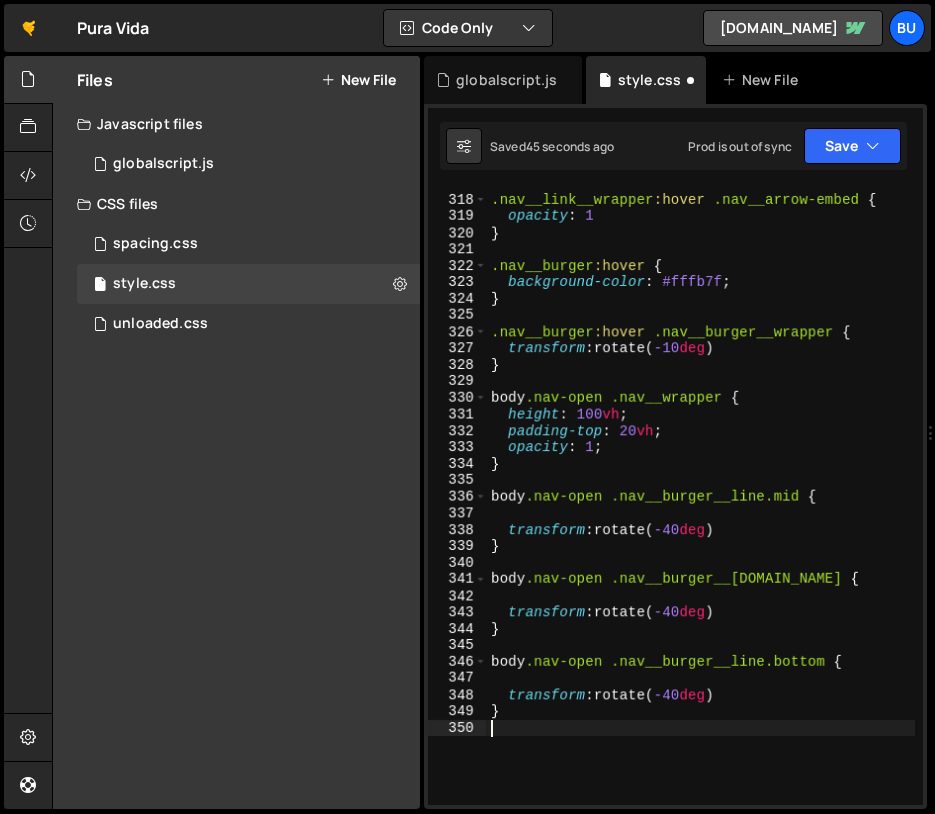 click on ".nav__link__wrapper :hover   .nav__arrow-embed   {    opacity :   1 } .nav__burger :hover   {    background-color :   #fffb7f ; } .nav__burger :hover   .nav__burger__wrapper   {    transform :  rotate( -10 deg ) } body .nav-open   .nav__wrapper   {    height :   100 vh ;    padding-top :   20 vh ;    opacity :   1 ; } body .nav-open   .nav__burger__line.mid   {    transform :  rotate( -40 deg ) } body .nav-open   .nav__burger__[DOMAIN_NAME]   {    transform :  rotate( -40 deg ) } body .nav-open   .nav__burger__line.bottom   {    transform :  rotate( -40 deg ) }" at bounding box center (701, 500) 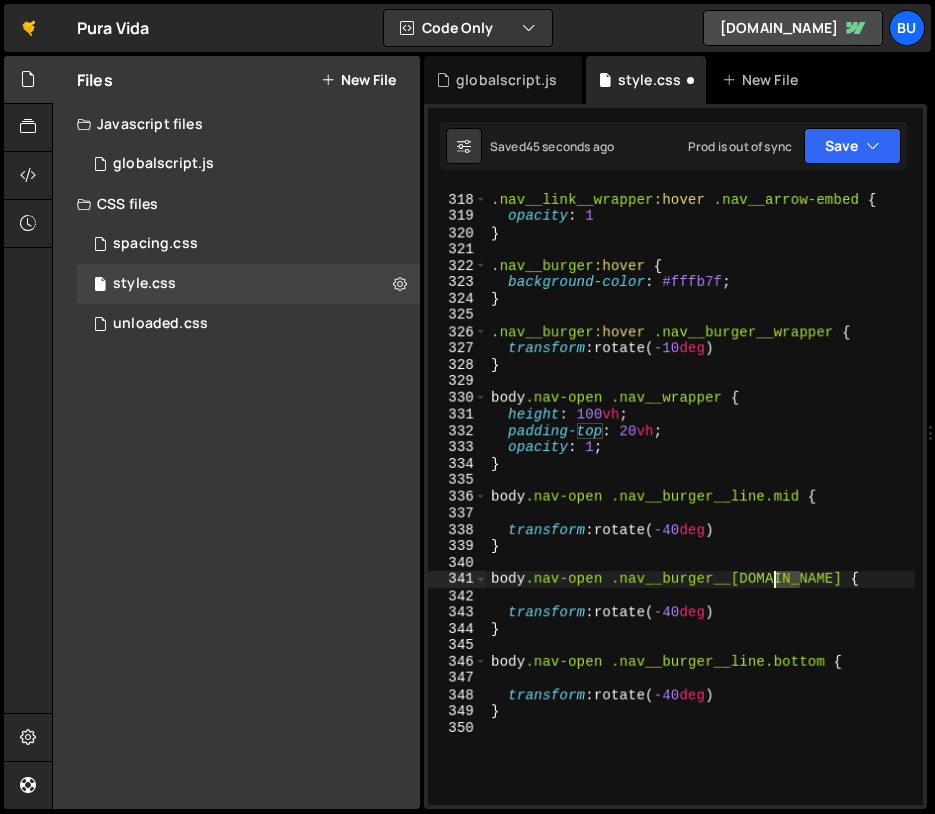 click on ".nav__link__wrapper :hover   .nav__arrow-embed   {    opacity :   1 } .nav__burger :hover   {    background-color :   #fffb7f ; } .nav__burger :hover   .nav__burger__wrapper   {    transform :  rotate( -10 deg ) } body .nav-open   .nav__wrapper   {    height :   100 vh ;    padding-top :   20 vh ;    opacity :   1 ; } body .nav-open   .nav__burger__line.mid   {    transform :  rotate( -40 deg ) } body .nav-open   .nav__burger__[DOMAIN_NAME]   {    transform :  rotate( -40 deg ) } body .nav-open   .nav__burger__line.bottom   {    transform :  rotate( -40 deg ) }" at bounding box center (701, 500) 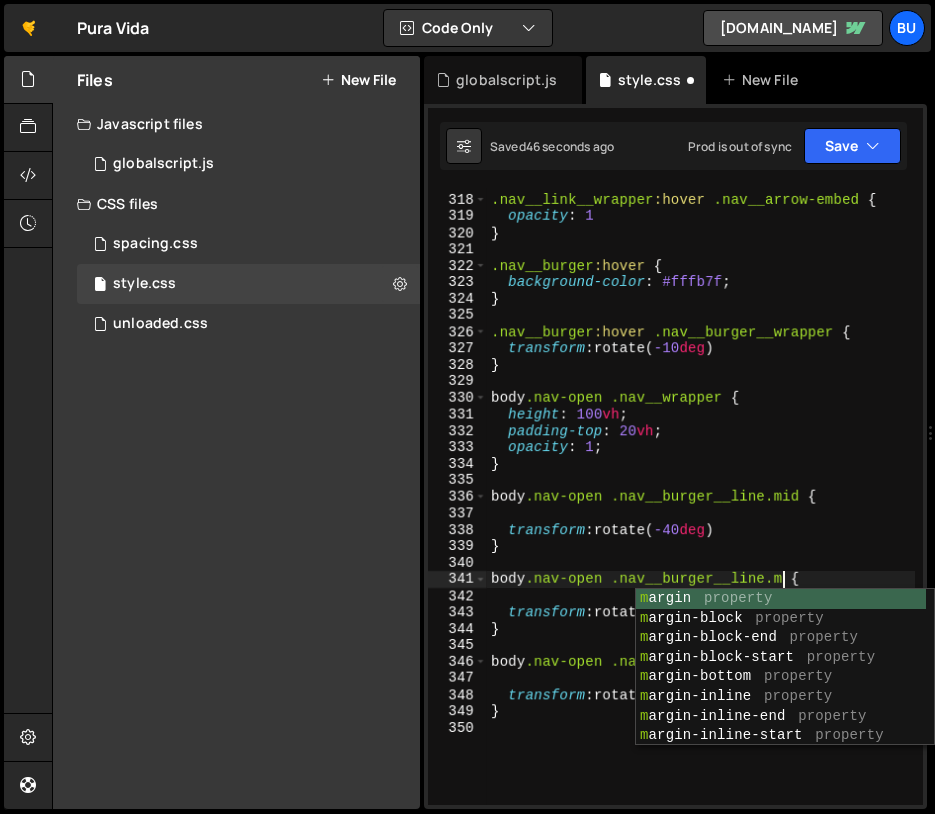 scroll, scrollTop: 0, scrollLeft: 21, axis: horizontal 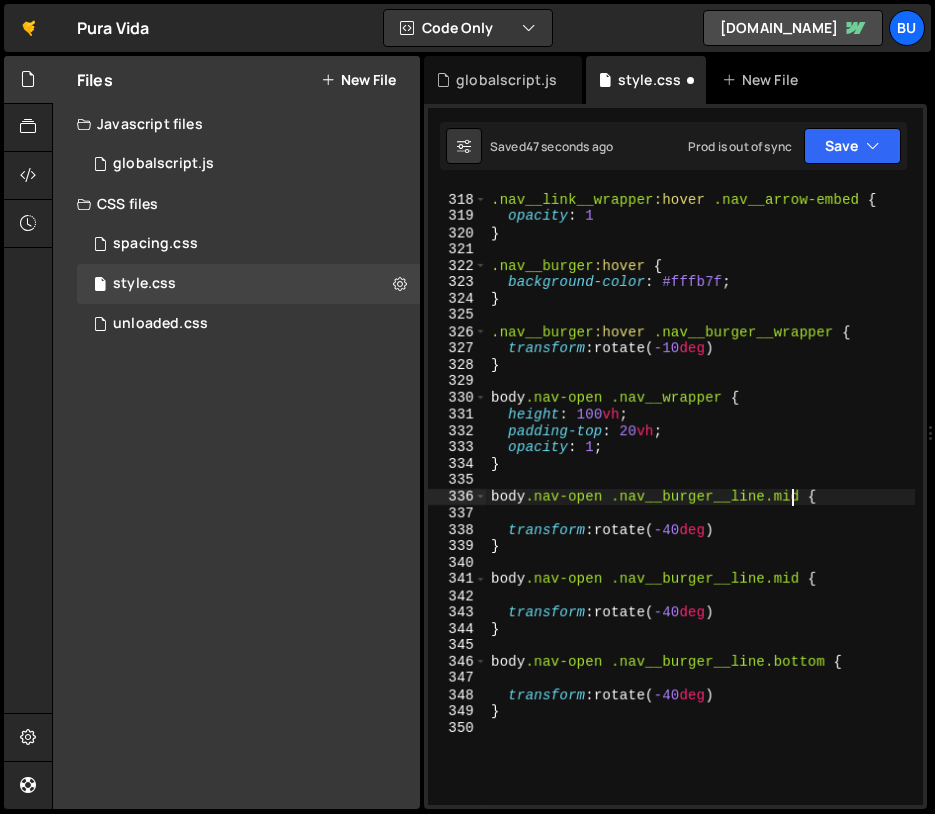 click on ".nav__link__wrapper :hover   .nav__arrow-embed   {    opacity :   1 } .nav__burger :hover   {    background-color :   #fffb7f ; } .nav__burger :hover   .nav__burger__wrapper   {    transform :  rotate( -10 deg ) } body .nav-open   .nav__wrapper   {    height :   100 vh ;    padding-top :   20 vh ;    opacity :   1 ; } body .nav-open   .nav__burger__line.mid   {    transform :  rotate( -40 deg ) } body .nav-open   .nav__burger__line.mid   {    transform :  rotate( -40 deg ) } body .nav-open   .nav__burger__line.bottom   {    transform :  rotate( -40 deg ) }" at bounding box center [701, 500] 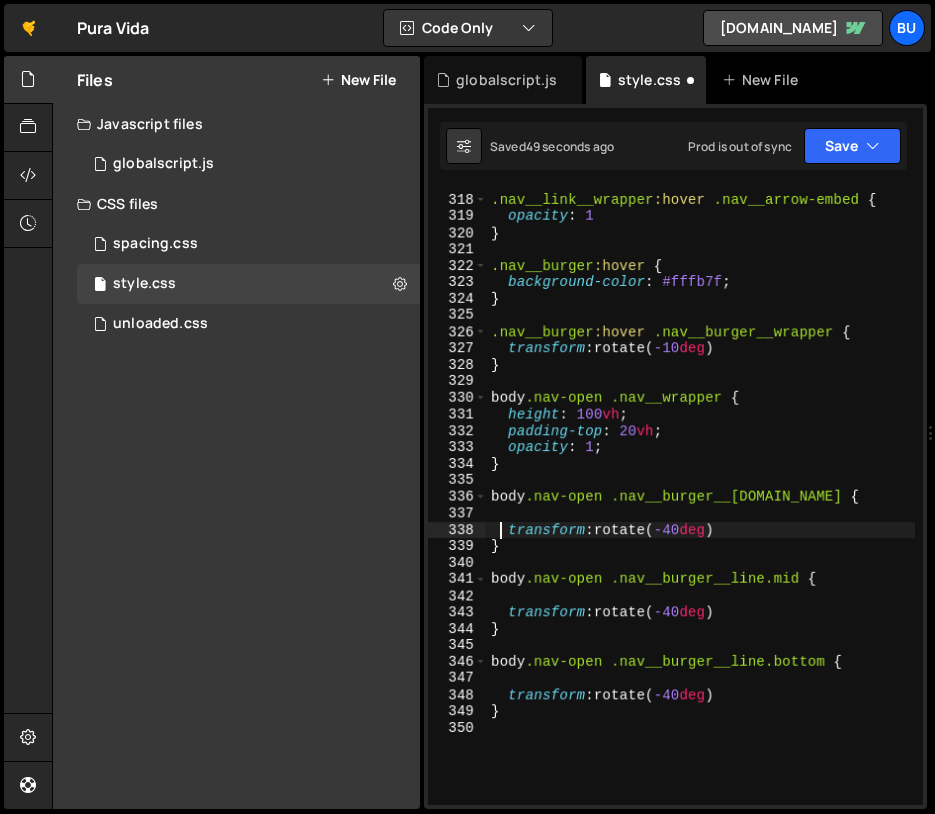 click on ".nav__link__wrapper :hover   .nav__arrow-embed   {    opacity :   1 } .nav__burger :hover   {    background-color :   #fffb7f ; } .nav__burger :hover   .nav__burger__wrapper   {    transform :  rotate( -10 deg ) } body .nav-open   .nav__wrapper   {    height :   100 vh ;    padding-top :   20 vh ;    opacity :   1 ; } body .nav-open   .nav__burger__[DOMAIN_NAME]   {    transform :  rotate( -40 deg ) } body .nav-open   .nav__burger__line.mid   {    transform :  rotate( -40 deg ) } body .nav-open   .nav__burger__line.bottom   {    transform :  rotate( -40 deg ) }" at bounding box center [701, 500] 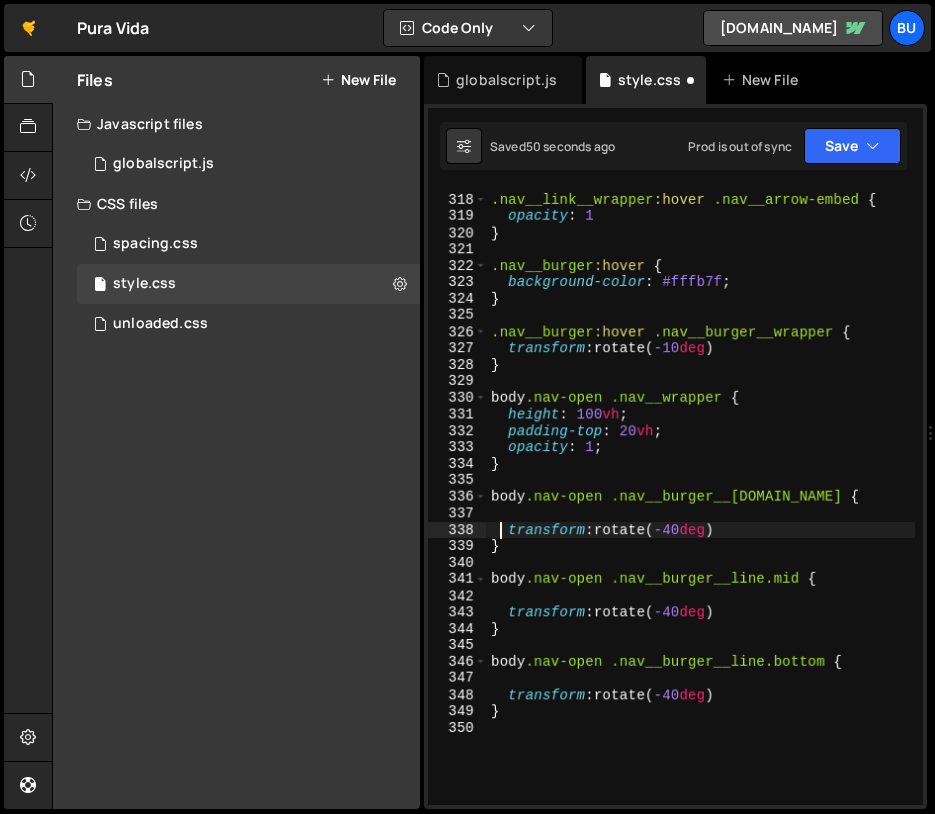 click on ".nav__link__wrapper :hover   .nav__arrow-embed   {    opacity :   1 } .nav__burger :hover   {    background-color :   #fffb7f ; } .nav__burger :hover   .nav__burger__wrapper   {    transform :  rotate( -10 deg ) } body .nav-open   .nav__wrapper   {    height :   100 vh ;    padding-top :   20 vh ;    opacity :   1 ; } body .nav-open   .nav__burger__[DOMAIN_NAME]   {    transform :  rotate( -40 deg ) } body .nav-open   .nav__burger__line.mid   {    transform :  rotate( -40 deg ) } body .nav-open   .nav__burger__line.bottom   {    transform :  rotate( -40 deg ) }" at bounding box center (701, 500) 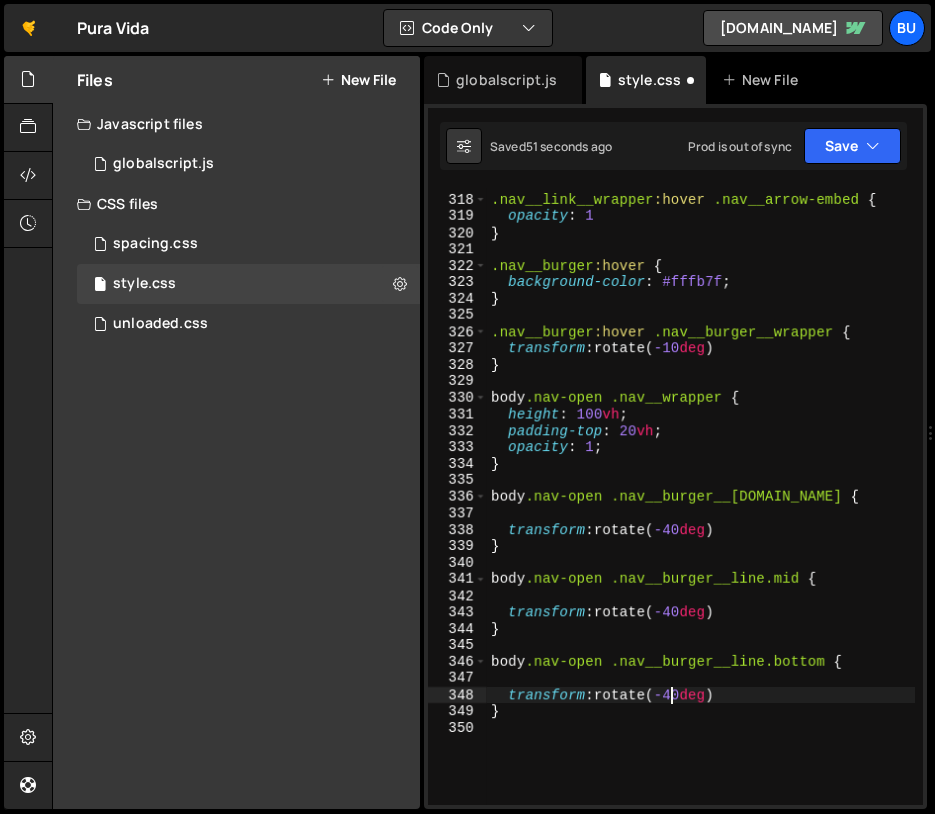 scroll, scrollTop: 0, scrollLeft: 14, axis: horizontal 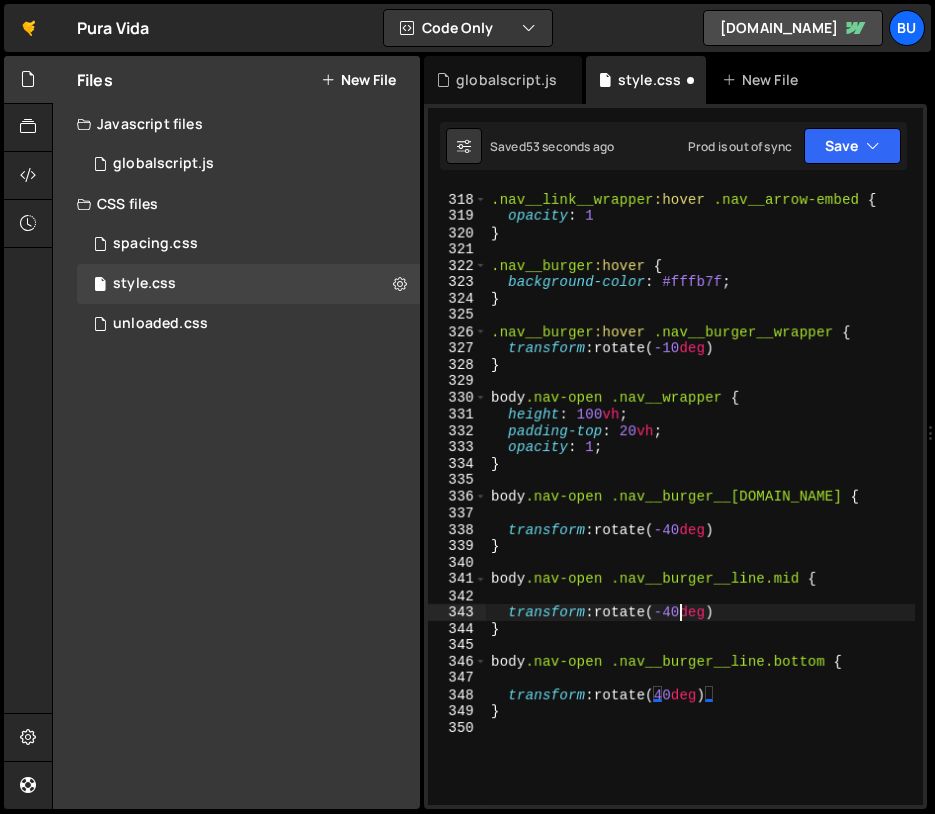 click on ".nav__link__wrapper :hover   .nav__arrow-embed   {    opacity :   1 } .nav__burger :hover   {    background-color :   #fffb7f ; } .nav__burger :hover   .nav__burger__wrapper   {    transform :  rotate( -10 deg ) } body .nav-open   .nav__wrapper   {    height :   100 vh ;    padding-top :   20 vh ;    opacity :   1 ; } body .nav-open   .nav__burger__[DOMAIN_NAME]   {    transform :  rotate( -40 deg ) } body .nav-open   .nav__burger__line.mid   {    transform :  rotate( -40 deg ) } body .nav-open   .nav__burger__line.bottom   {    transform :  rotate( 40 deg ) }" at bounding box center [701, 500] 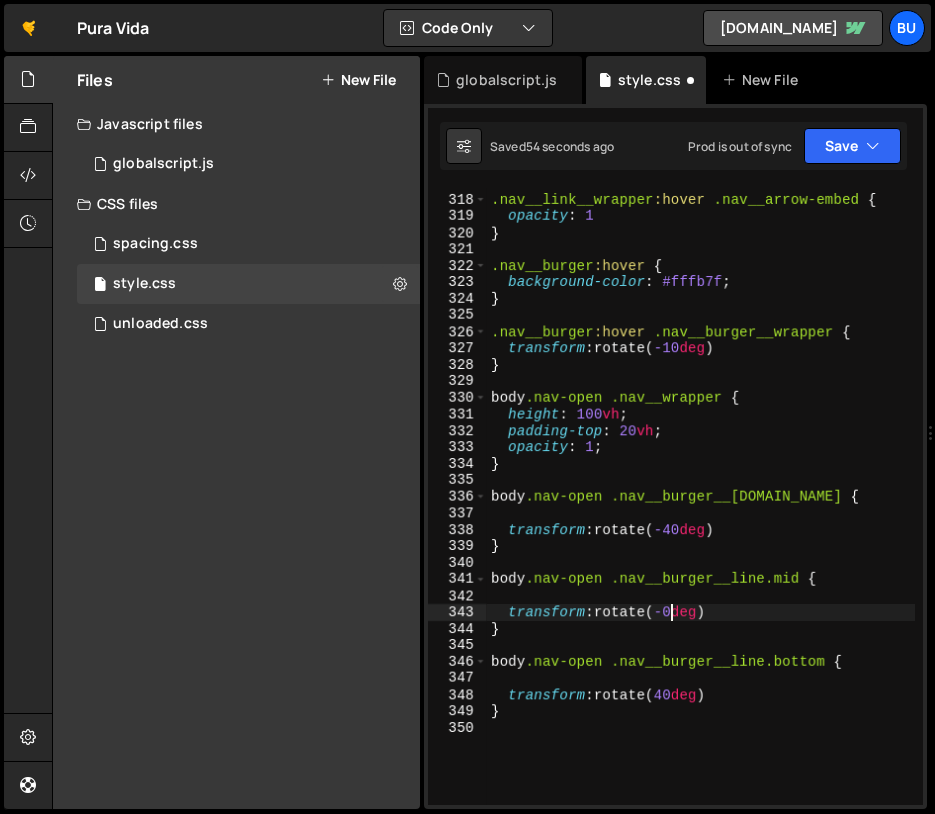 scroll, scrollTop: 0, scrollLeft: 14, axis: horizontal 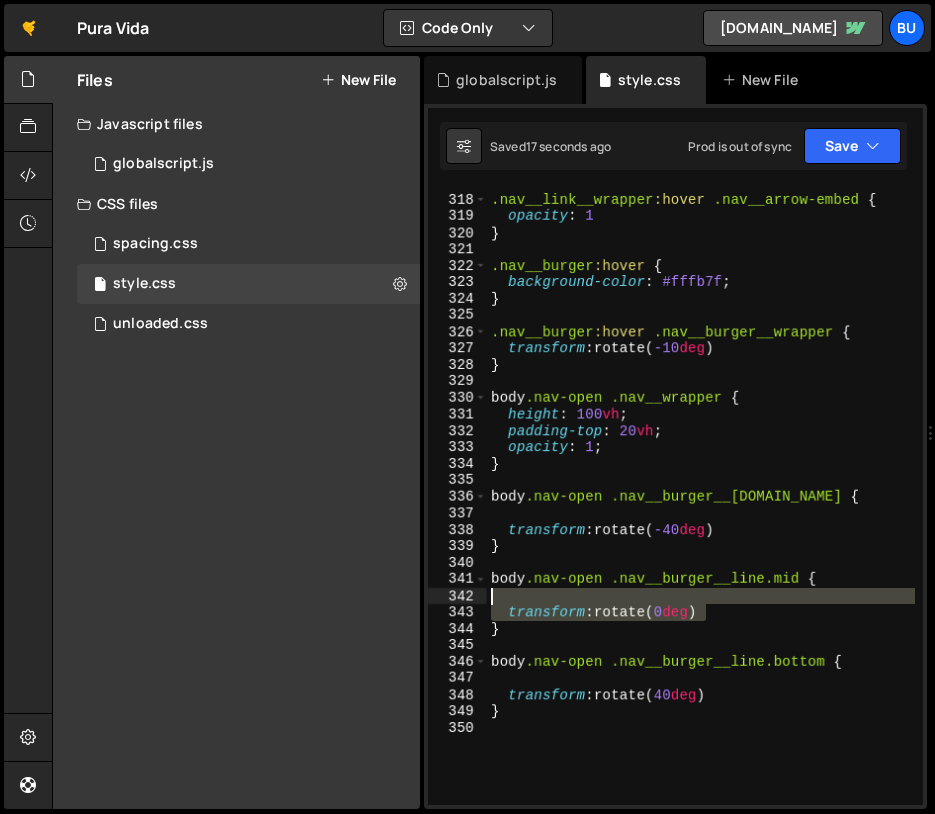 drag, startPoint x: 722, startPoint y: 615, endPoint x: 470, endPoint y: 597, distance: 252.64204 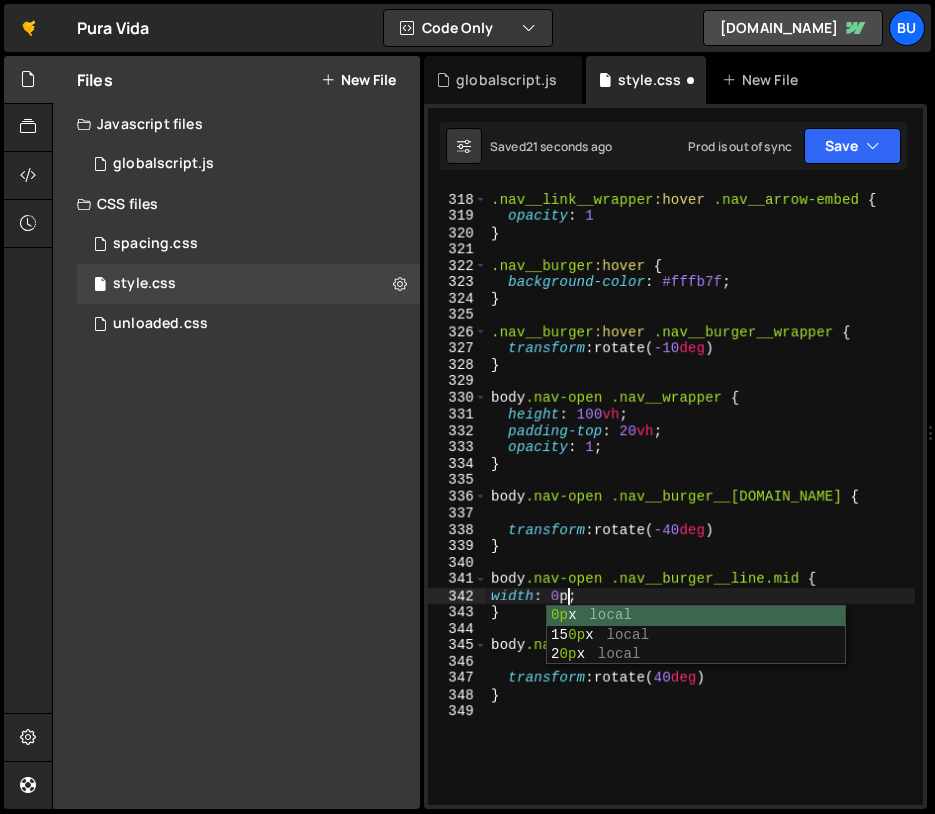 scroll, scrollTop: 0, scrollLeft: 5, axis: horizontal 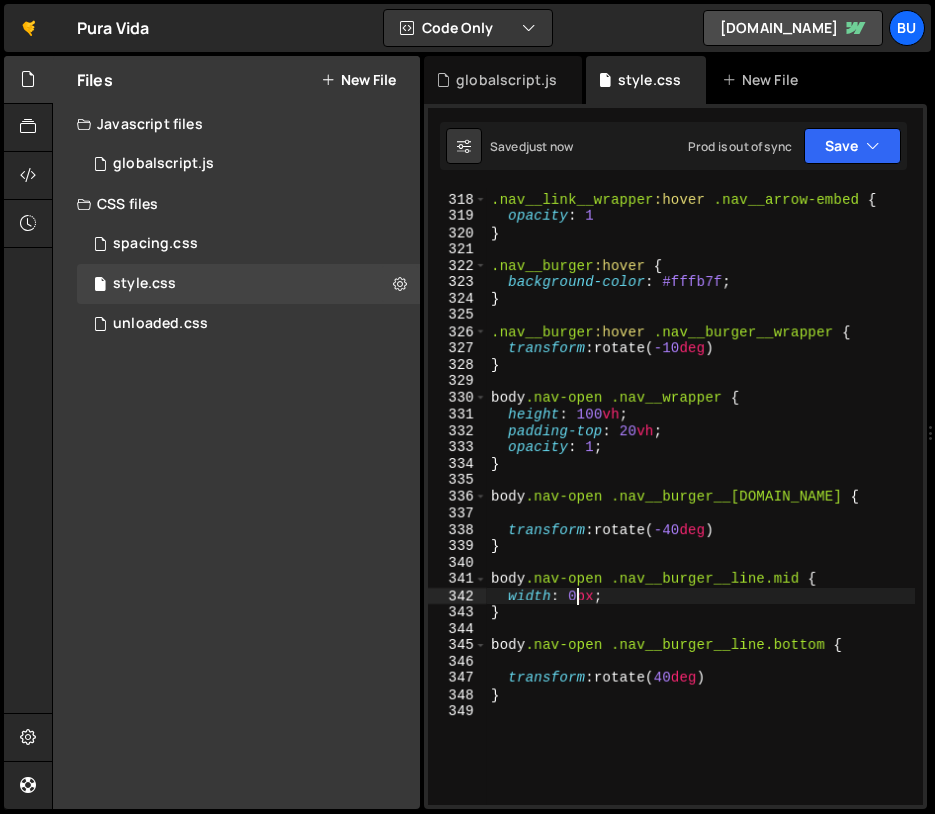 drag, startPoint x: 724, startPoint y: 679, endPoint x: 738, endPoint y: 679, distance: 14 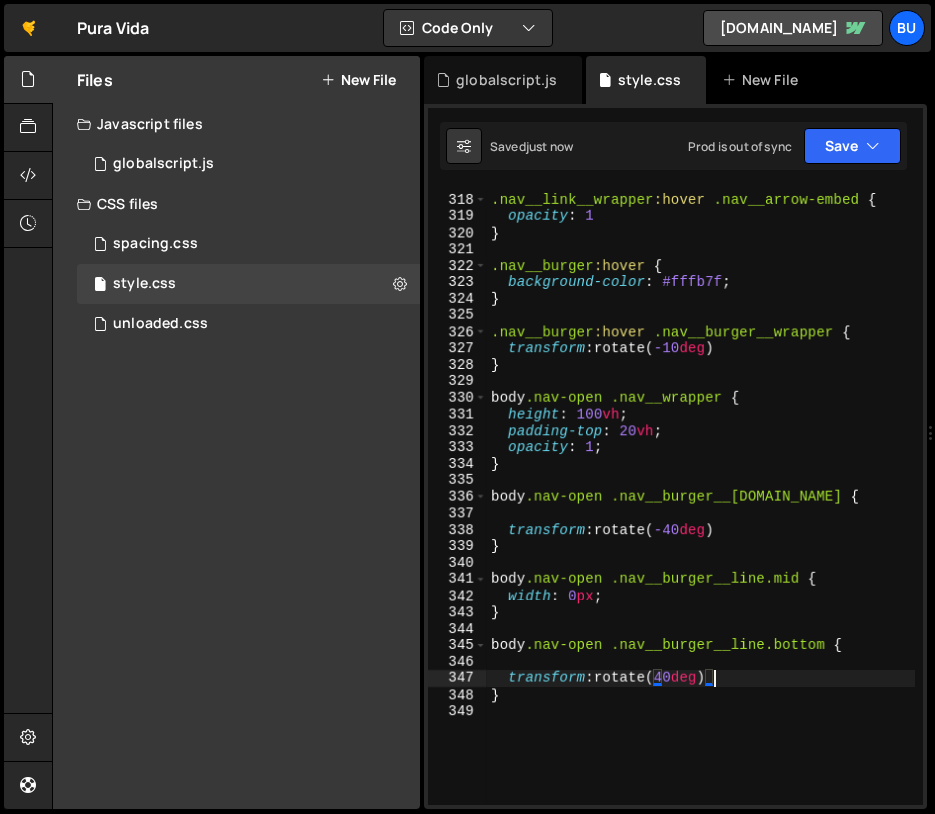 type on "transform: rotate(40deg)," 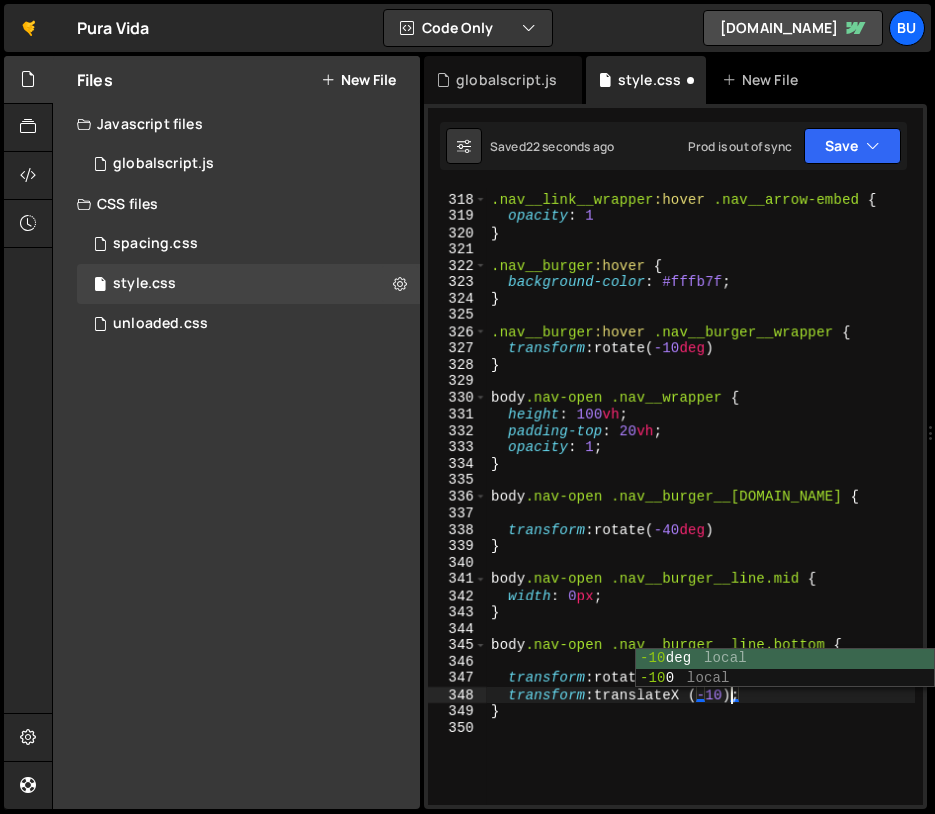 scroll, scrollTop: 0, scrollLeft: 17, axis: horizontal 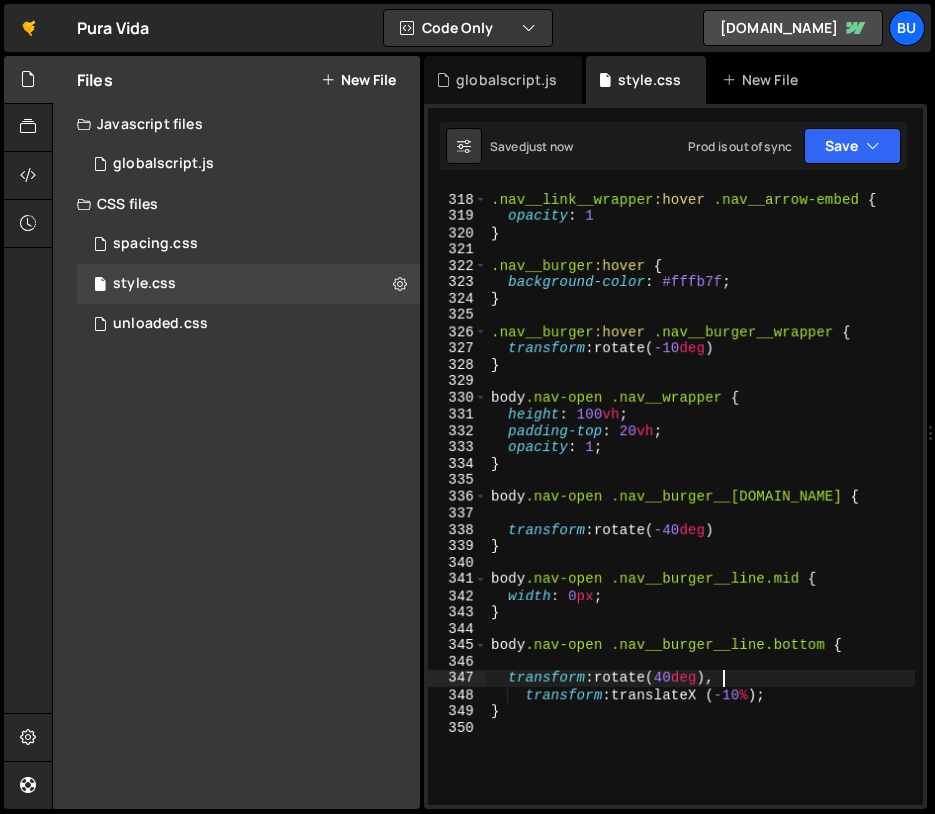 drag, startPoint x: 720, startPoint y: 677, endPoint x: 854, endPoint y: 685, distance: 134.23859 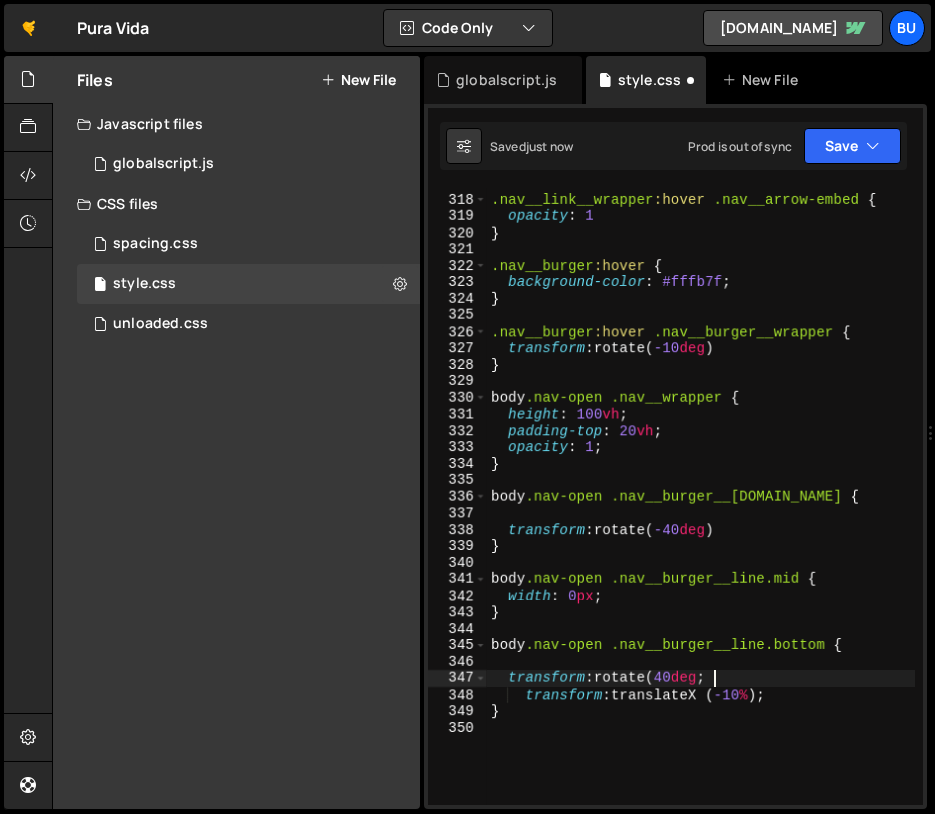 scroll, scrollTop: 0, scrollLeft: 14, axis: horizontal 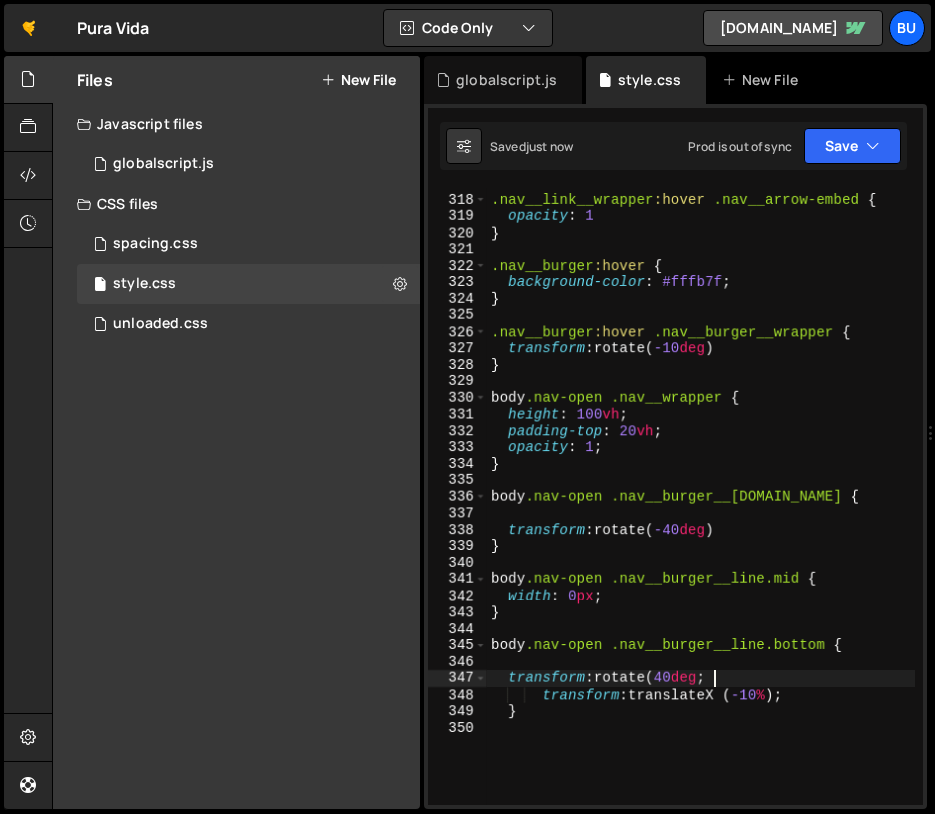 click on ".nav__link__wrapper :hover   .nav__arrow-embed   {    opacity :   1 } .nav__burger :hover   {    background-color :   #fffb7f ; } .nav__burger :hover   .nav__burger__wrapper   {    transform :  rotate( -10 deg ) } body .nav-open   .nav__wrapper   {    height :   100 vh ;    padding-top :   20 vh ;    opacity :   1 ; } body .nav-open   .nav__burger__[DOMAIN_NAME]   {    transform :  rotate( -40 deg ) } body .nav-open   .nav__burger__line.mid   {    width :   0 px ; } body .nav-open   .nav__burger__line.bottom   {    transform :  rotate( 40 deg ;          transform :  translateX ( -10 % ) ;    }" at bounding box center (701, 500) 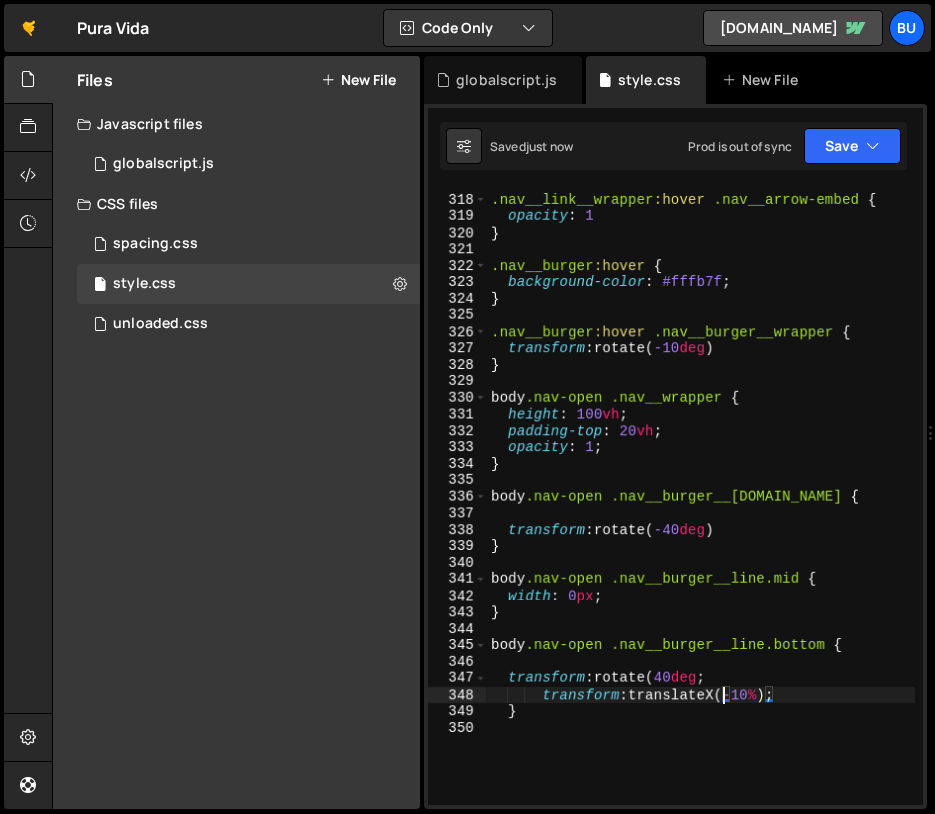 drag, startPoint x: 704, startPoint y: 676, endPoint x: 807, endPoint y: 693, distance: 104.393486 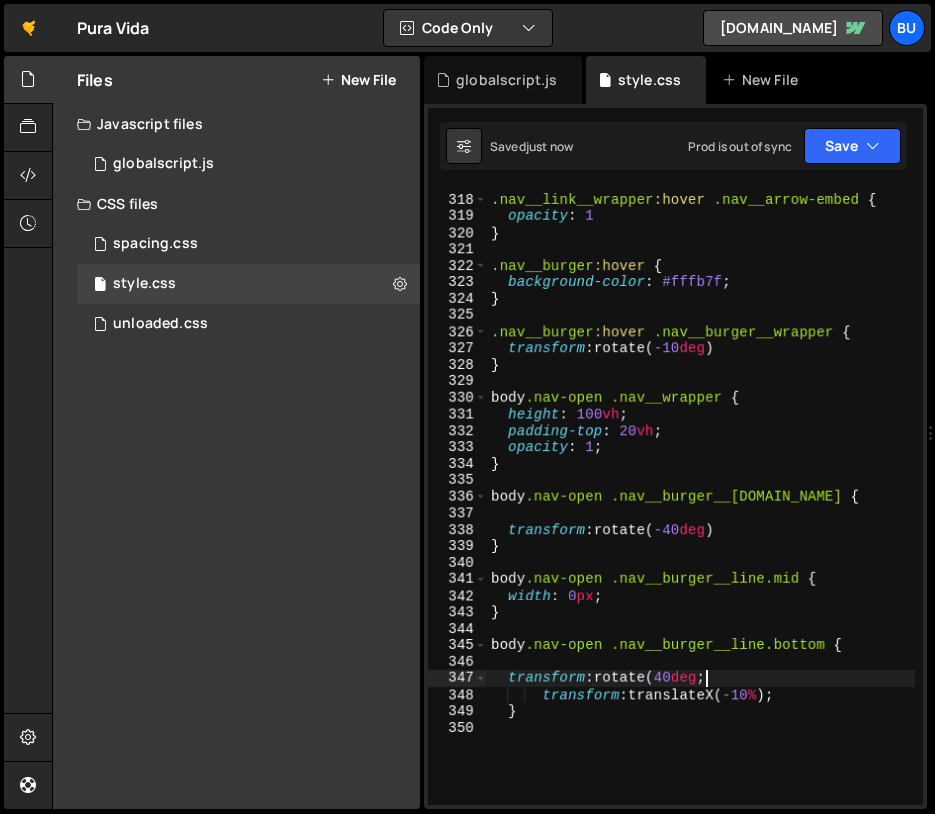 scroll, scrollTop: 0, scrollLeft: 15, axis: horizontal 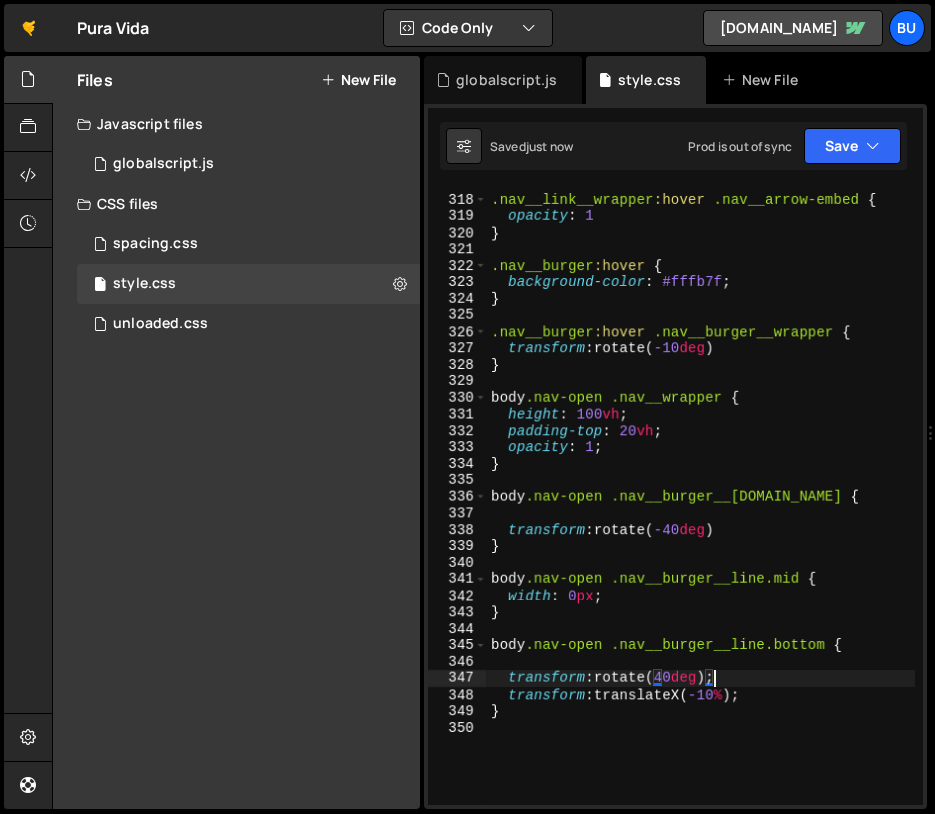 type on "transform: rotate(40deg);" 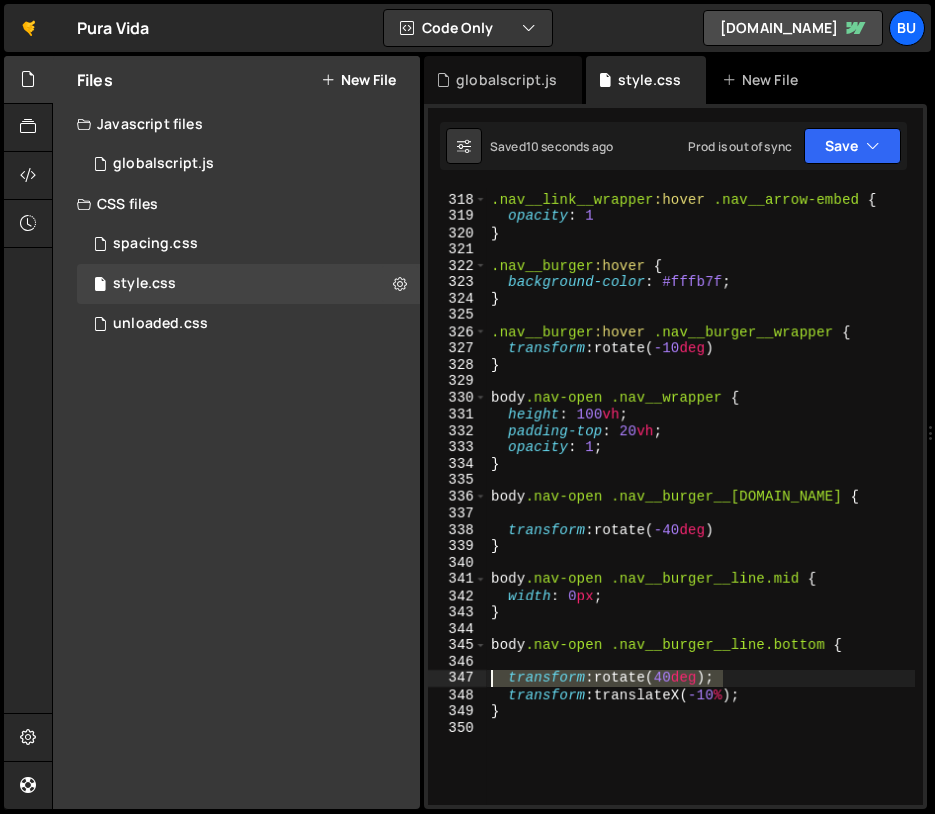 drag, startPoint x: 745, startPoint y: 675, endPoint x: 461, endPoint y: 673, distance: 284.00705 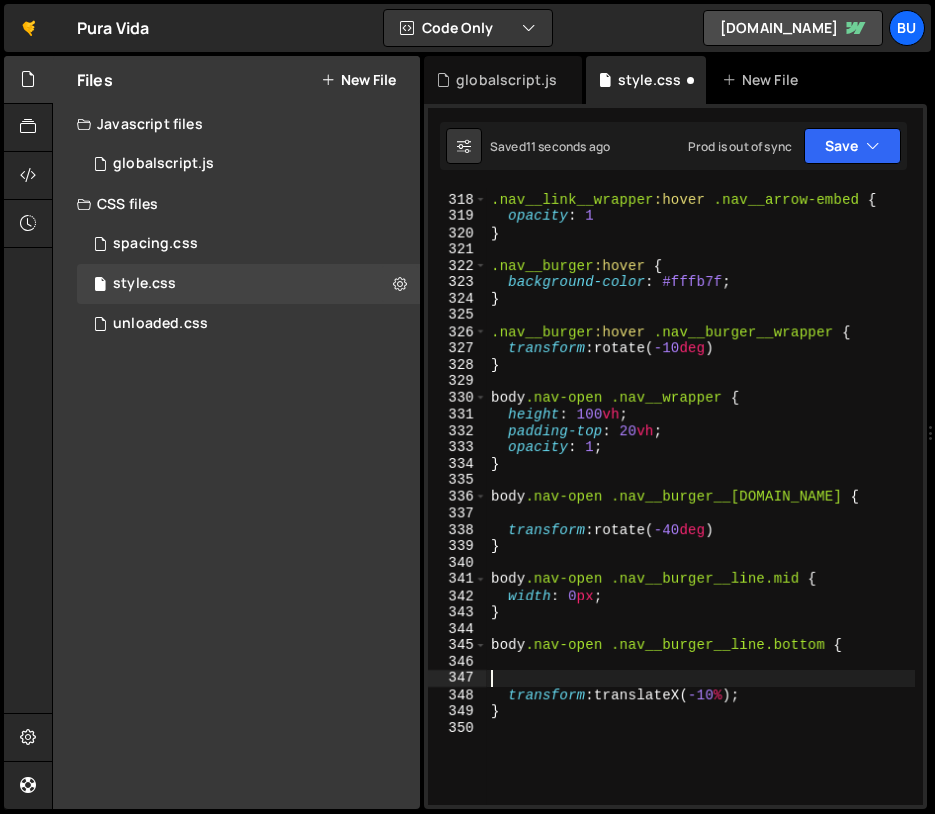 scroll, scrollTop: 0, scrollLeft: 0, axis: both 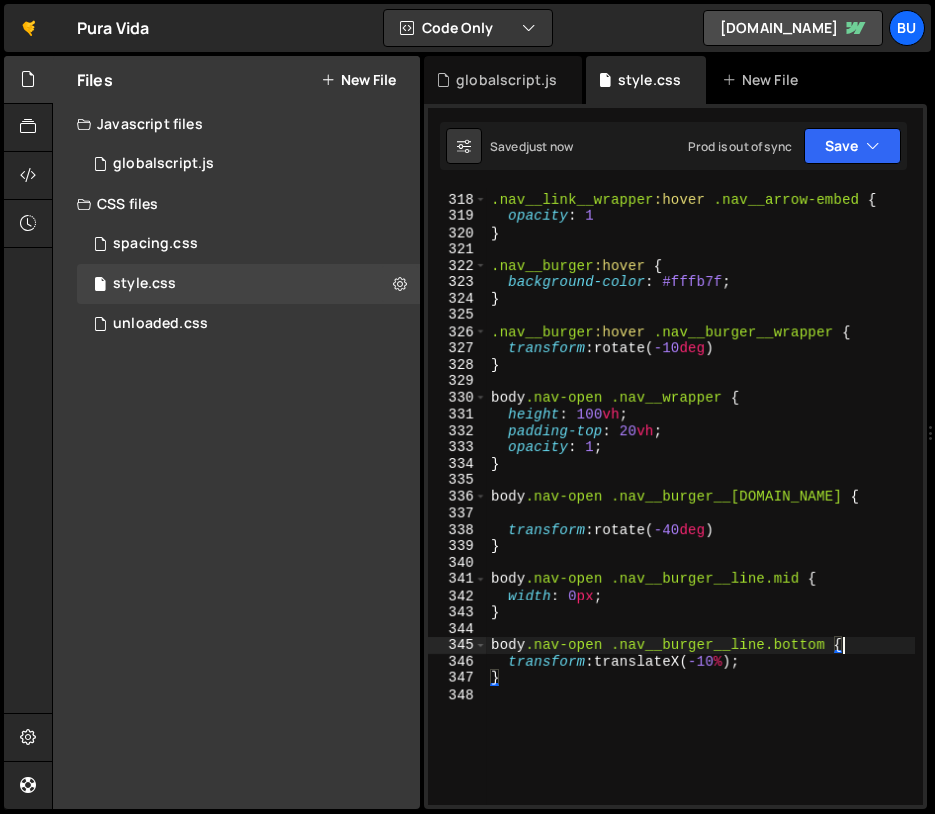 click on ".nav__link__wrapper :hover   .nav__arrow-embed   {    opacity :   1 } .nav__burger :hover   {    background-color :   #fffb7f ; } .nav__burger :hover   .nav__burger__wrapper   {    transform :  rotate( -10 deg ) } body .nav-open   .nav__wrapper   {    height :   100 vh ;    padding-top :   20 vh ;    opacity :   1 ; } body .nav-open   .nav__burger__[DOMAIN_NAME]   {    transform :  rotate( -40 deg ) } body .nav-open   .nav__burger__line.mid   {    width :   0 px ; } body .nav-open   .nav__burger__line.bottom   {    transform :  translateX( -10 % ) ; }" at bounding box center [701, 500] 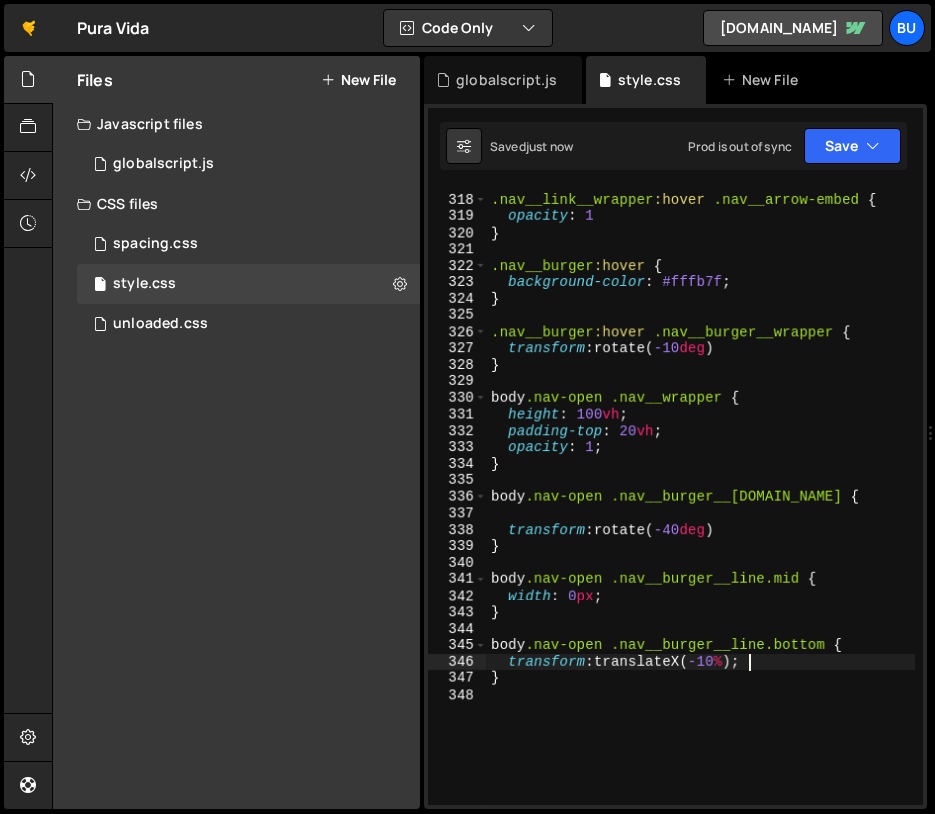 click on ".nav__link__wrapper :hover   .nav__arrow-embed   {    opacity :   1 } .nav__burger :hover   {    background-color :   #fffb7f ; } .nav__burger :hover   .nav__burger__wrapper   {    transform :  rotate( -10 deg ) } body .nav-open   .nav__wrapper   {    height :   100 vh ;    padding-top :   20 vh ;    opacity :   1 ; } body .nav-open   .nav__burger__[DOMAIN_NAME]   {    transform :  rotate( -40 deg ) } body .nav-open   .nav__burger__line.mid   {    width :   0 px ; } body .nav-open   .nav__burger__line.bottom   {    transform :  translateX( -10 % ) ; }" at bounding box center [701, 500] 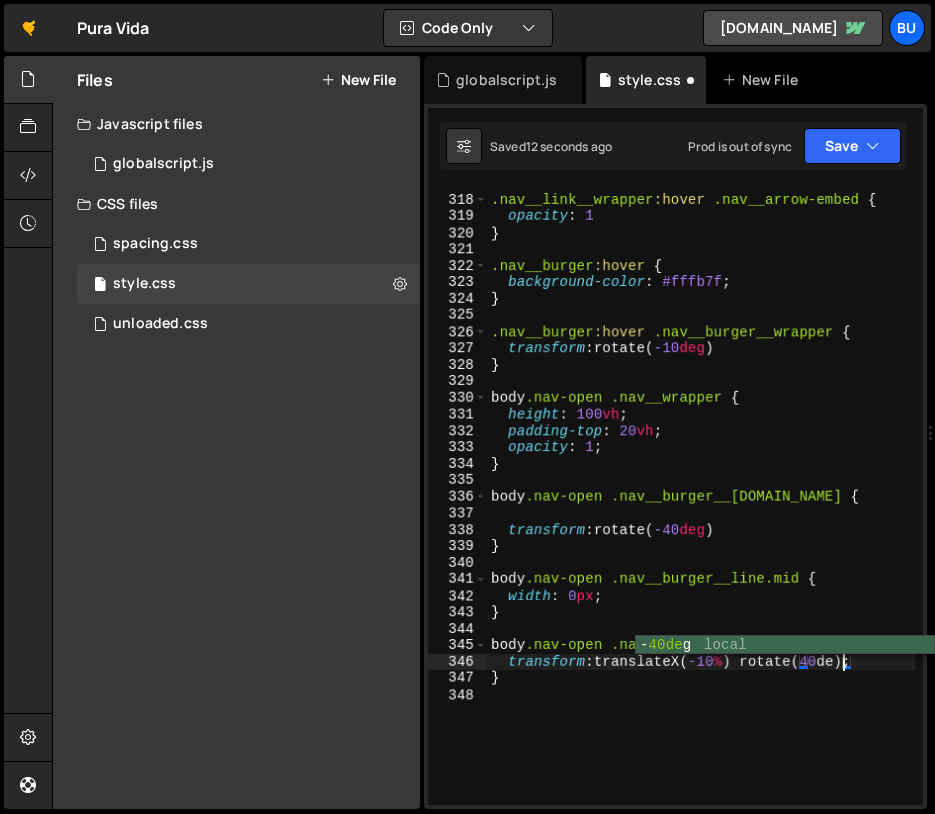 scroll, scrollTop: 0, scrollLeft: 24, axis: horizontal 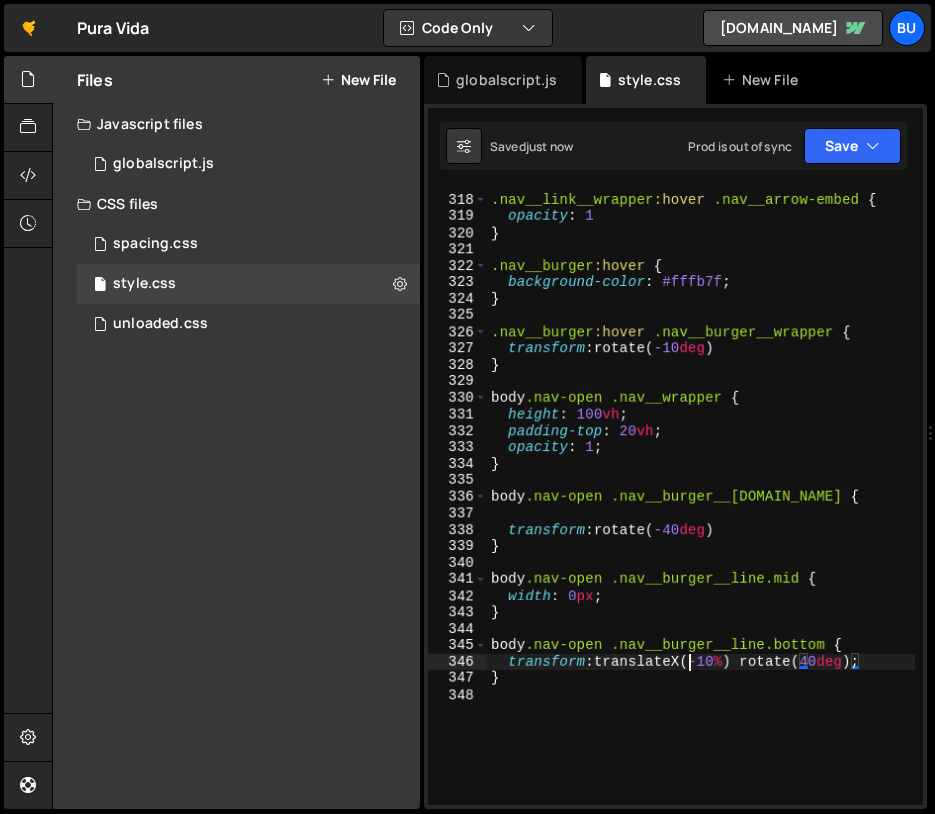 click on ".nav__link__wrapper :hover   .nav__arrow-embed   {    opacity :   1 } .nav__burger :hover   {    background-color :   #fffb7f ; } .nav__burger :hover   .nav__burger__wrapper   {    transform :  rotate( -10 deg ) } body .nav-open   .nav__wrapper   {    height :   100 vh ;    padding-top :   20 vh ;    opacity :   1 ; } body .nav-open   .nav__burger__[DOMAIN_NAME]   {    transform :  rotate( -40 deg ) } body .nav-open   .nav__burger__line.mid   {    width :   0 px ; } body .nav-open   .nav__burger__line.bottom   {    transform :  translateX( -10 % ) rotate( 40 deg ) ; }" at bounding box center (701, 500) 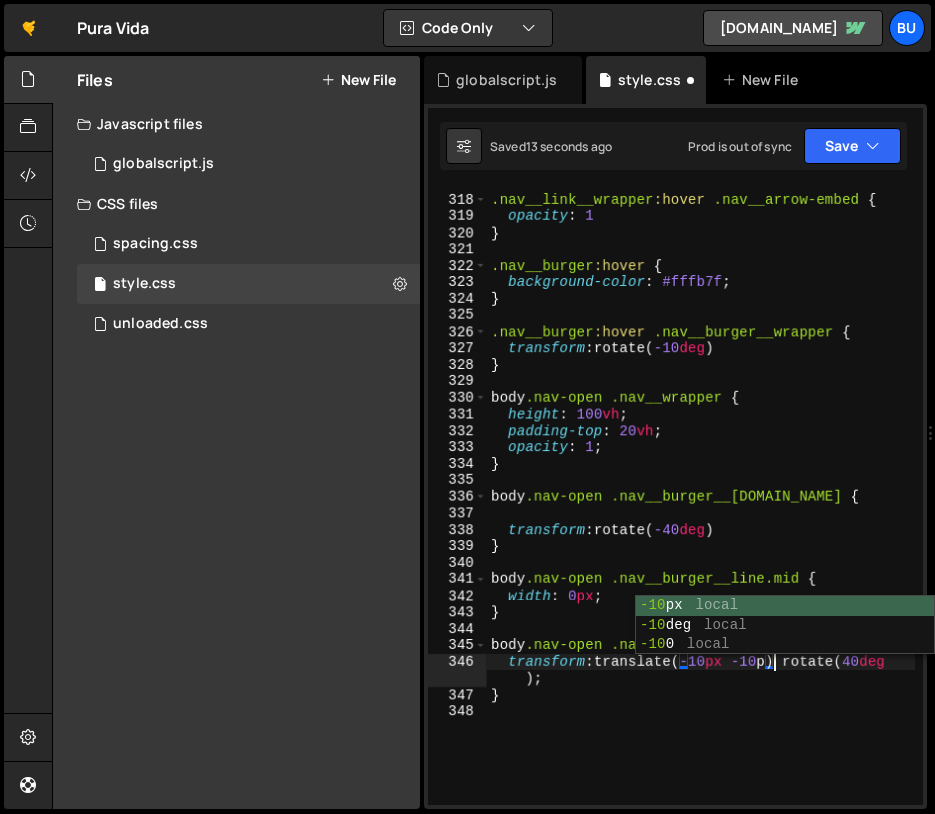 scroll, scrollTop: 0, scrollLeft: 20, axis: horizontal 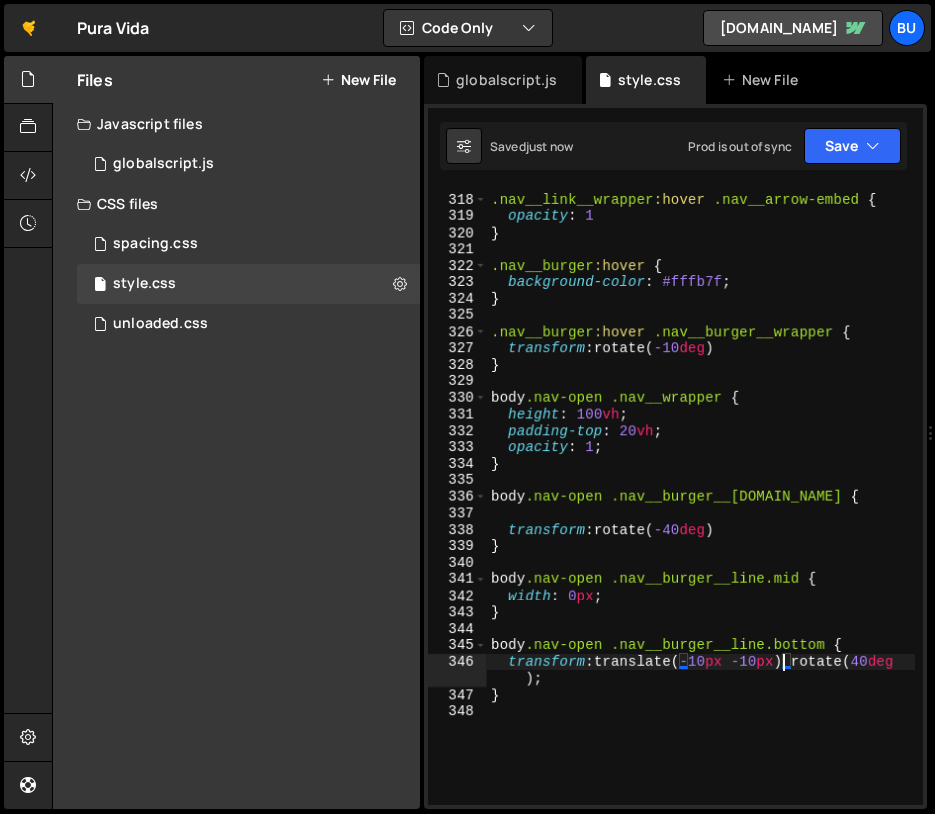 click on ".nav__link__wrapper :hover   .nav__arrow-embed   {    opacity :   1 } .nav__burger :hover   {    background-color :   #fffb7f ; } .nav__burger :hover   .nav__burger__wrapper   {    transform :  rotate( -10 deg ) } body .nav-open   .nav__wrapper   {    height :   100 vh ;    padding-top :   20 vh ;    opacity :   1 ; } body .nav-open   .nav__burger__[DOMAIN_NAME]   {    transform :  rotate( -40 deg ) } body .nav-open   .nav__burger__line.mid   {    width :   0 px ; } body .nav-open   .nav__burger__line.bottom   {    transform :  translate( -10 px   -10 px ) rotate( 40 deg      ) ; }" at bounding box center [701, 500] 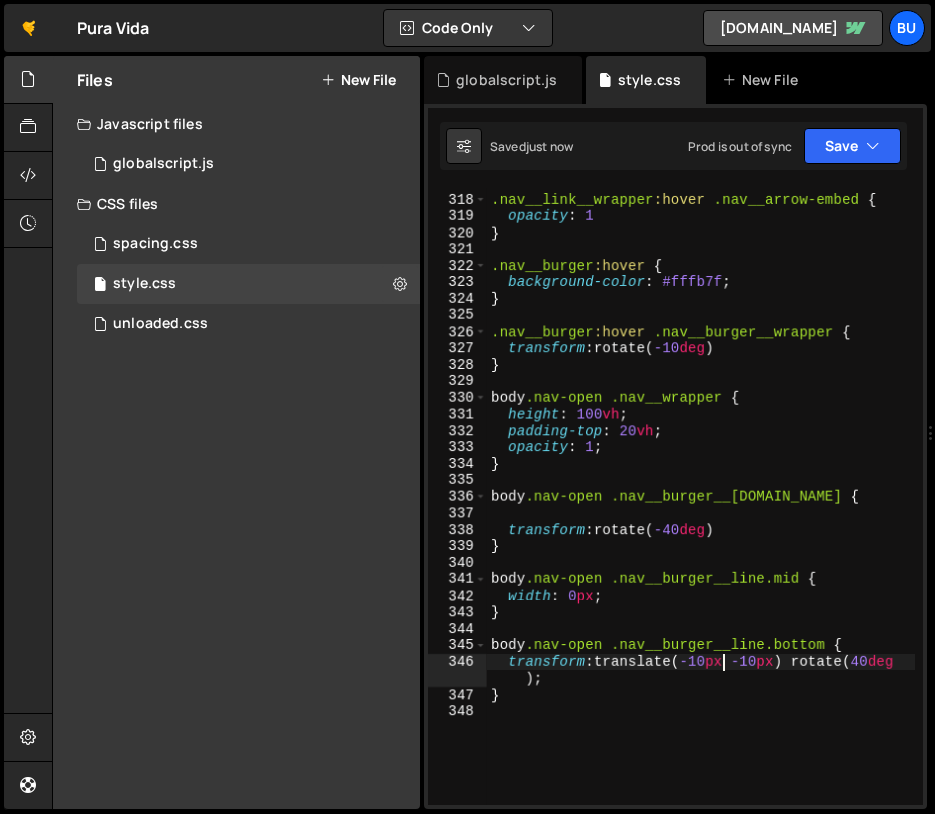click on ".nav__link__wrapper :hover   .nav__arrow-embed   {    opacity :   1 } .nav__burger :hover   {    background-color :   #fffb7f ; } .nav__burger :hover   .nav__burger__wrapper   {    transform :  rotate( -10 deg ) } body .nav-open   .nav__wrapper   {    height :   100 vh ;    padding-top :   20 vh ;    opacity :   1 ; } body .nav-open   .nav__burger__[DOMAIN_NAME]   {    transform :  rotate( -40 deg ) } body .nav-open   .nav__burger__line.mid   {    width :   0 px ; } body .nav-open   .nav__burger__line.bottom   {    transform :  translate( -10 px   -10 px ) rotate( 40 deg      ) ; }" at bounding box center (701, 500) 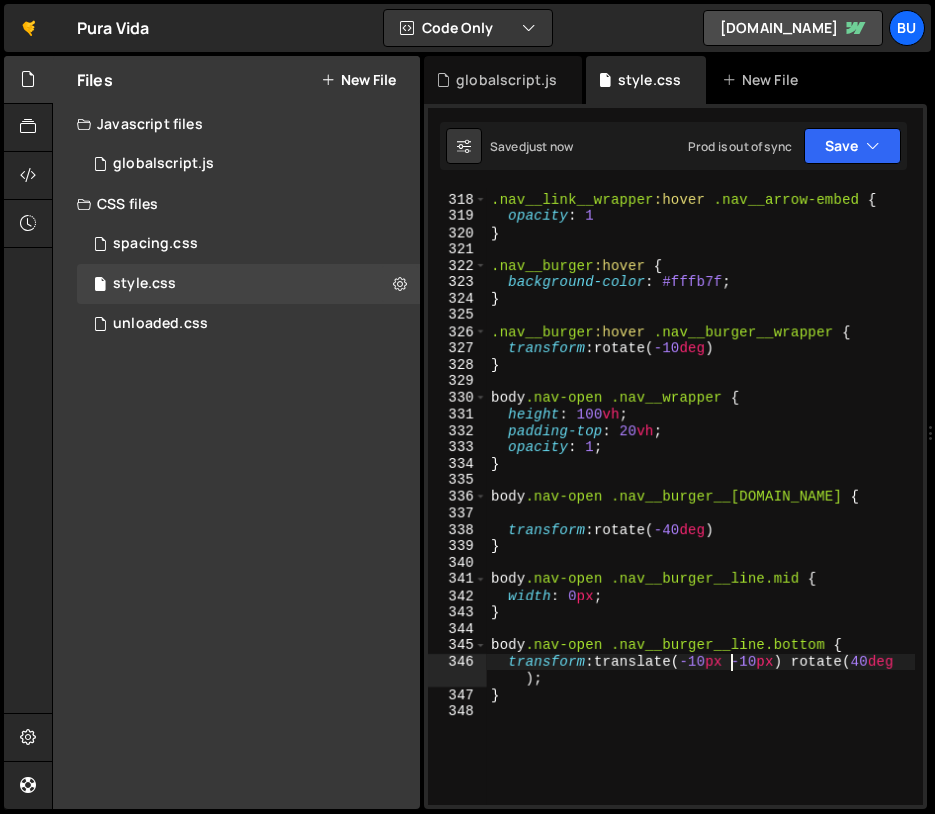 scroll, scrollTop: 0, scrollLeft: 18, axis: horizontal 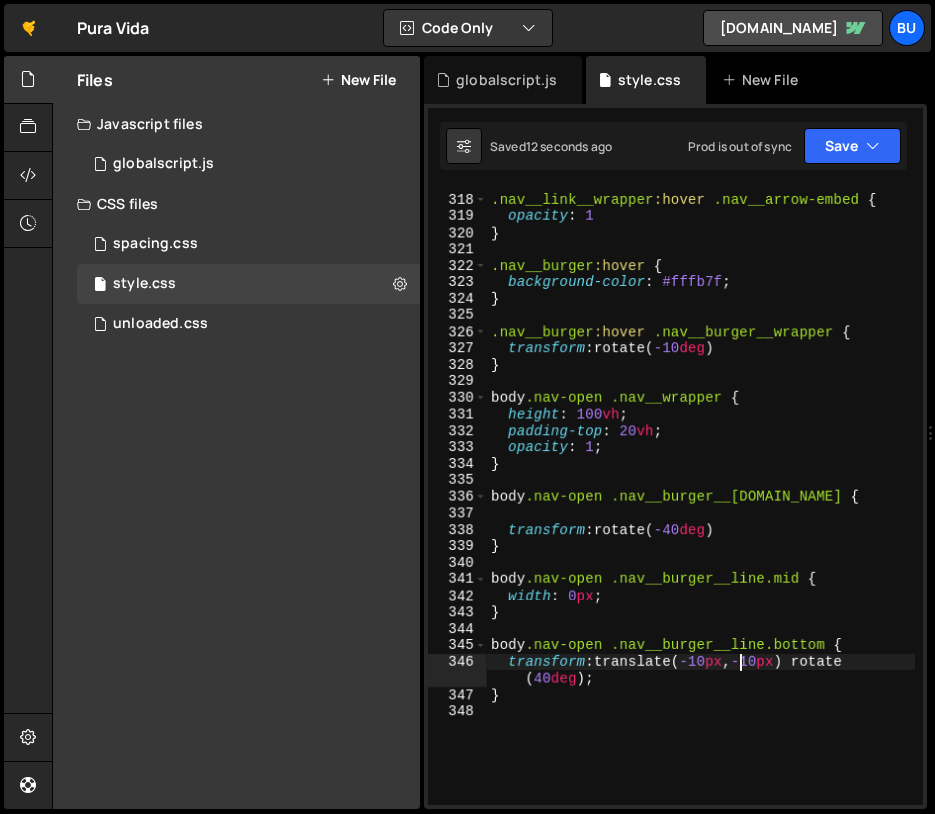 click on ".nav__link__wrapper :hover   .nav__arrow-embed   {    opacity :   1 } .nav__burger :hover   {    background-color :   #fffb7f ; } .nav__burger :hover   .nav__burger__wrapper   {    transform :  rotate( -10 deg ) } body .nav-open   .nav__wrapper   {    height :   100 vh ;    padding-top :   20 vh ;    opacity :   1 ; } body .nav-open   .nav__burger__[DOMAIN_NAME]   {    transform :  rotate( -40 deg ) } body .nav-open   .nav__burger__line.mid   {    width :   0 px ; } body .nav-open   .nav__burger__line.bottom   {    transform :  translate( -10 px ,  -10 px ) rotate      ( 40 deg ) ; }" at bounding box center [701, 500] 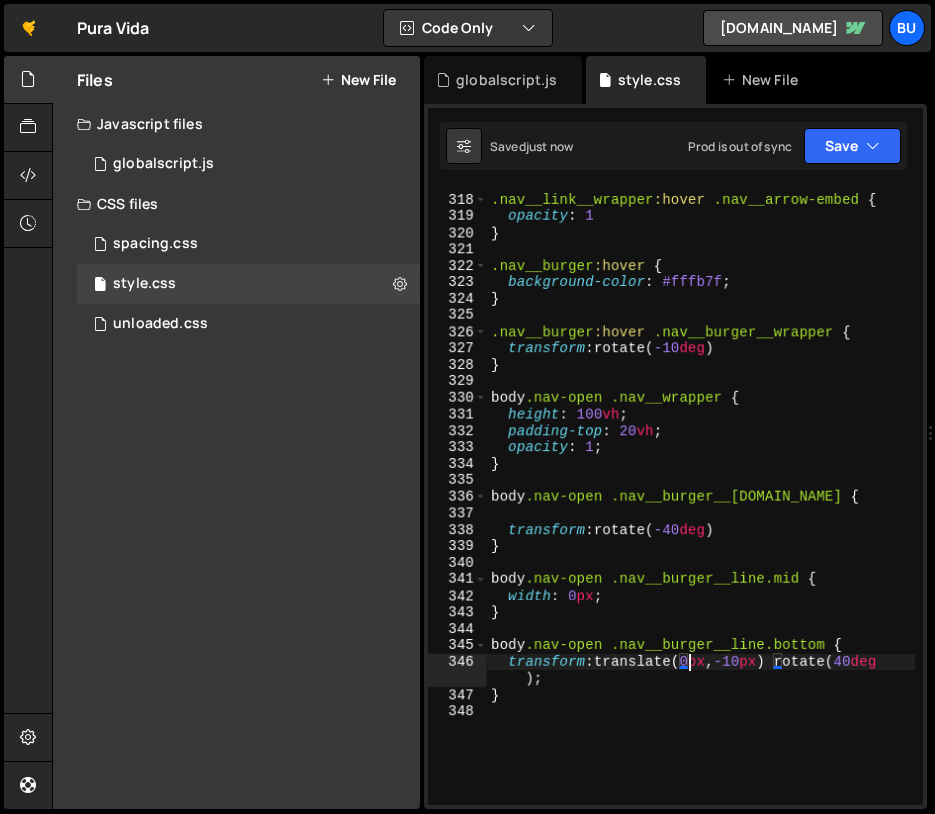 click on ".nav__link__wrapper :hover   .nav__arrow-embed   {    opacity :   1 } .nav__burger :hover   {    background-color :   #fffb7f ; } .nav__burger :hover   .nav__burger__wrapper   {    transform :  rotate( -10 deg ) } body .nav-open   .nav__wrapper   {    height :   100 vh ;    padding-top :   20 vh ;    opacity :   1 ; } body .nav-open   .nav__burger__[DOMAIN_NAME]   {    transform :  rotate( -40 deg ) } body .nav-open   .nav__burger__line.mid   {    width :   0 px ; } body .nav-open   .nav__burger__line.bottom   {    transform :  translate( 0 px ,  -10 px ) rotate( 40 deg      ) ; }" at bounding box center [701, 500] 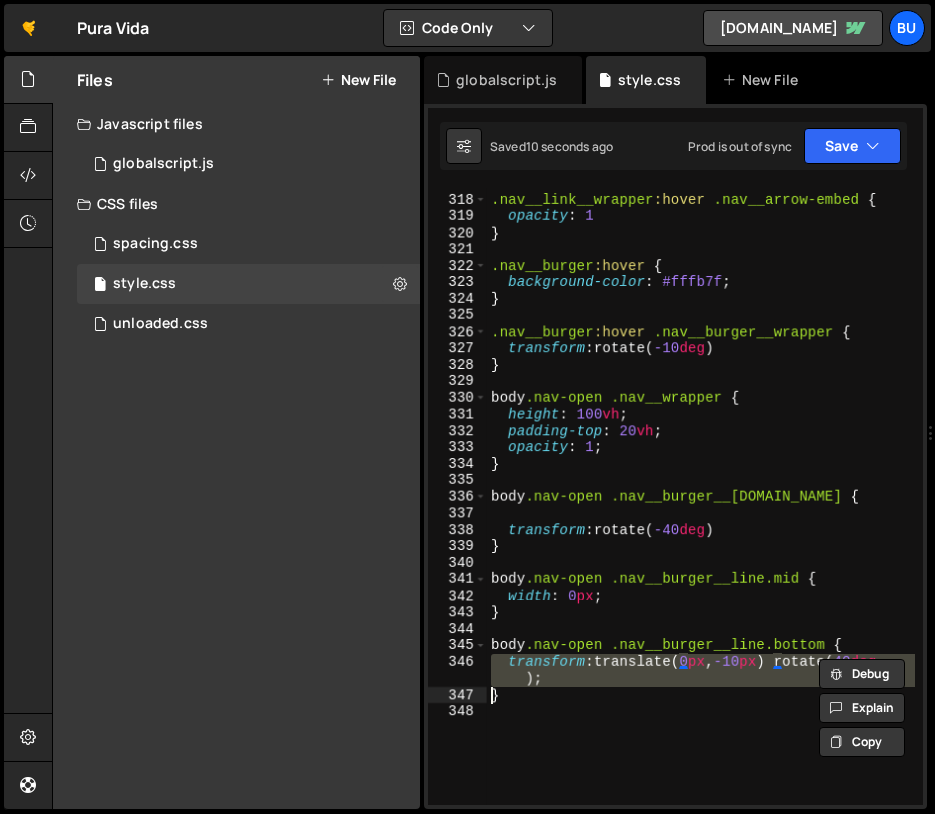 click on ".nav__link__wrapper :hover   .nav__arrow-embed   {    opacity :   1 } .nav__burger :hover   {    background-color :   #fffb7f ; } .nav__burger :hover   .nav__burger__wrapper   {    transform :  rotate( -10 deg ) } body .nav-open   .nav__wrapper   {    height :   100 vh ;    padding-top :   20 vh ;    opacity :   1 ; } body .nav-open   .nav__burger__[DOMAIN_NAME]   {    transform :  rotate( -40 deg ) } body .nav-open   .nav__burger__line.mid   {    width :   0 px ; } body .nav-open   .nav__burger__line.bottom   {    transform :  translate( 0 px ,  -10 px ) rotate( 40 deg      ) ; }" at bounding box center (701, 500) 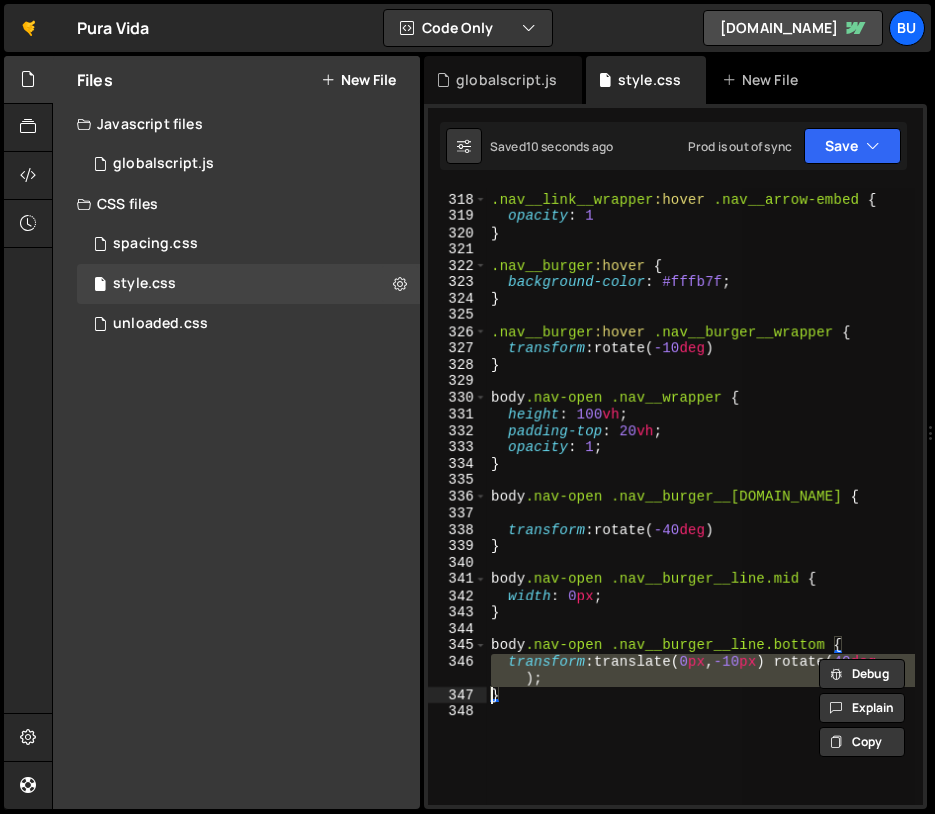 click on ".nav__link__wrapper :hover   .nav__arrow-embed   {    opacity :   1 } .nav__burger :hover   {    background-color :   #fffb7f ; } .nav__burger :hover   .nav__burger__wrapper   {    transform :  rotate( -10 deg ) } body .nav-open   .nav__wrapper   {    height :   100 vh ;    padding-top :   20 vh ;    opacity :   1 ; } body .nav-open   .nav__burger__[DOMAIN_NAME]   {    transform :  rotate( -40 deg ) } body .nav-open   .nav__burger__line.mid   {    width :   0 px ; } body .nav-open   .nav__burger__line.bottom   {    transform :  translate( 0 px ,  -10 px ) rotate( 40 deg      ) ; }" at bounding box center [701, 496] 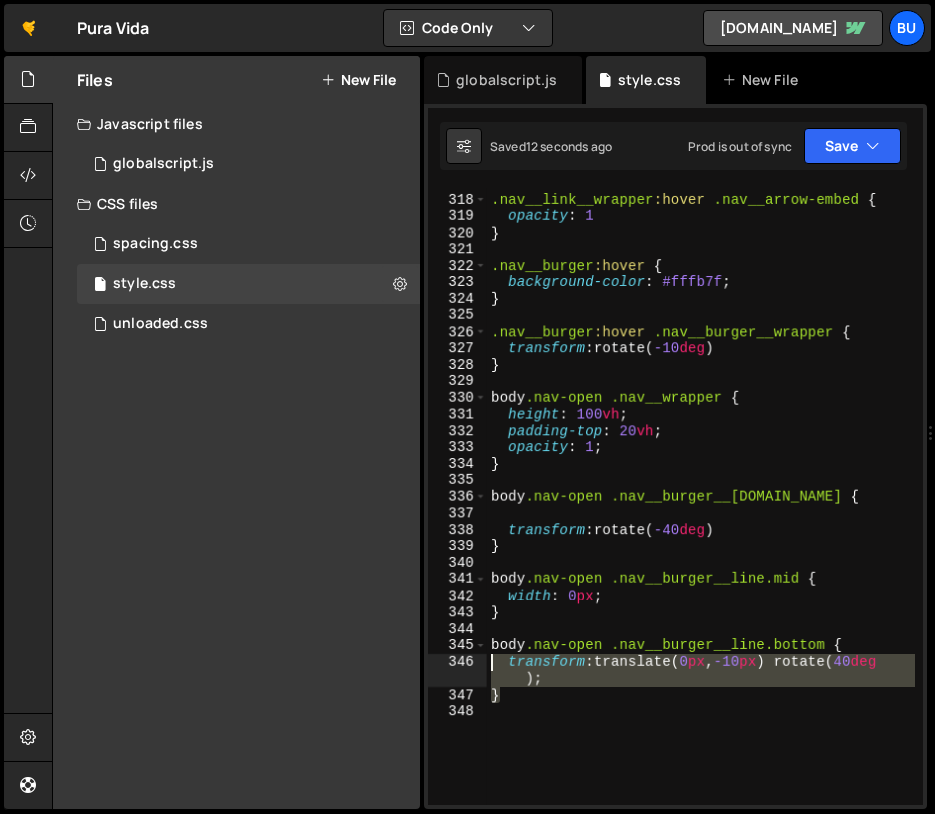 drag, startPoint x: 553, startPoint y: 687, endPoint x: 478, endPoint y: 665, distance: 78.160095 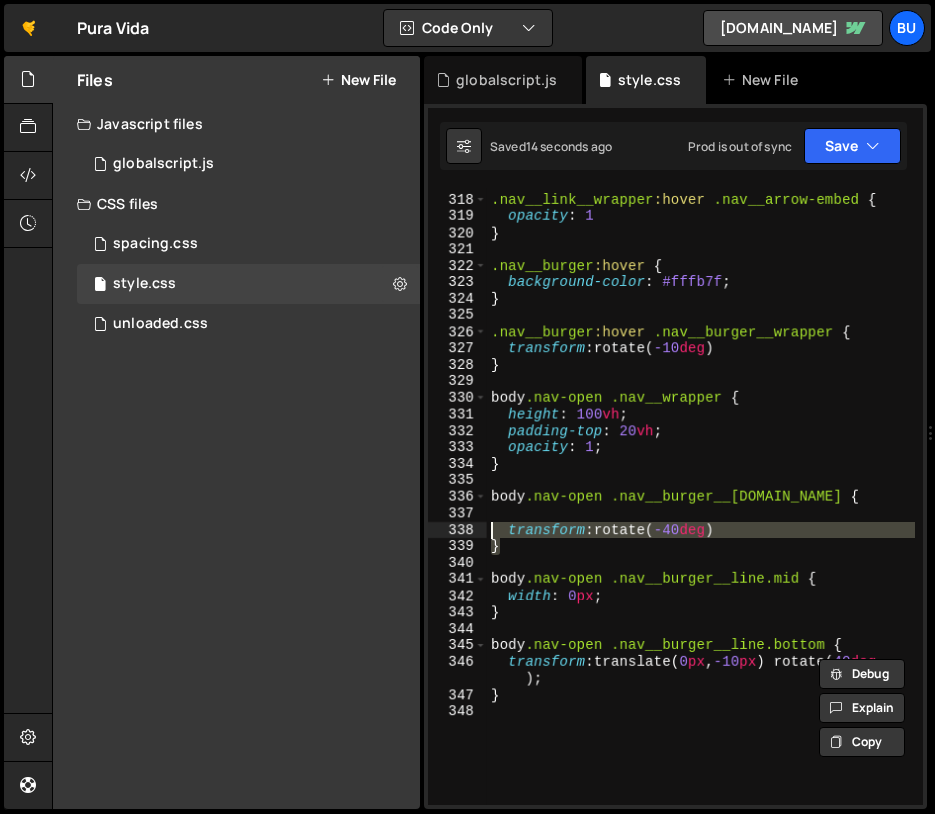 drag, startPoint x: 516, startPoint y: 546, endPoint x: 464, endPoint y: 535, distance: 53.15073 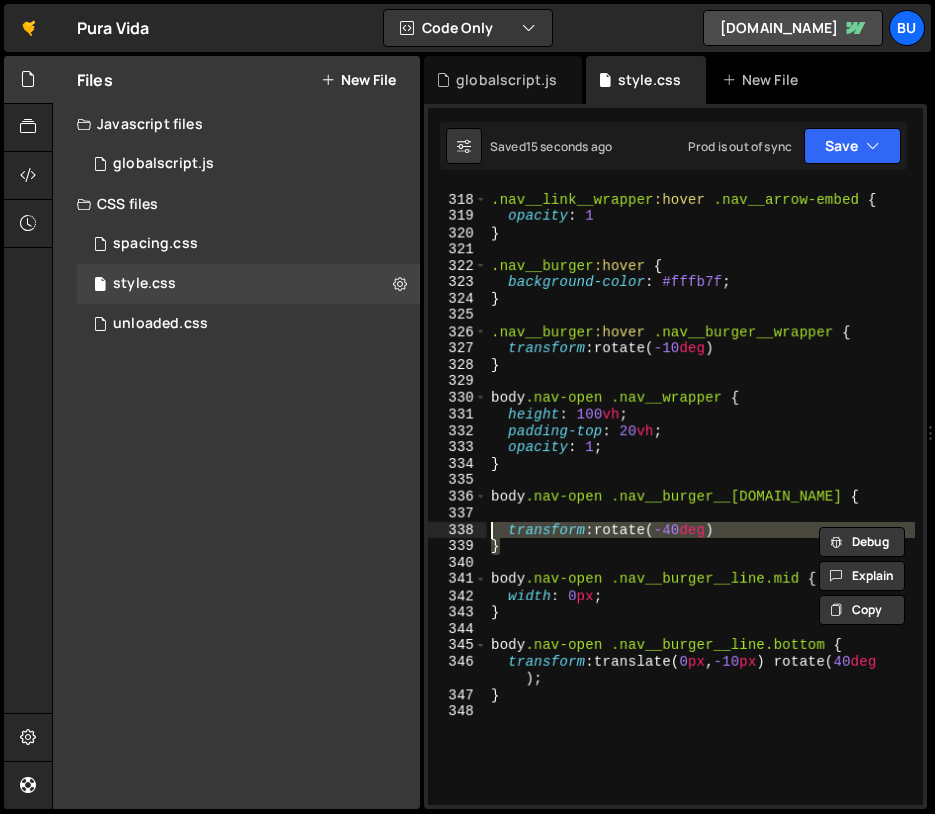 drag, startPoint x: 547, startPoint y: 536, endPoint x: 636, endPoint y: 529, distance: 89.27486 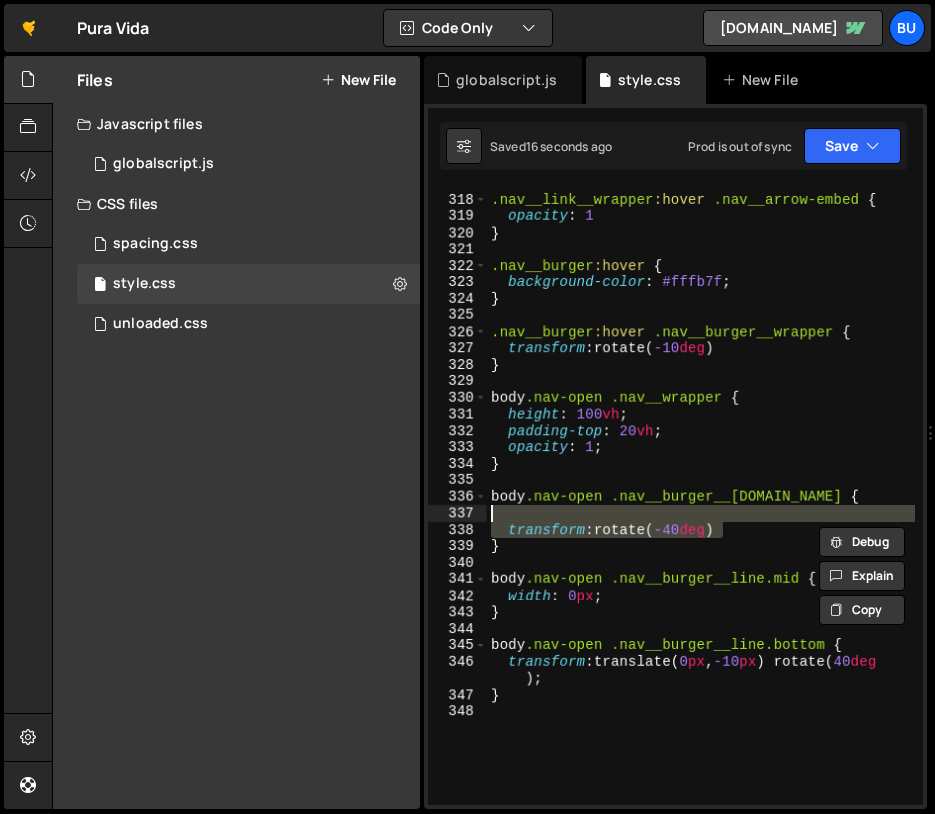 drag, startPoint x: 734, startPoint y: 524, endPoint x: 463, endPoint y: 517, distance: 271.0904 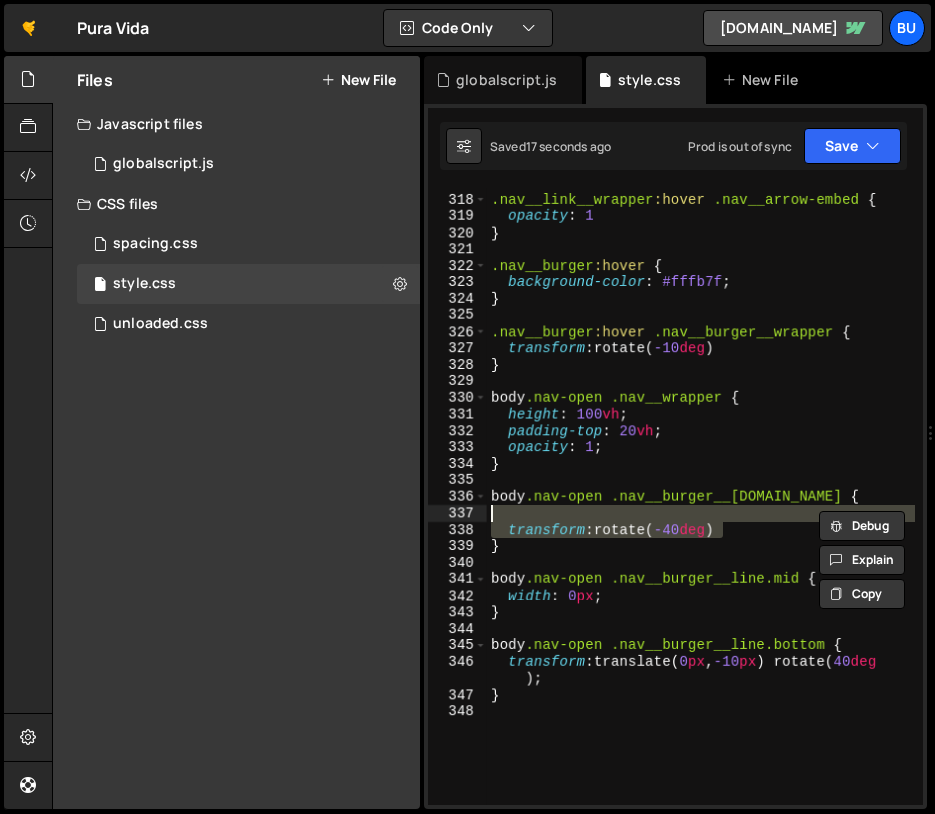 paste on "}" 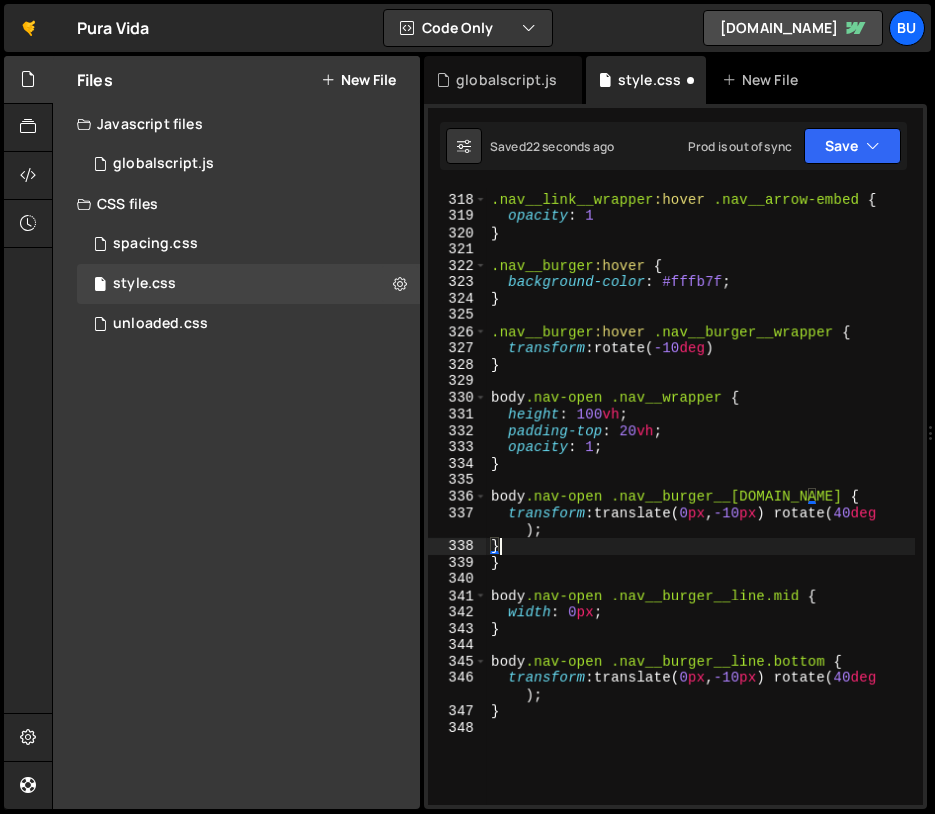 click on ".nav__link__wrapper :hover   .nav__arrow-embed   {    opacity :   1 } .nav__burger :hover   {    background-color :   #fffb7f ; } .nav__burger :hover   .nav__burger__wrapper   {    transform :  rotate( -10 deg ) } body .nav-open   .nav__wrapper   {    height :   100 vh ;    padding-top :   20 vh ;    opacity :   1 ; } body .nav-open   .nav__burger__[DOMAIN_NAME]   {    transform :  translate( 0 px ,  -10 px ) rotate( 40 deg      ) ; } } body .nav-open   .nav__burger__line.mid   {    width :   0 px ; } body .nav-open   .nav__burger__line.bottom   {    transform :  translate( 0 px ,  -10 px ) rotate( 40 deg      ) ; }" at bounding box center (701, 500) 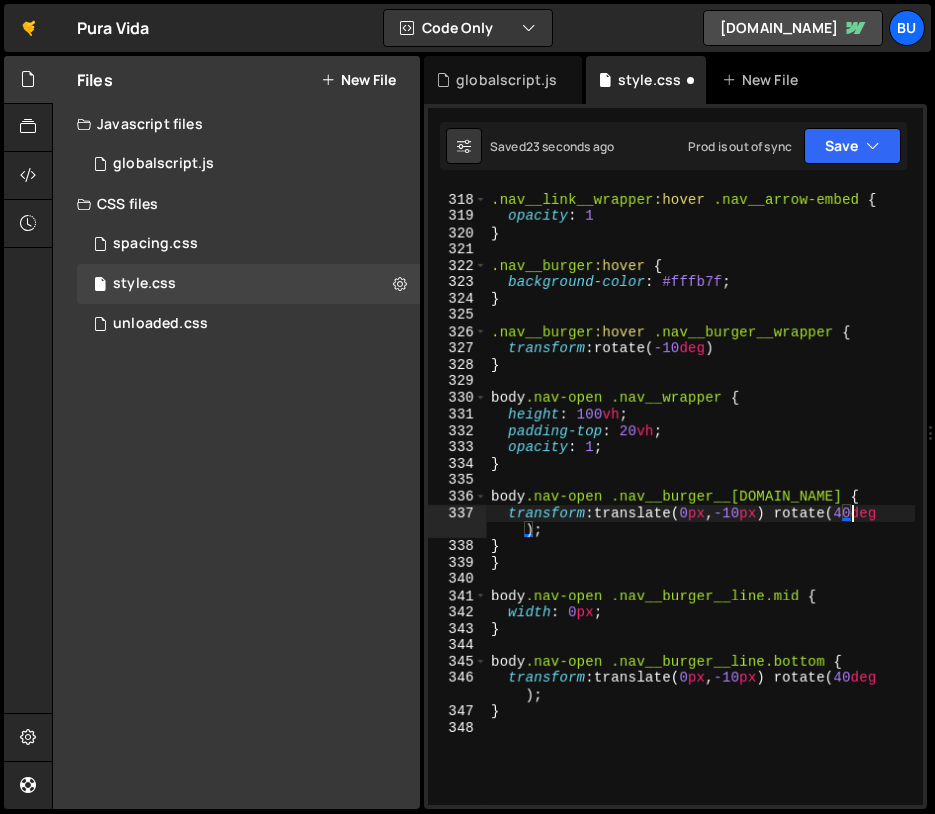 scroll, scrollTop: 0, scrollLeft: 25, axis: horizontal 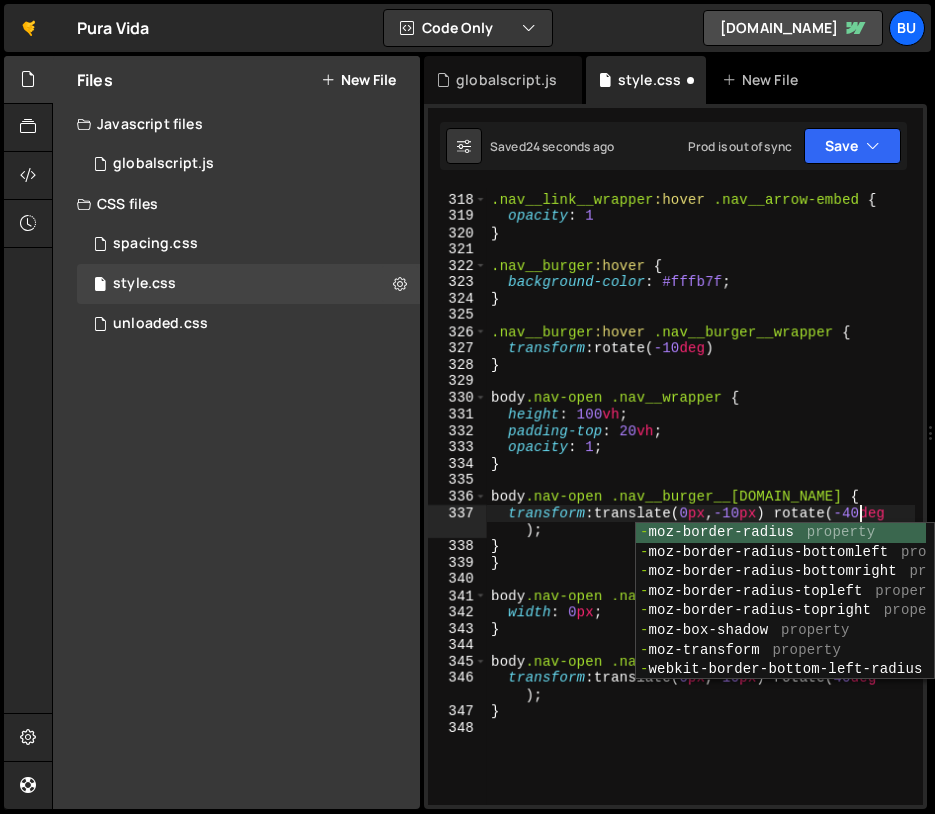 click on ".nav__link__wrapper :hover   .nav__arrow-embed   {    opacity :   1 } .nav__burger :hover   {    background-color :   #fffb7f ; } .nav__burger :hover   .nav__burger__wrapper   {    transform :  rotate( -10 deg ) } body .nav-open   .nav__wrapper   {    height :   100 vh ;    padding-top :   20 vh ;    opacity :   1 ; } body .nav-open   .nav__burger__[DOMAIN_NAME]   {    transform :  translate( 0 px ,  -10 px ) rotate( -40 deg      ) ; } } body .nav-open   .nav__burger__line.mid   {    width :   0 px ; } body .nav-open   .nav__burger__line.bottom   {    transform :  translate( 0 px ,  -10 px ) rotate( 40 deg      ) ; }" at bounding box center (701, 500) 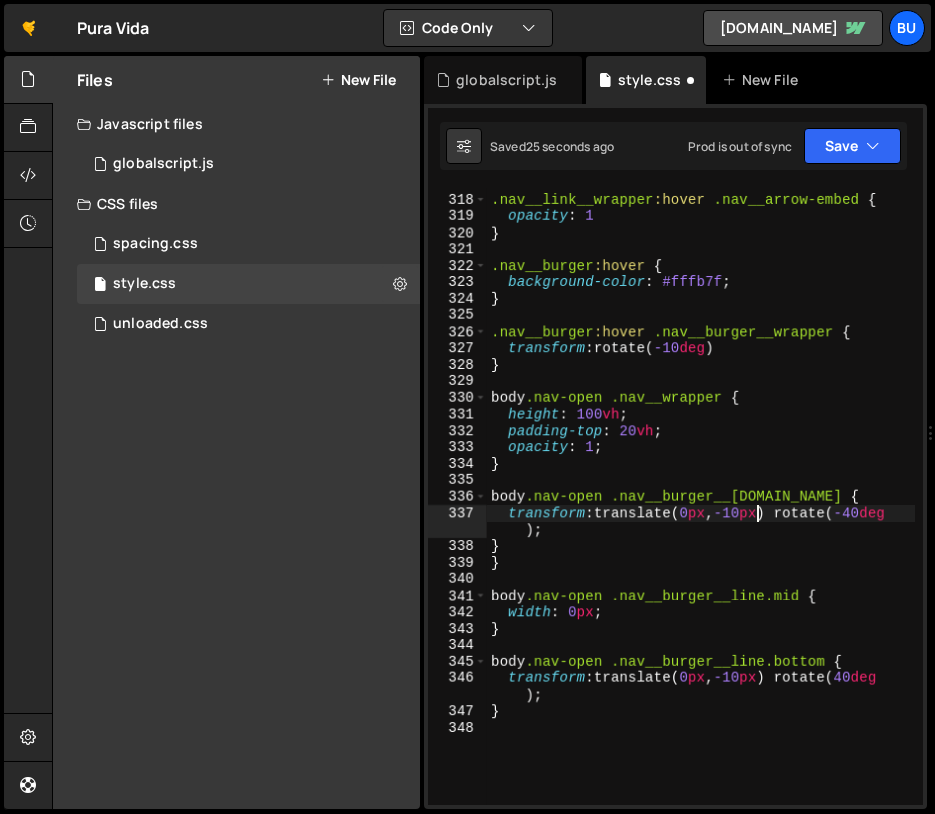 click on ".nav__link__wrapper :hover   .nav__arrow-embed   {    opacity :   1 } .nav__burger :hover   {    background-color :   #fffb7f ; } .nav__burger :hover   .nav__burger__wrapper   {    transform :  rotate( -10 deg ) } body .nav-open   .nav__wrapper   {    height :   100 vh ;    padding-top :   20 vh ;    opacity :   1 ; } body .nav-open   .nav__burger__[DOMAIN_NAME]   {    transform :  translate( 0 px ,  -10 px ) rotate( -40 deg      ) ; } } body .nav-open   .nav__burger__line.mid   {    width :   0 px ; } body .nav-open   .nav__burger__line.bottom   {    transform :  translate( 0 px ,  -10 px ) rotate( 40 deg      ) ; }" at bounding box center [701, 500] 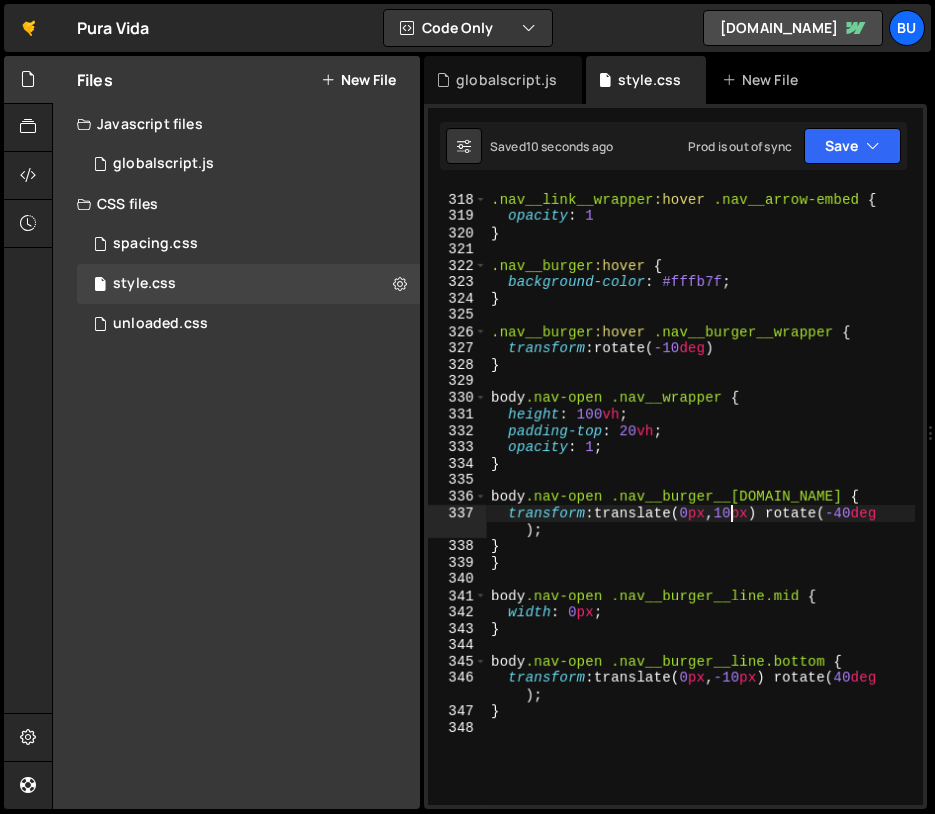 click on ".nav__link__wrapper :hover   .nav__arrow-embed   {    opacity :   1 } .nav__burger :hover   {    background-color :   #fffb7f ; } .nav__burger :hover   .nav__burger__wrapper   {    transform :  rotate( -10 deg ) } body .nav-open   .nav__wrapper   {    height :   100 vh ;    padding-top :   20 vh ;    opacity :   1 ; } body .nav-open   .nav__burger__[DOMAIN_NAME]   {    transform :  translate( 0 px ,  10 px ) rotate( -40 deg      ) ; } } body .nav-open   .nav__burger__line.mid   {    width :   0 px ; } body .nav-open   .nav__burger__line.bottom   {    transform :  translate( 0 px ,  -10 px ) rotate( 40 deg      ) ; }" at bounding box center [701, 500] 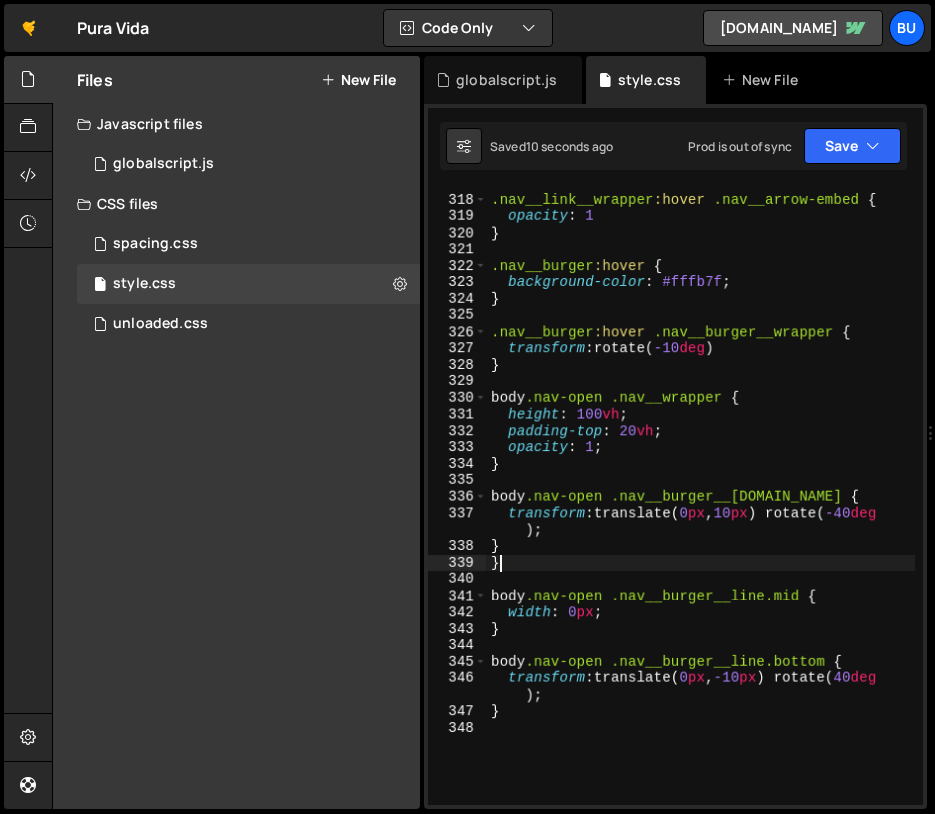 scroll, scrollTop: 0, scrollLeft: 0, axis: both 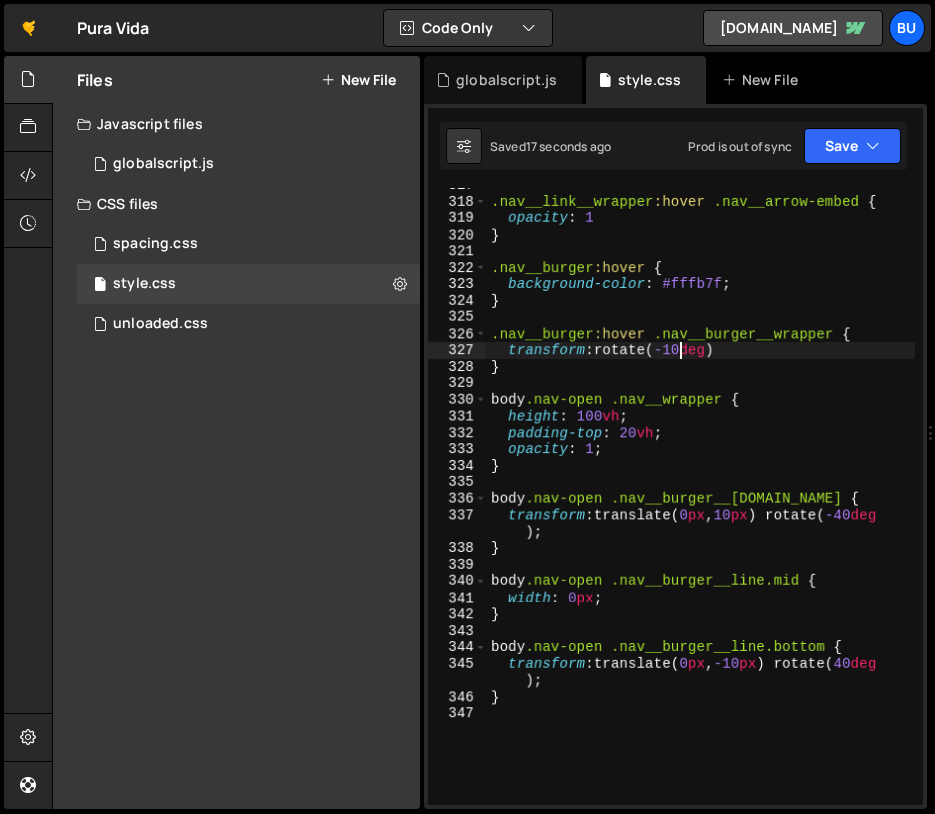 drag, startPoint x: 679, startPoint y: 352, endPoint x: 775, endPoint y: 363, distance: 96.62815 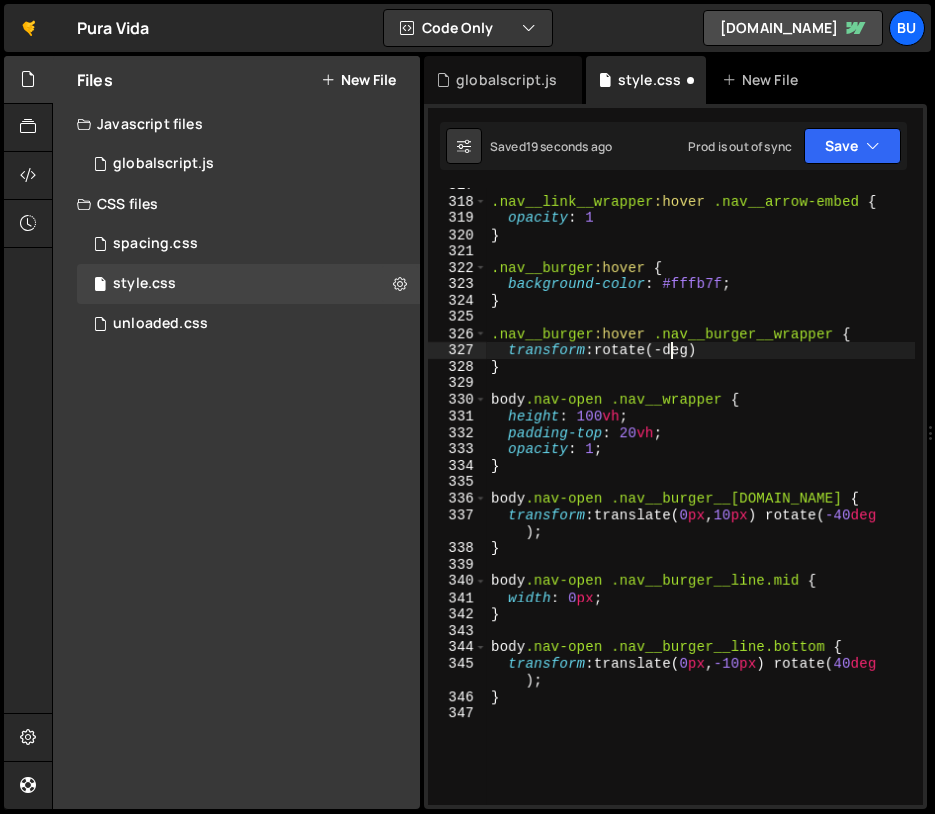 scroll, scrollTop: 0, scrollLeft: 12, axis: horizontal 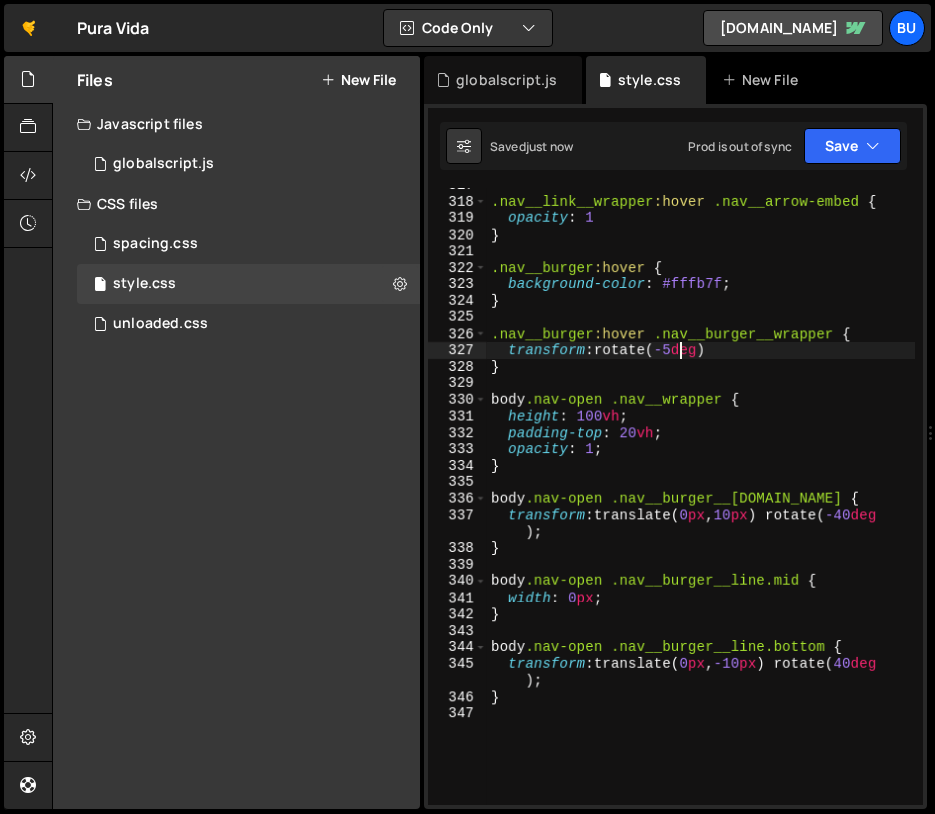 type on "transform: rotate(-5deg)" 